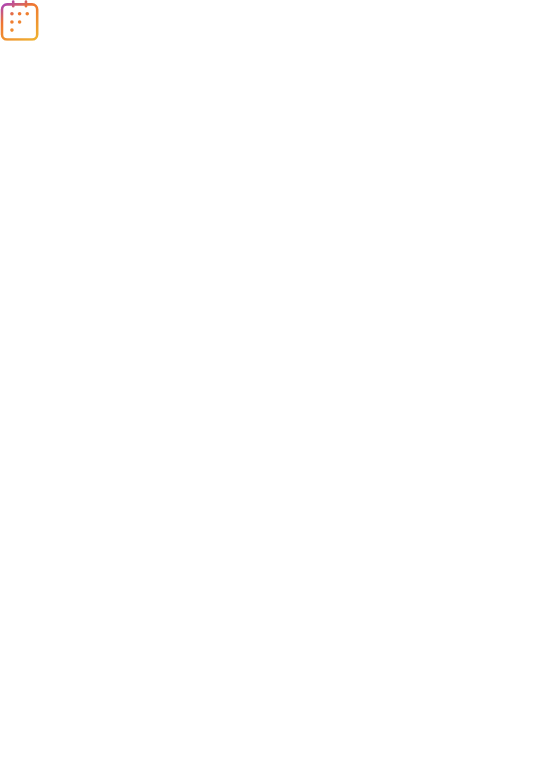 scroll, scrollTop: 0, scrollLeft: 0, axis: both 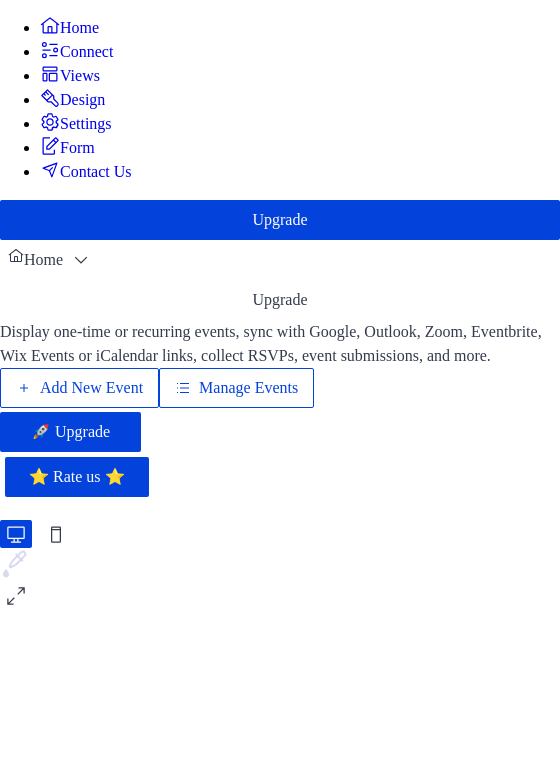 click on "Manage Events" at bounding box center (248, 388) 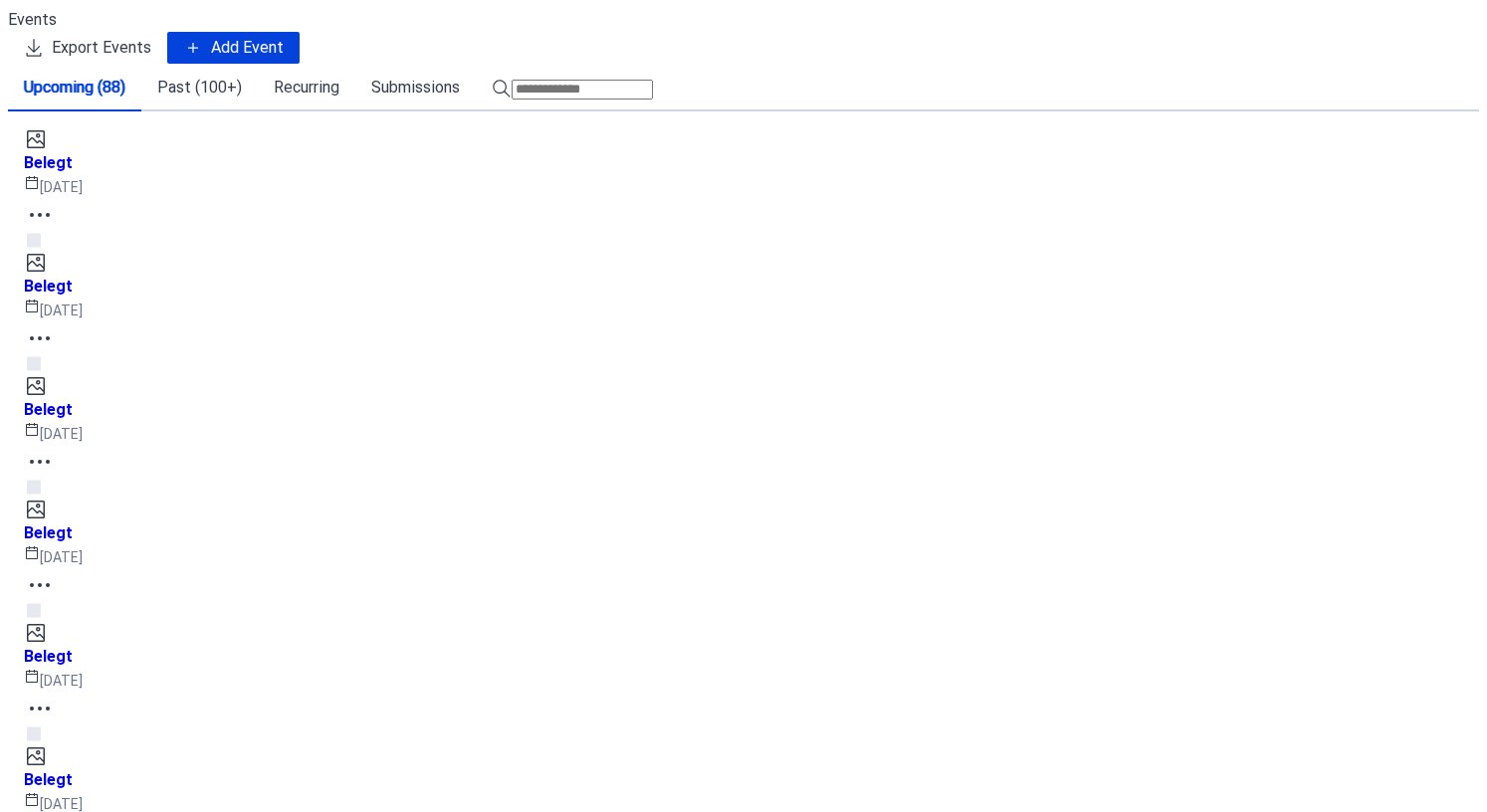 scroll, scrollTop: 0, scrollLeft: 0, axis: both 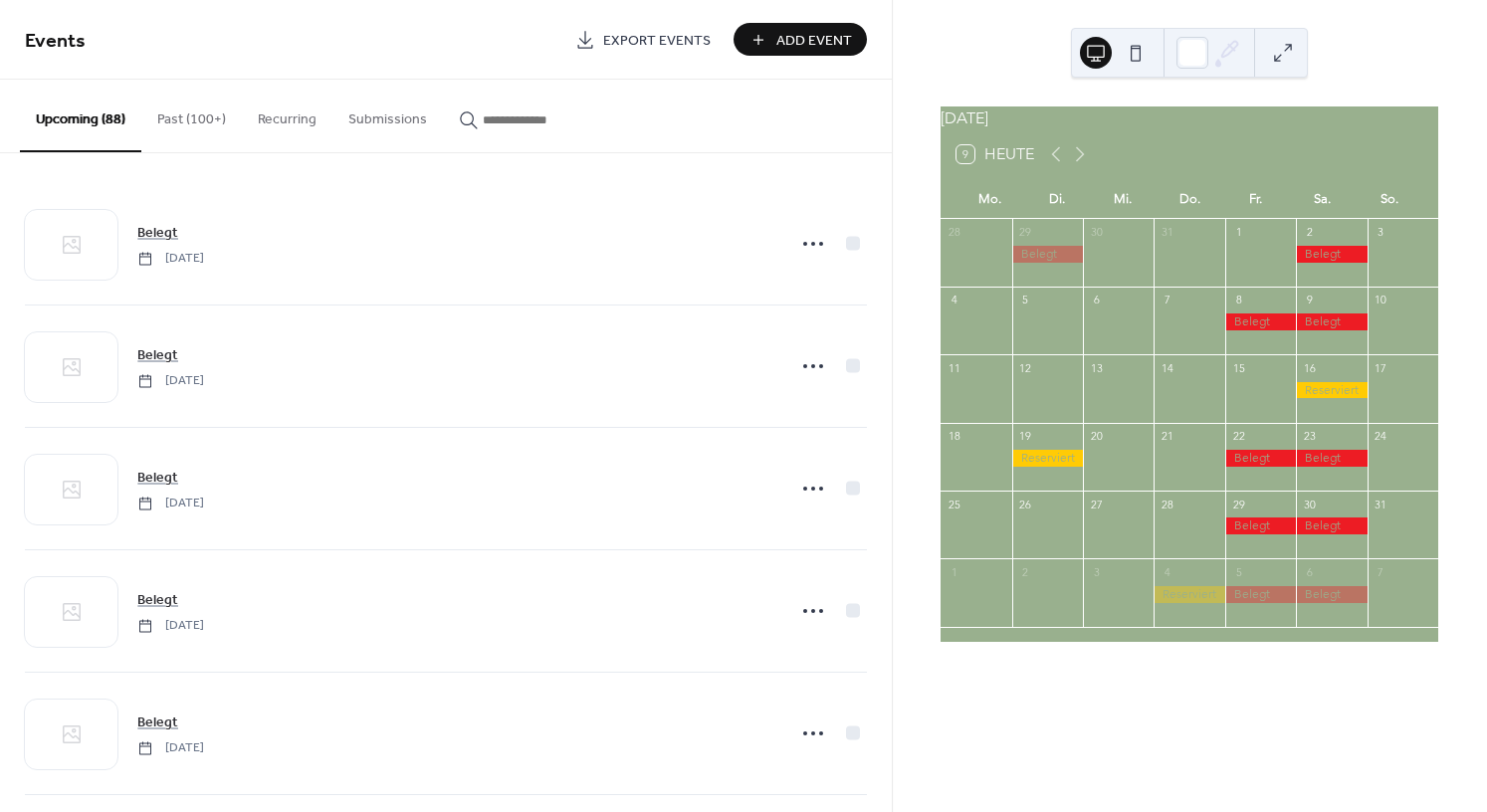 click at bounding box center [1331, 390] 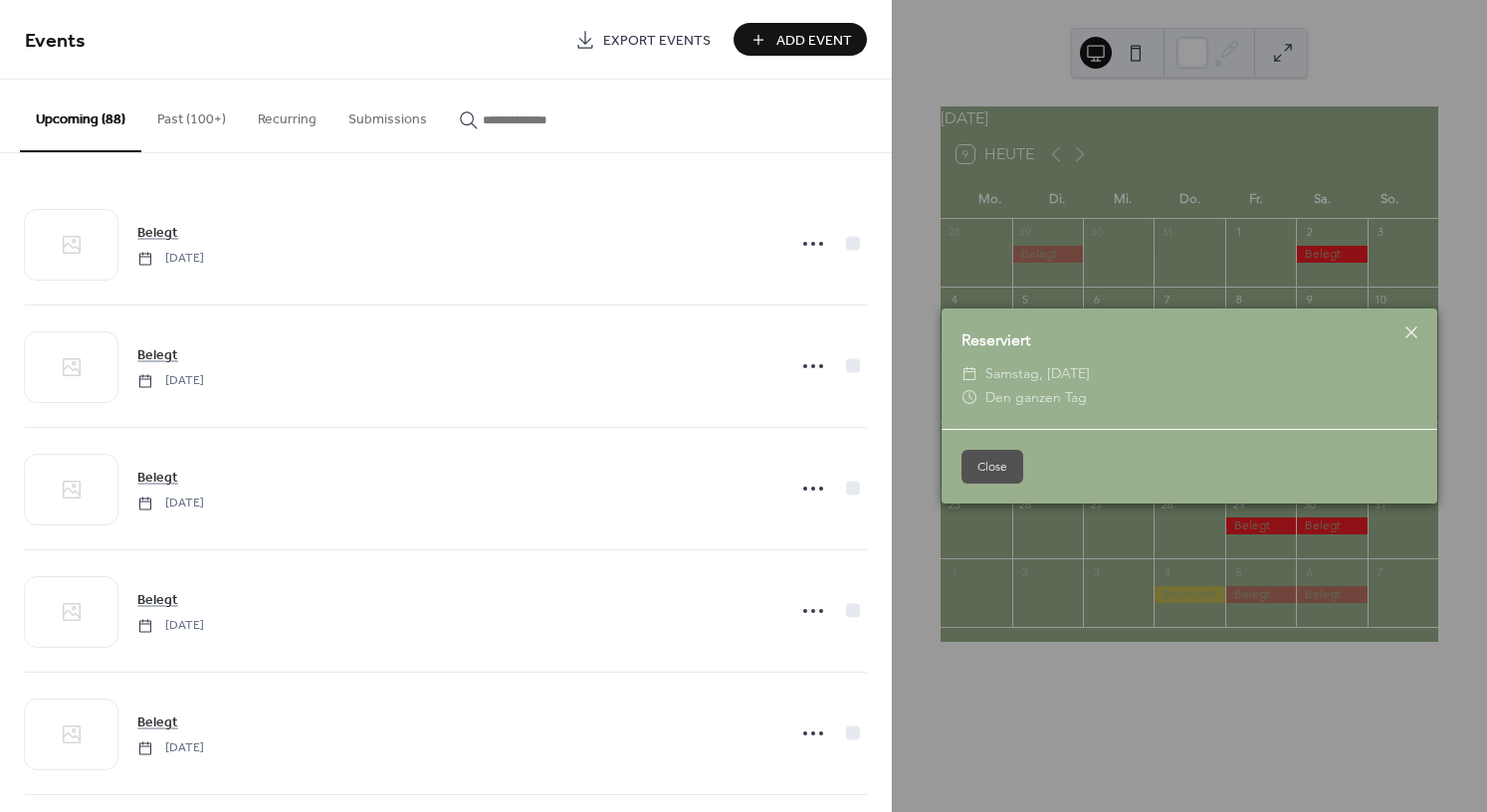 click on "Close" at bounding box center (992, 467) 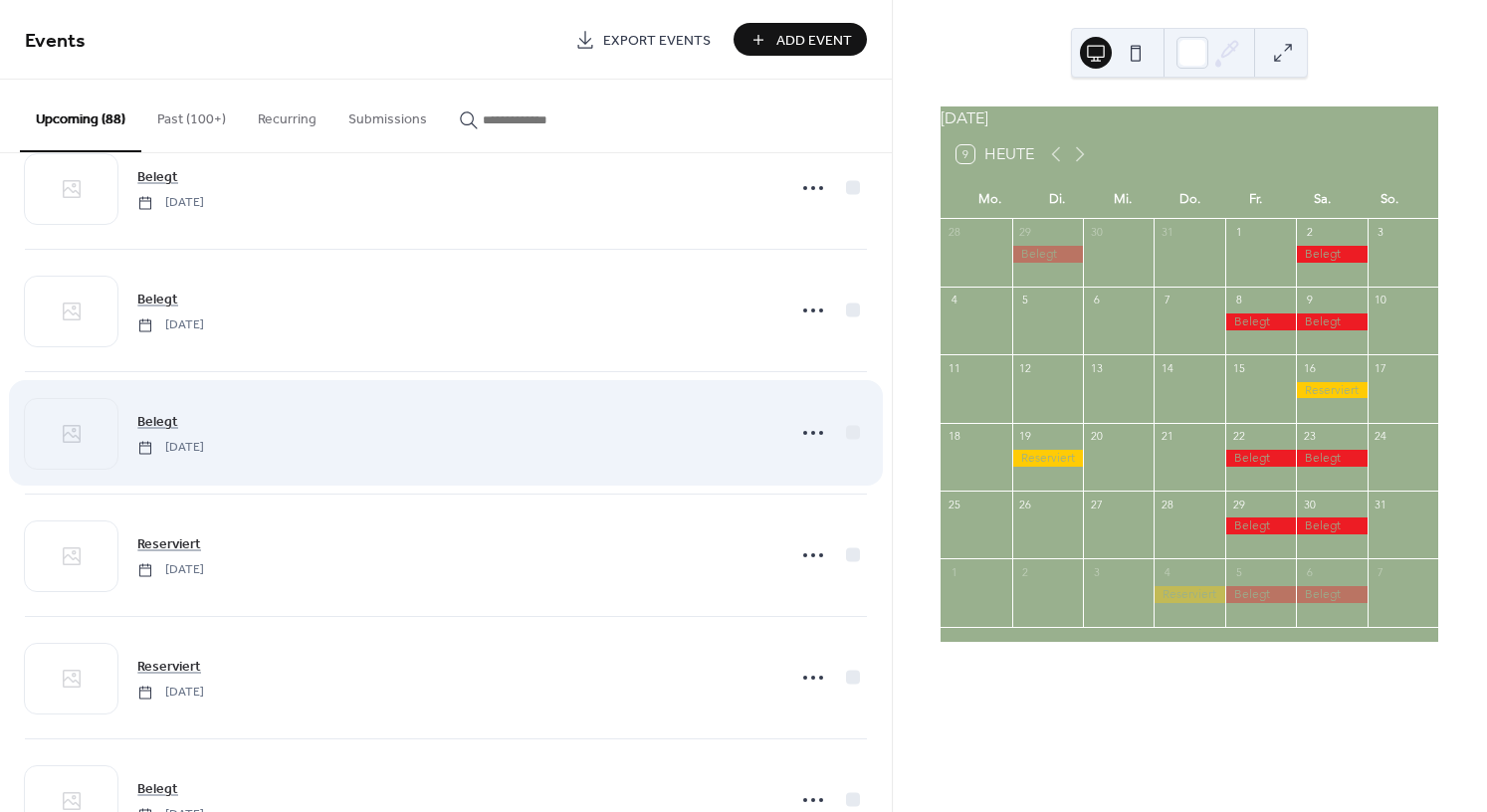 scroll, scrollTop: 914, scrollLeft: 0, axis: vertical 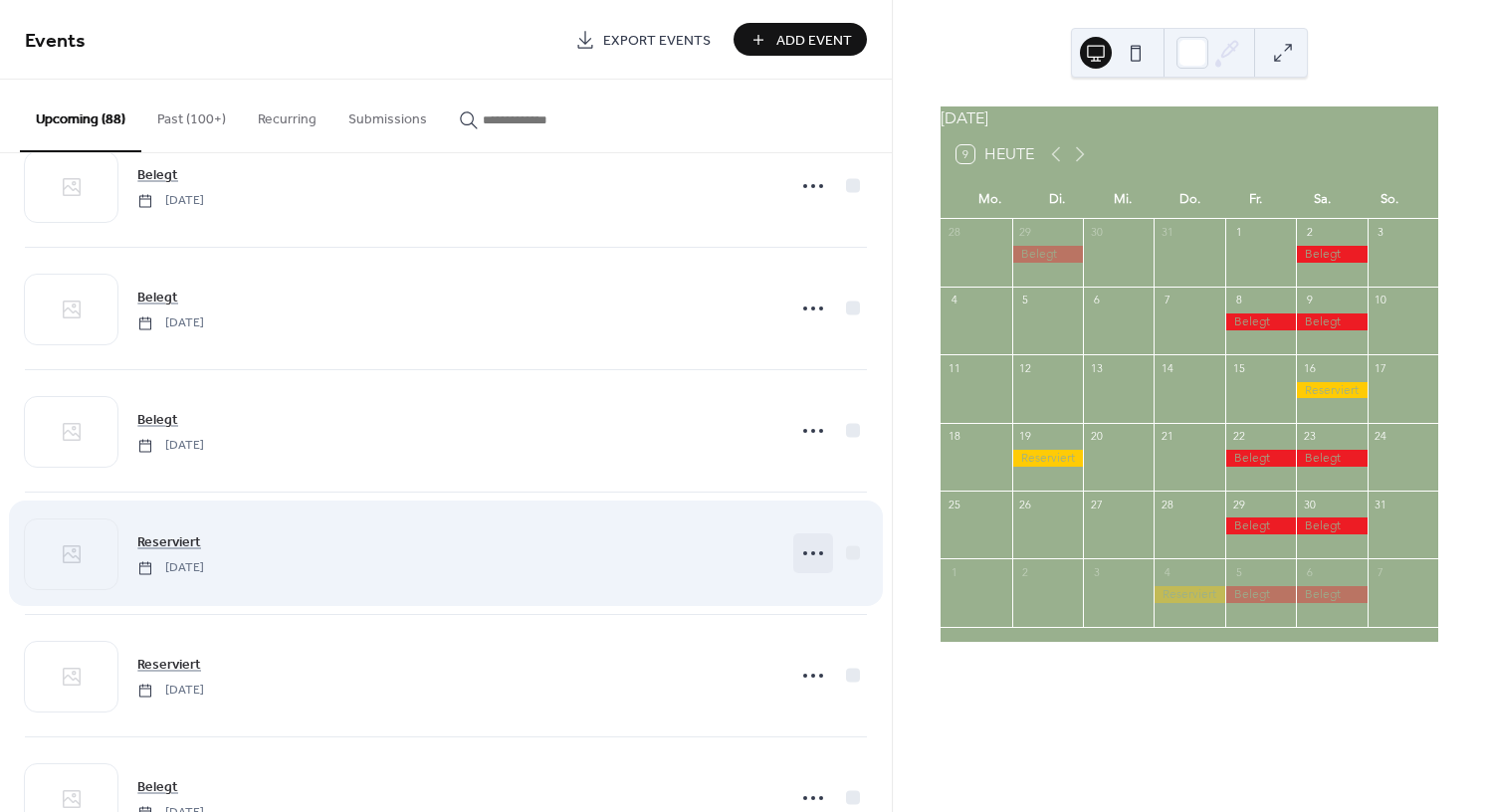 click 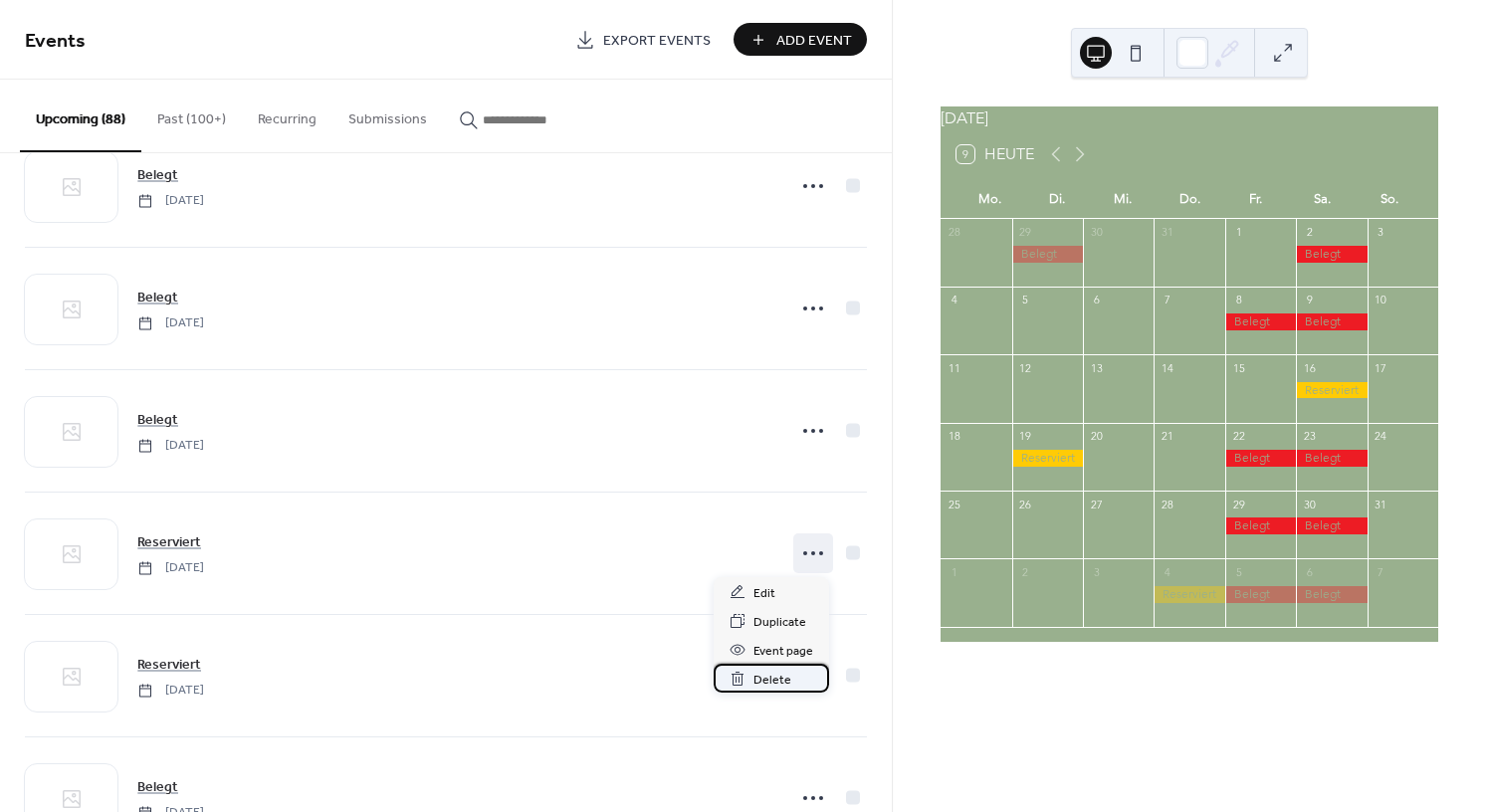 click on "Delete" at bounding box center (772, 680) 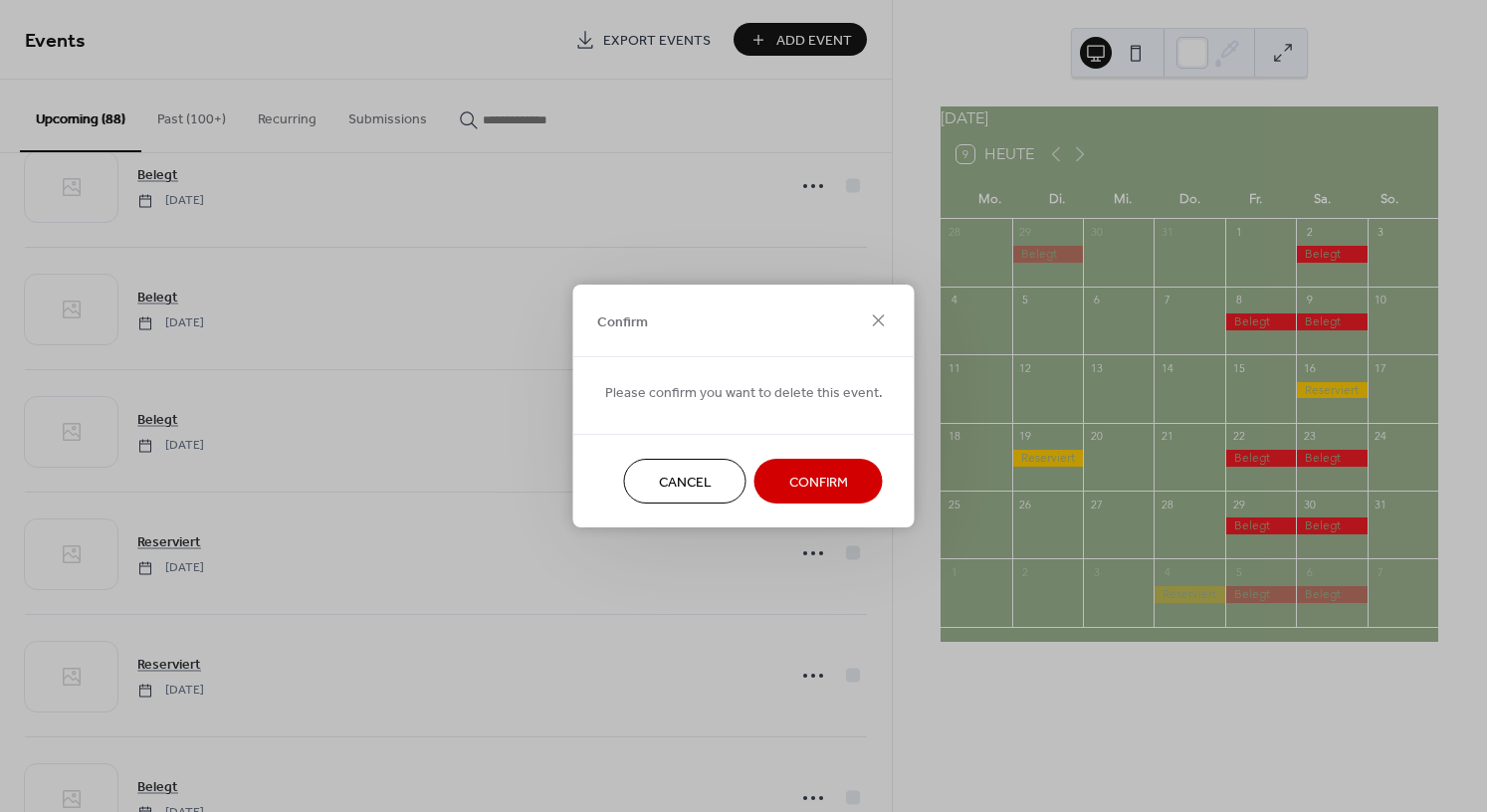 click on "Confirm" at bounding box center (818, 483) 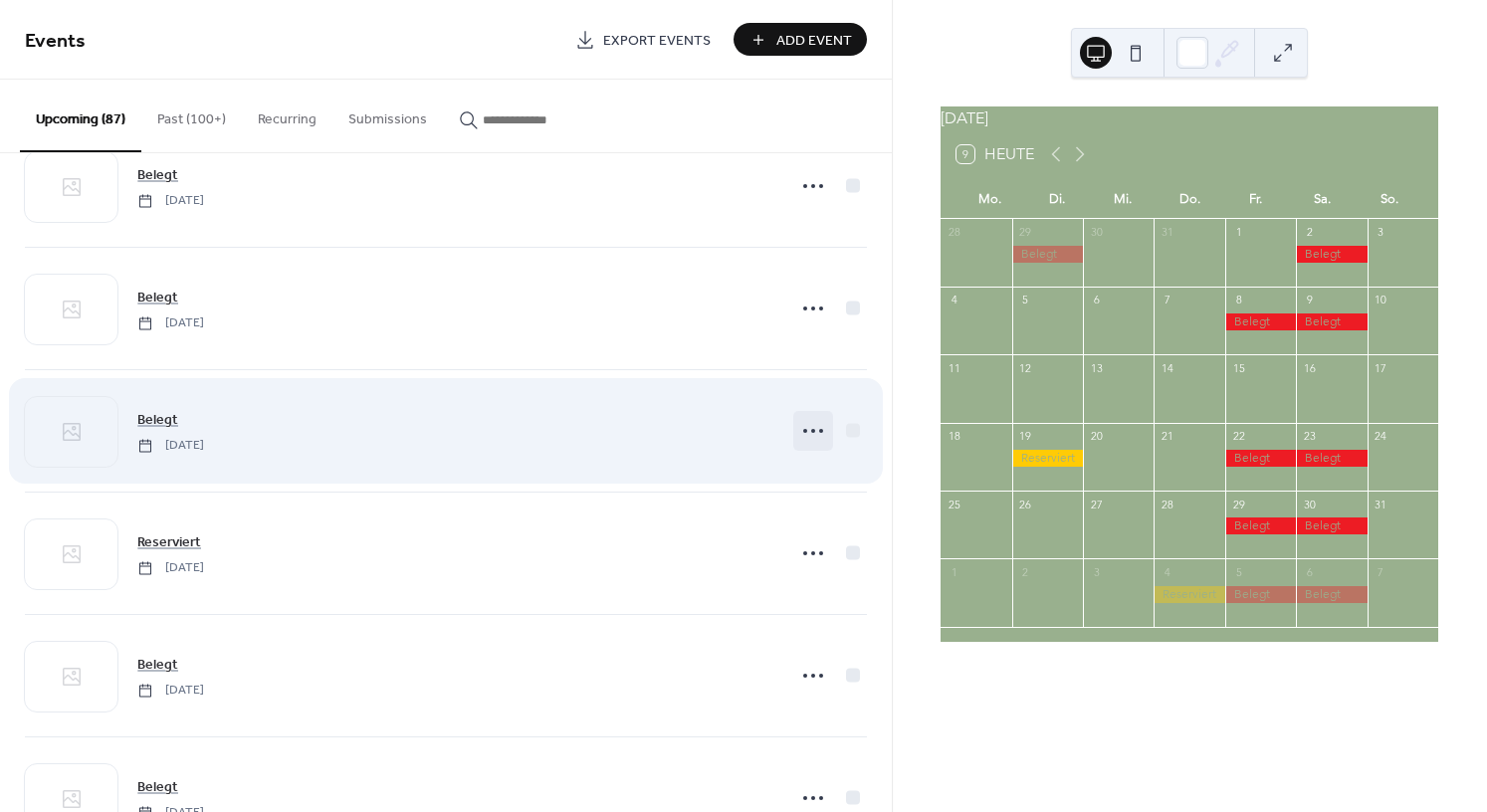 click 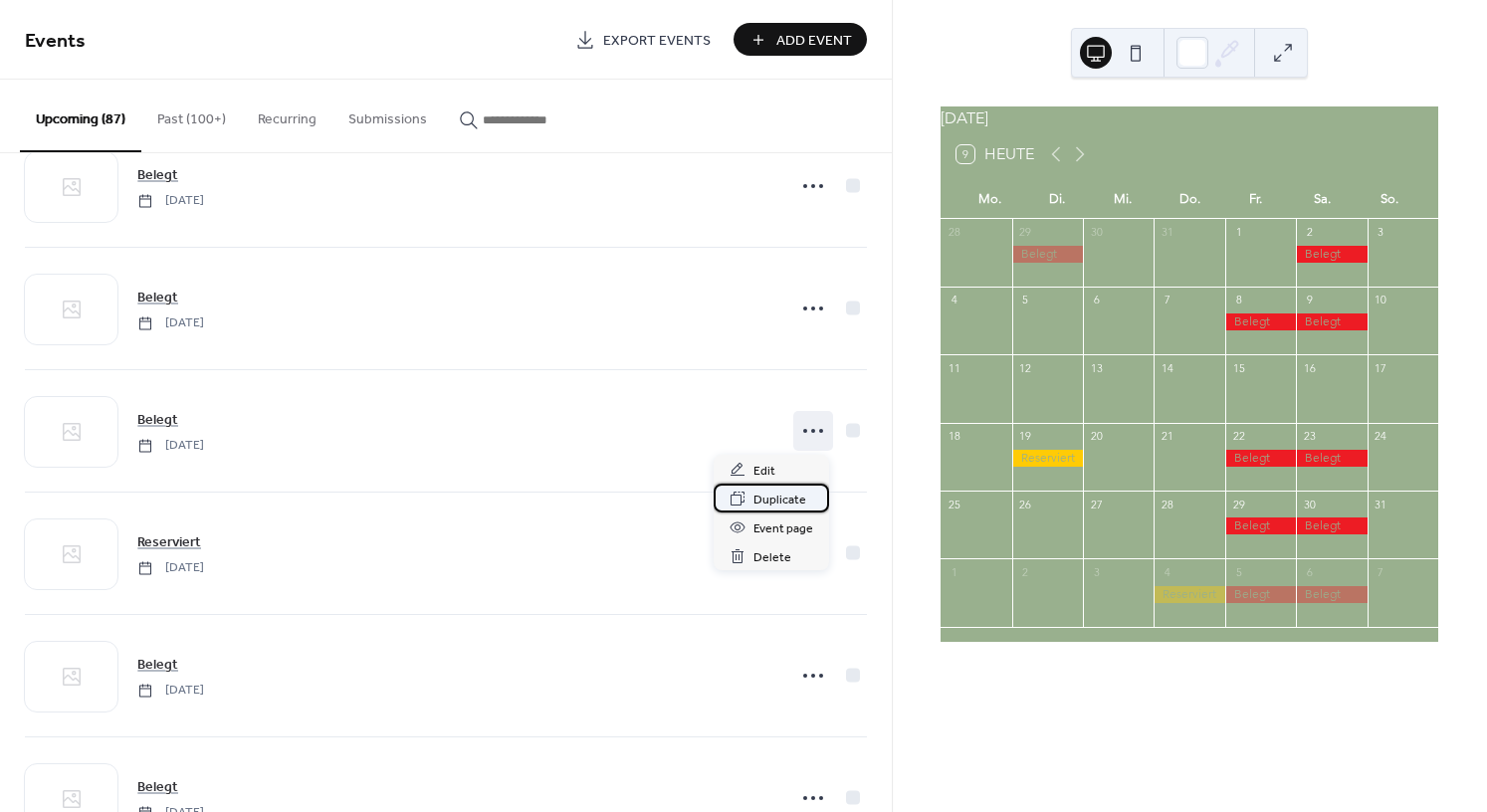 click on "Duplicate" at bounding box center [779, 500] 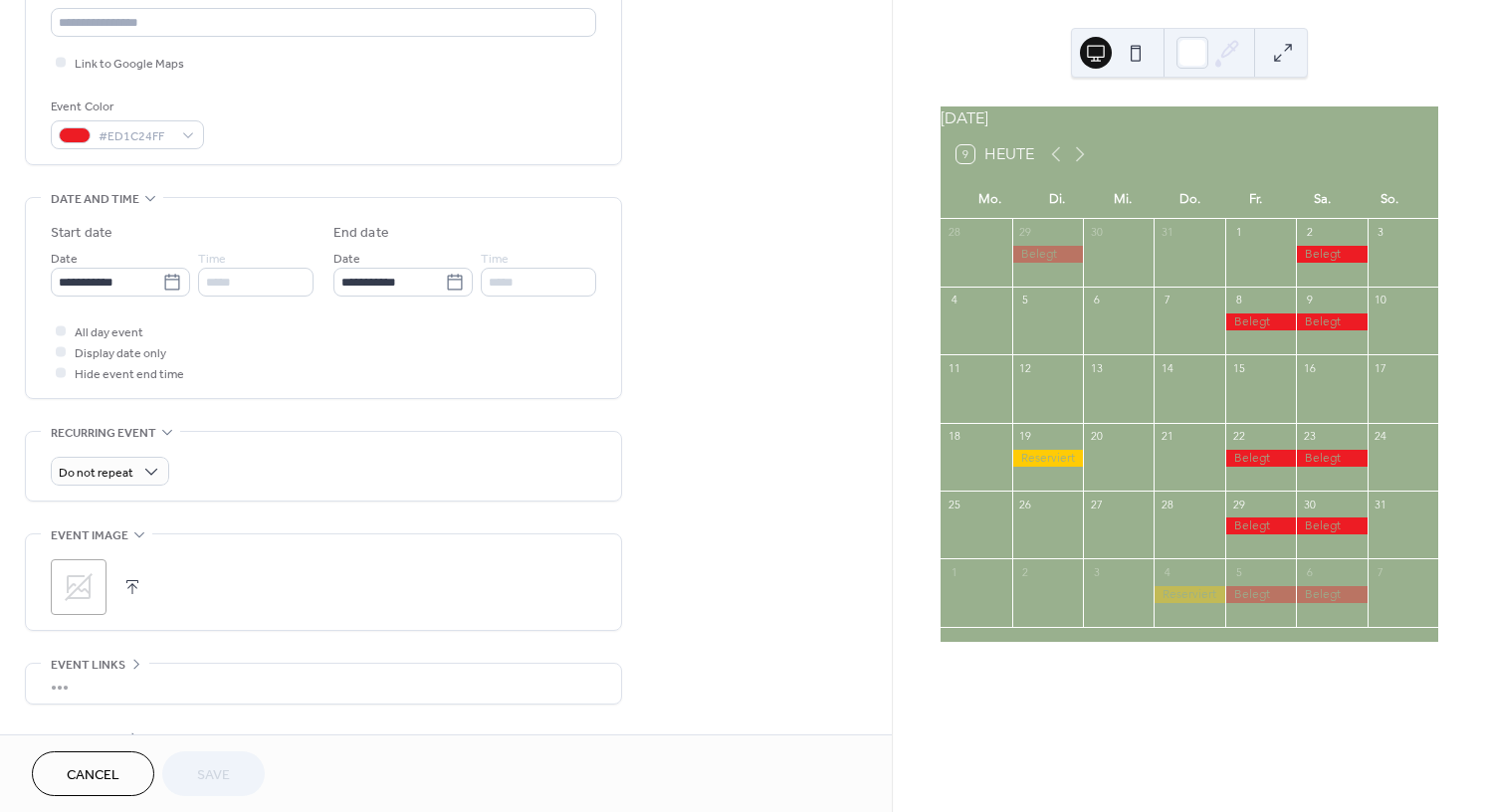 scroll, scrollTop: 584, scrollLeft: 0, axis: vertical 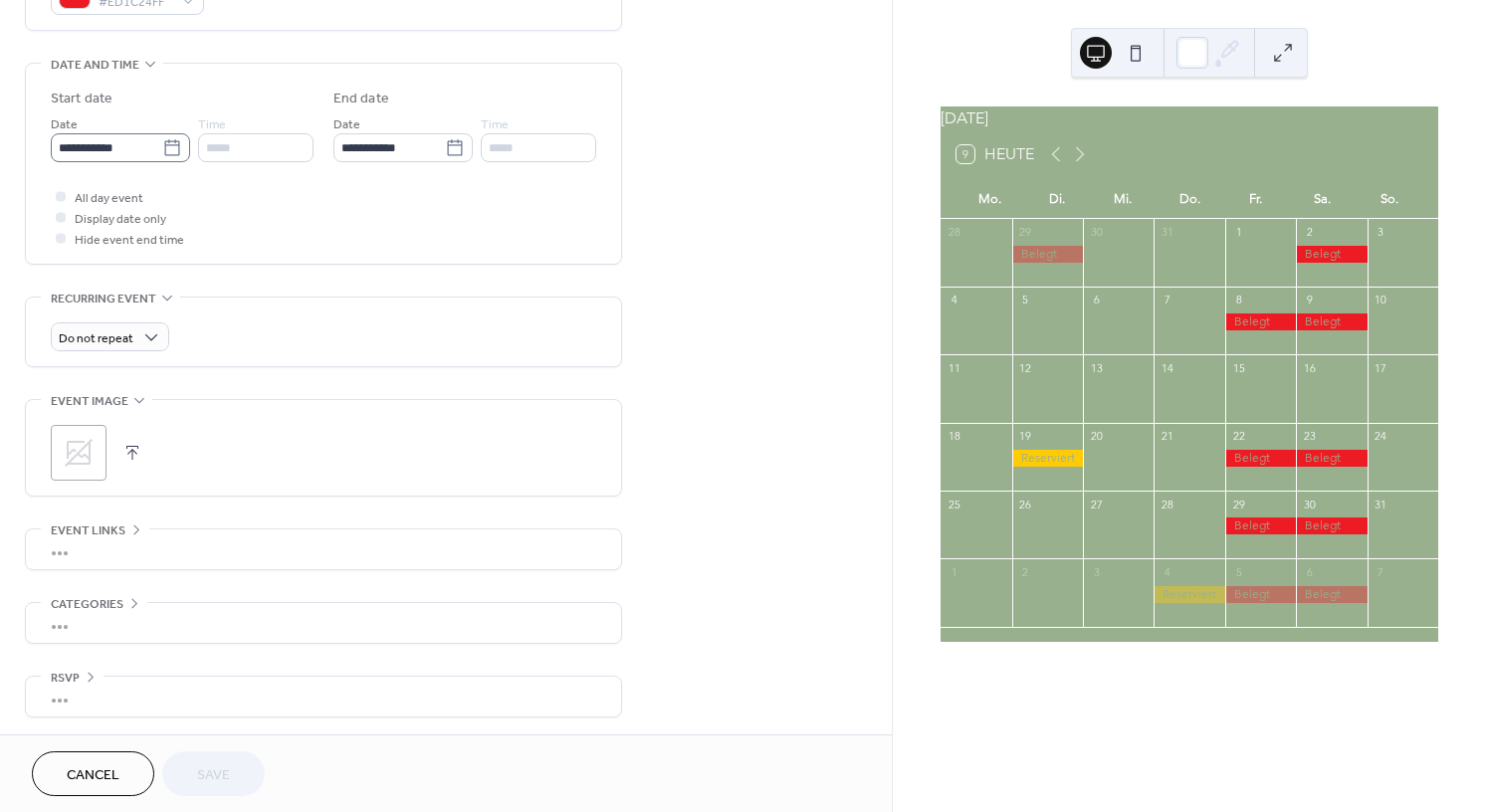 click 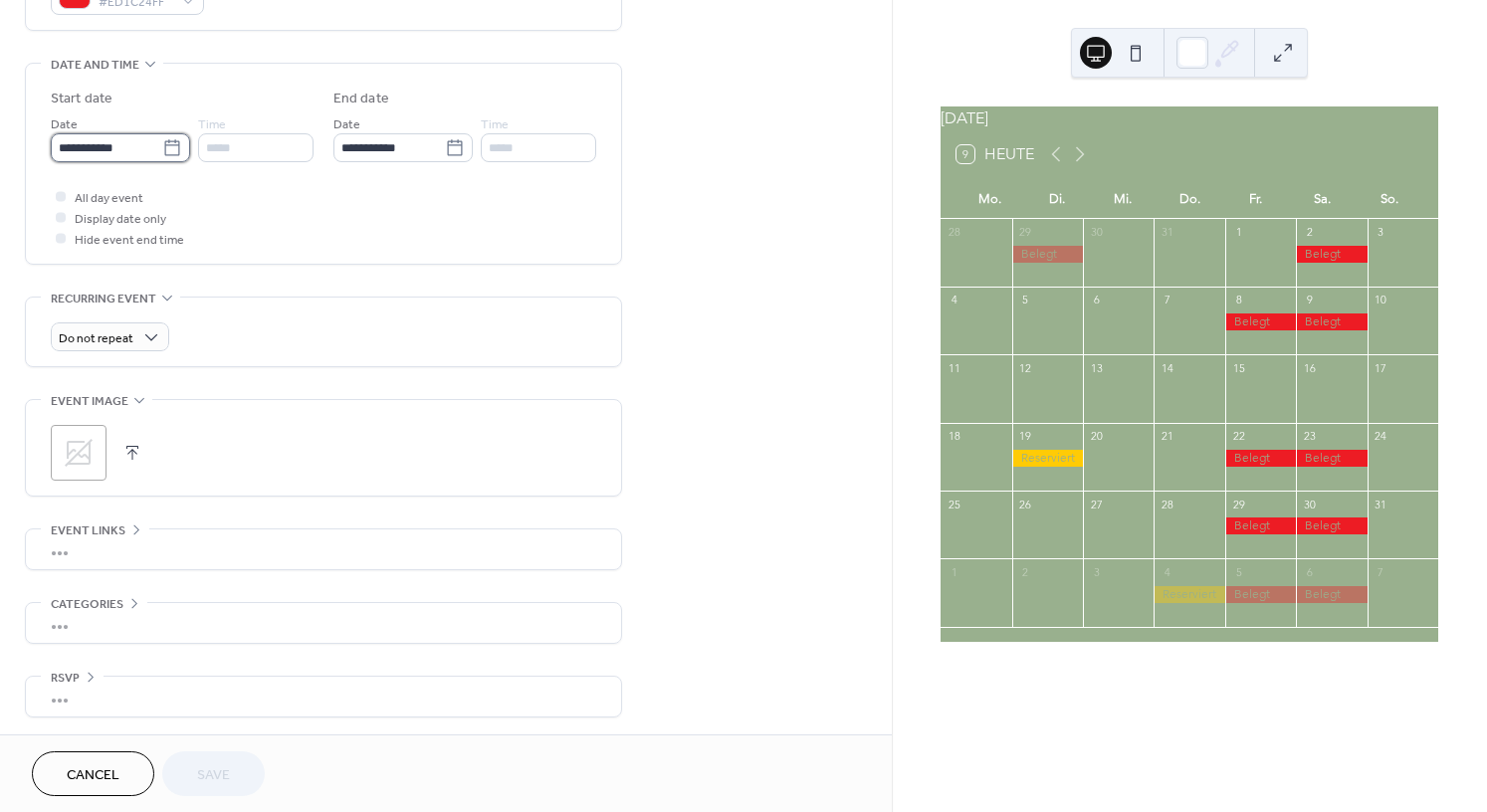 click on "**********" at bounding box center (106, 147) 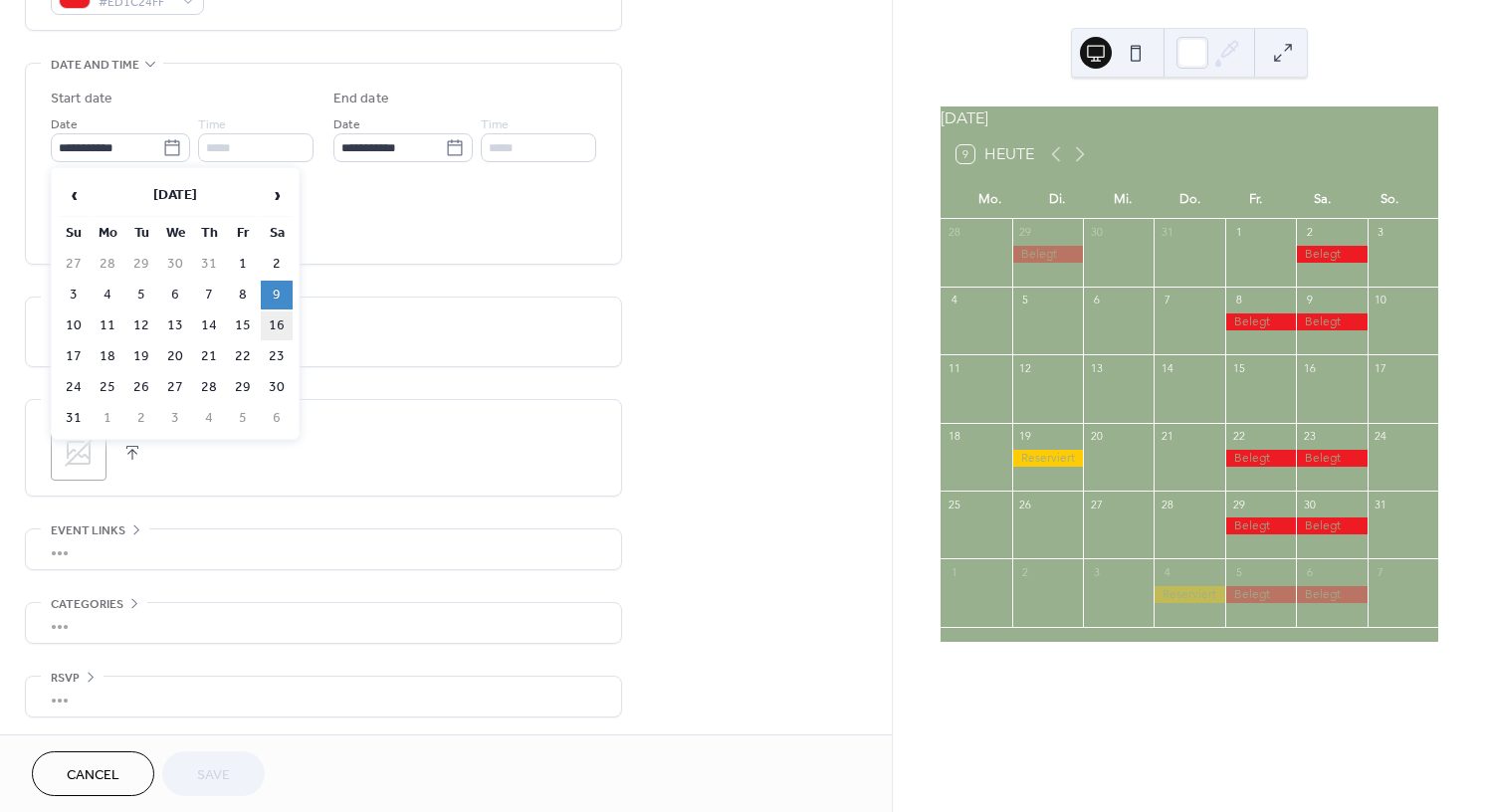 click on "16" at bounding box center (277, 325) 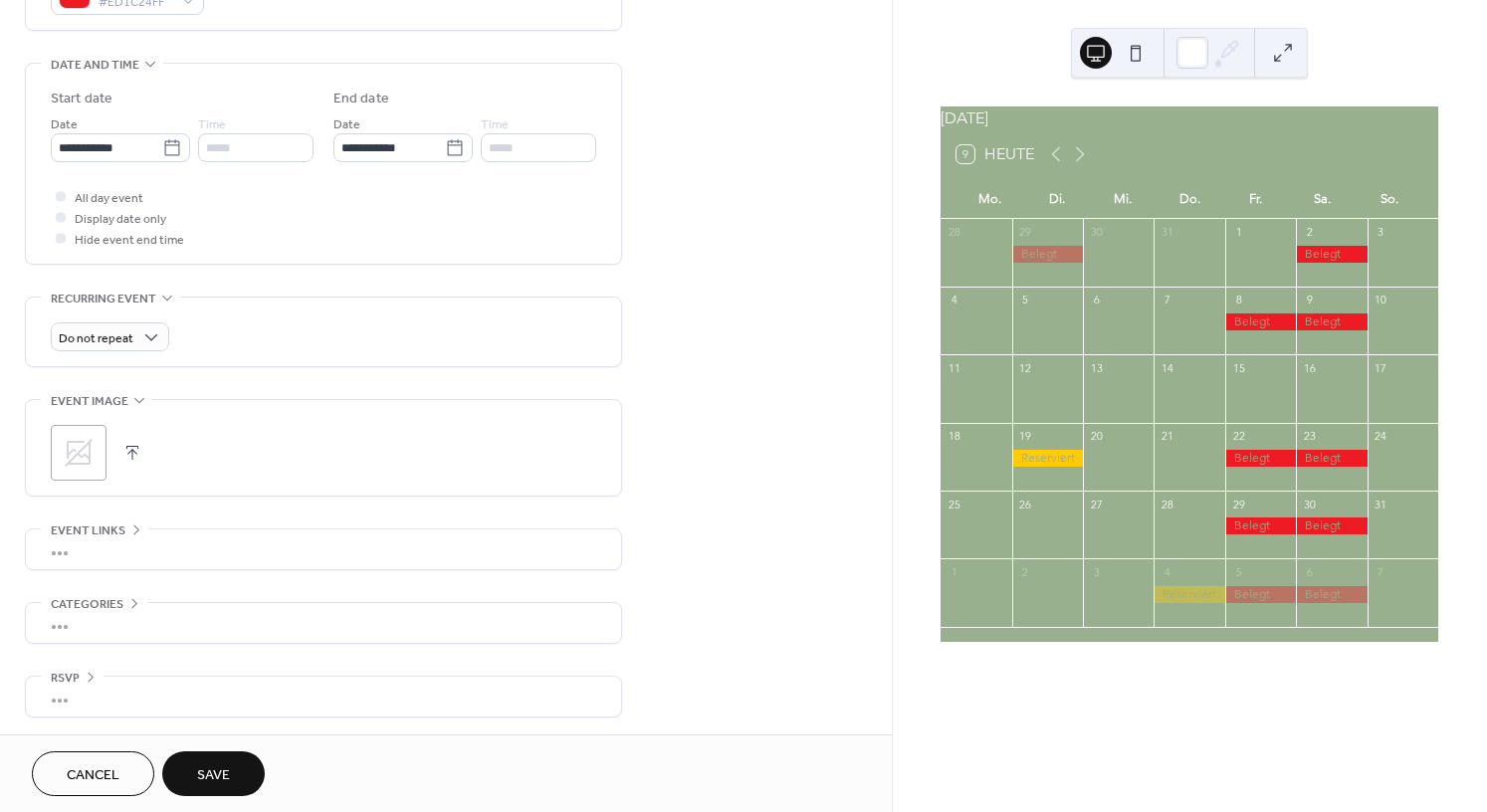 click on "Save" at bounding box center (213, 773) 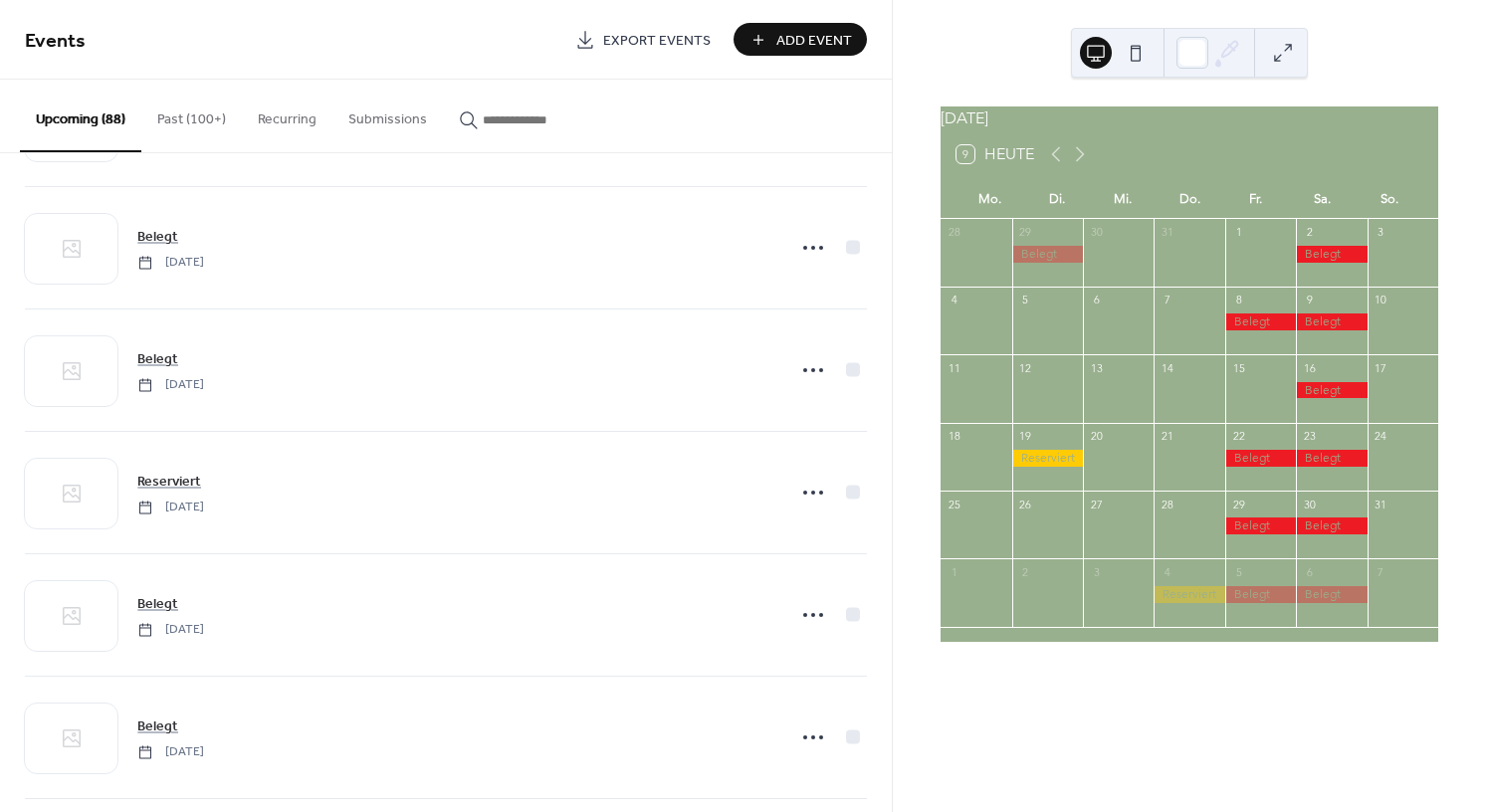 scroll, scrollTop: 1100, scrollLeft: 0, axis: vertical 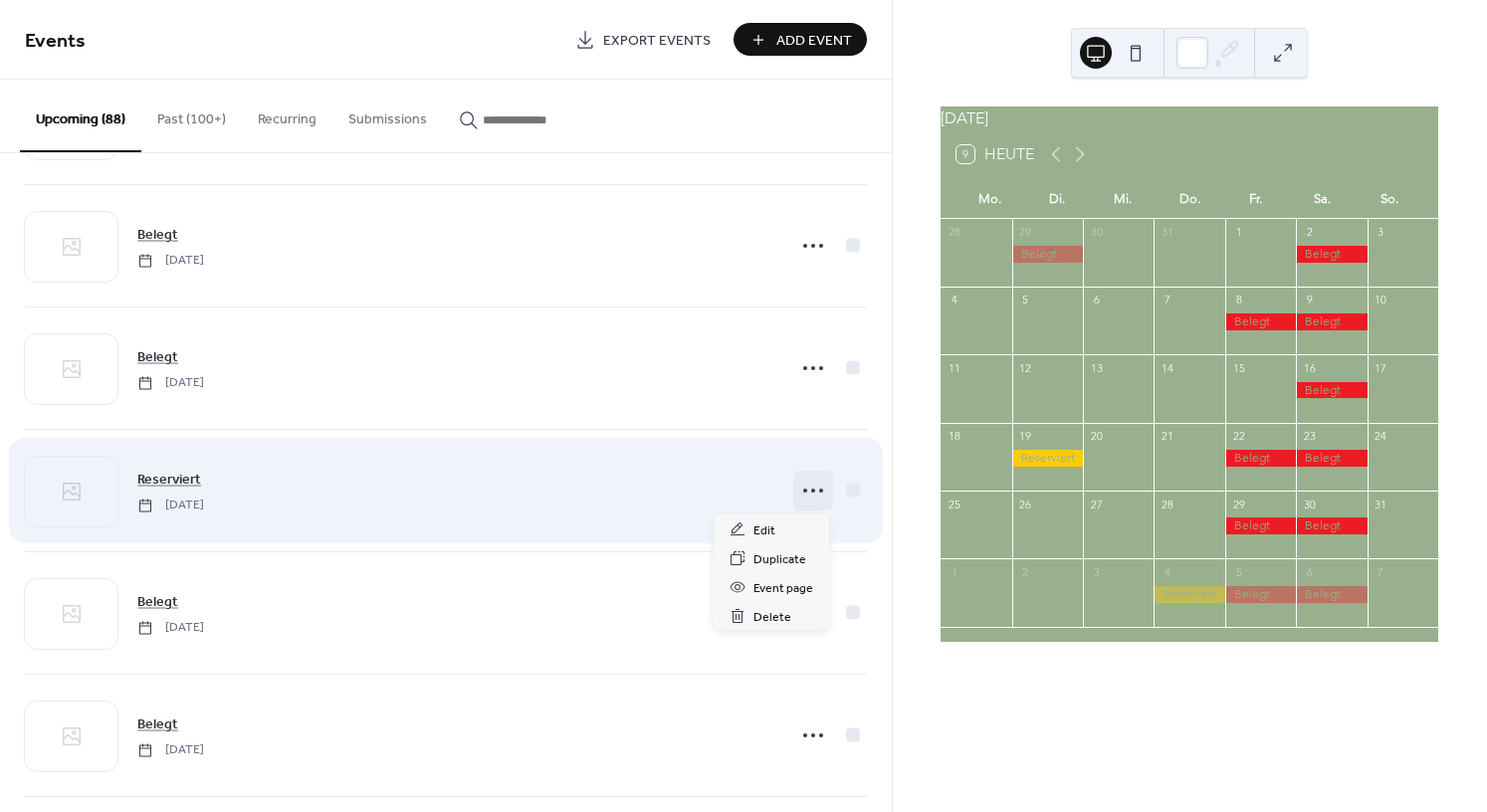 click 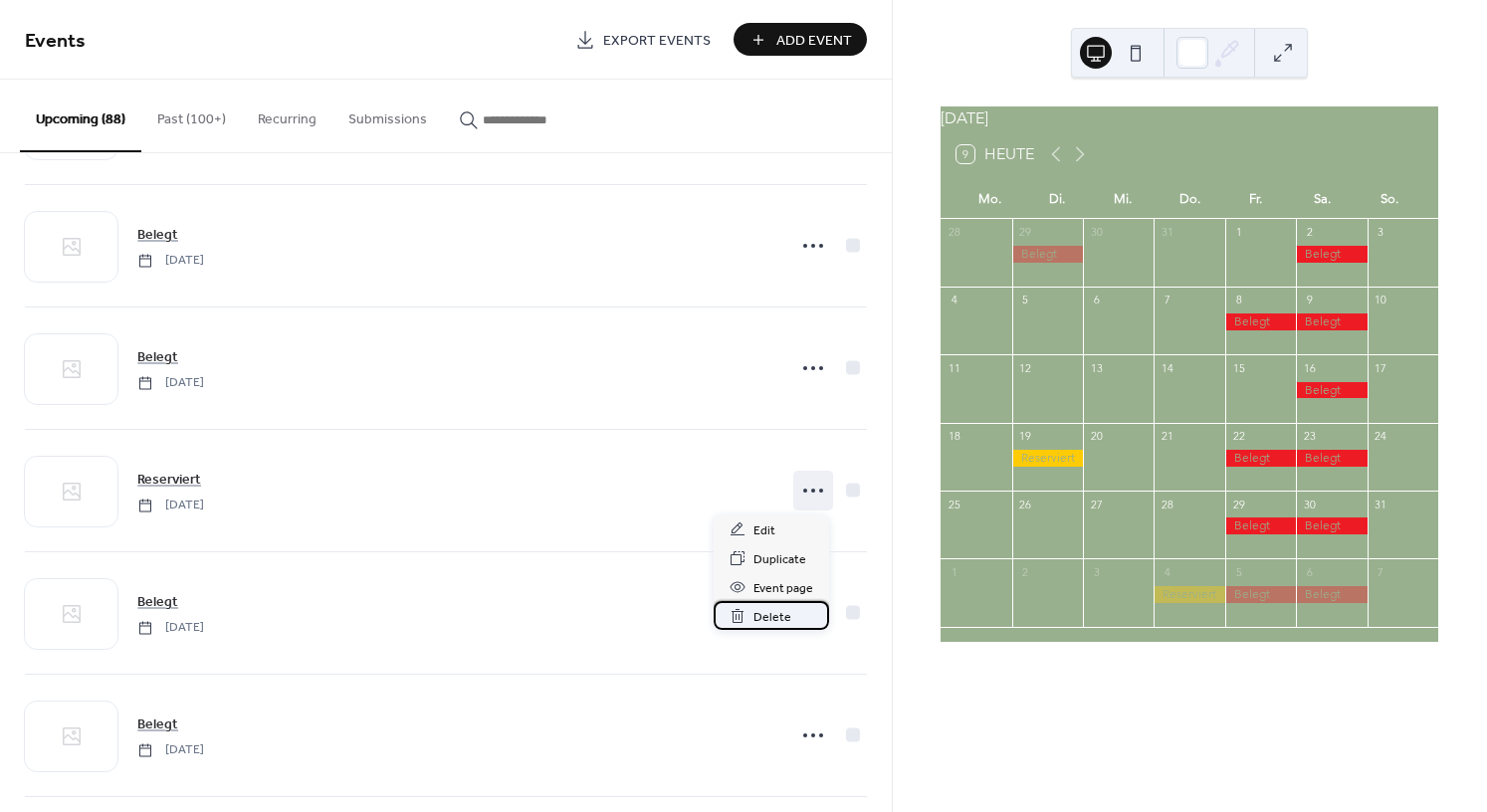click on "Delete" at bounding box center [772, 617] 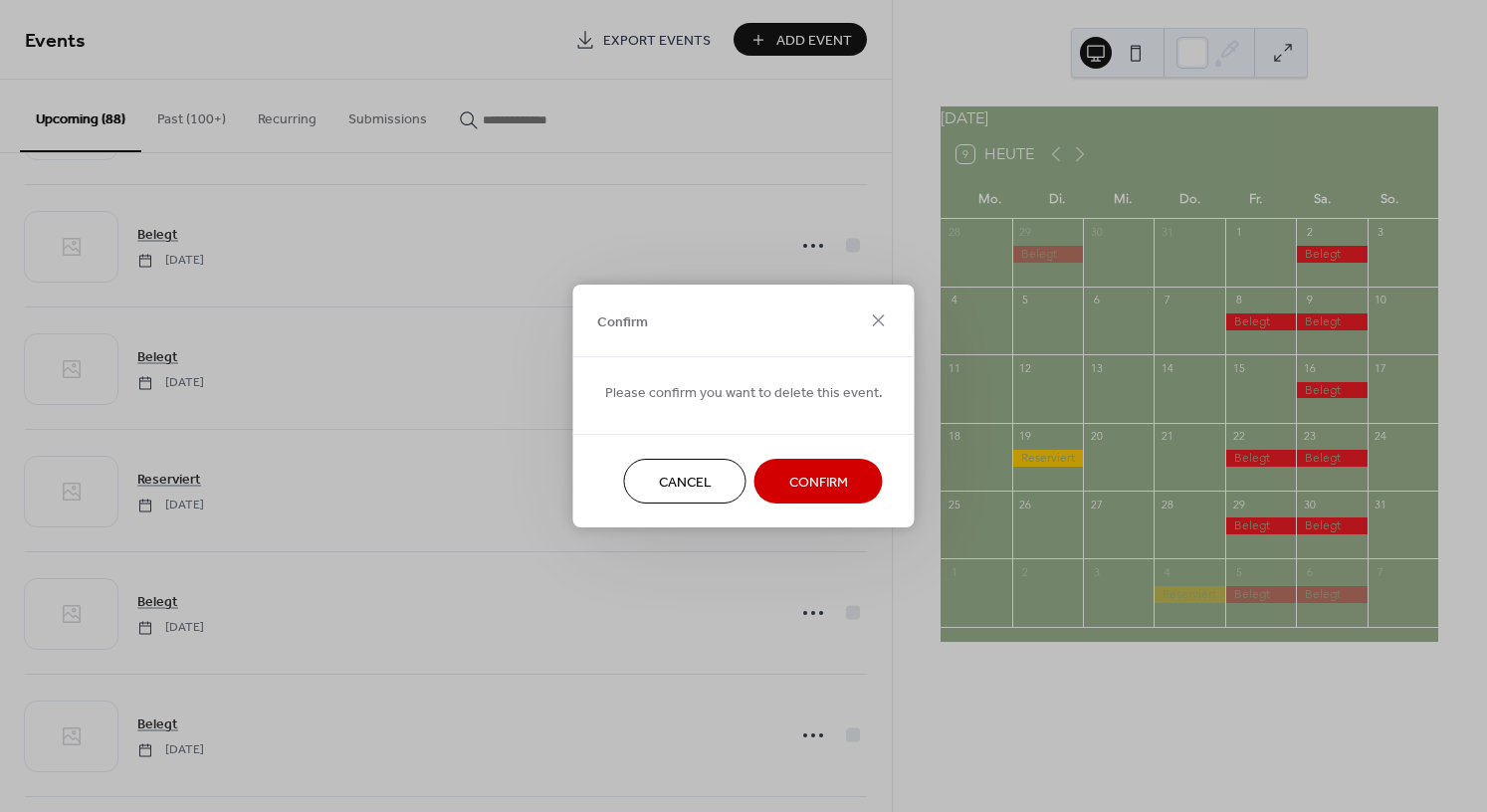 click on "Confirm" at bounding box center (818, 483) 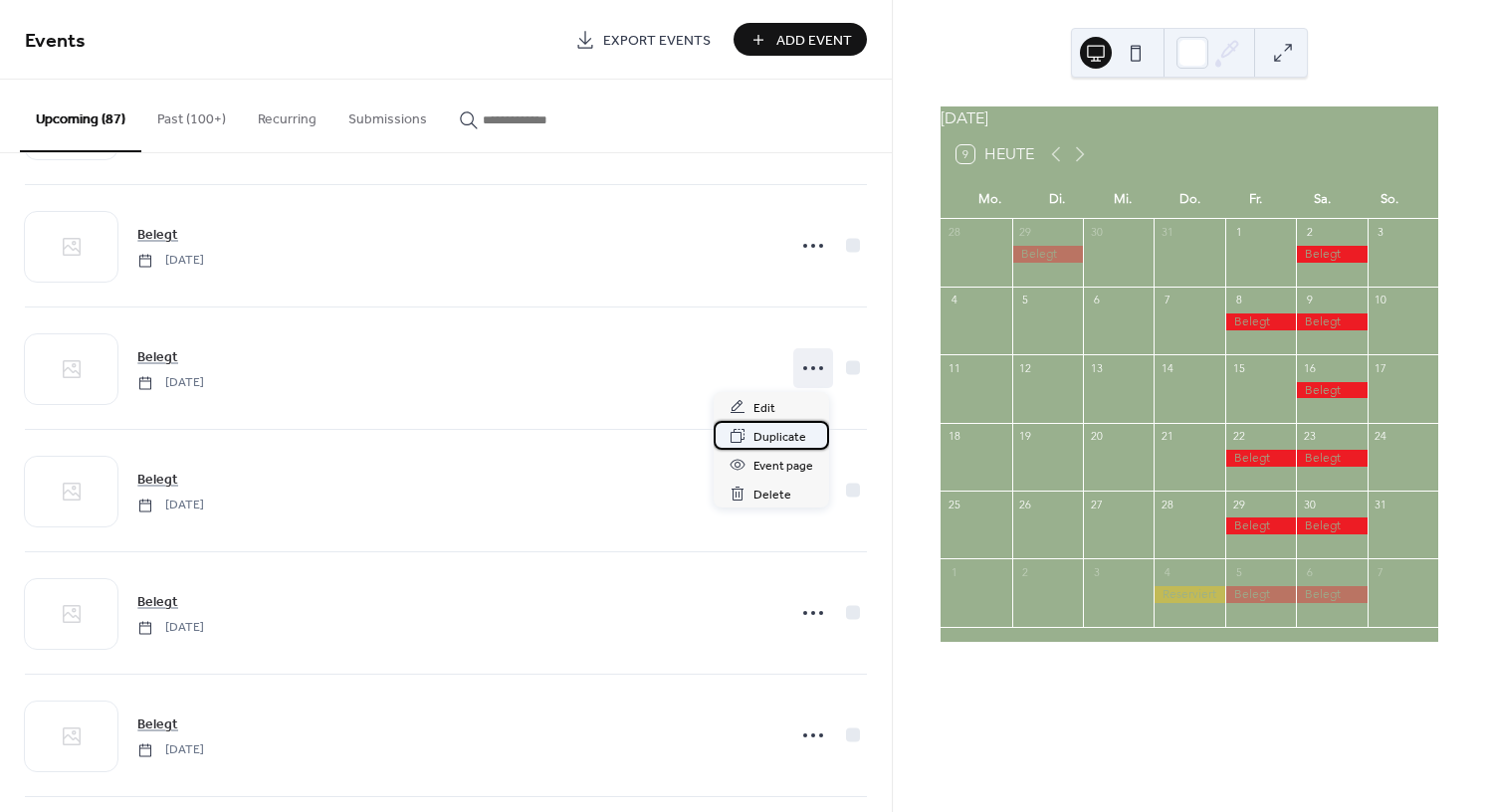 click on "Duplicate" at bounding box center [779, 437] 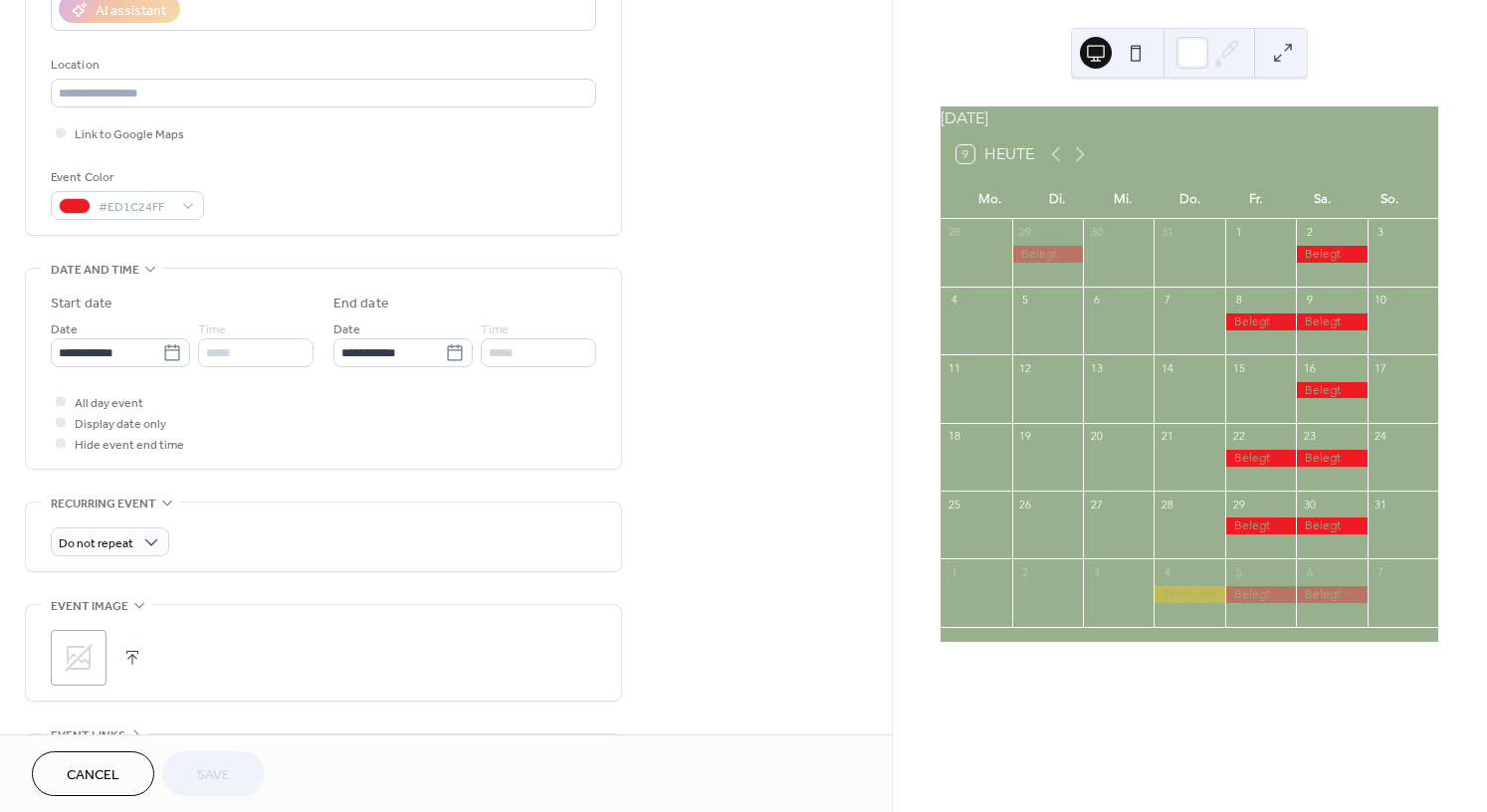 scroll, scrollTop: 387, scrollLeft: 0, axis: vertical 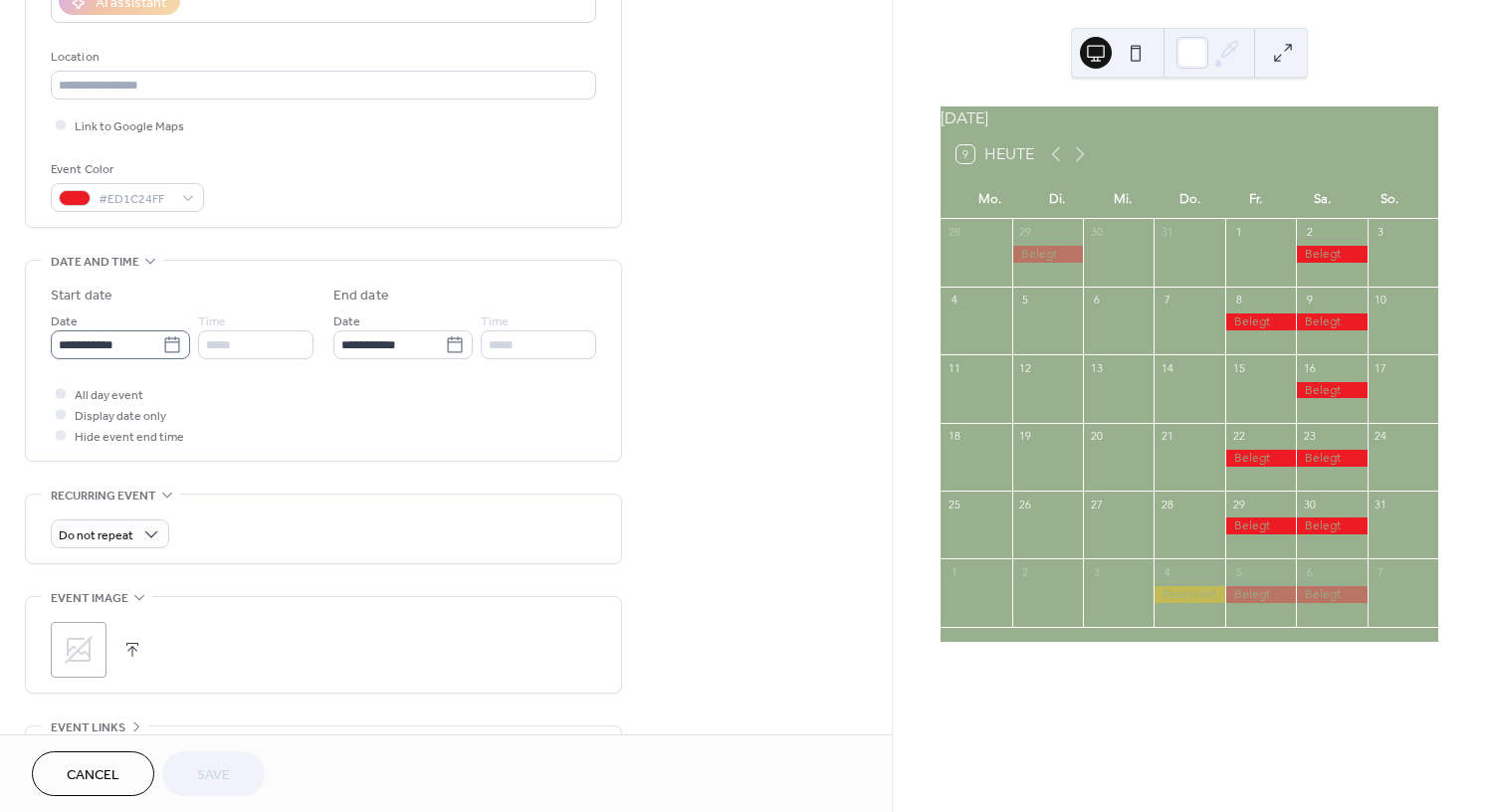 click 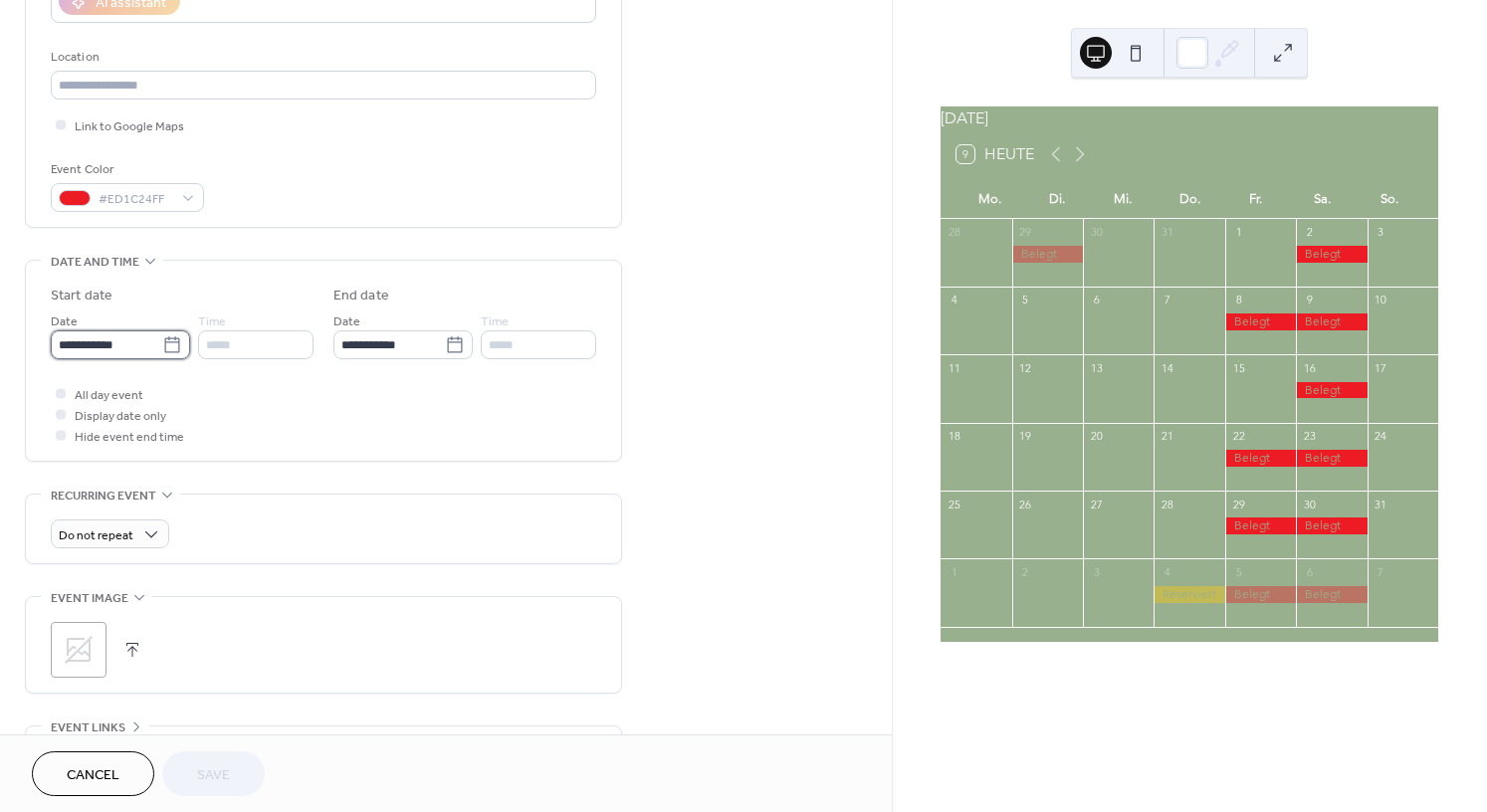 click on "**********" at bounding box center [106, 344] 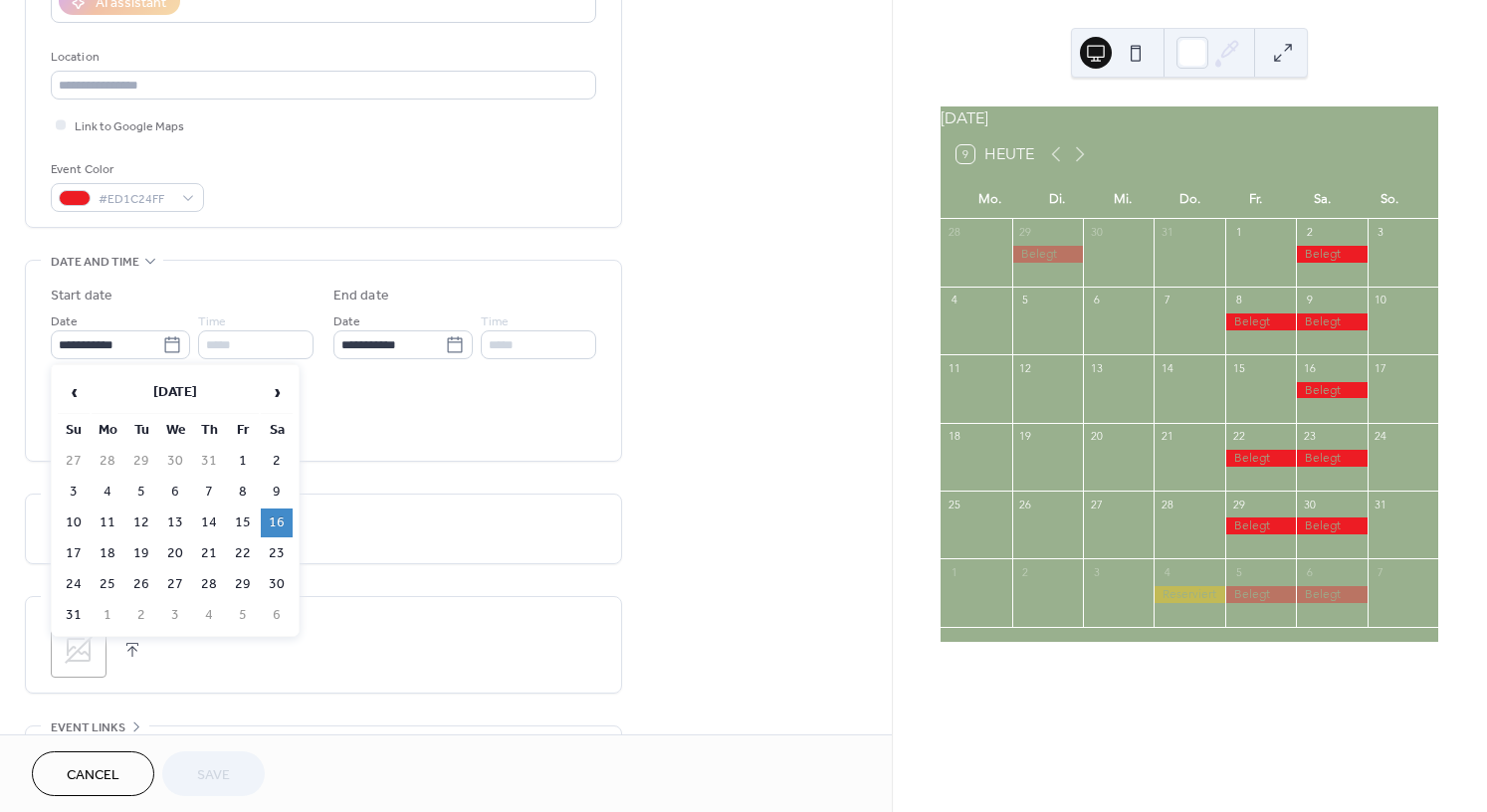 click on "19" at bounding box center [141, 553] 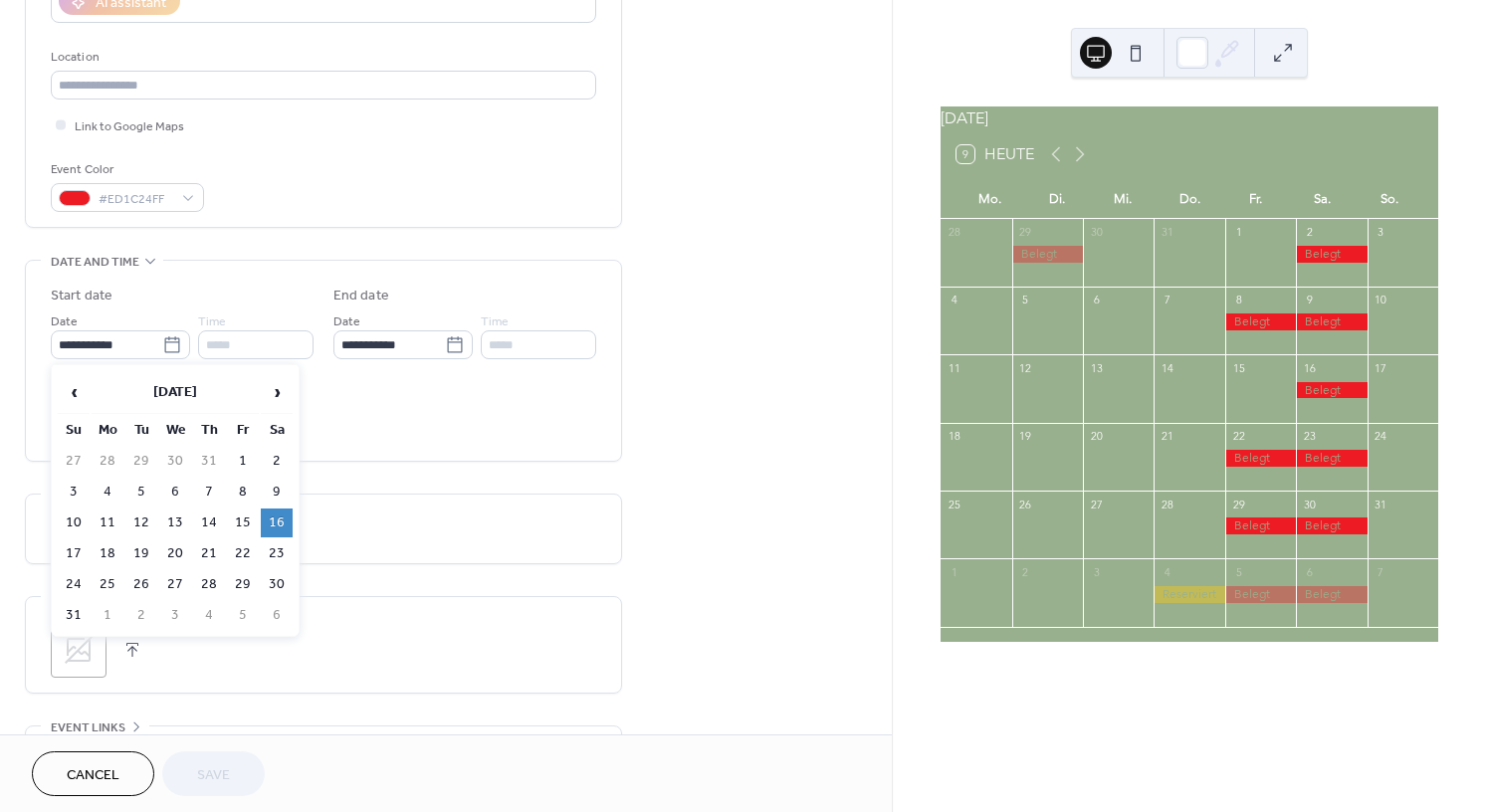 type on "**********" 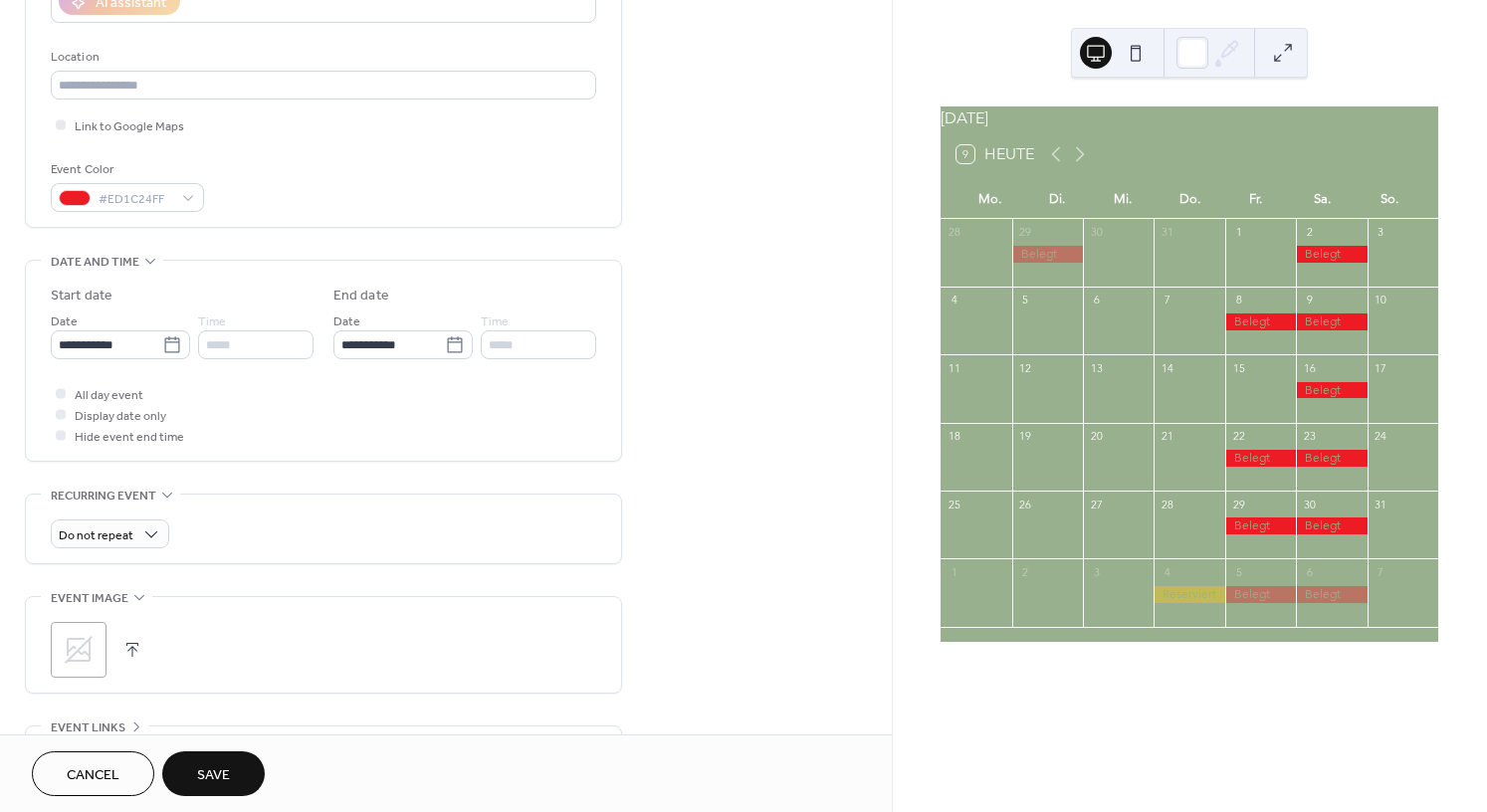 click on "Save" at bounding box center (213, 775) 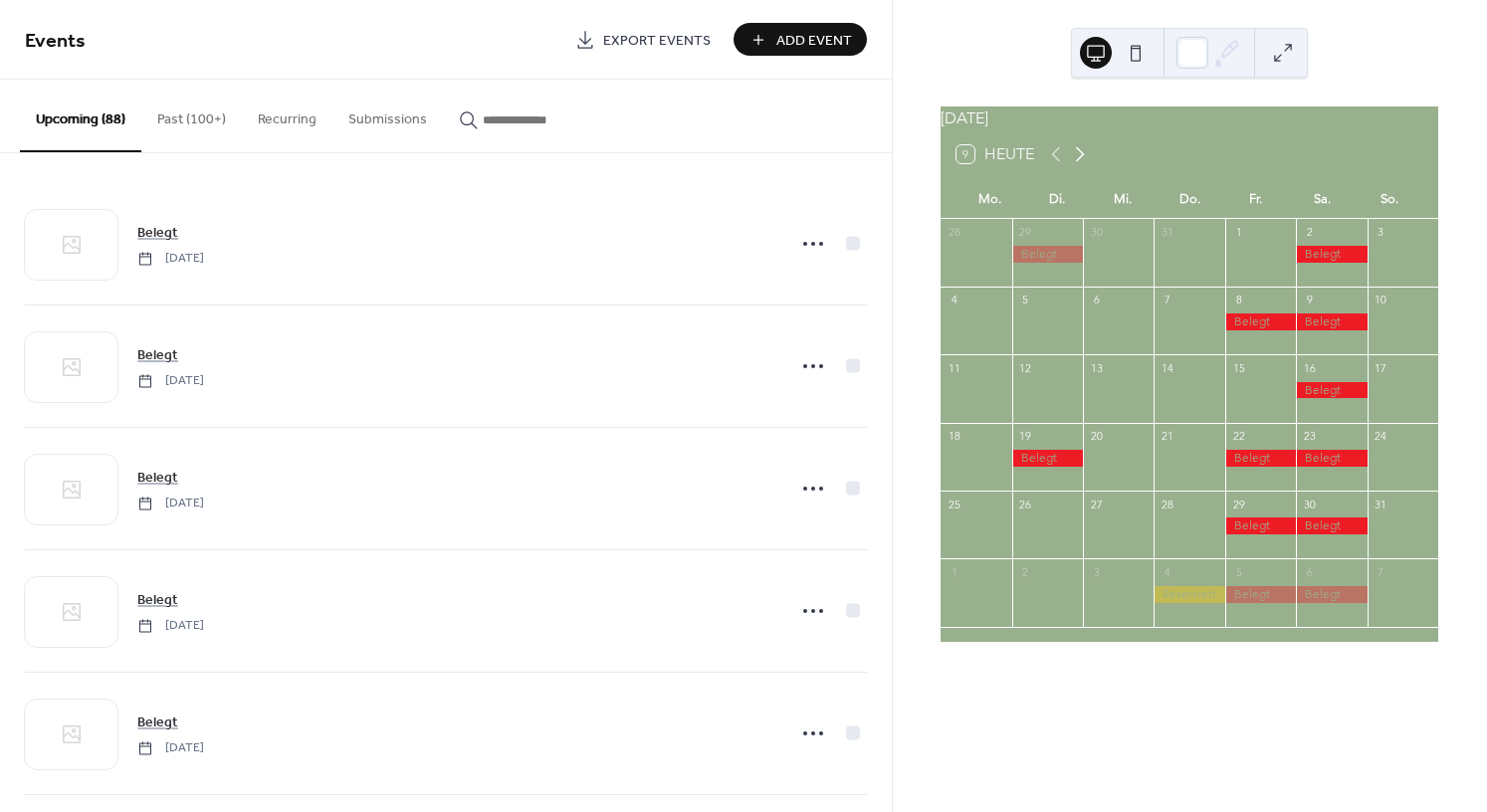 click 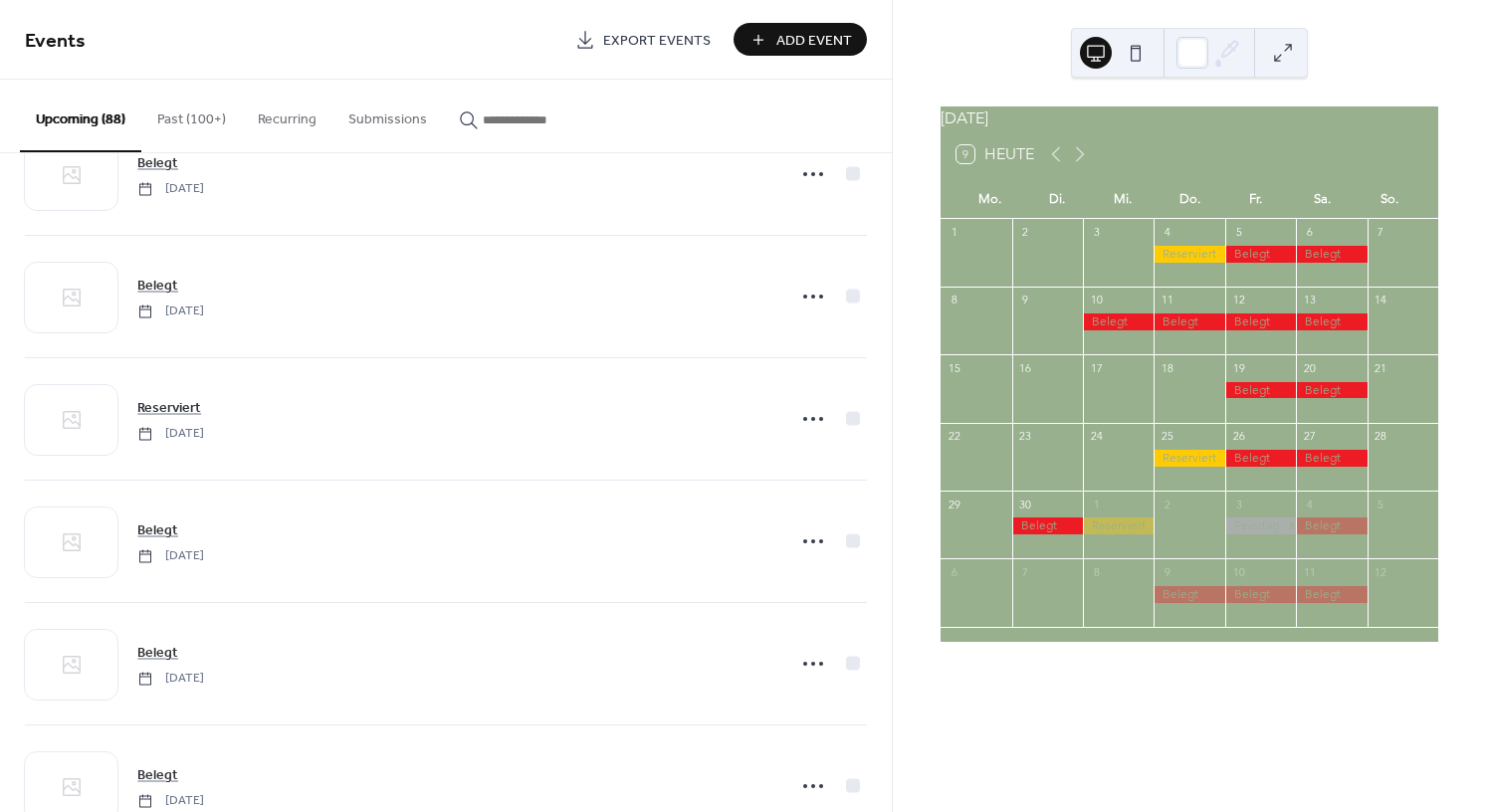 scroll, scrollTop: 1844, scrollLeft: 0, axis: vertical 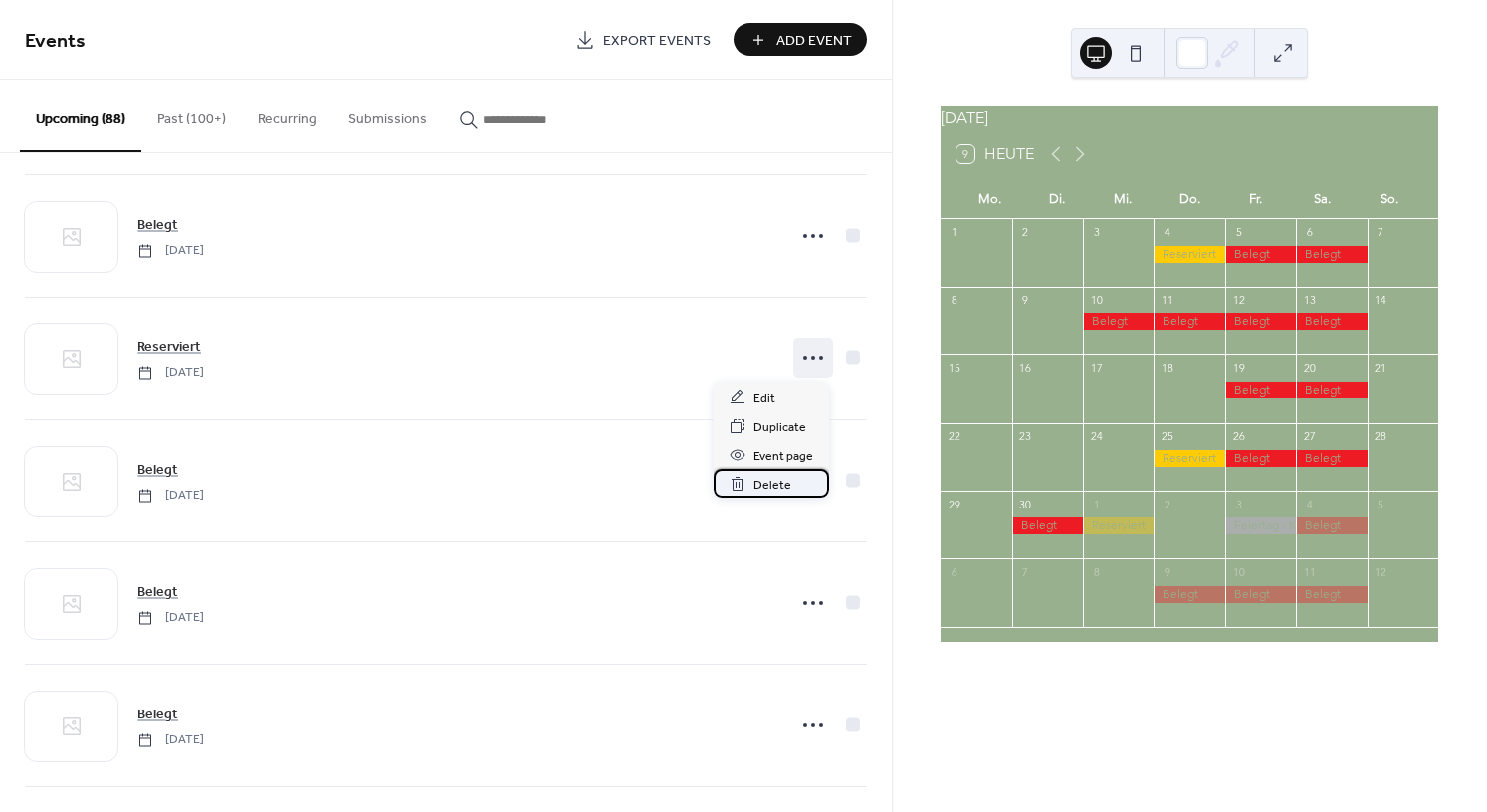 click on "Delete" at bounding box center [772, 485] 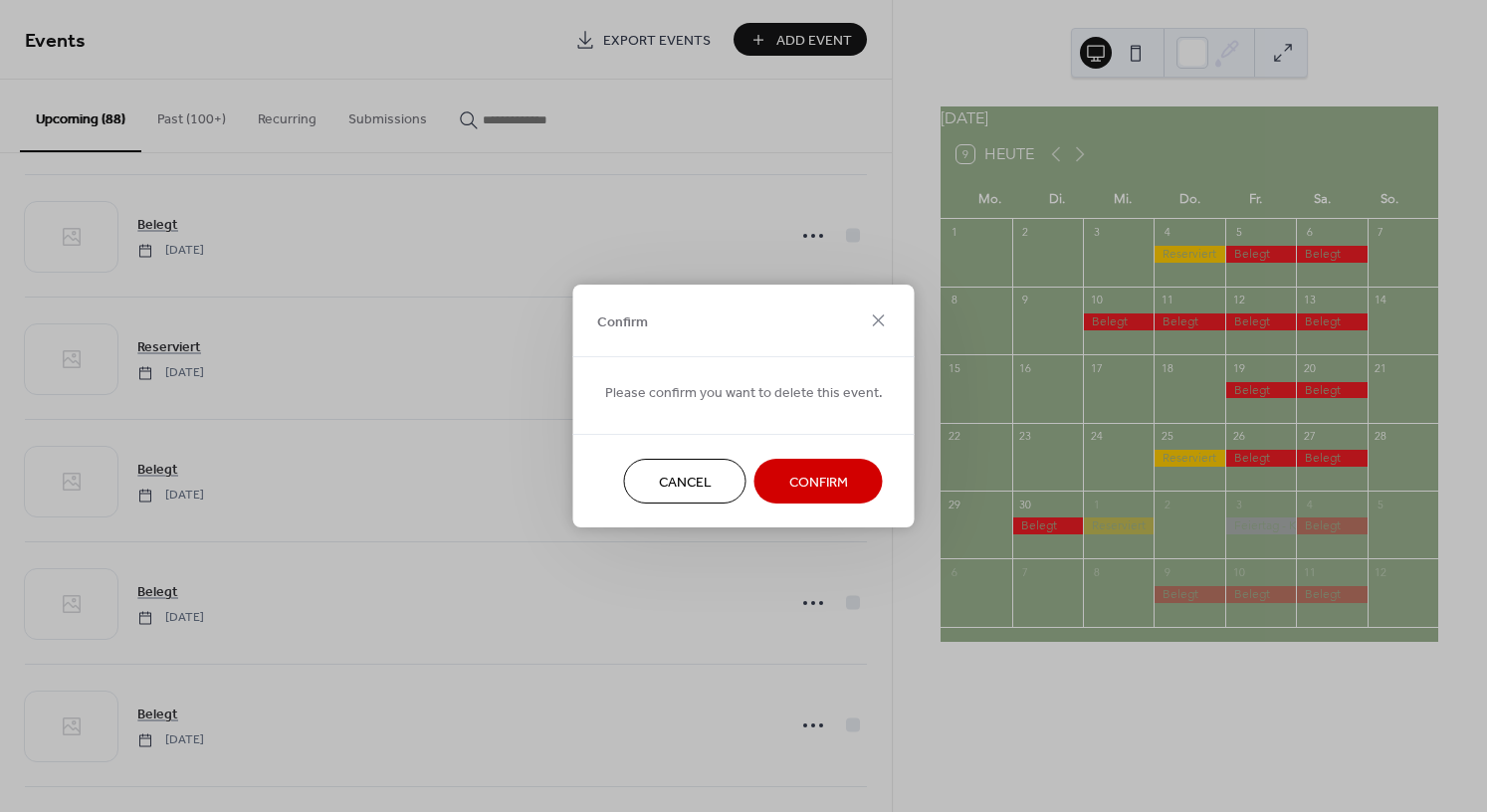 click on "Confirm" at bounding box center (818, 483) 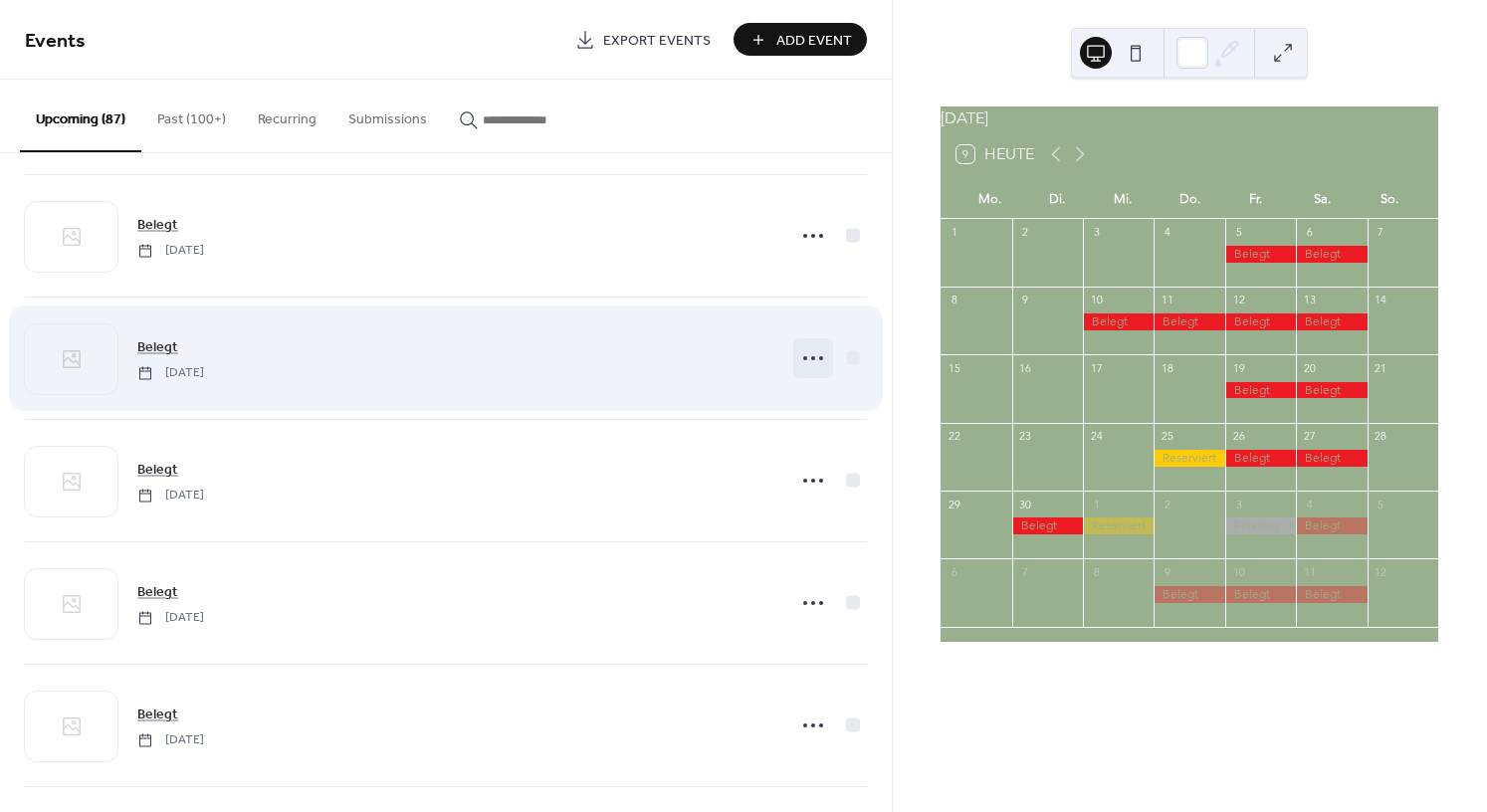click 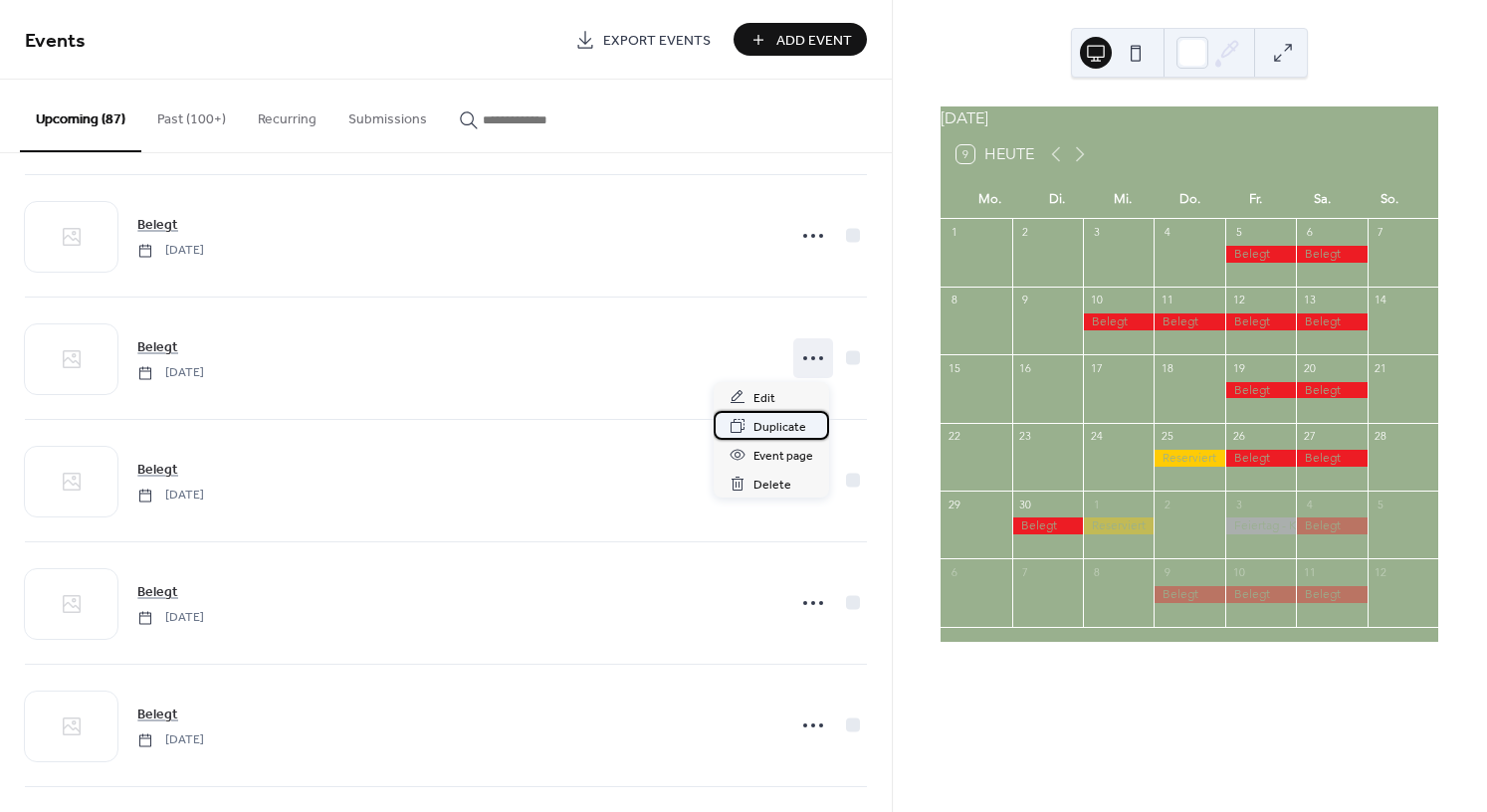 click on "Duplicate" at bounding box center [779, 427] 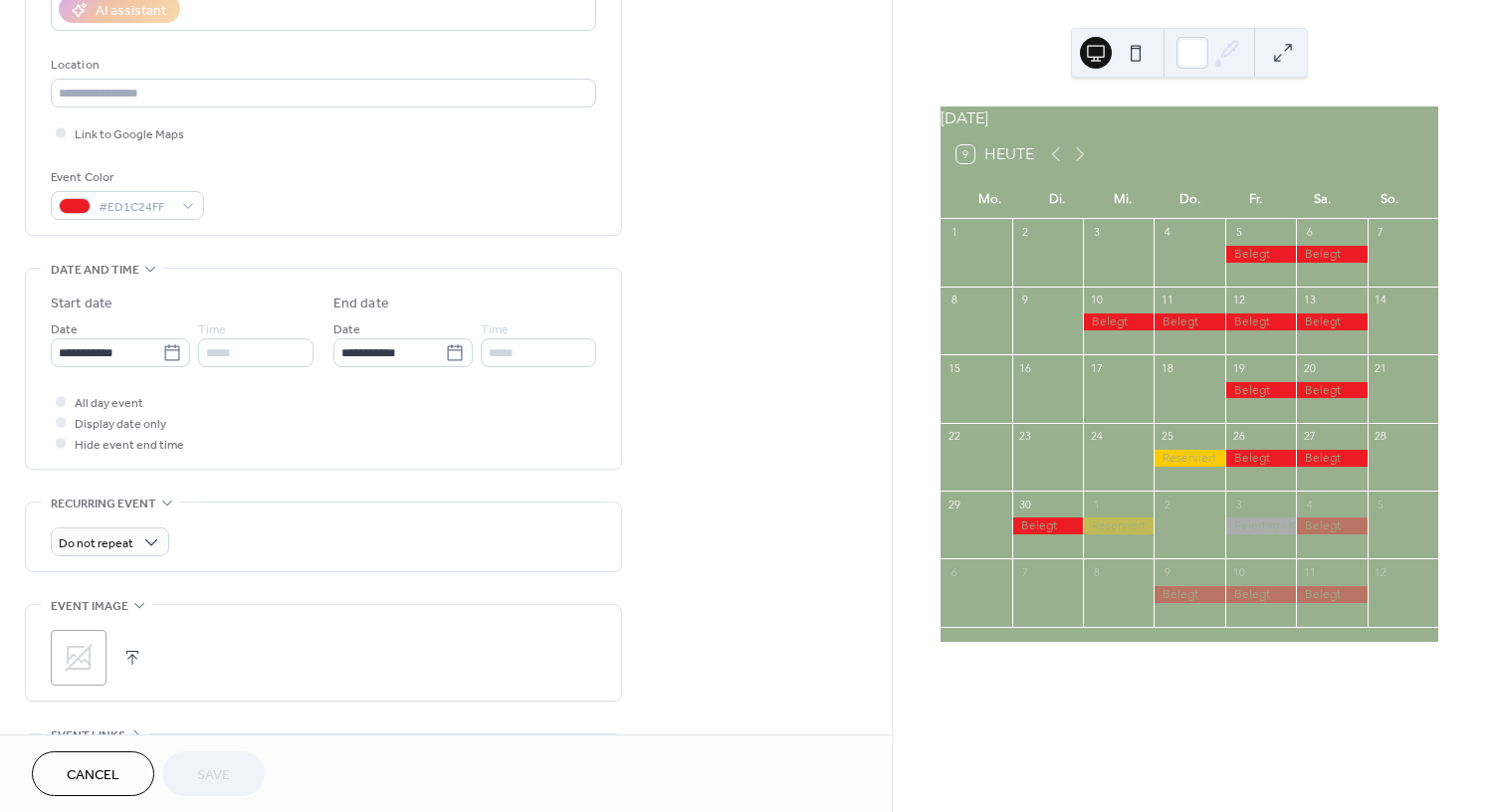 scroll, scrollTop: 389, scrollLeft: 0, axis: vertical 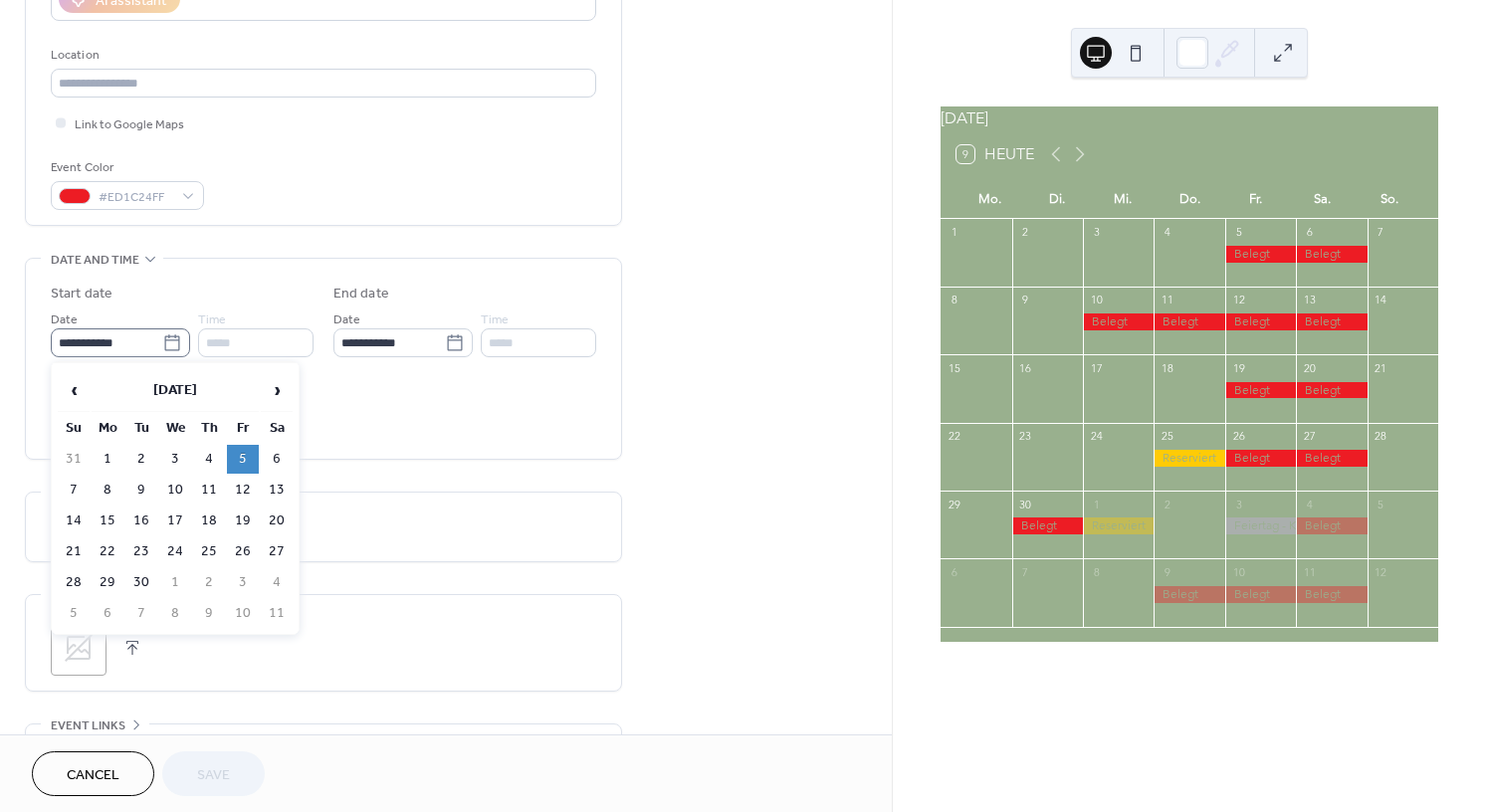 click 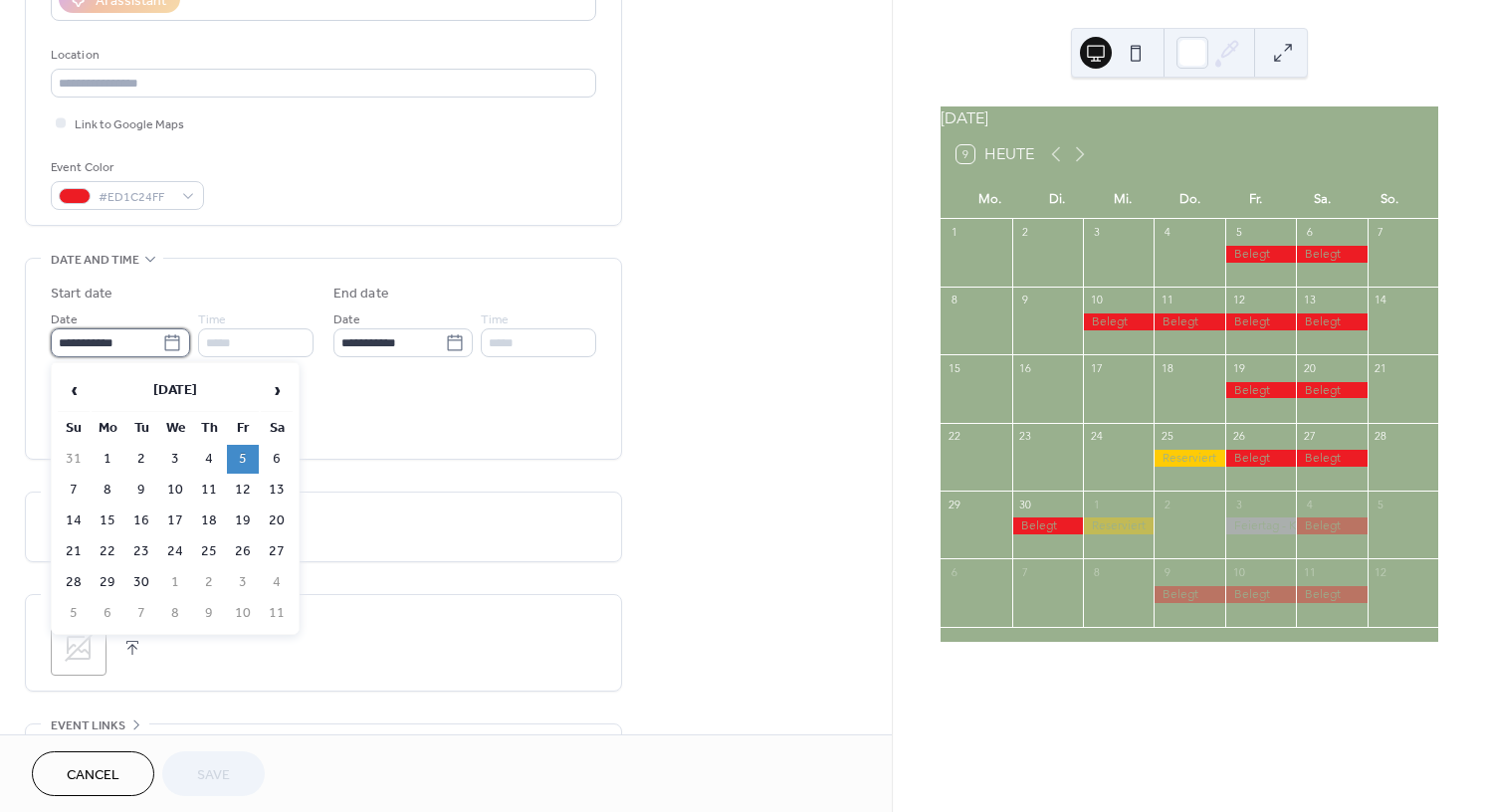 click on "**********" at bounding box center (106, 342) 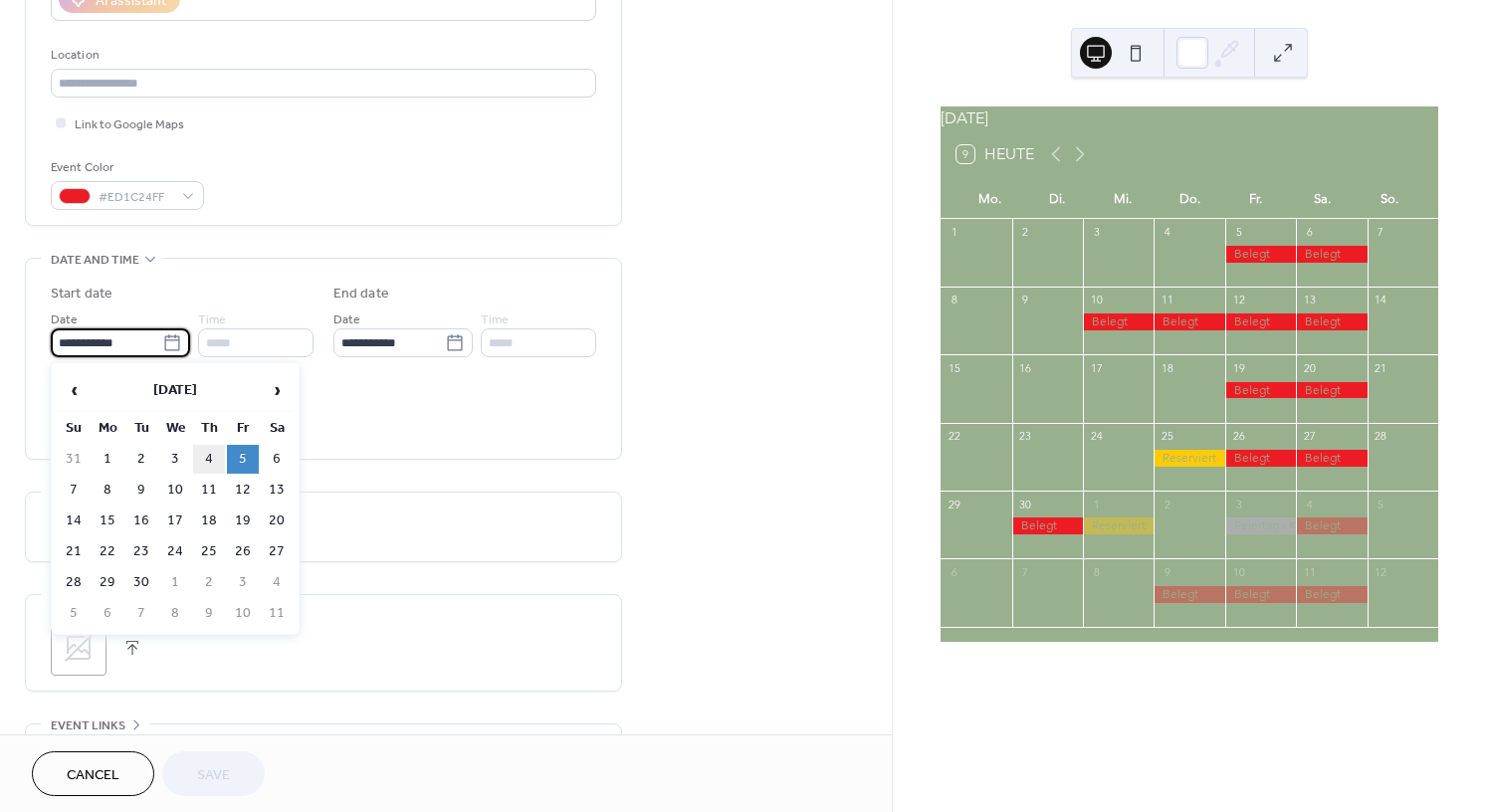 click on "4" at bounding box center (209, 459) 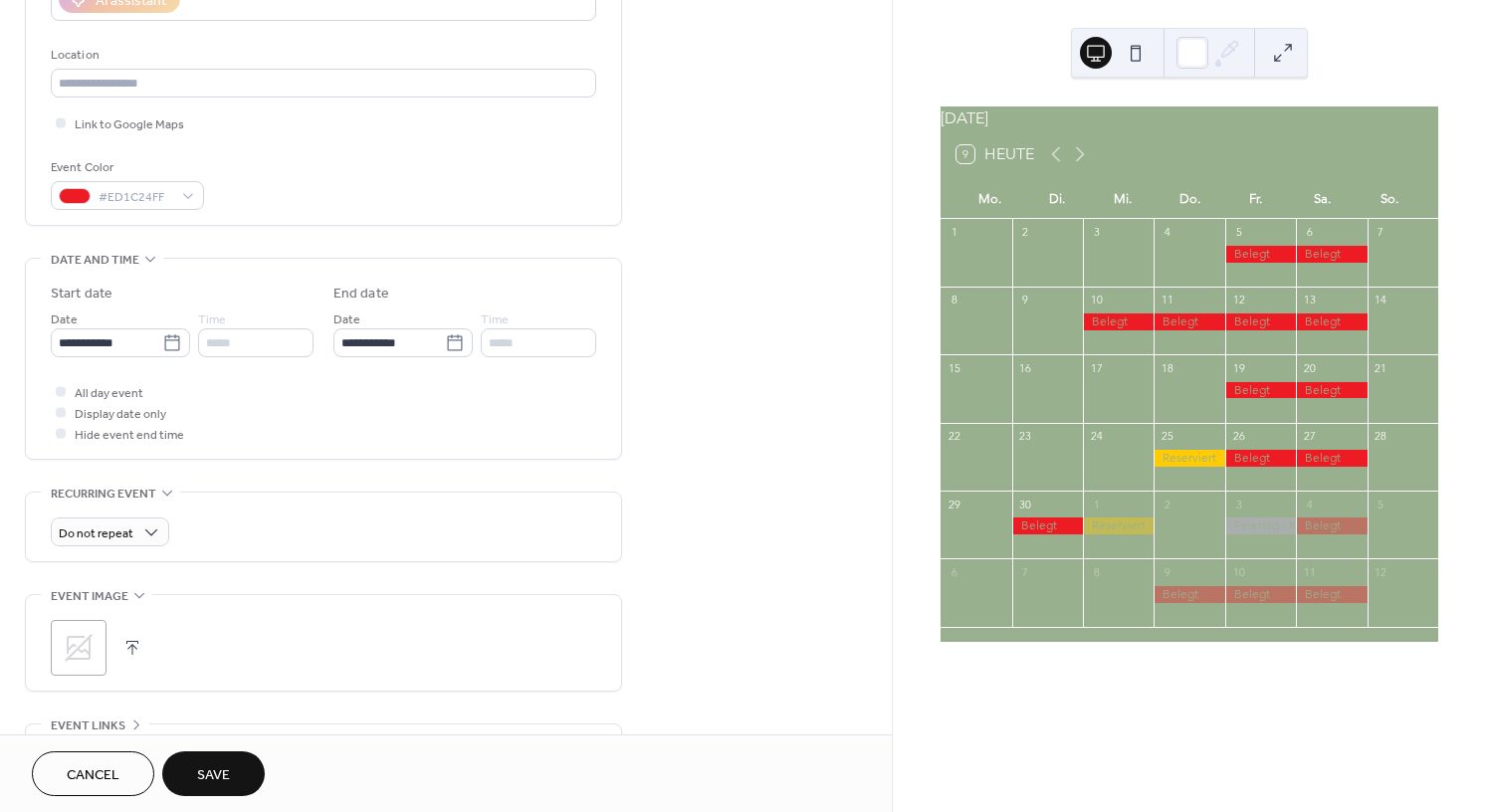 click on "Save" at bounding box center [213, 775] 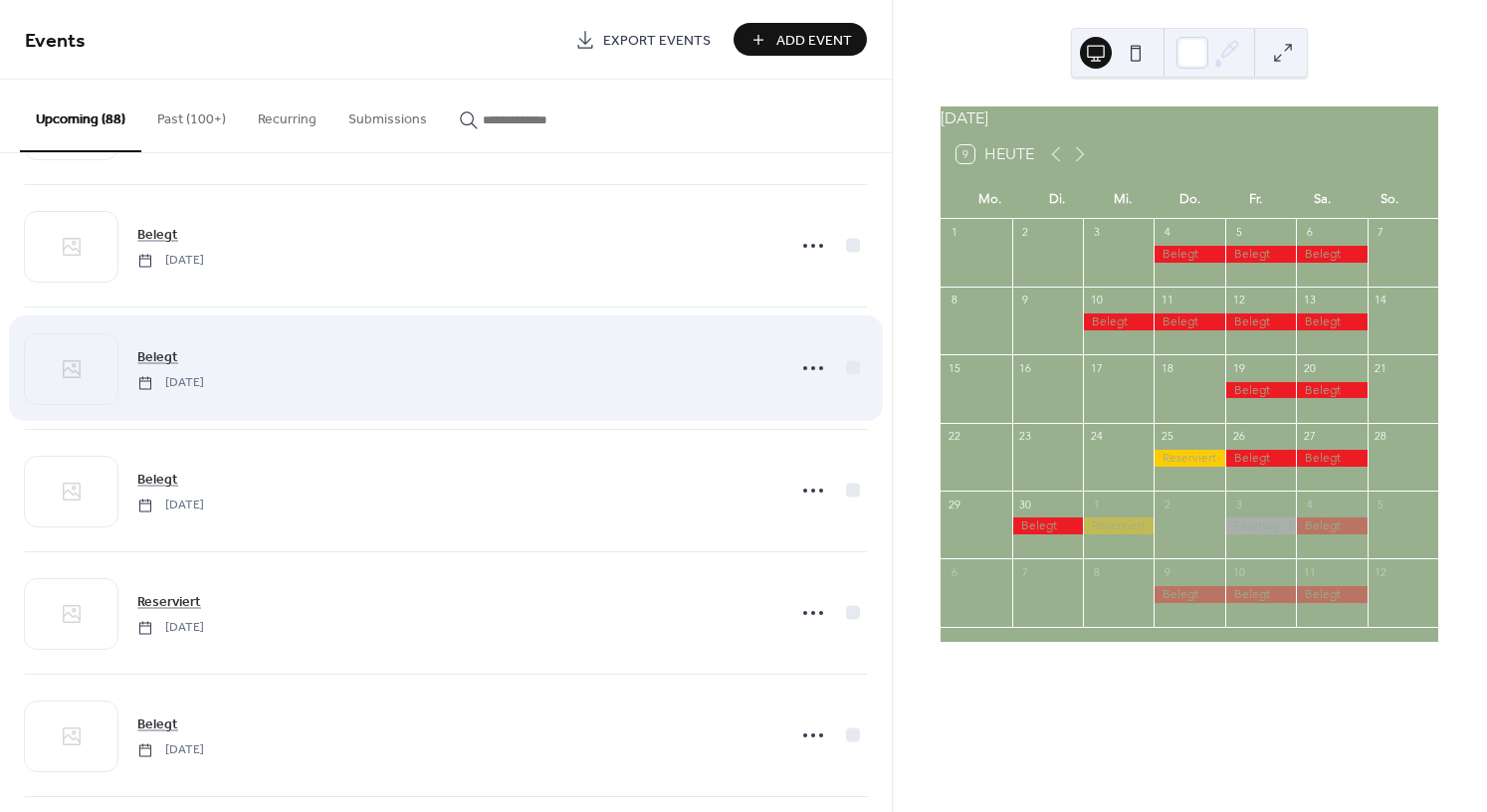 scroll, scrollTop: 2700, scrollLeft: 0, axis: vertical 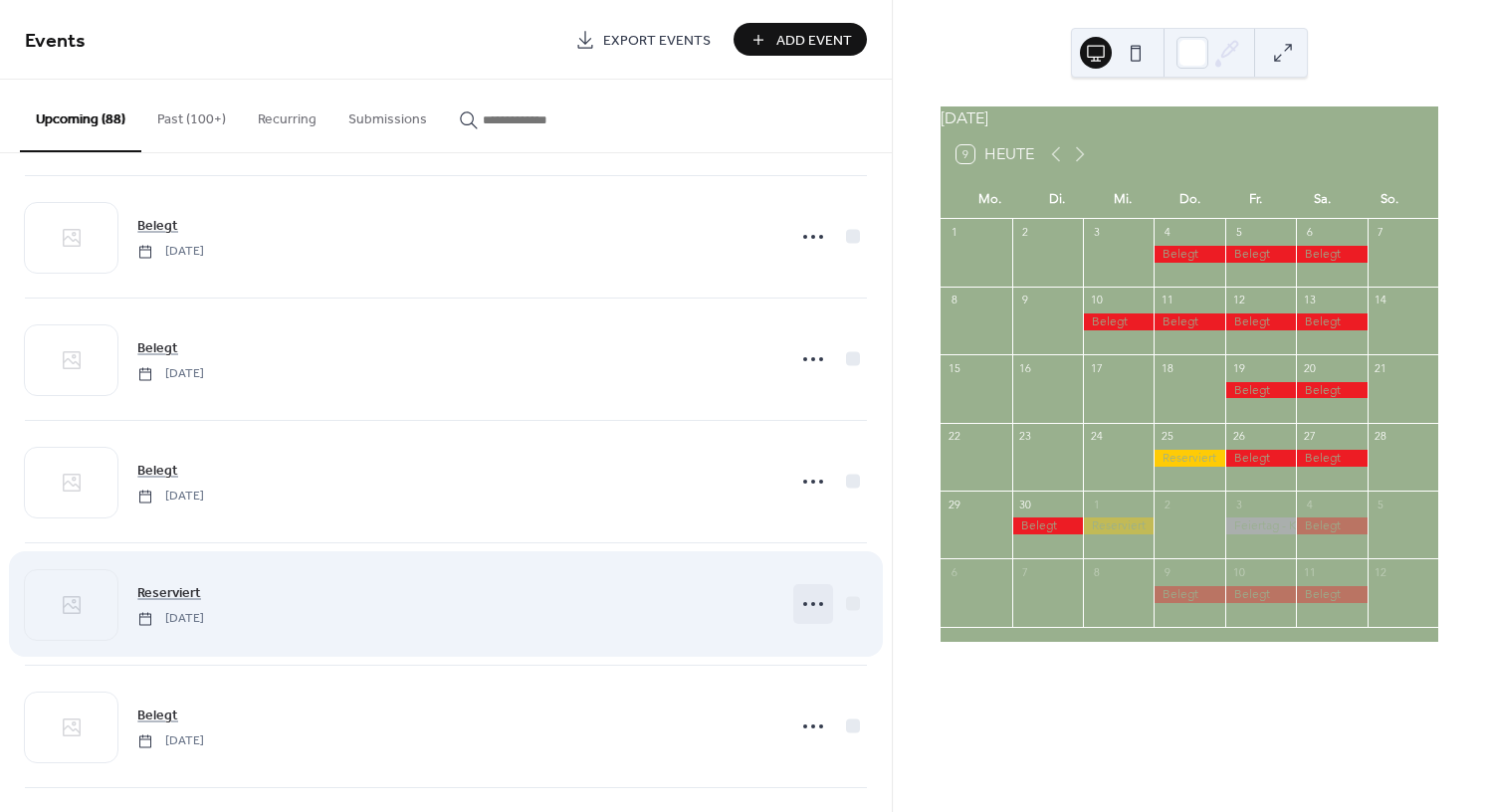 click 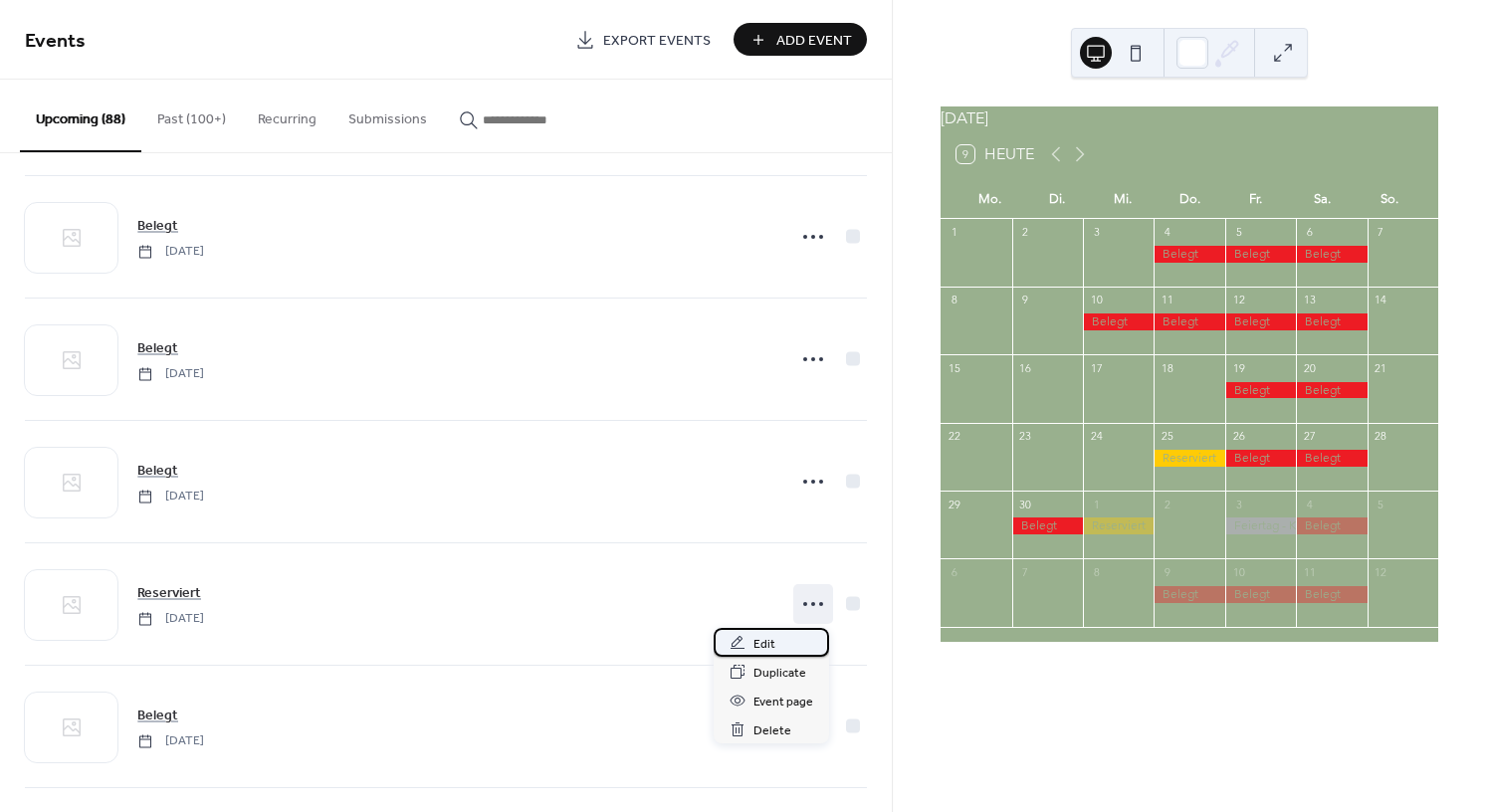 click on "Edit" at bounding box center [771, 642] 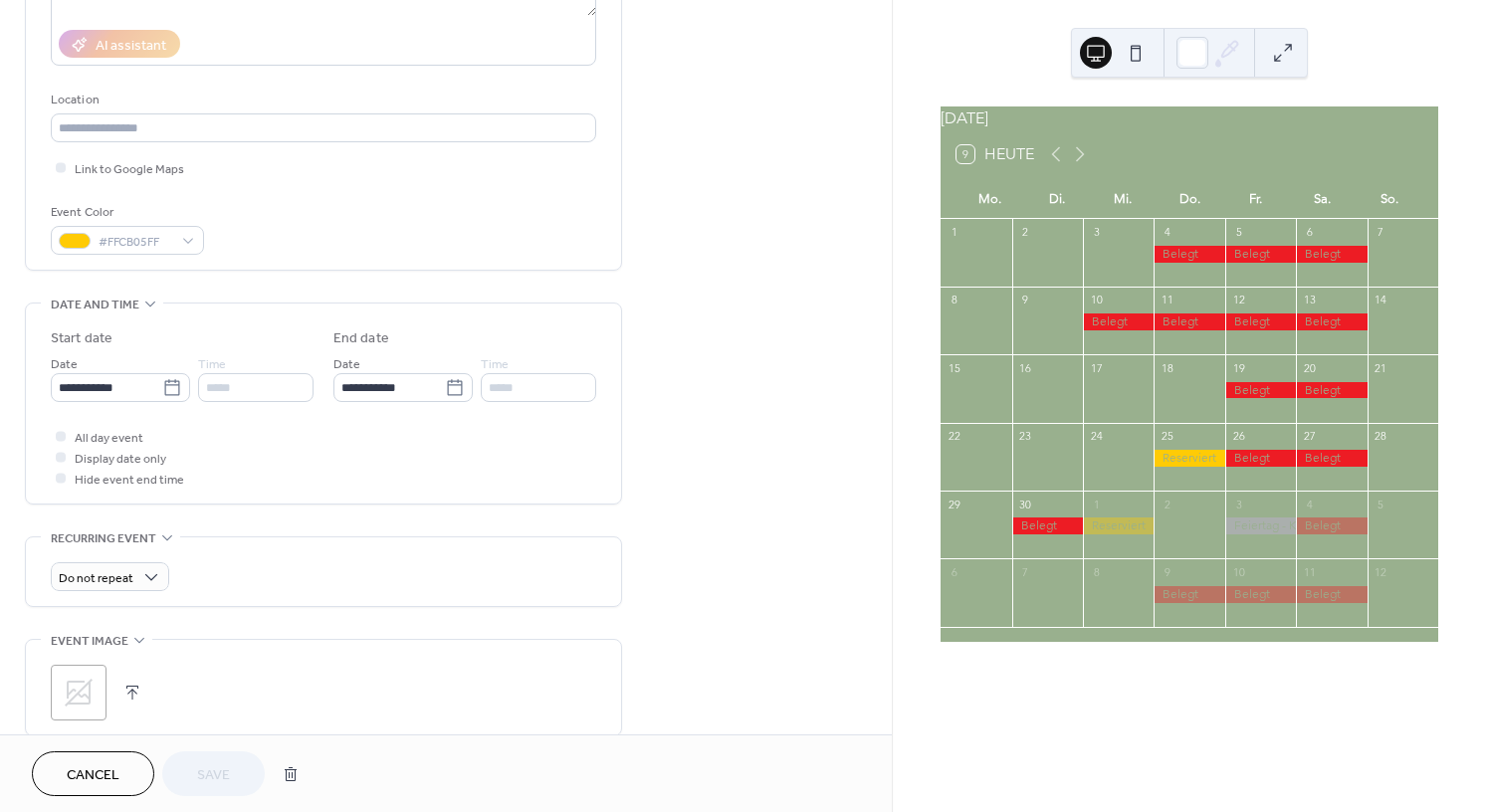 scroll, scrollTop: 369, scrollLeft: 0, axis: vertical 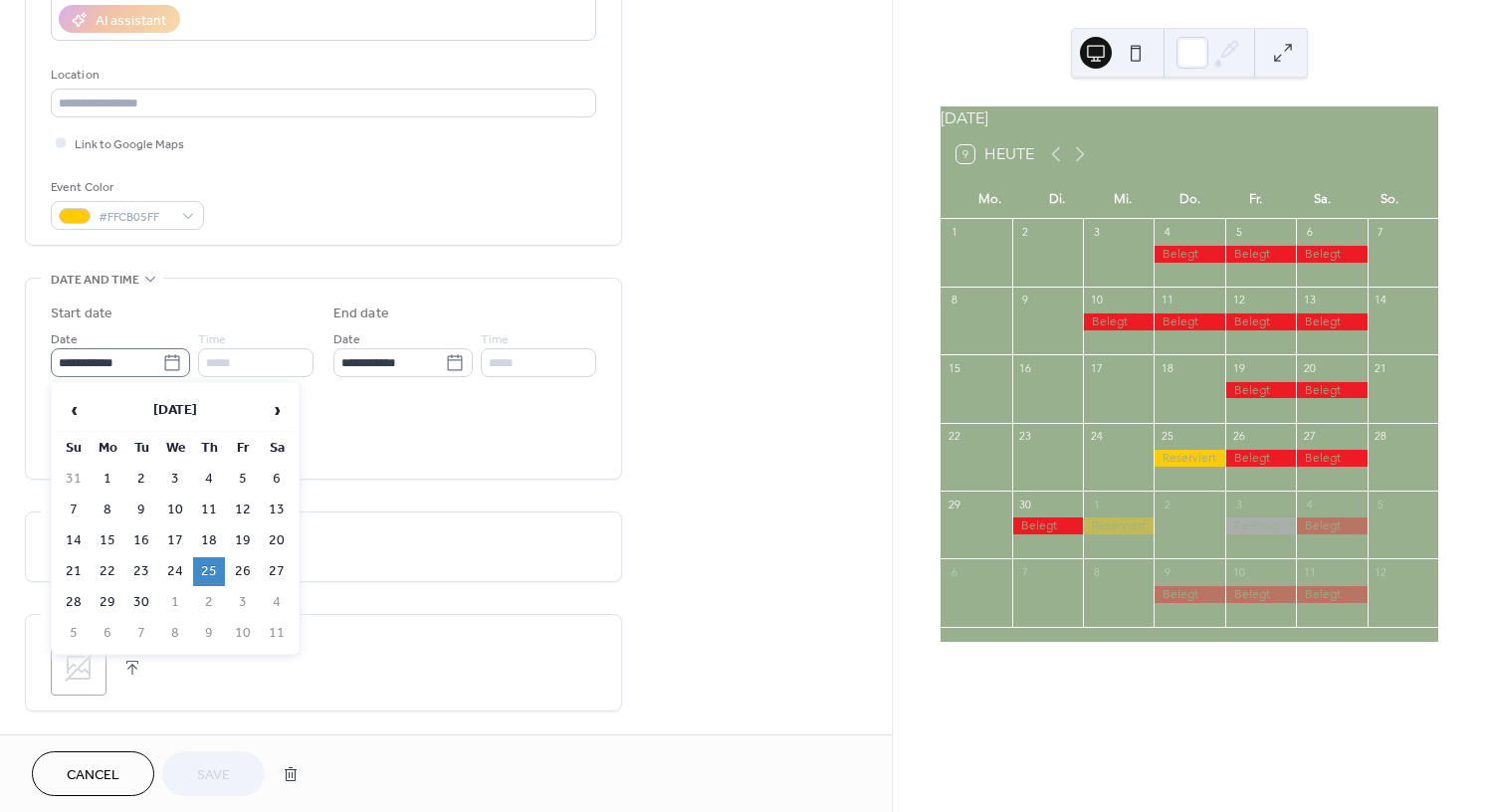 click 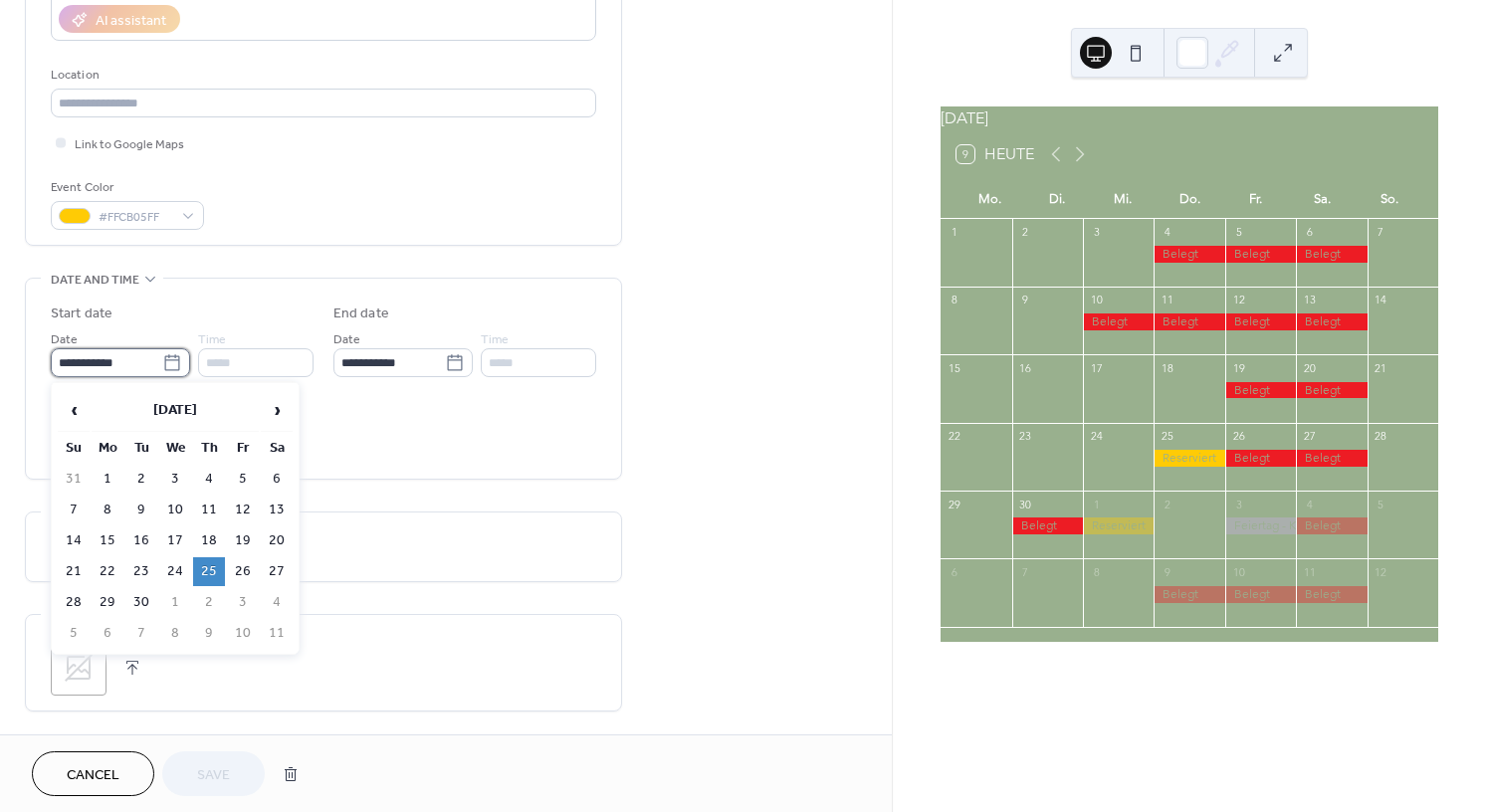 click on "**********" at bounding box center (106, 362) 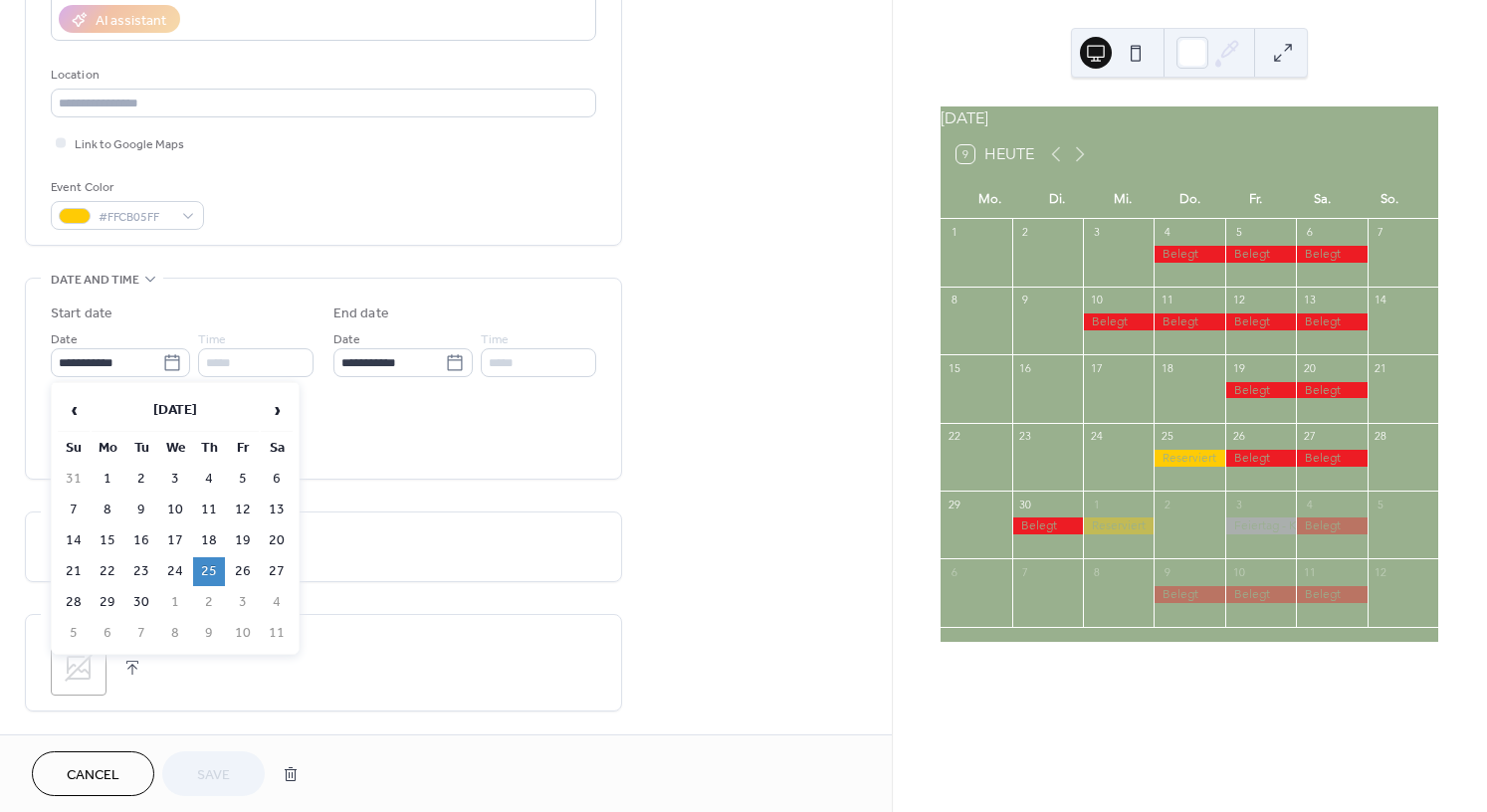 click on "23" at bounding box center (141, 571) 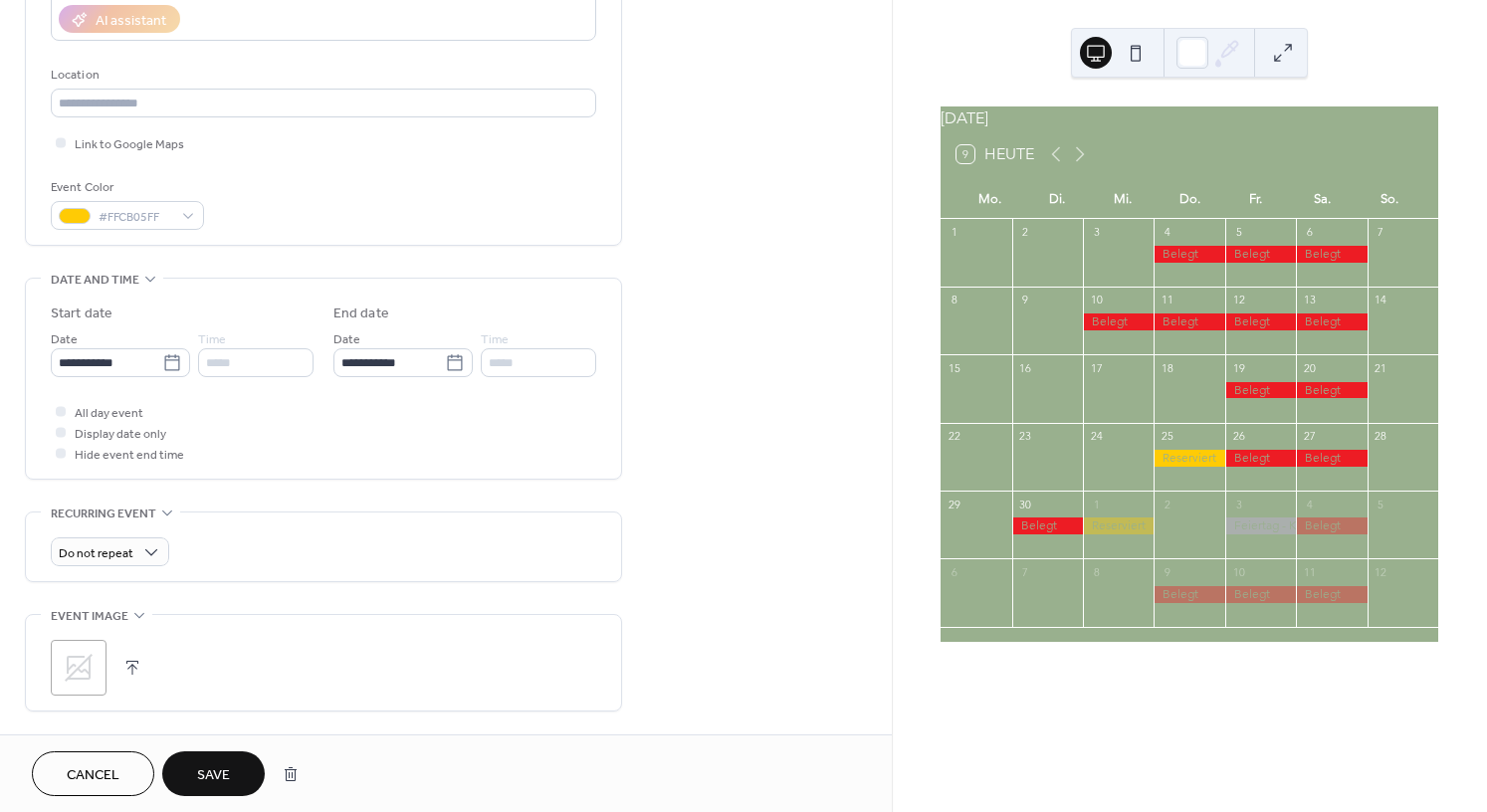 click on "Save" at bounding box center (213, 775) 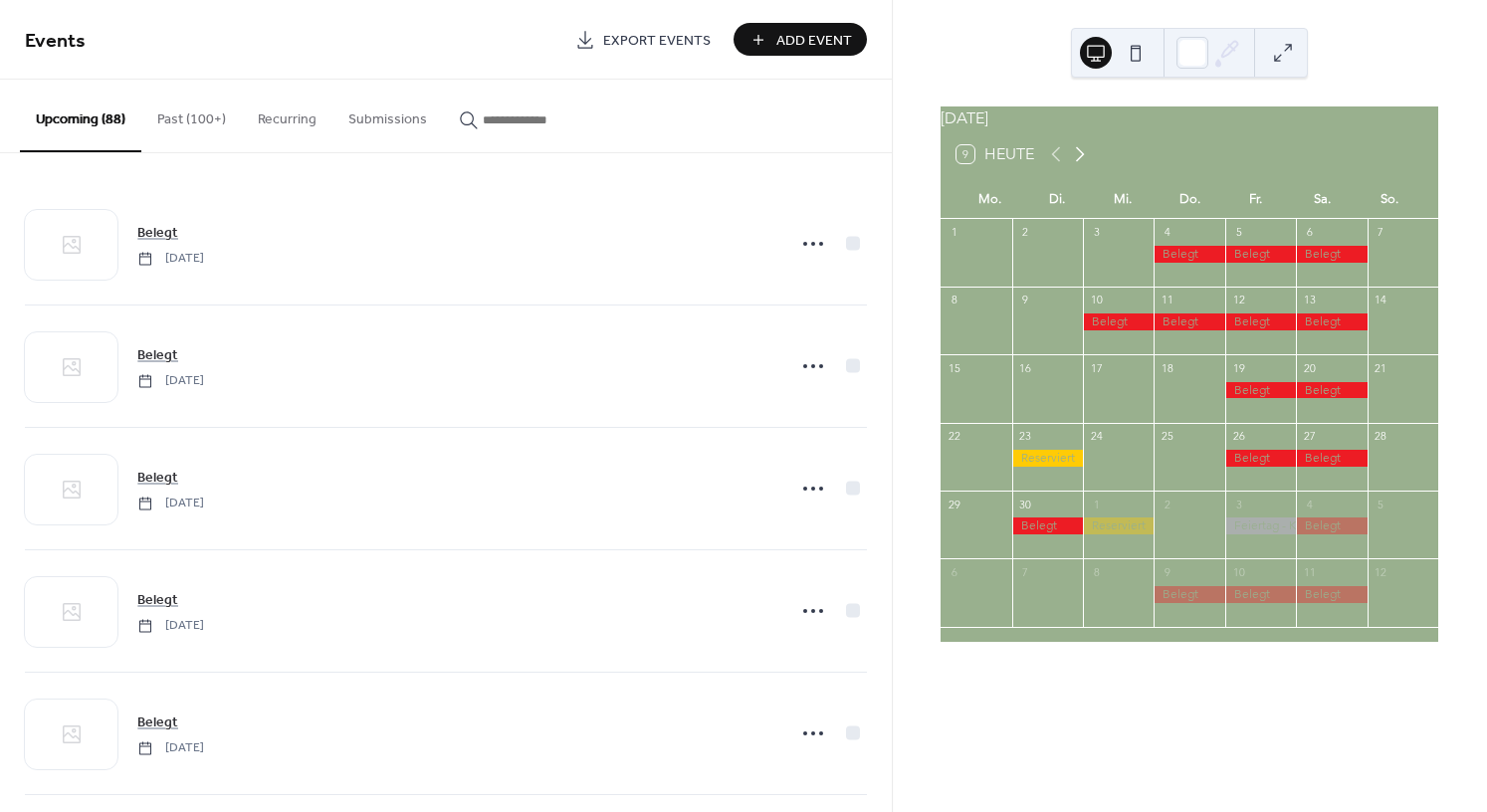 click 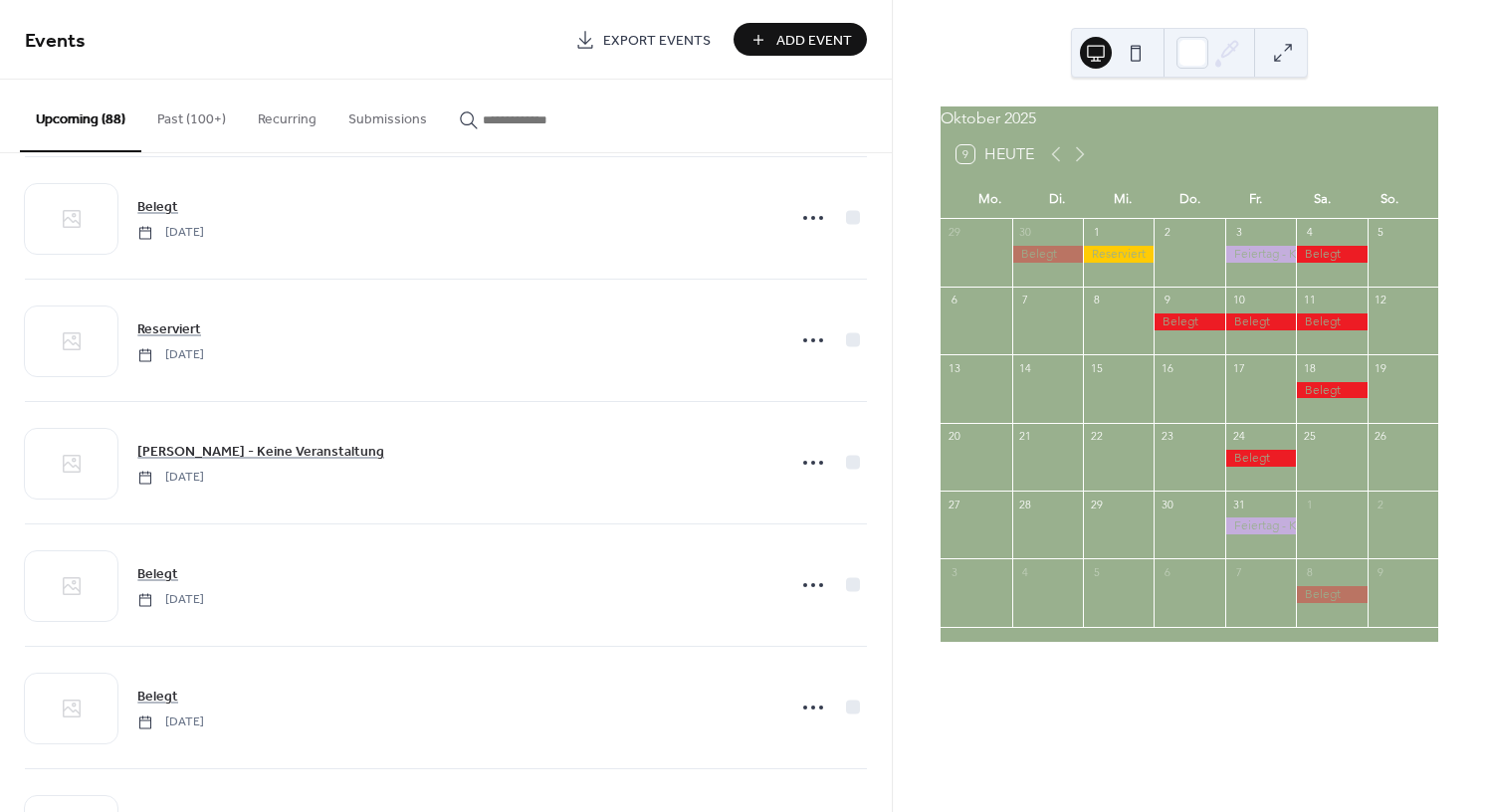 scroll, scrollTop: 3478, scrollLeft: 0, axis: vertical 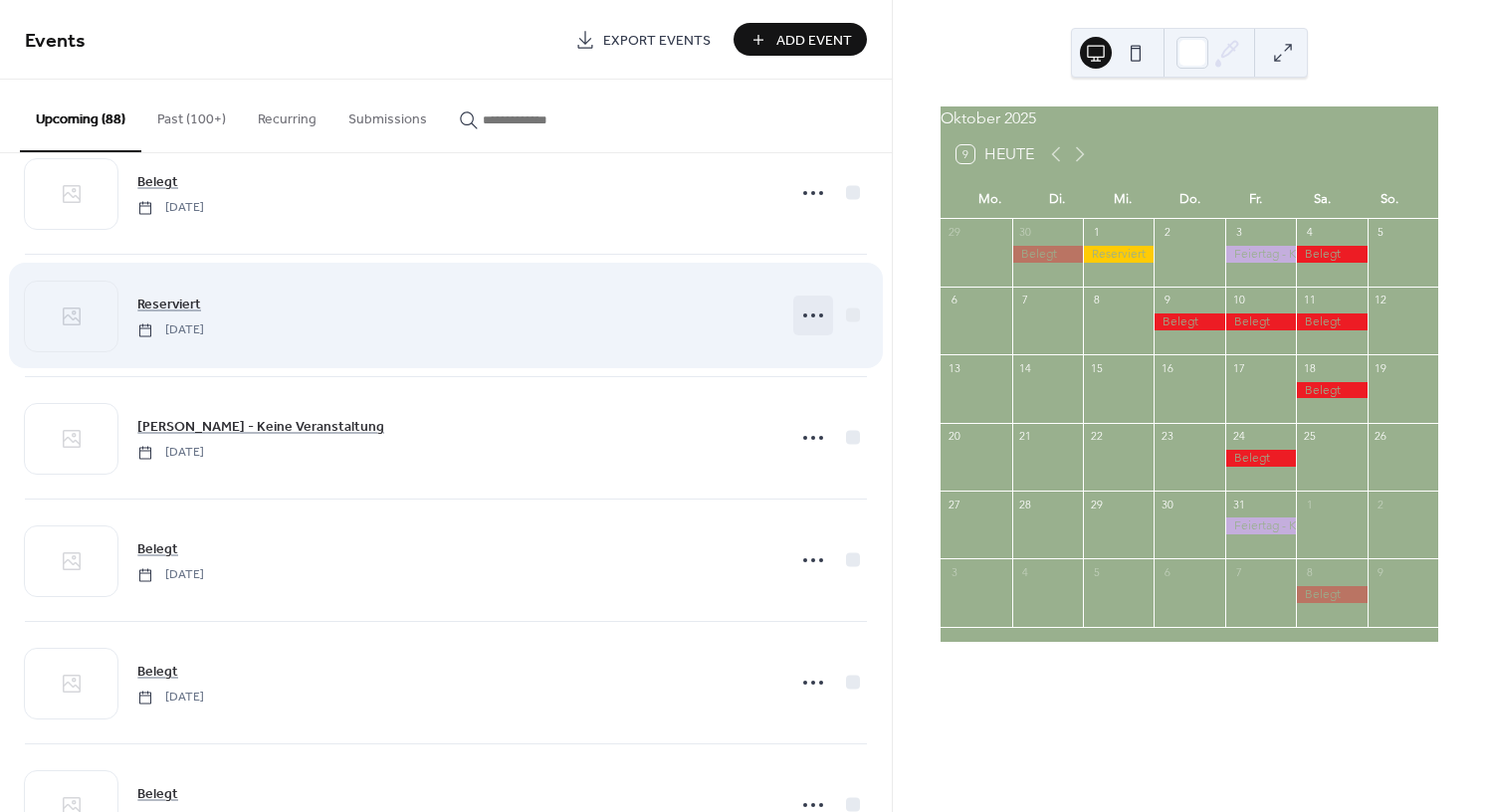 click 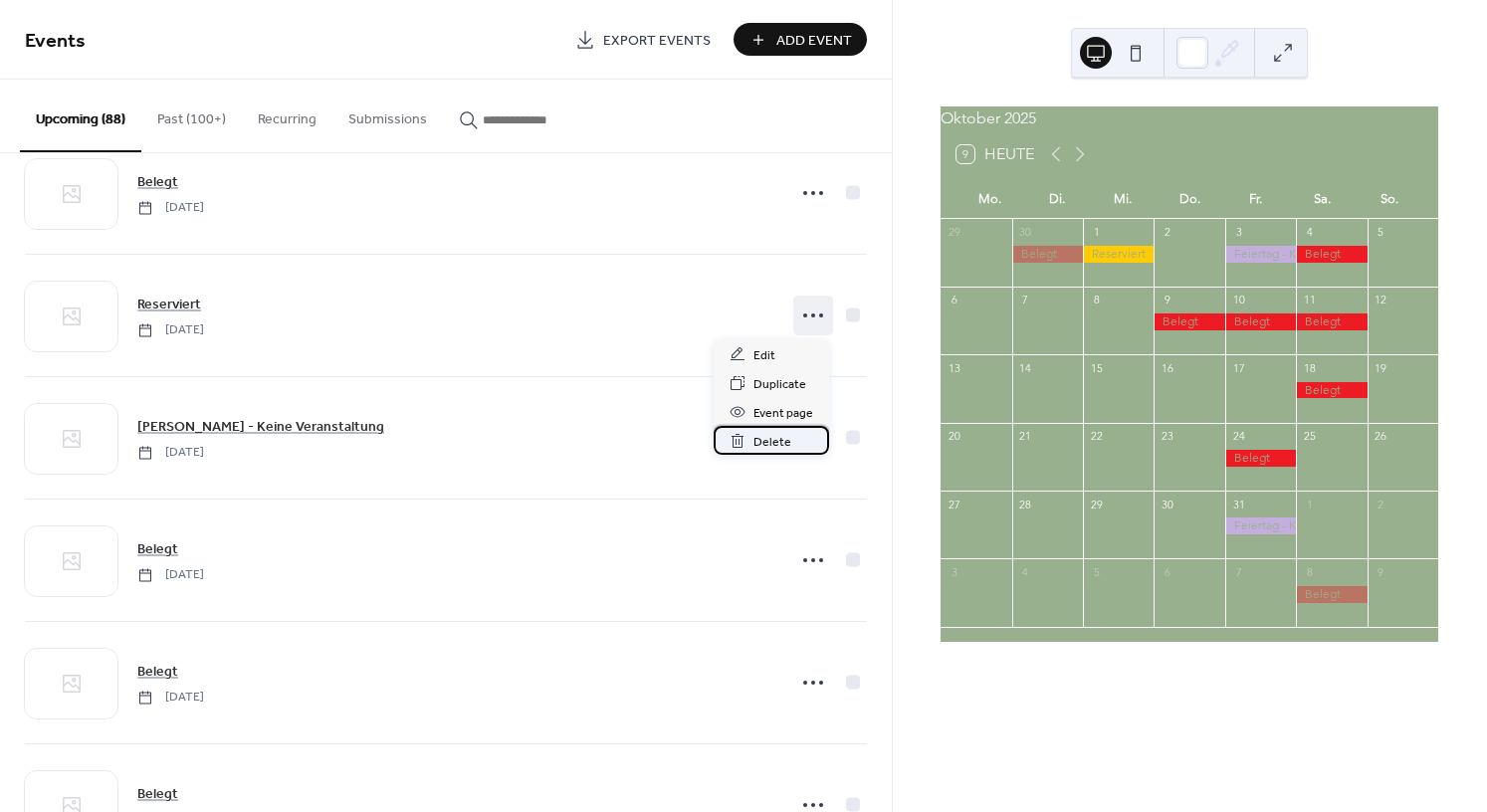 click on "Delete" at bounding box center (772, 442) 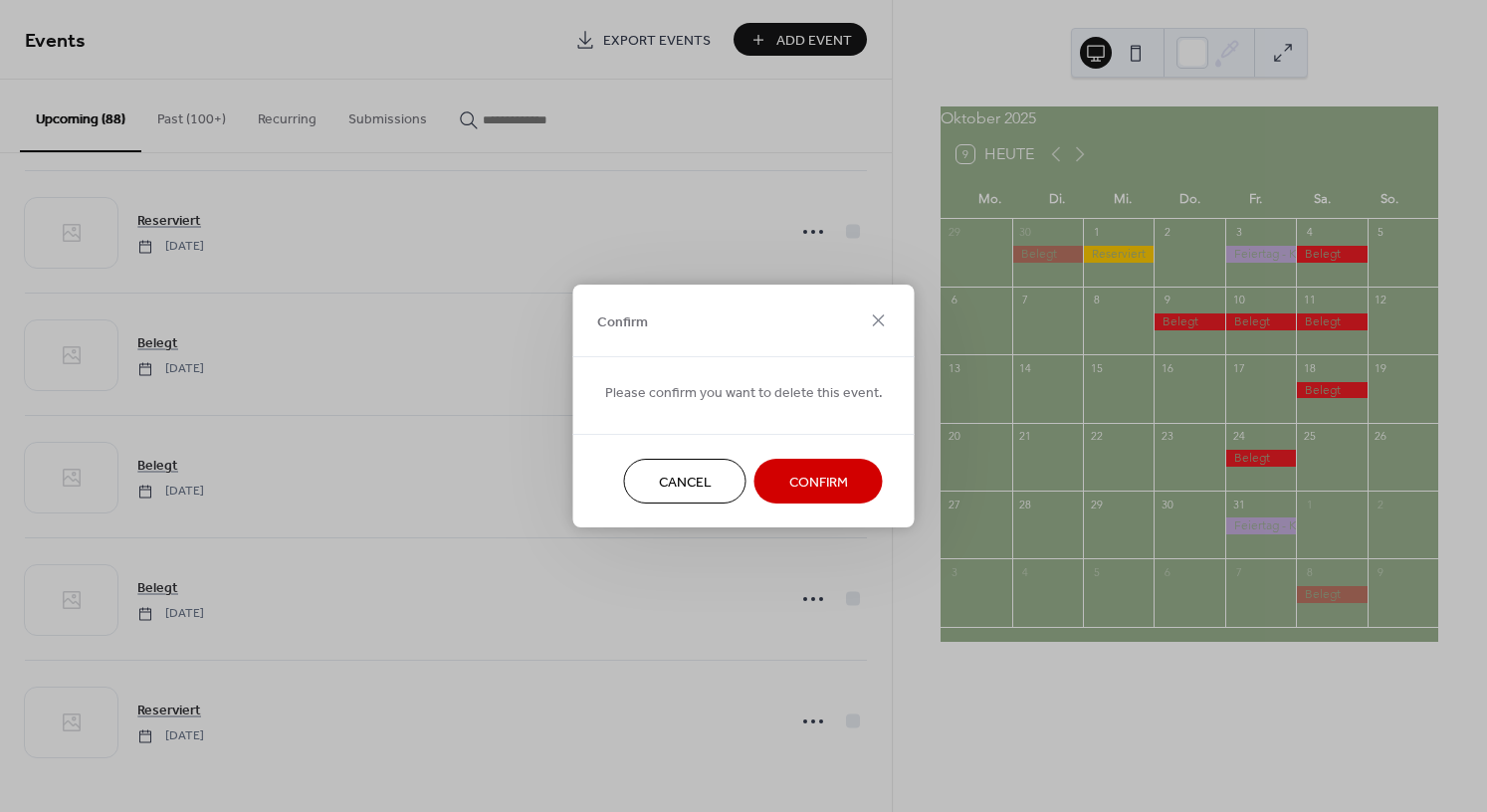 scroll, scrollTop: 3478, scrollLeft: 0, axis: vertical 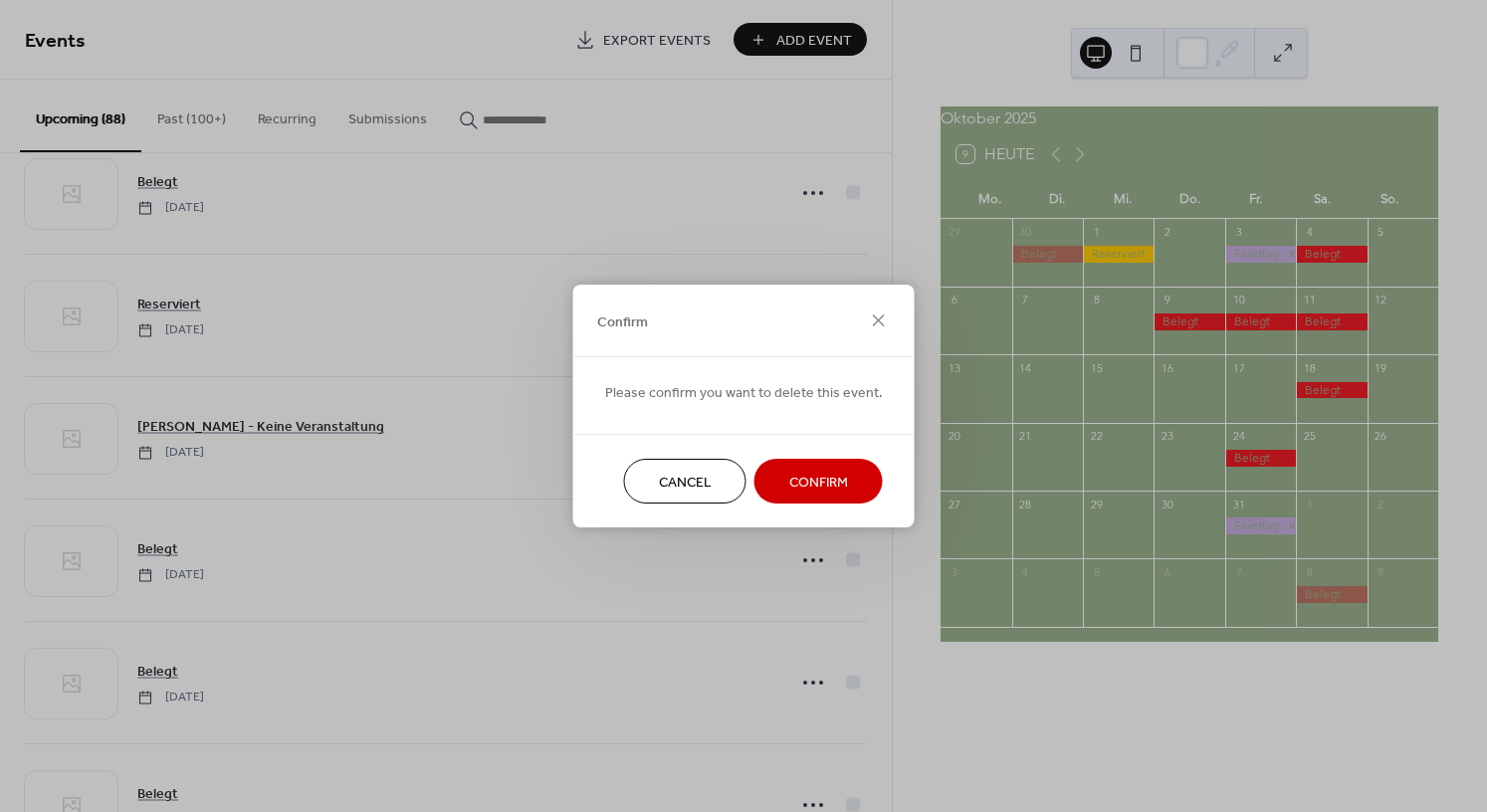 click on "Confirm" at bounding box center [818, 483] 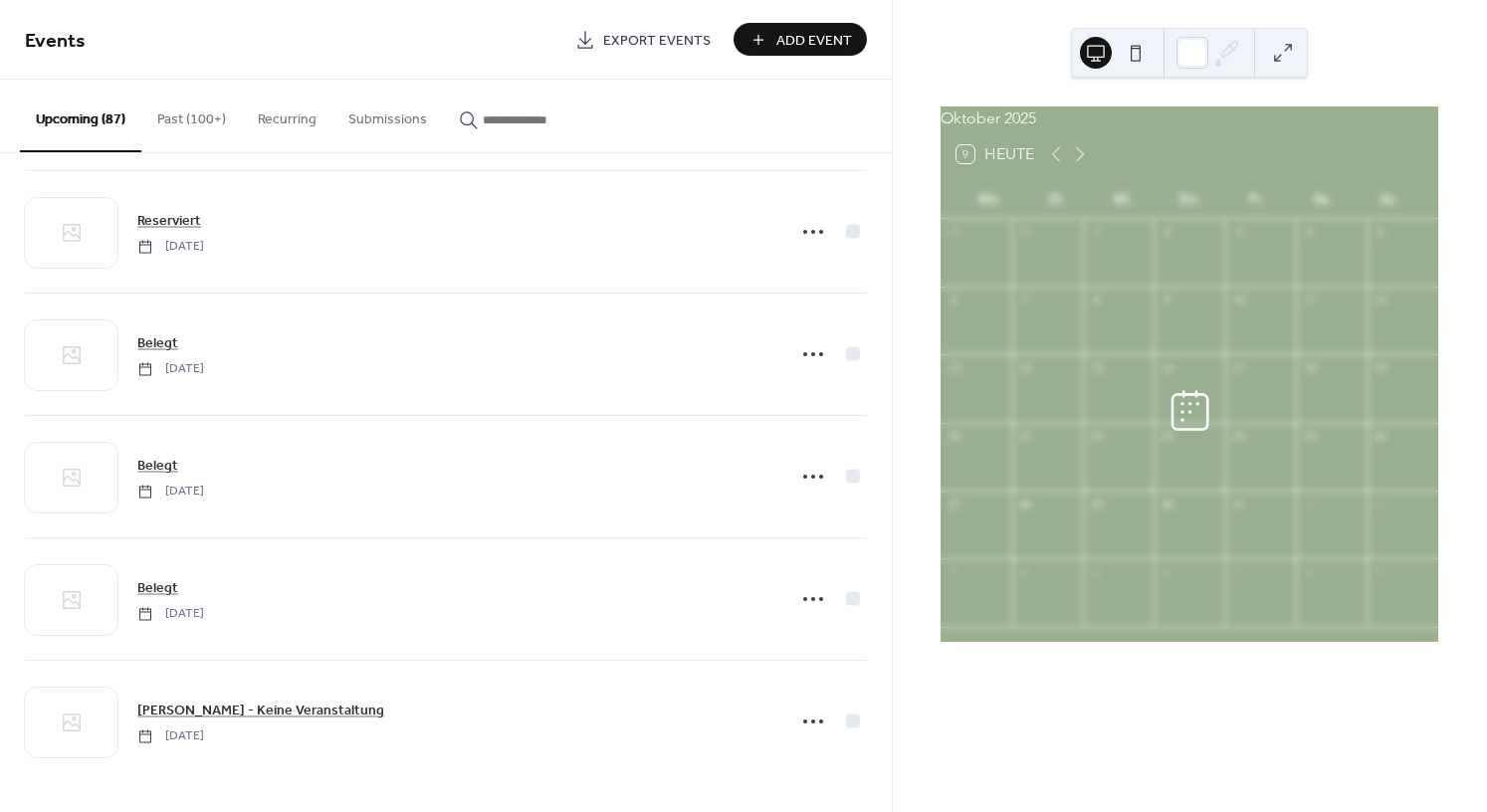 scroll, scrollTop: 3478, scrollLeft: 0, axis: vertical 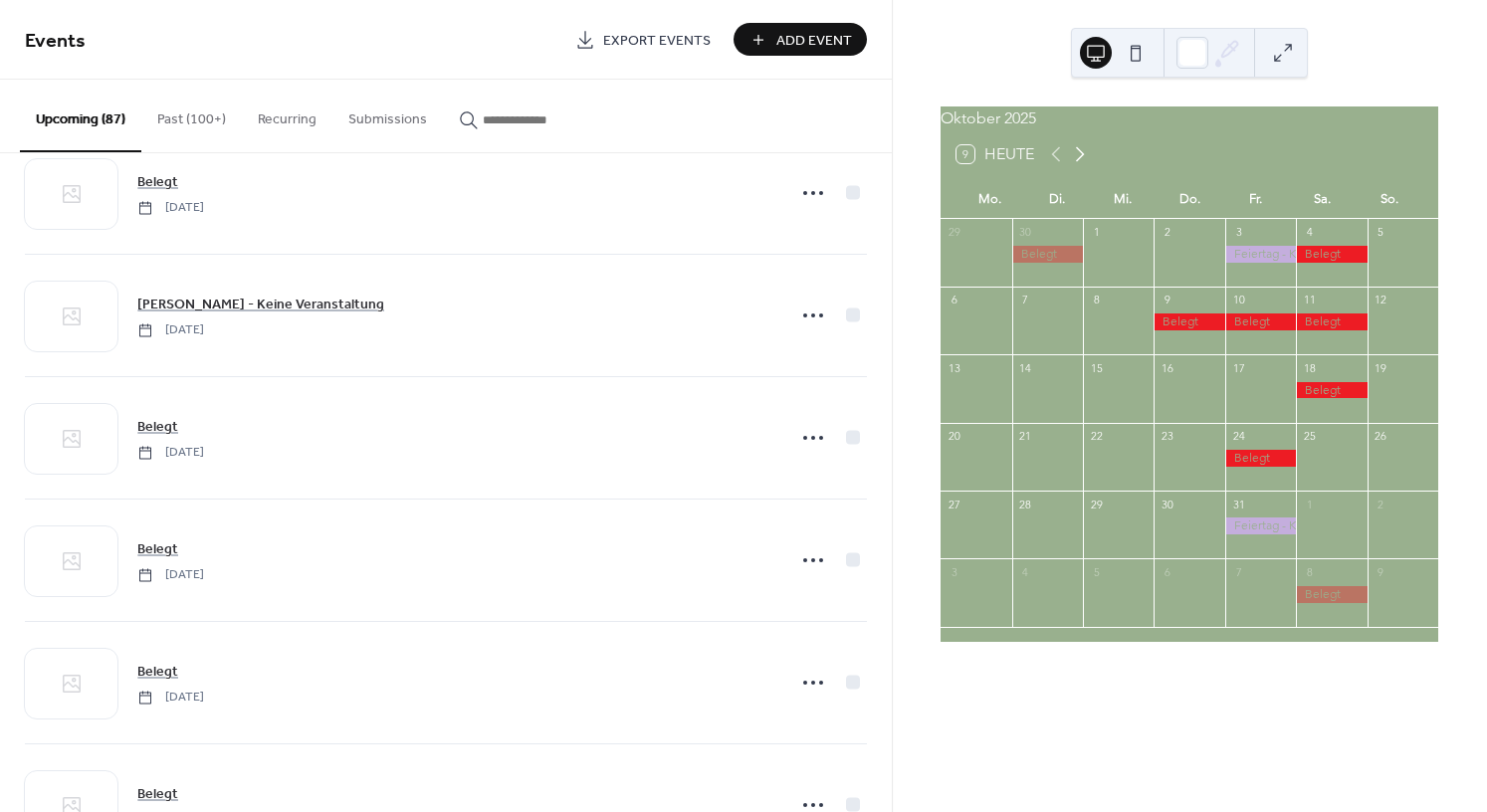 click 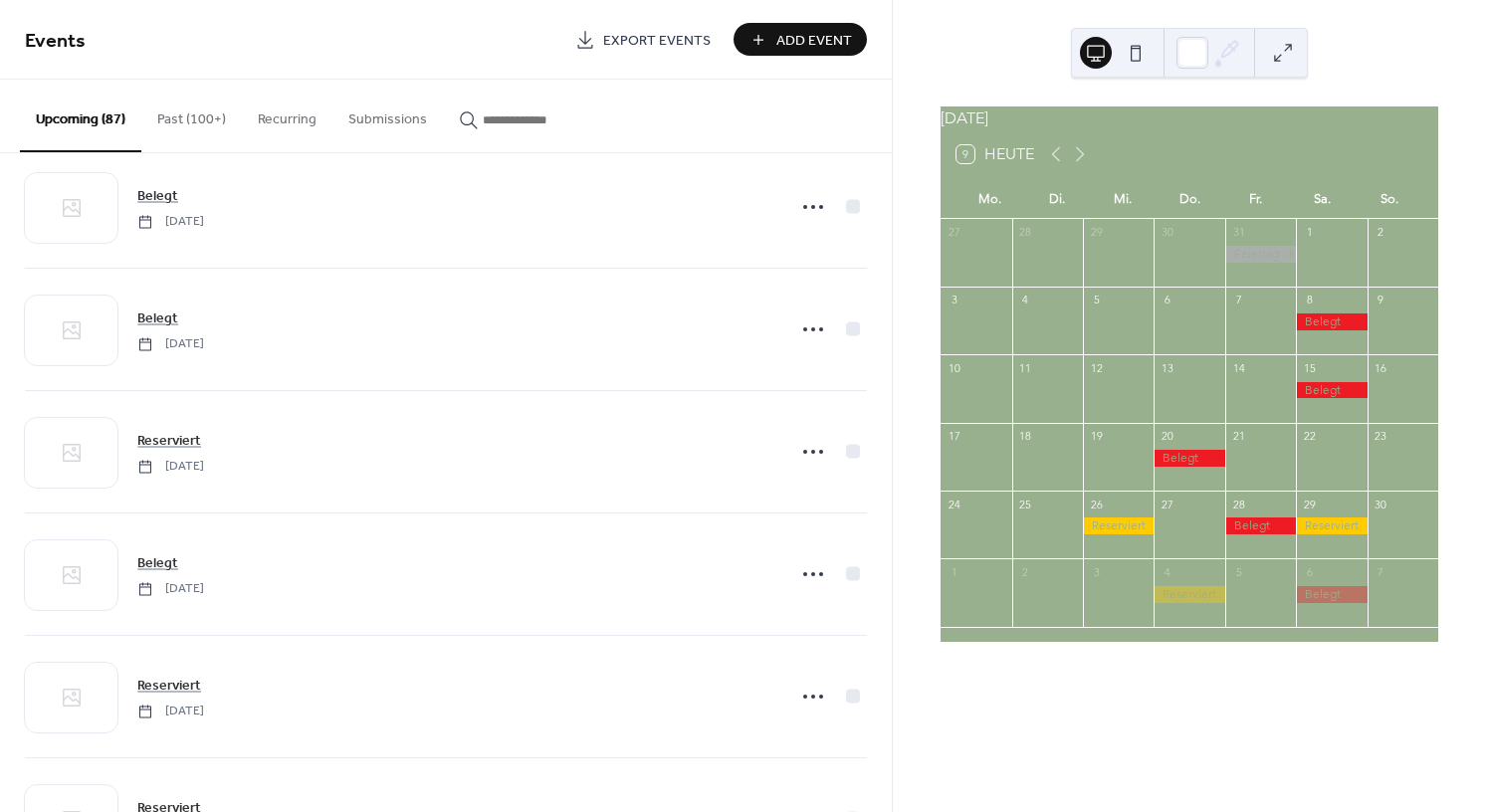scroll, scrollTop: 4707, scrollLeft: 0, axis: vertical 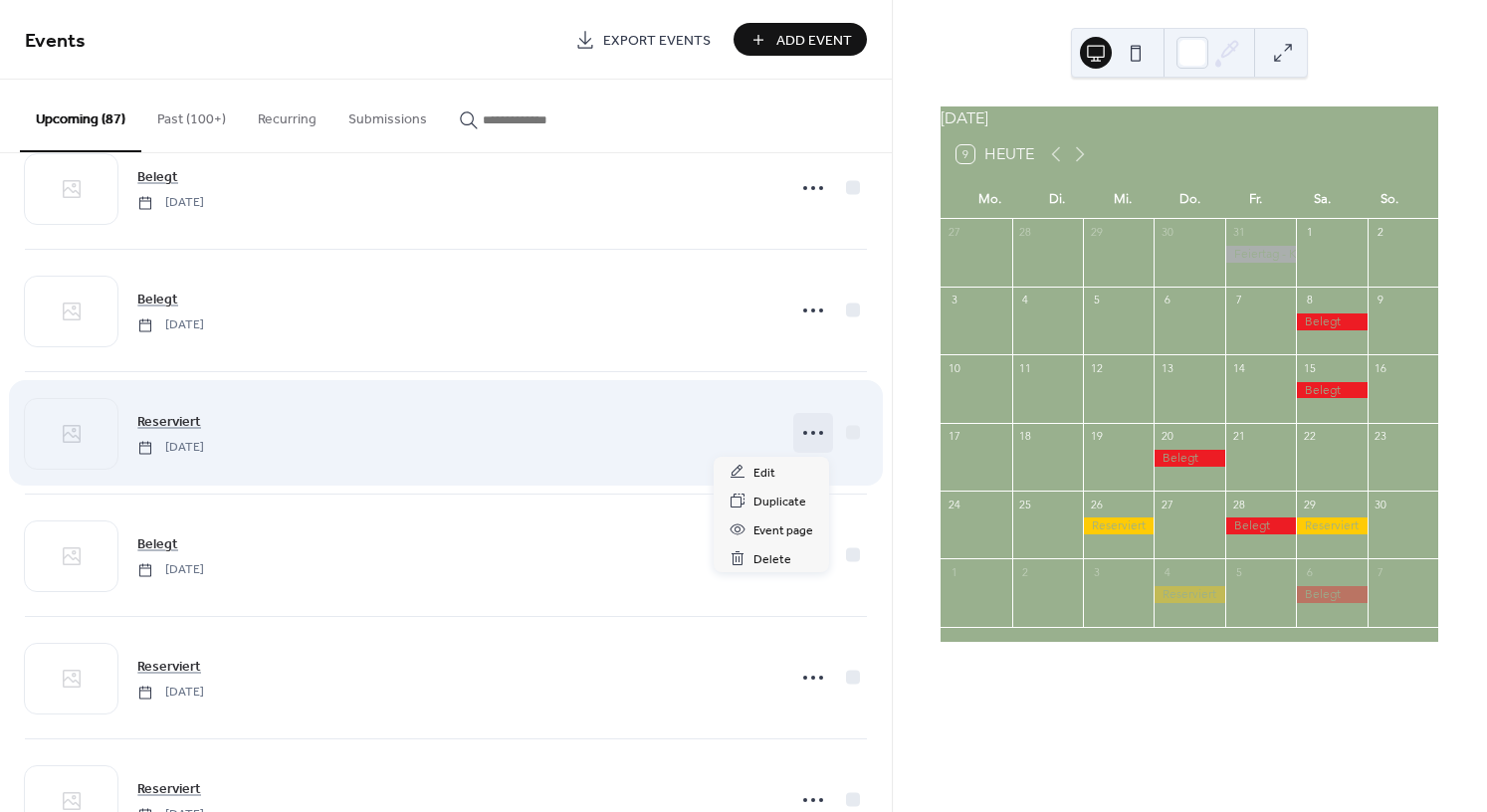 click 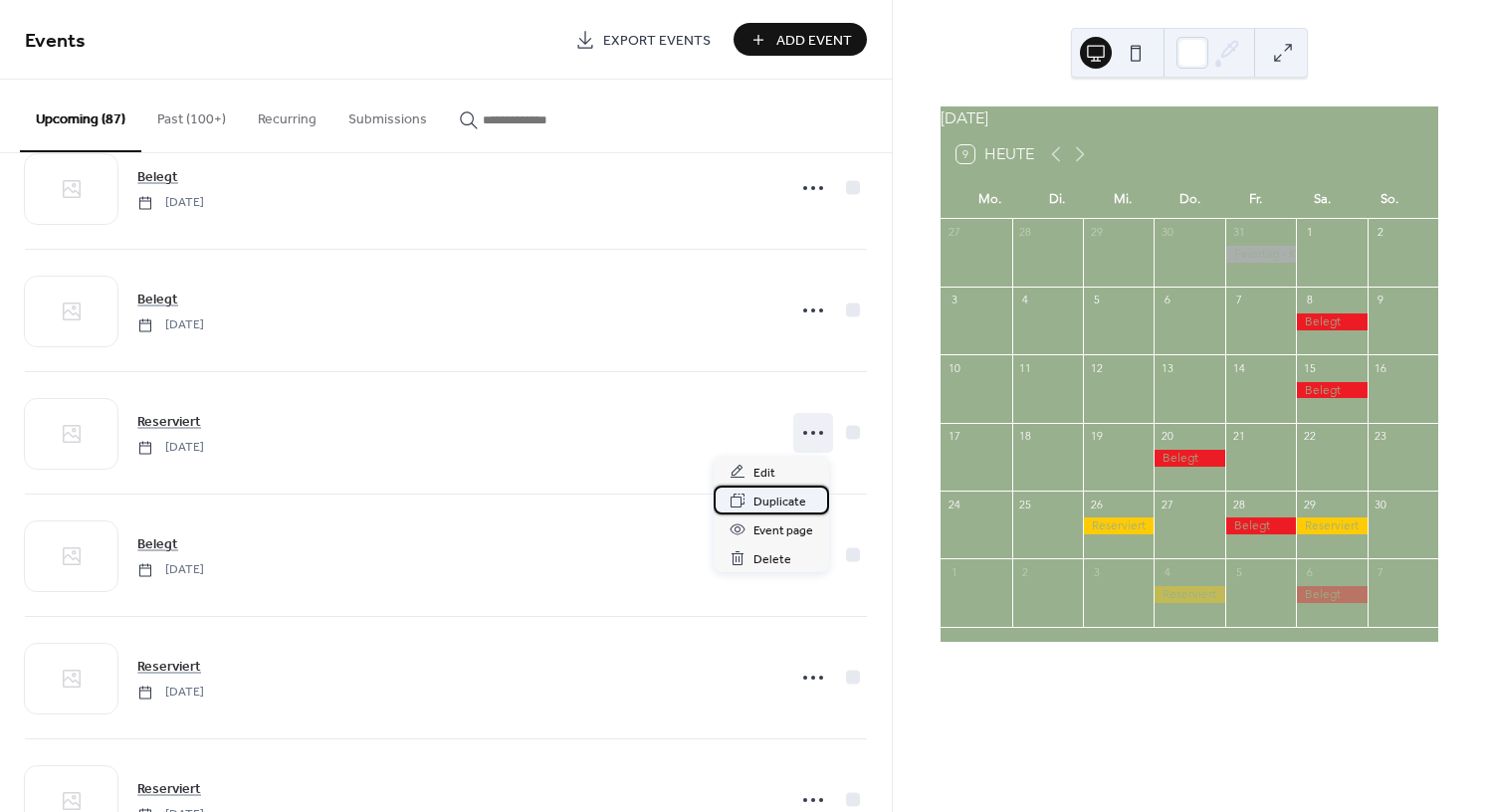 click on "Duplicate" at bounding box center [779, 502] 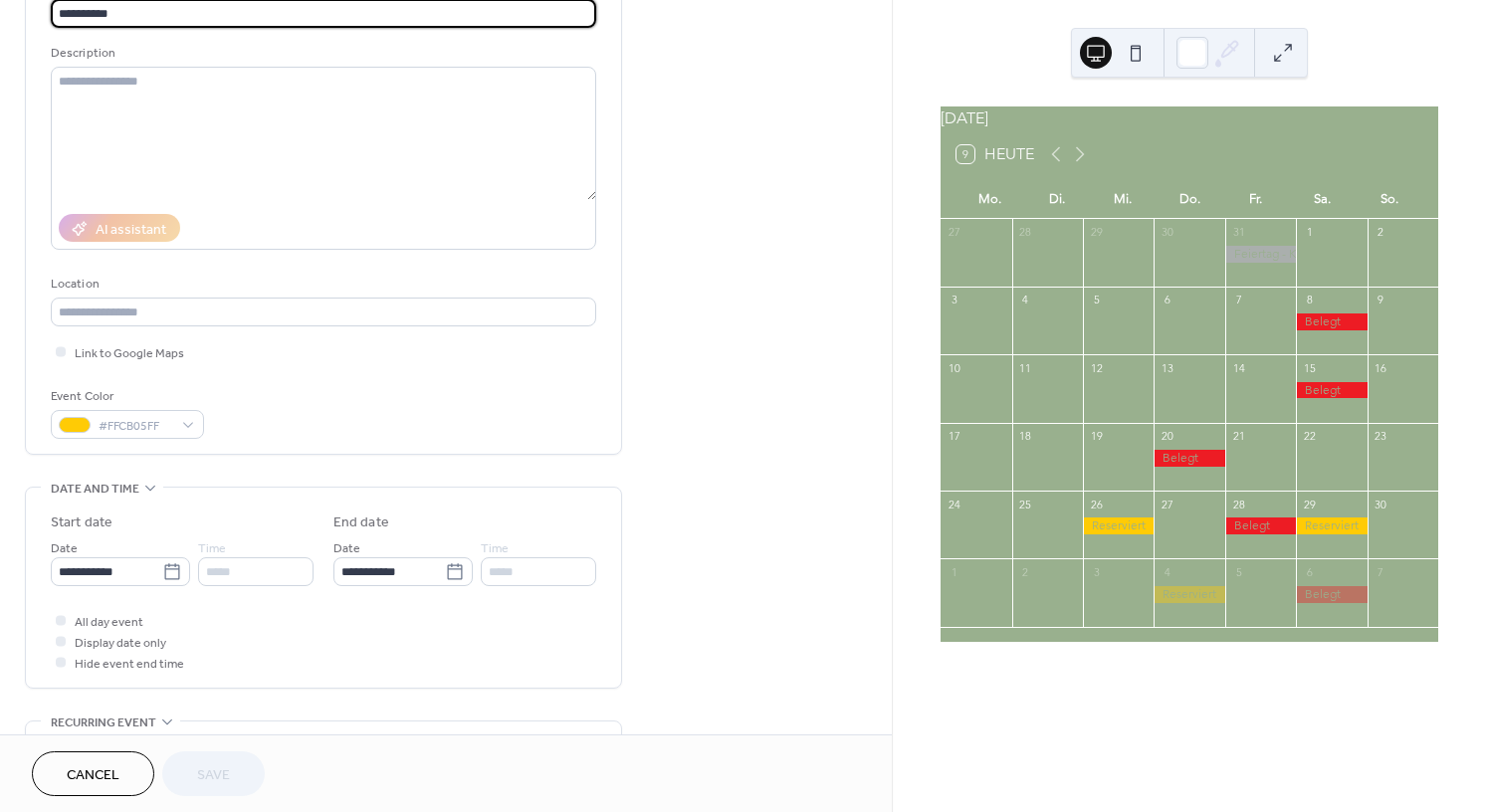 scroll, scrollTop: 177, scrollLeft: 0, axis: vertical 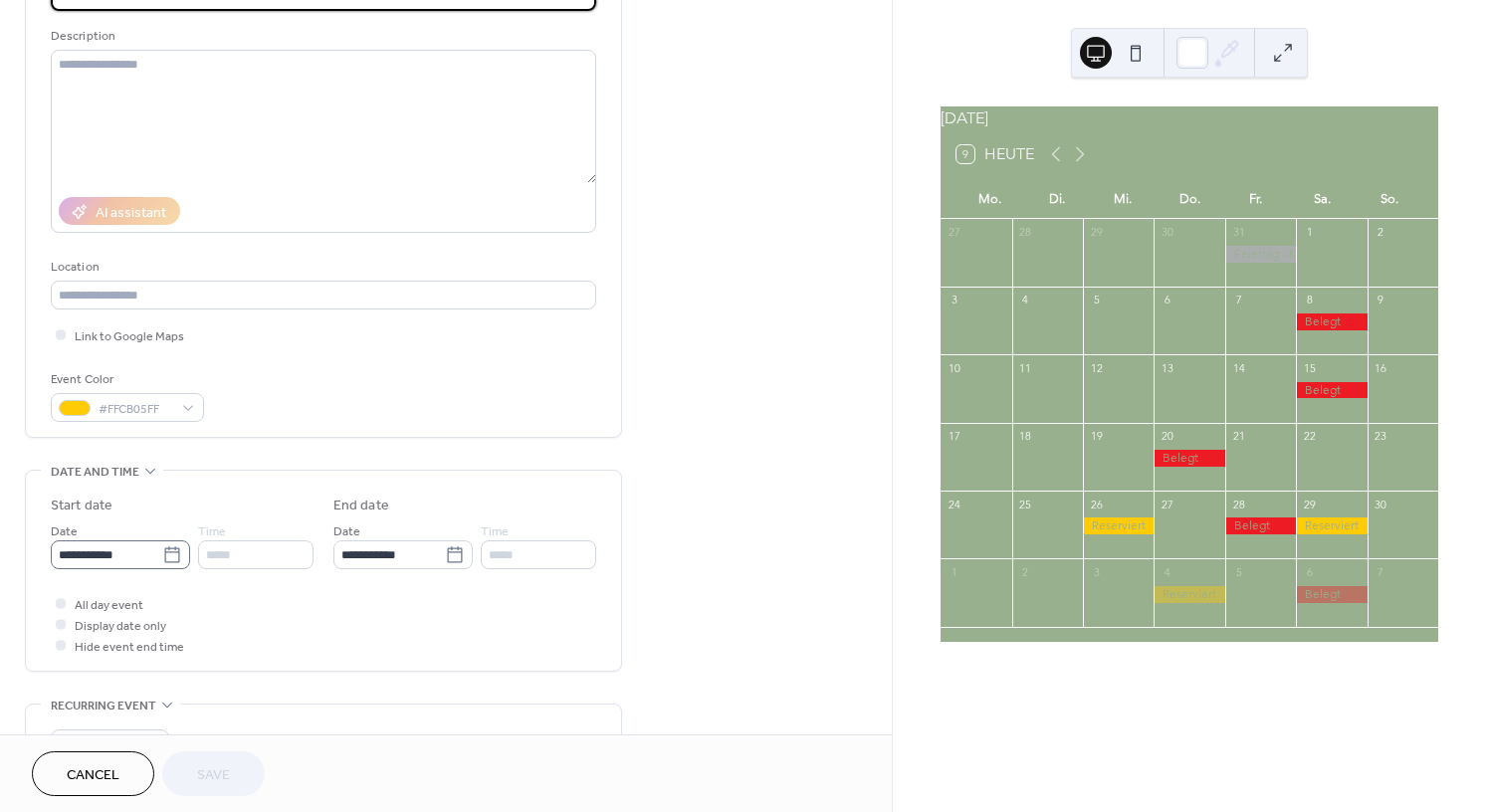 click 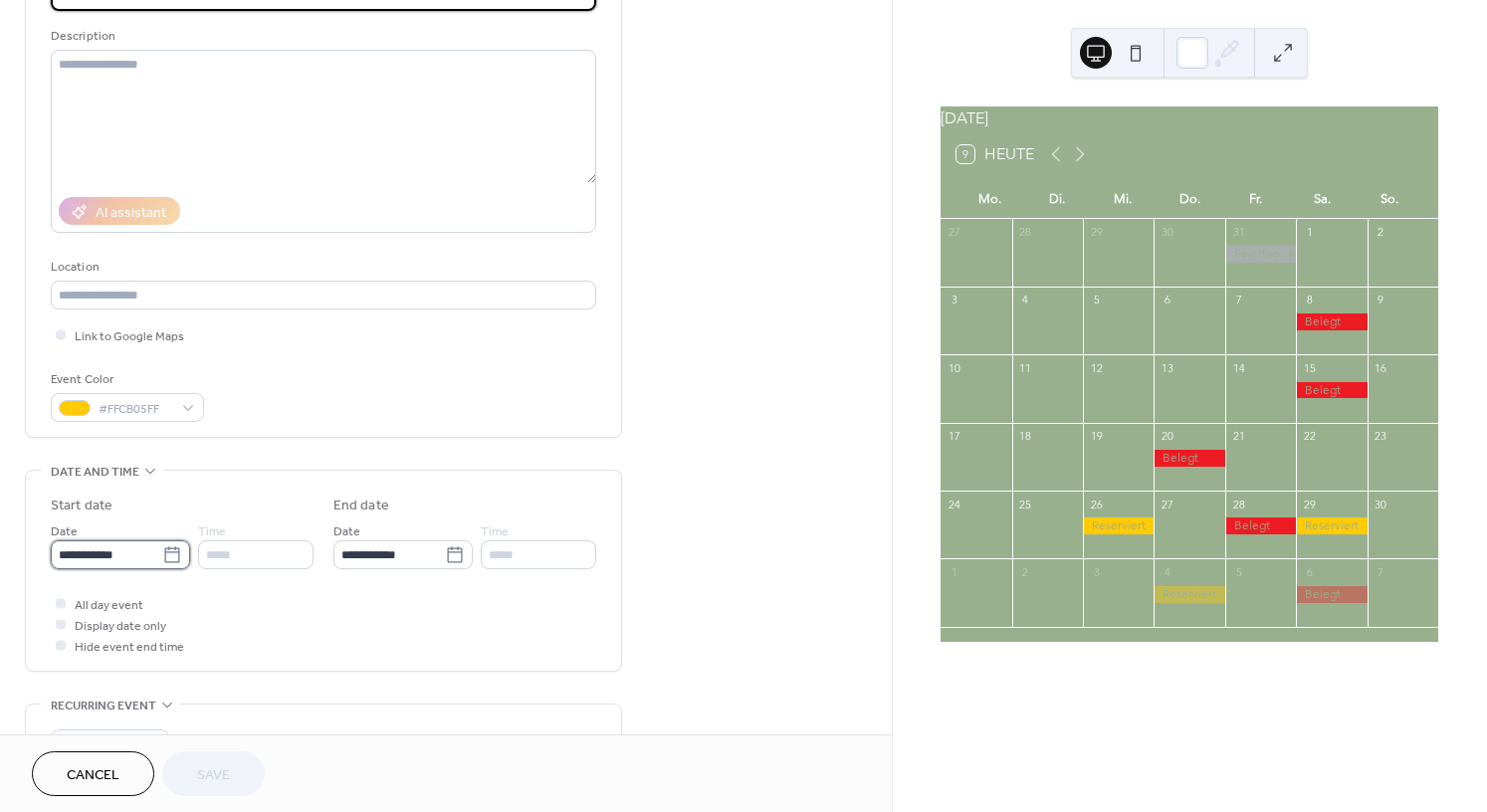 click on "**********" at bounding box center (106, 554) 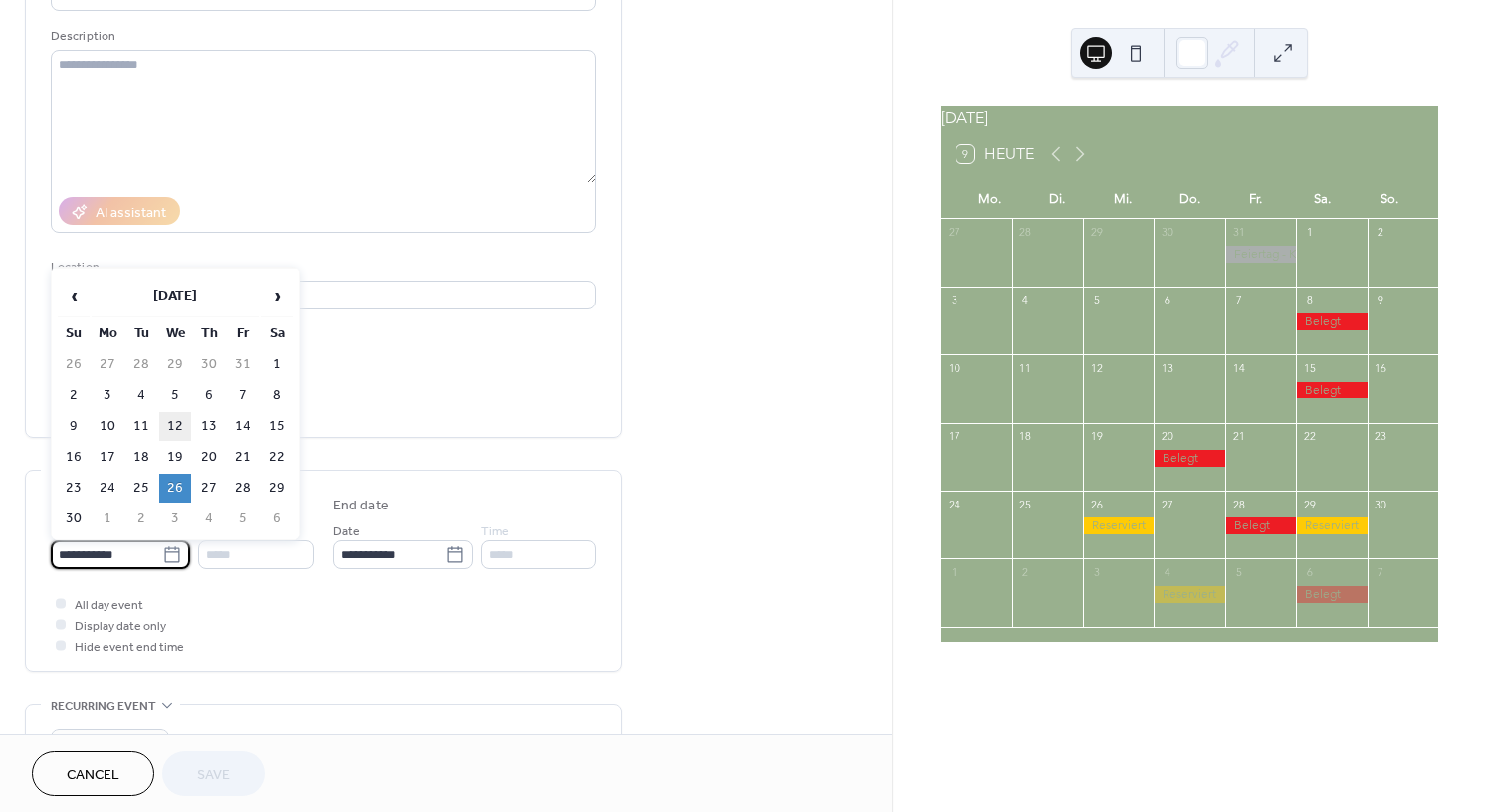 click on "12" at bounding box center (175, 426) 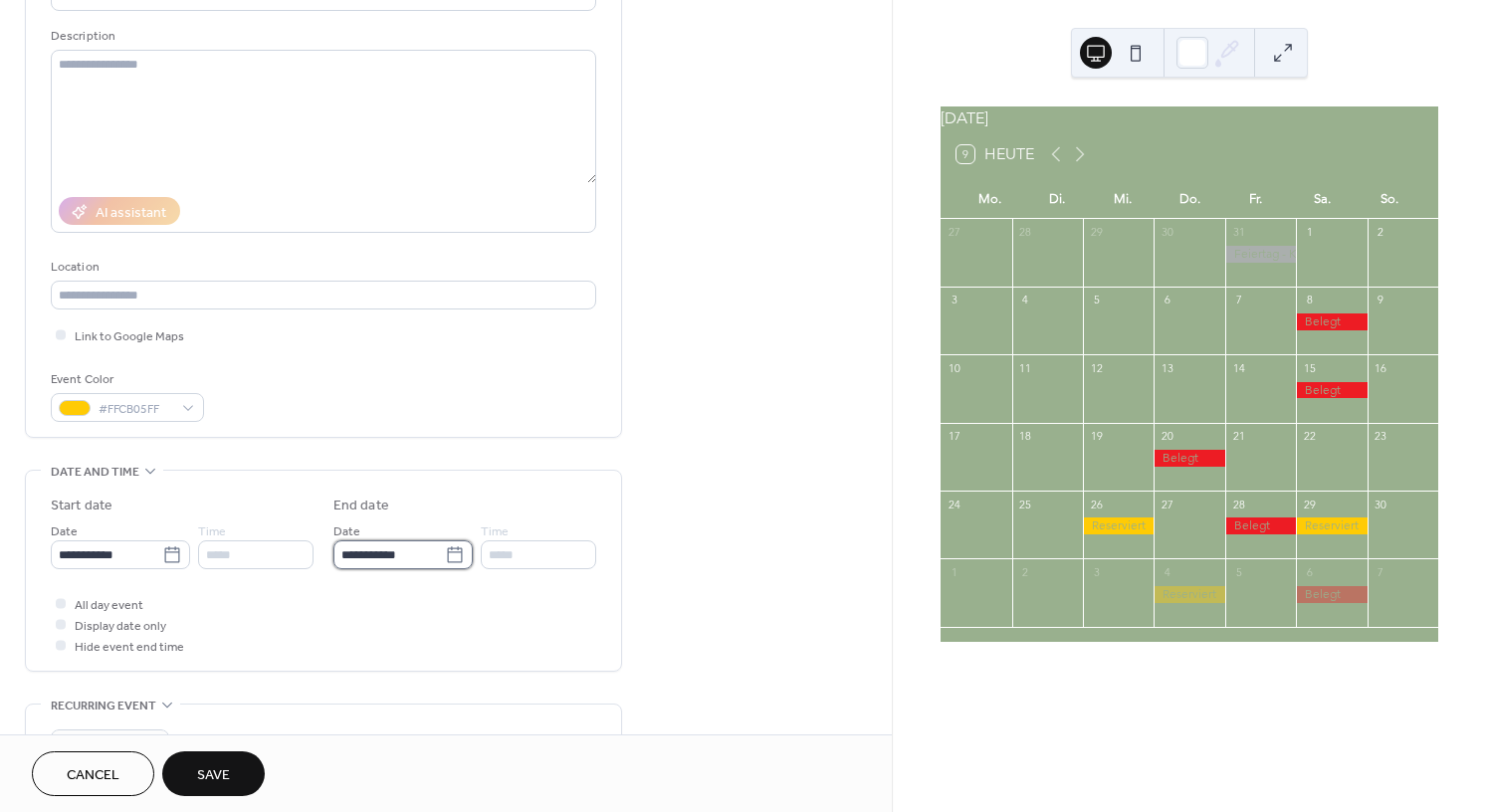 click on "**********" at bounding box center [389, 554] 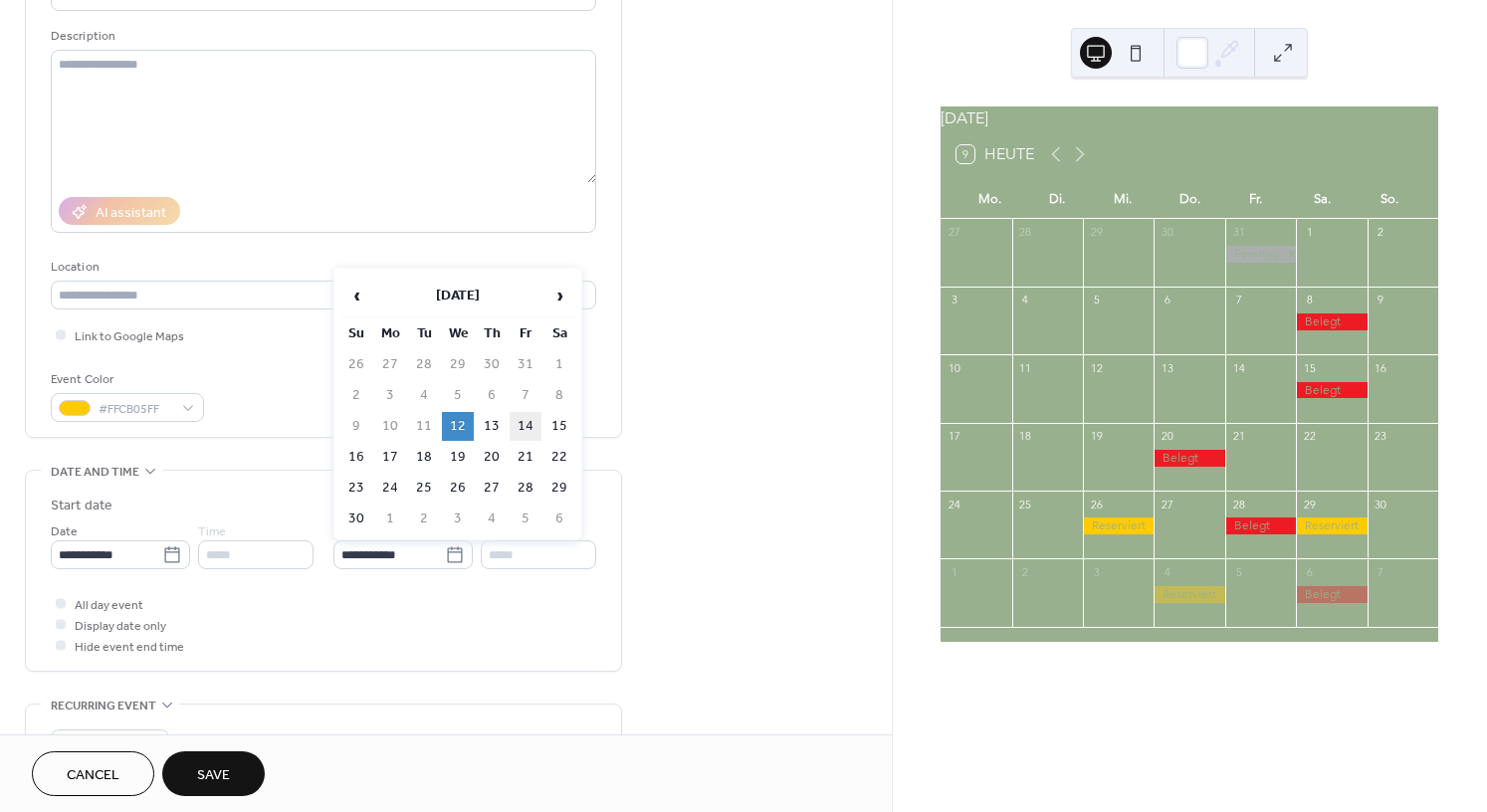 click on "14" at bounding box center (526, 426) 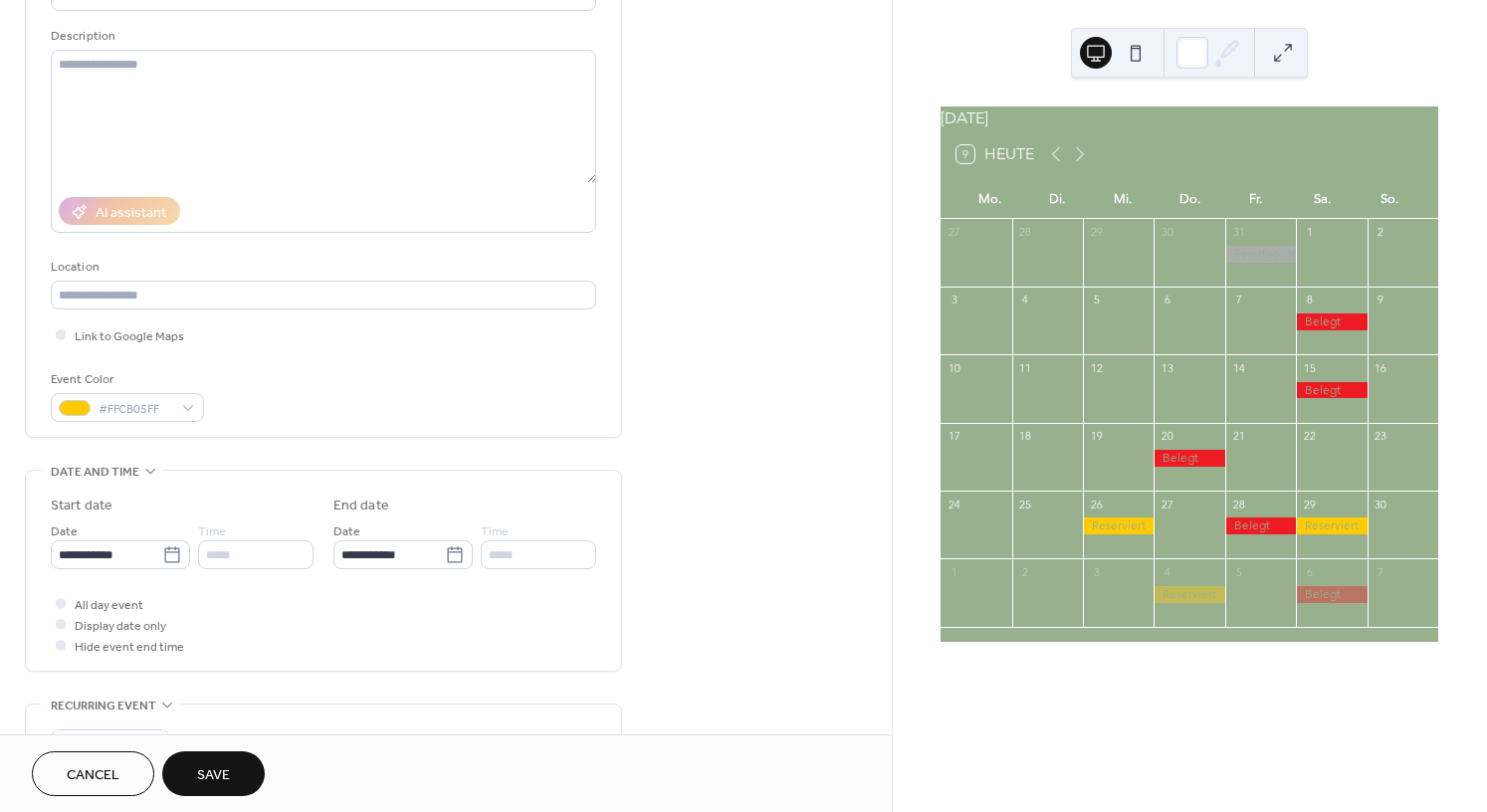 click on "Save" at bounding box center [213, 773] 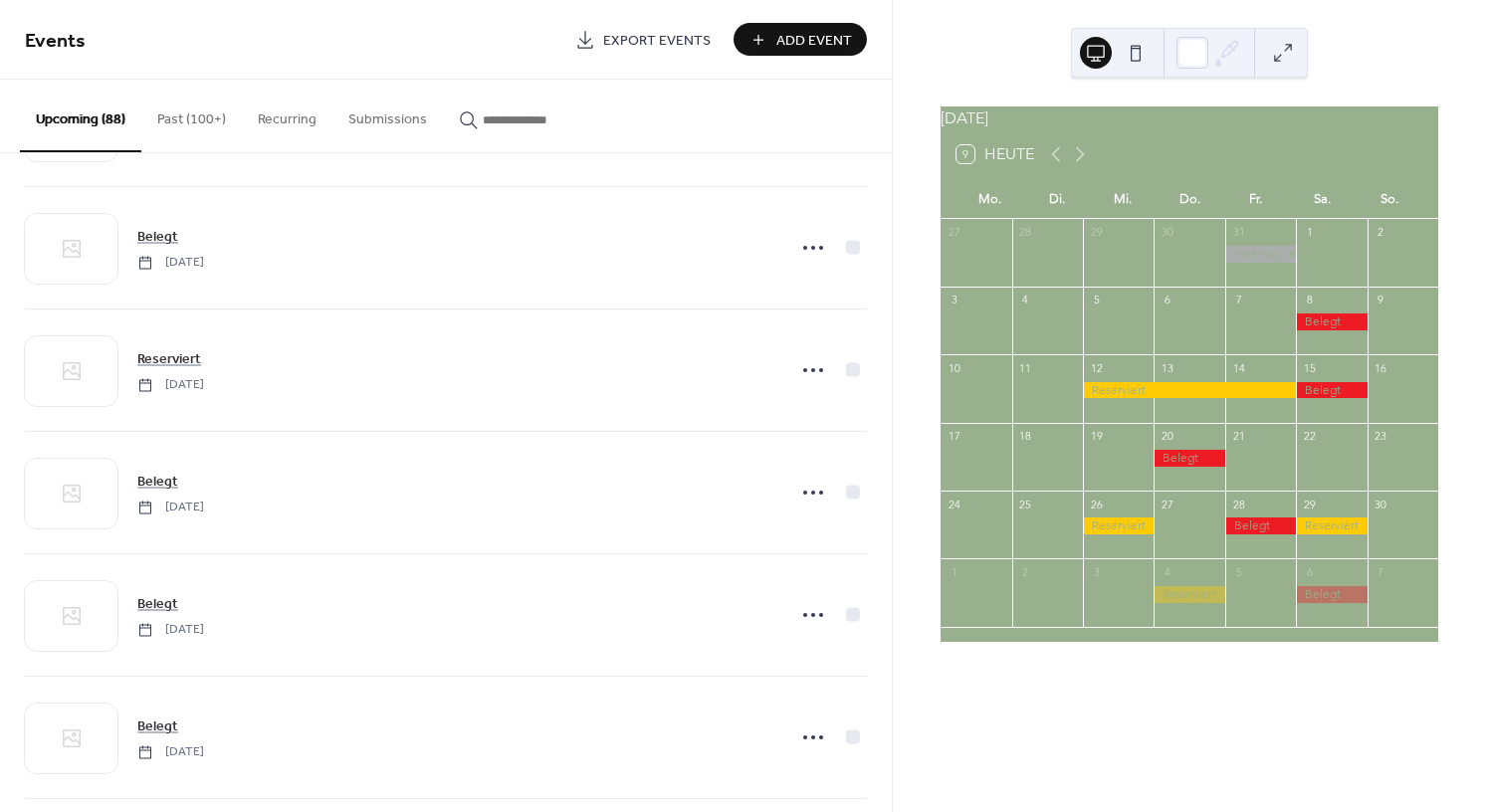 scroll, scrollTop: 2946, scrollLeft: 0, axis: vertical 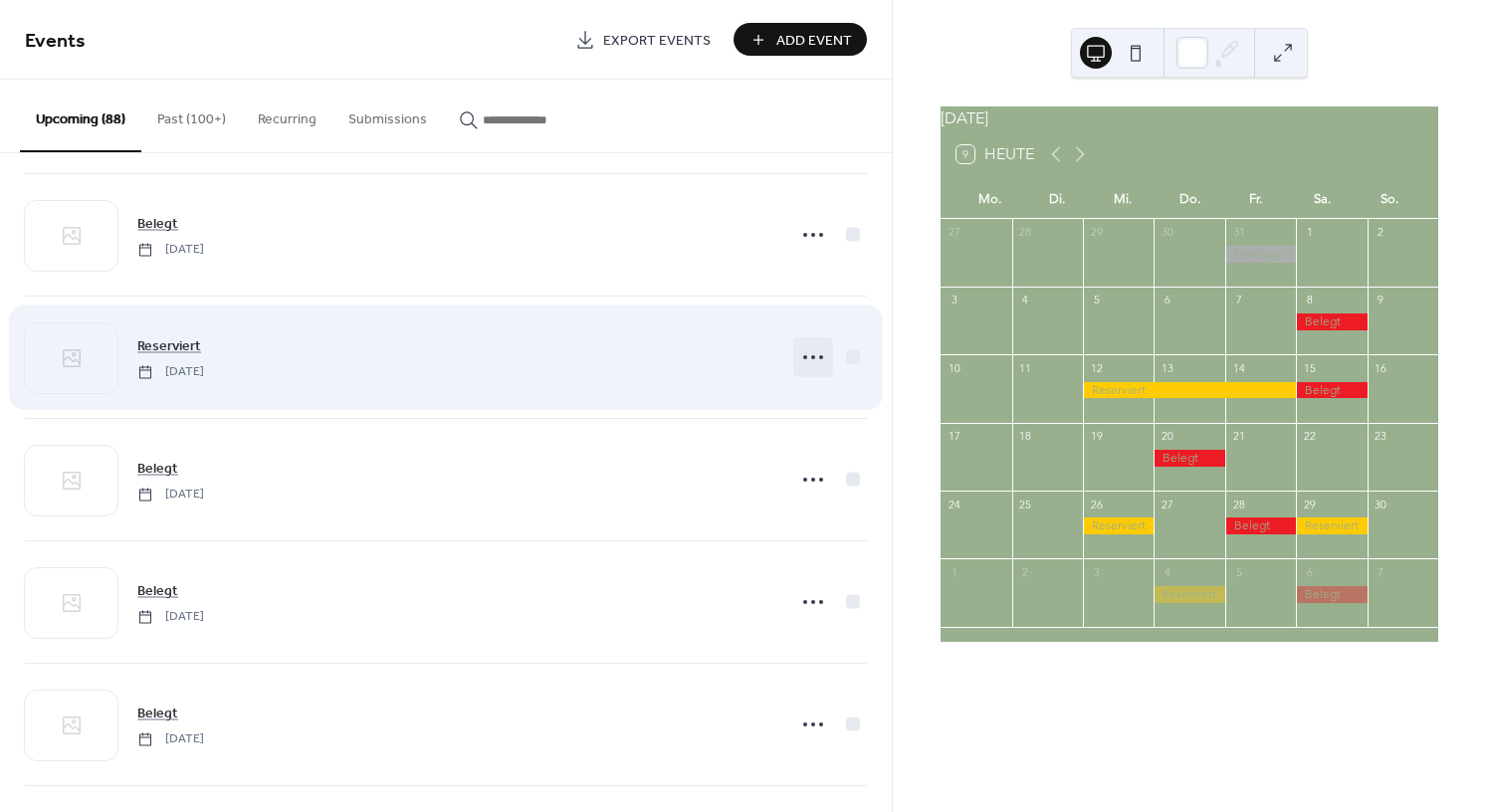 click 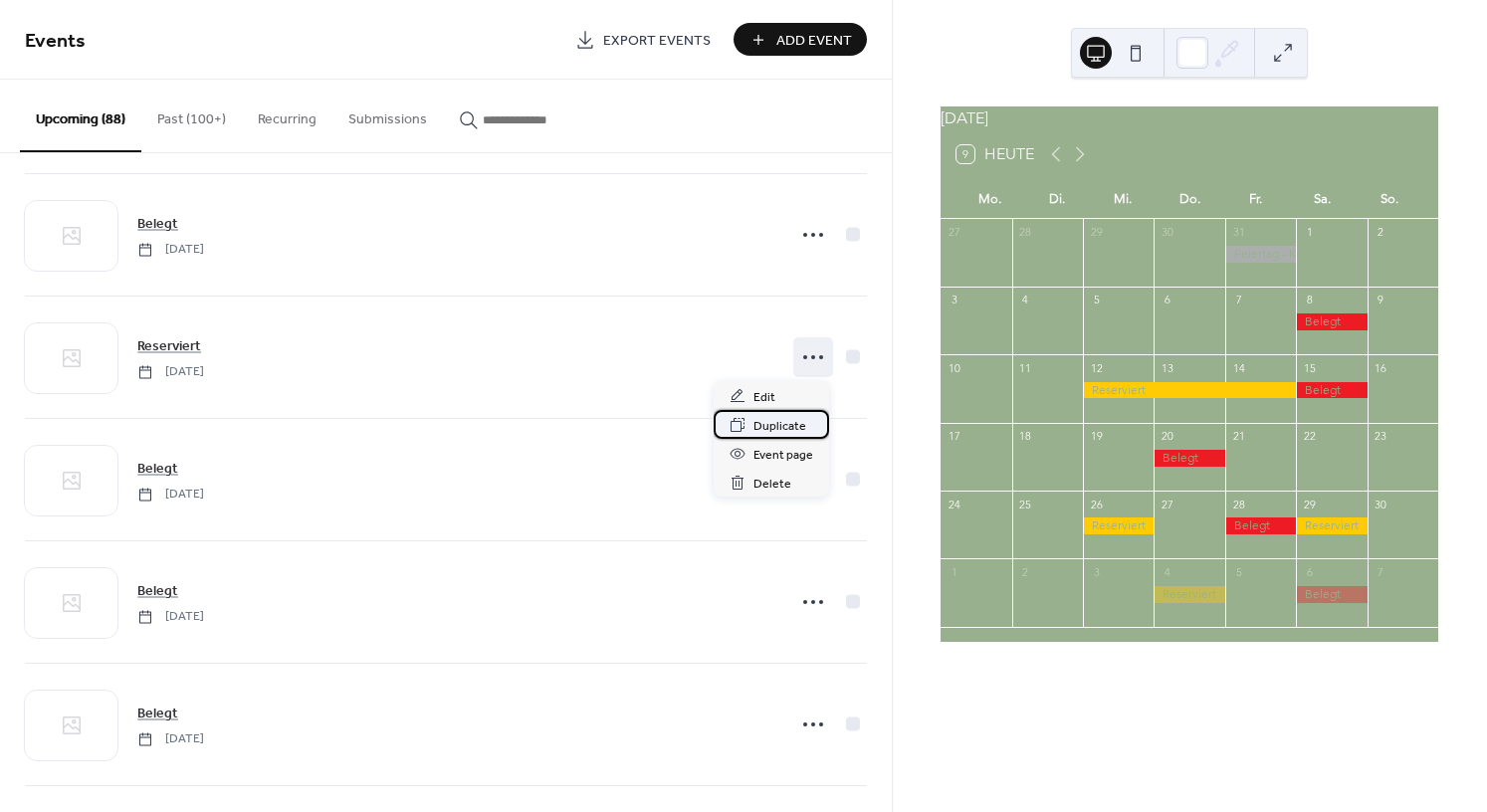 click on "Duplicate" at bounding box center [779, 426] 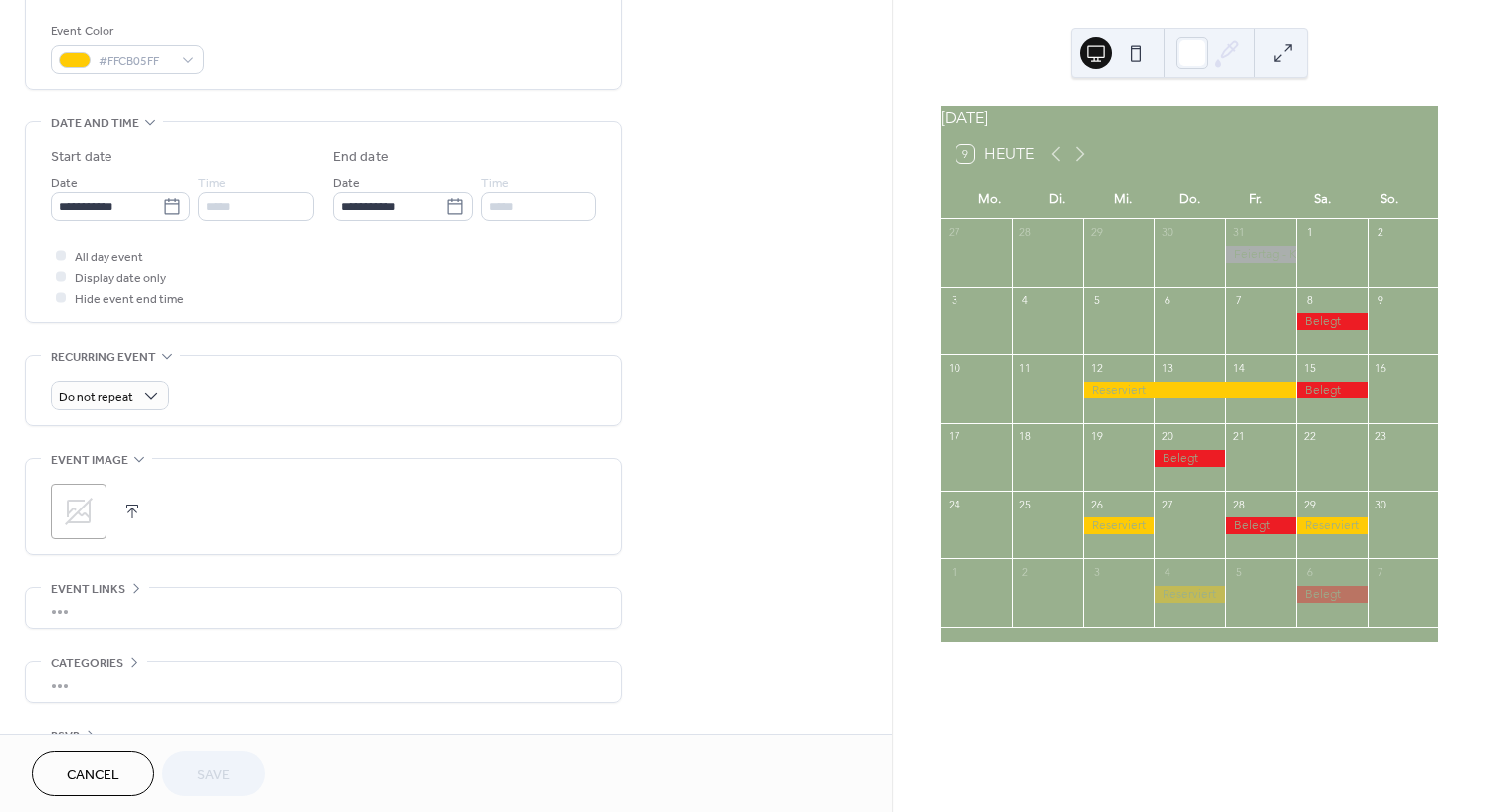 scroll, scrollTop: 587, scrollLeft: 0, axis: vertical 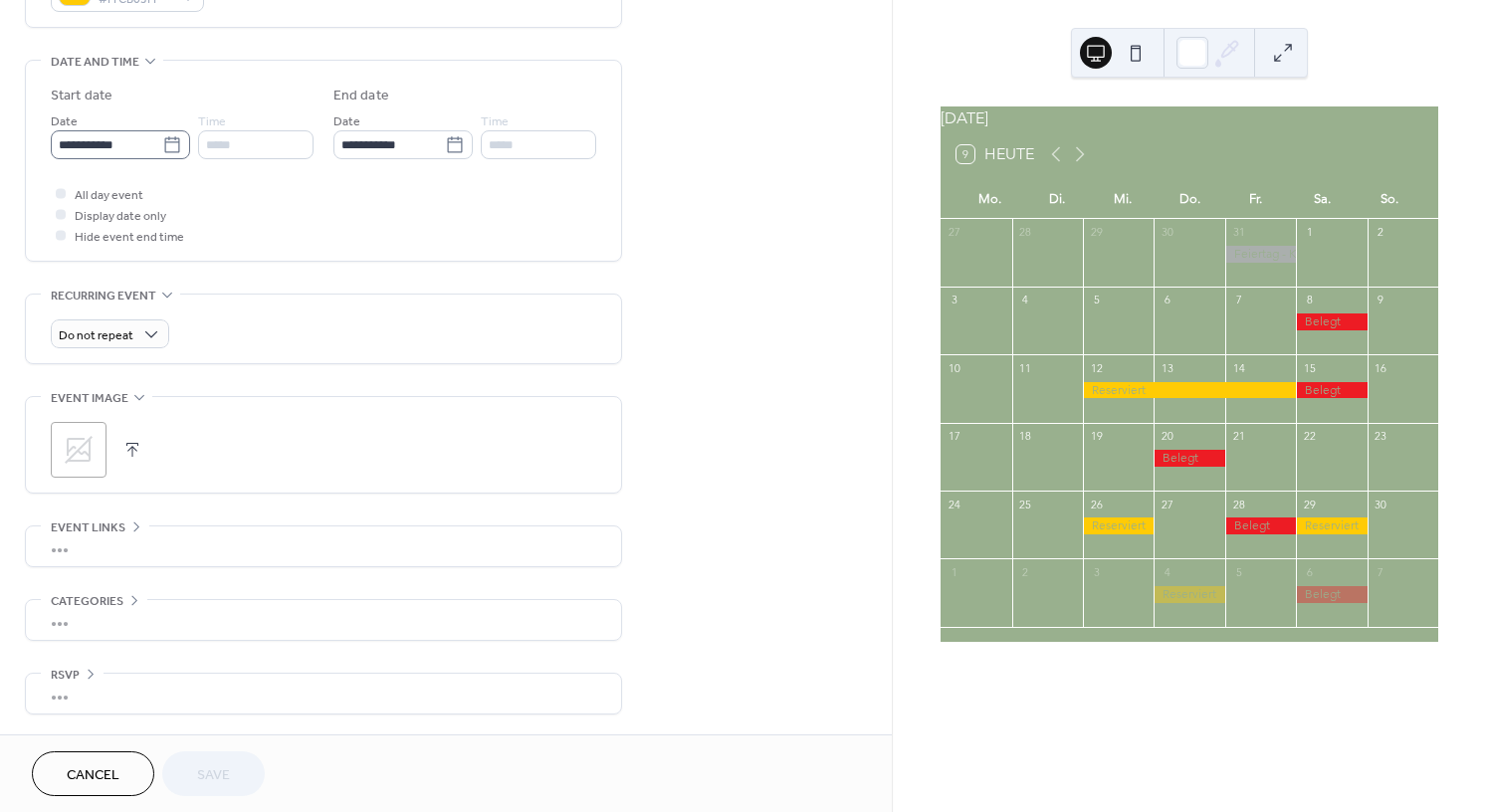 click 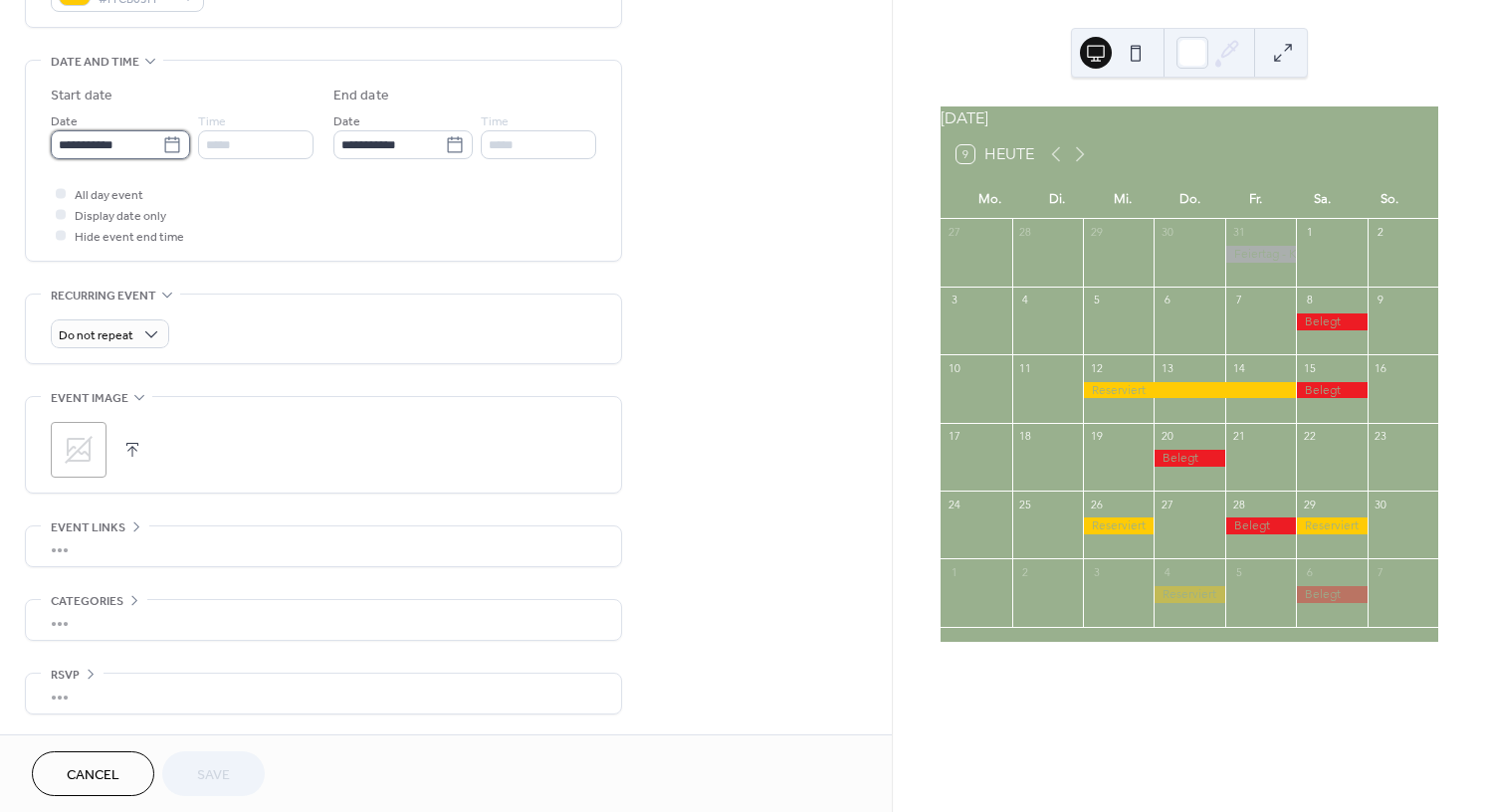 click on "**********" at bounding box center (106, 144) 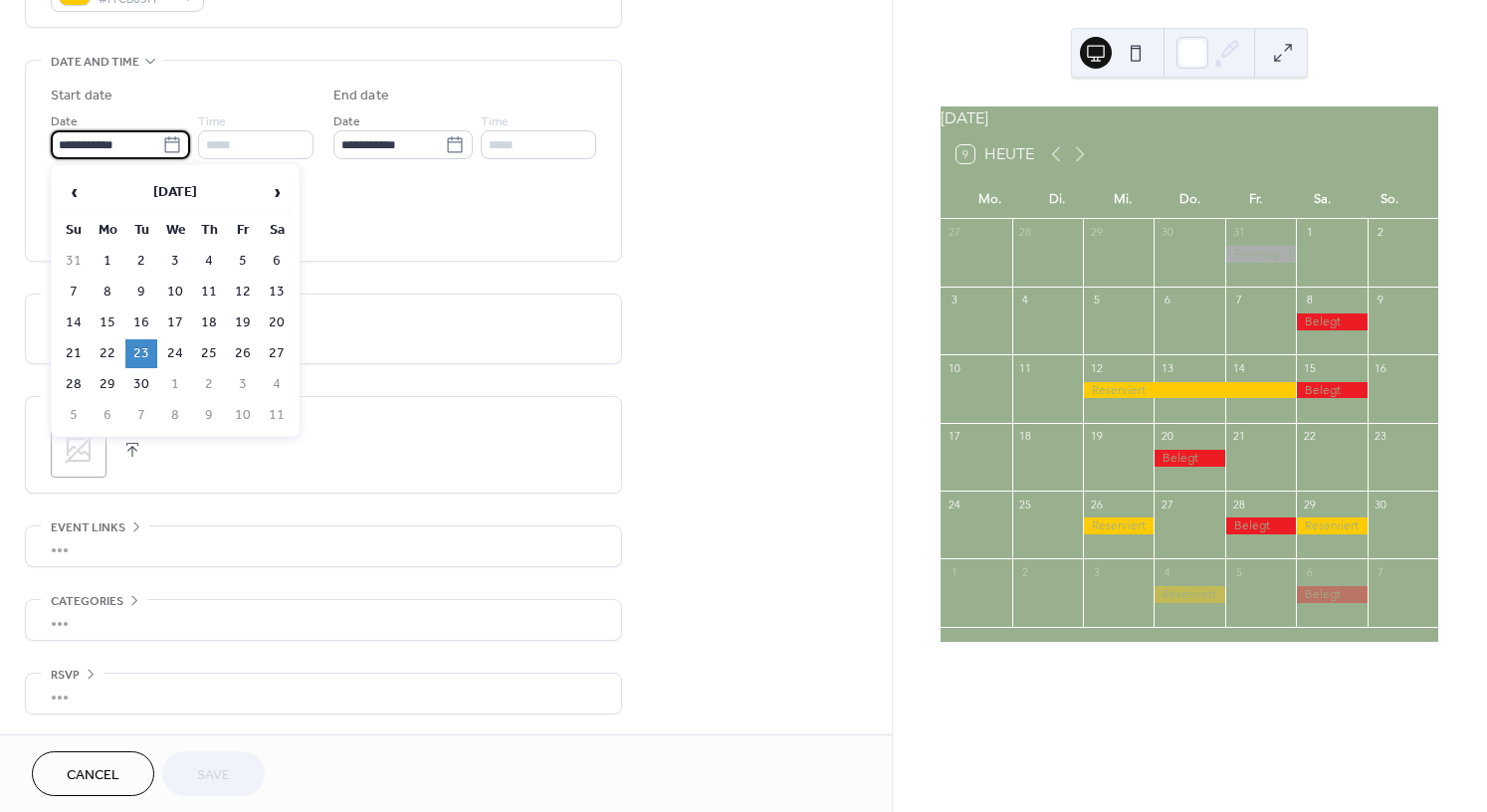 click on "18" at bounding box center (209, 322) 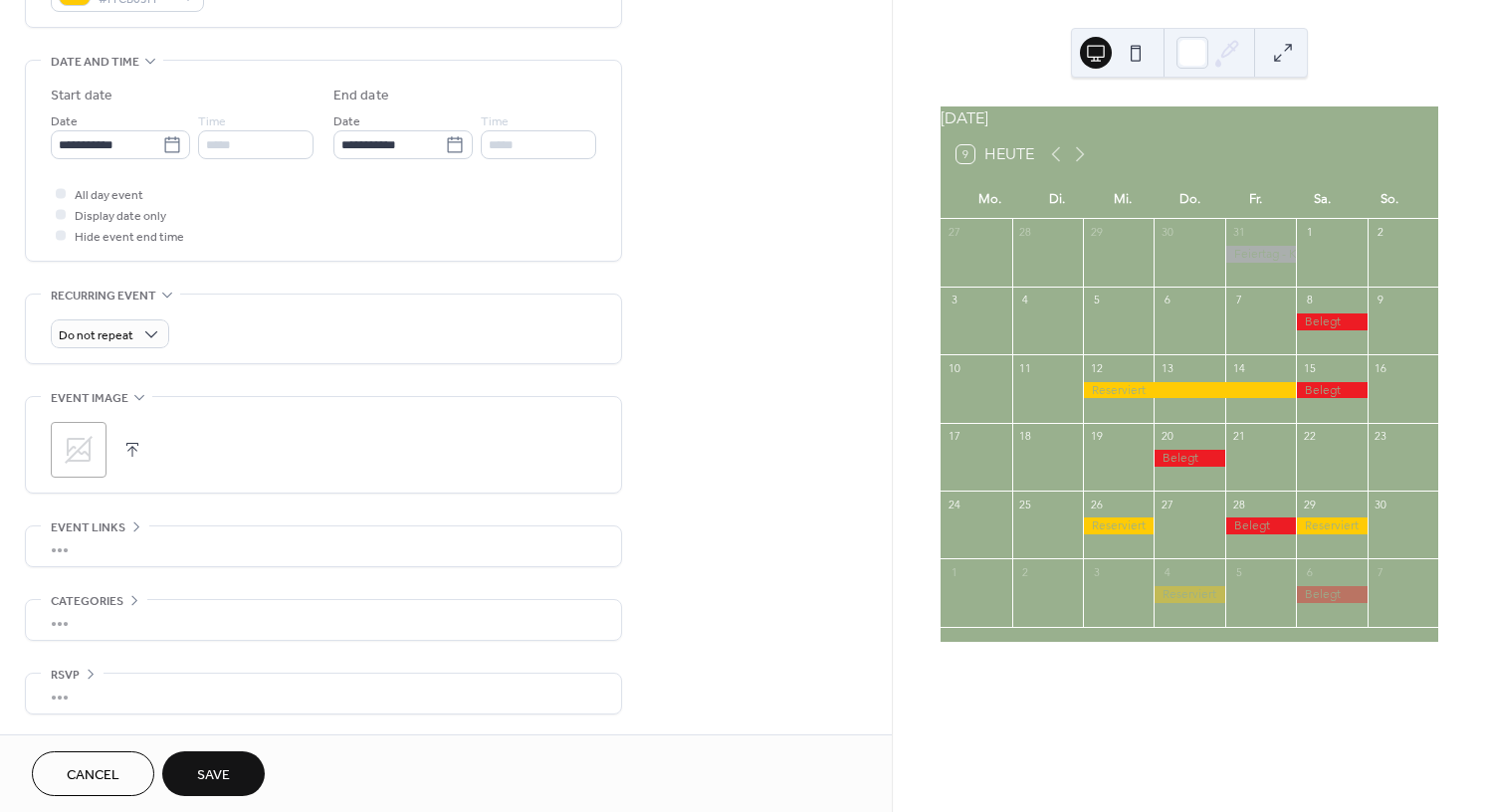 click on "Save" at bounding box center (213, 775) 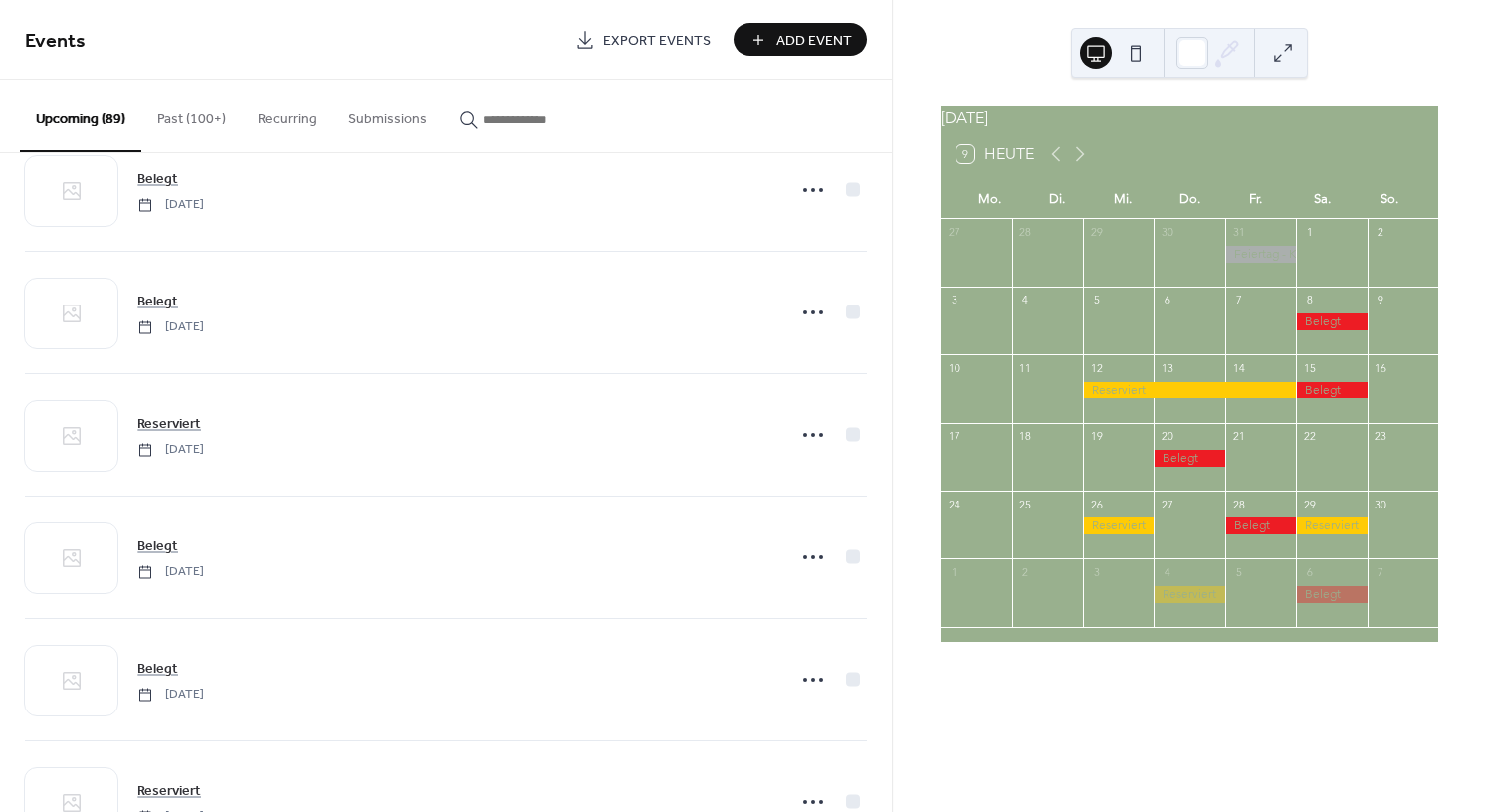 scroll, scrollTop: 2659, scrollLeft: 0, axis: vertical 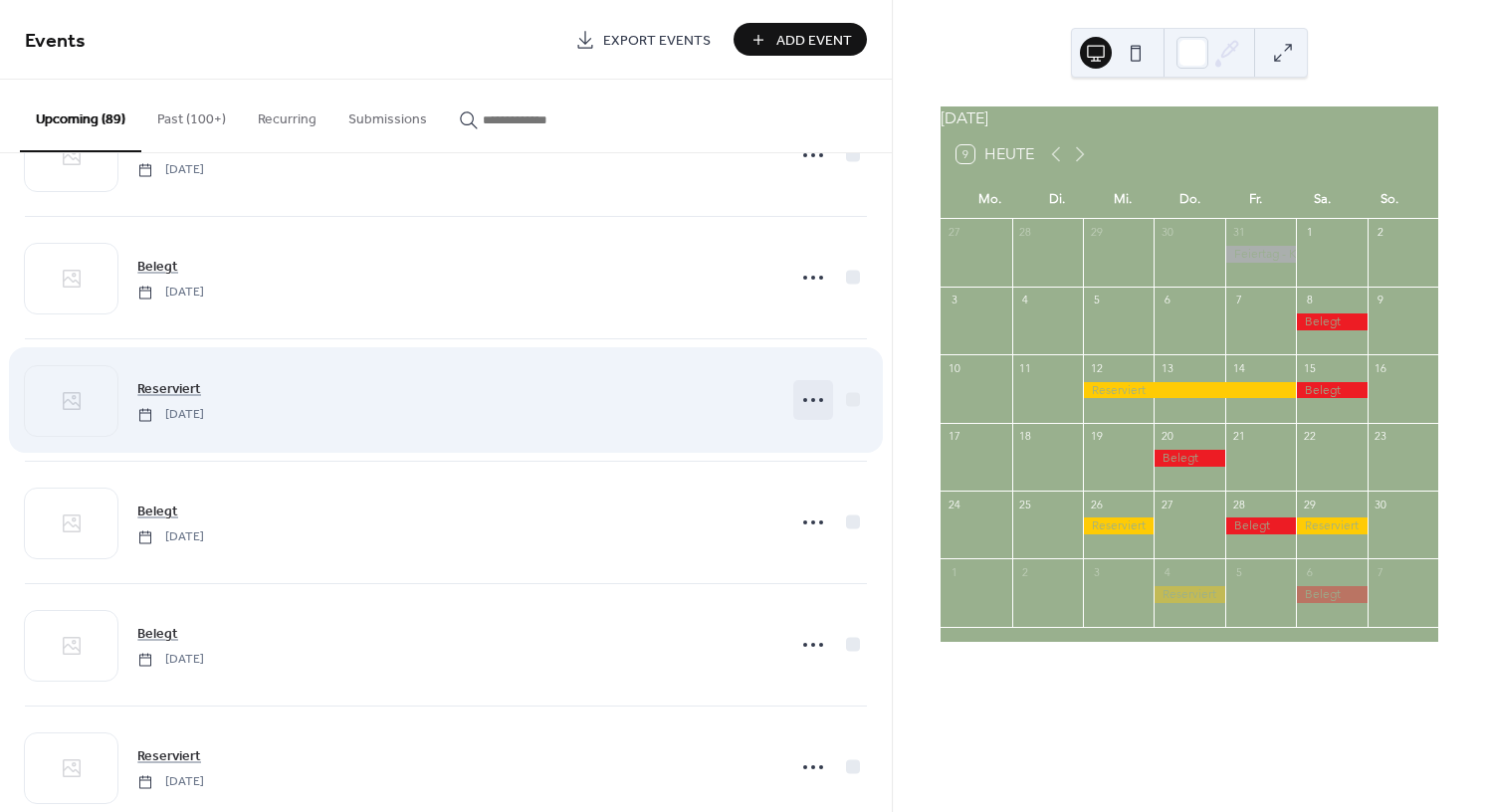 click 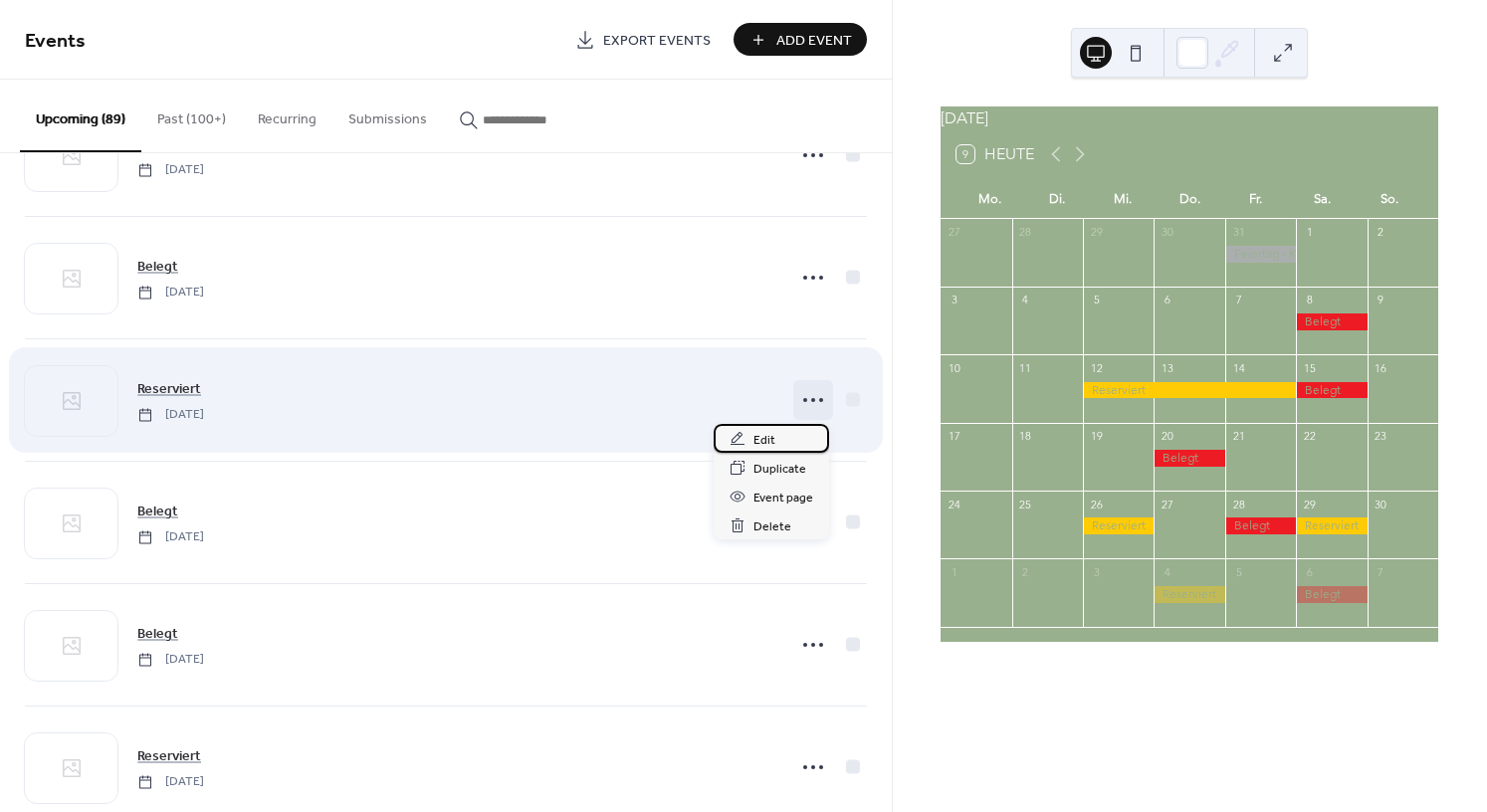 click on "Edit" at bounding box center (771, 438) 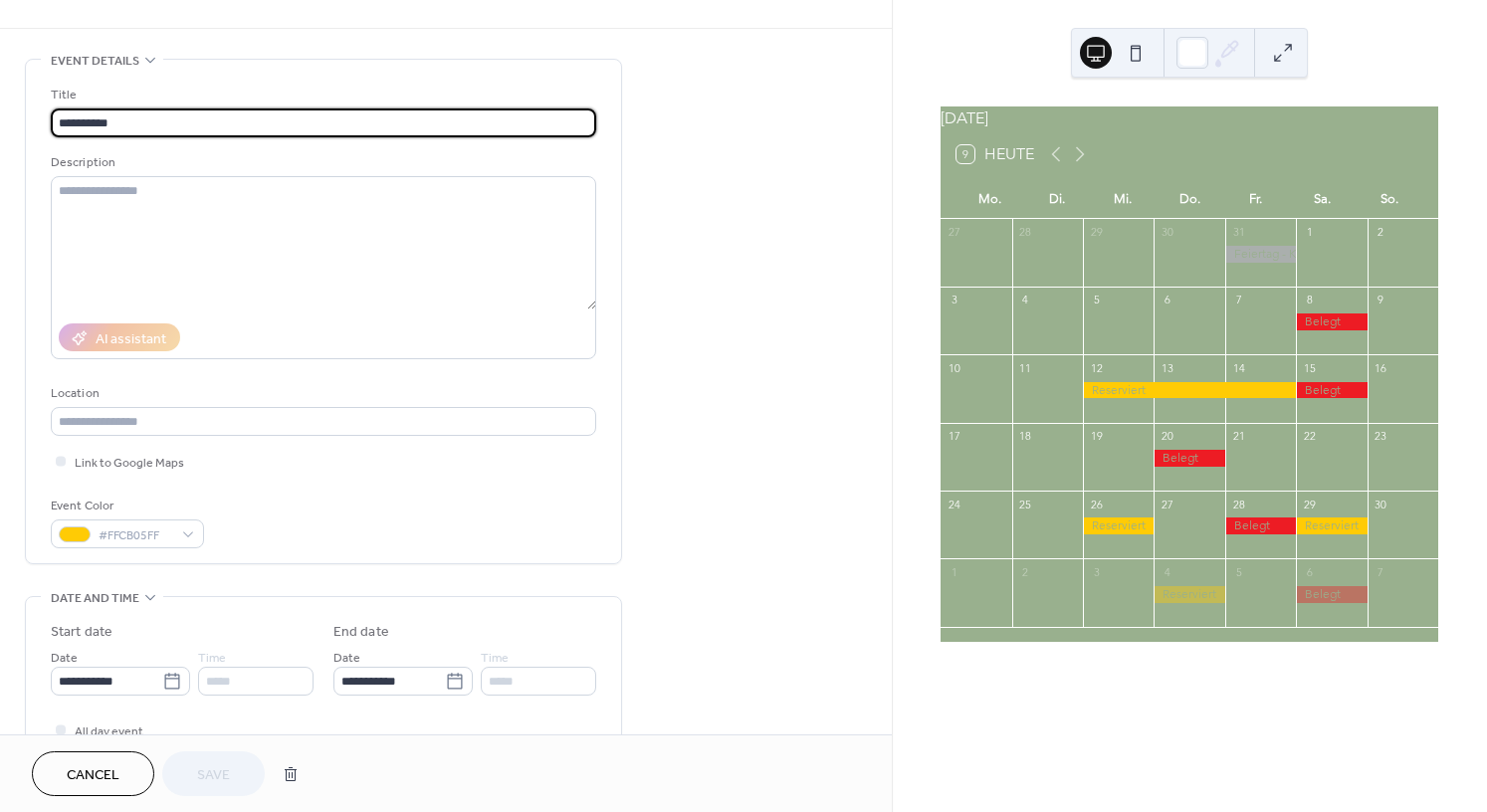 scroll, scrollTop: 118, scrollLeft: 0, axis: vertical 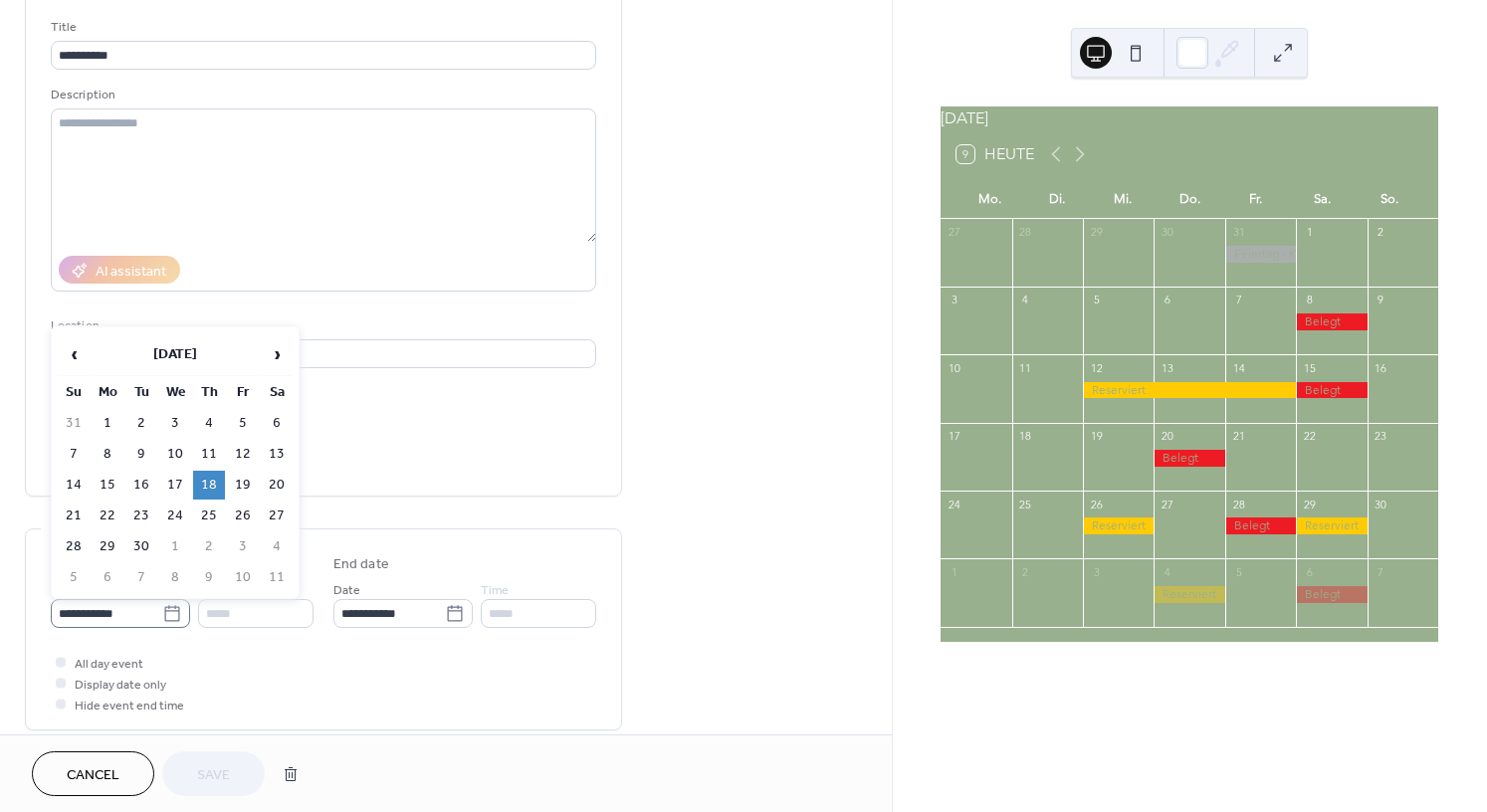click 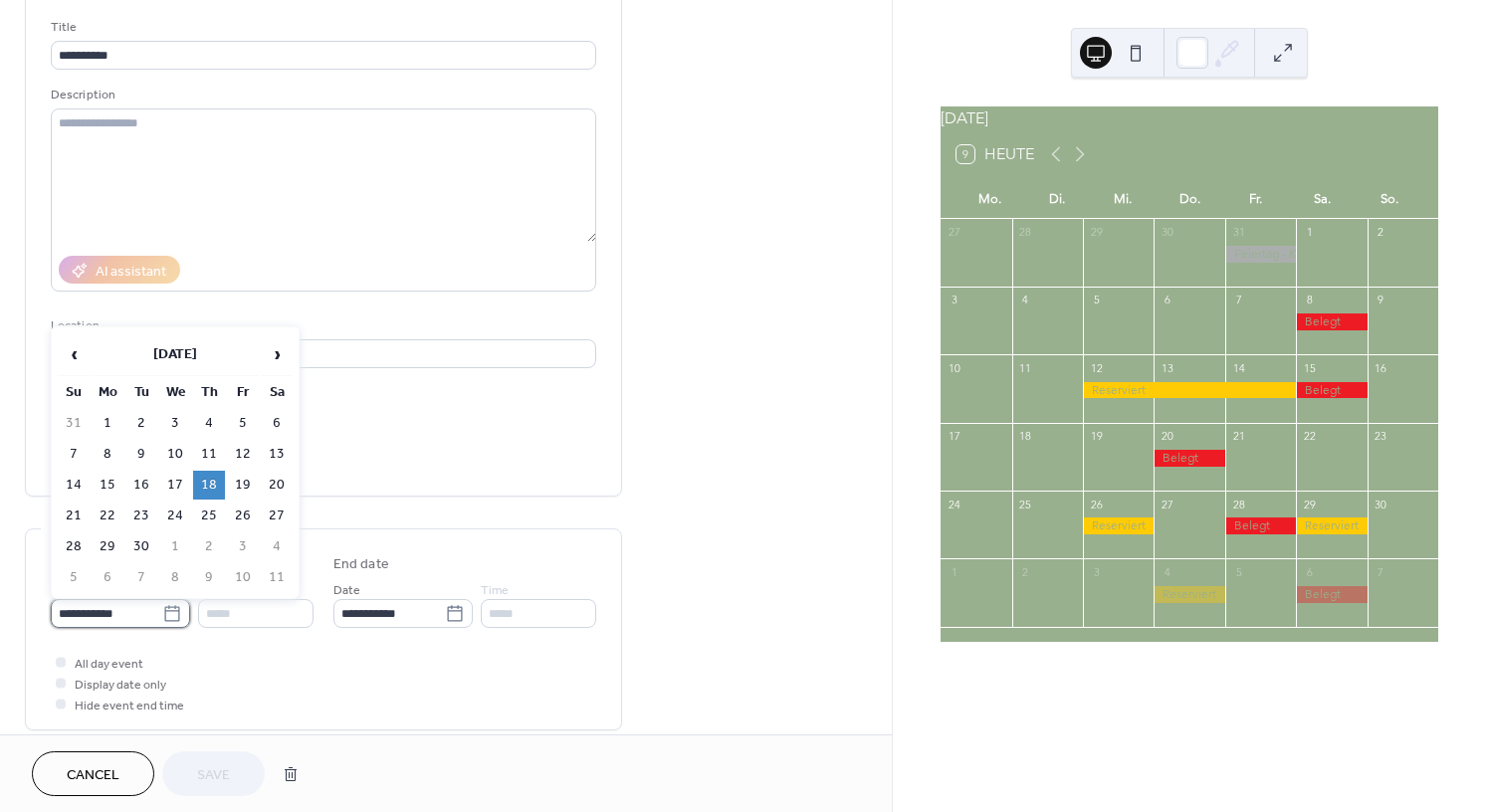 click on "**********" at bounding box center [106, 613] 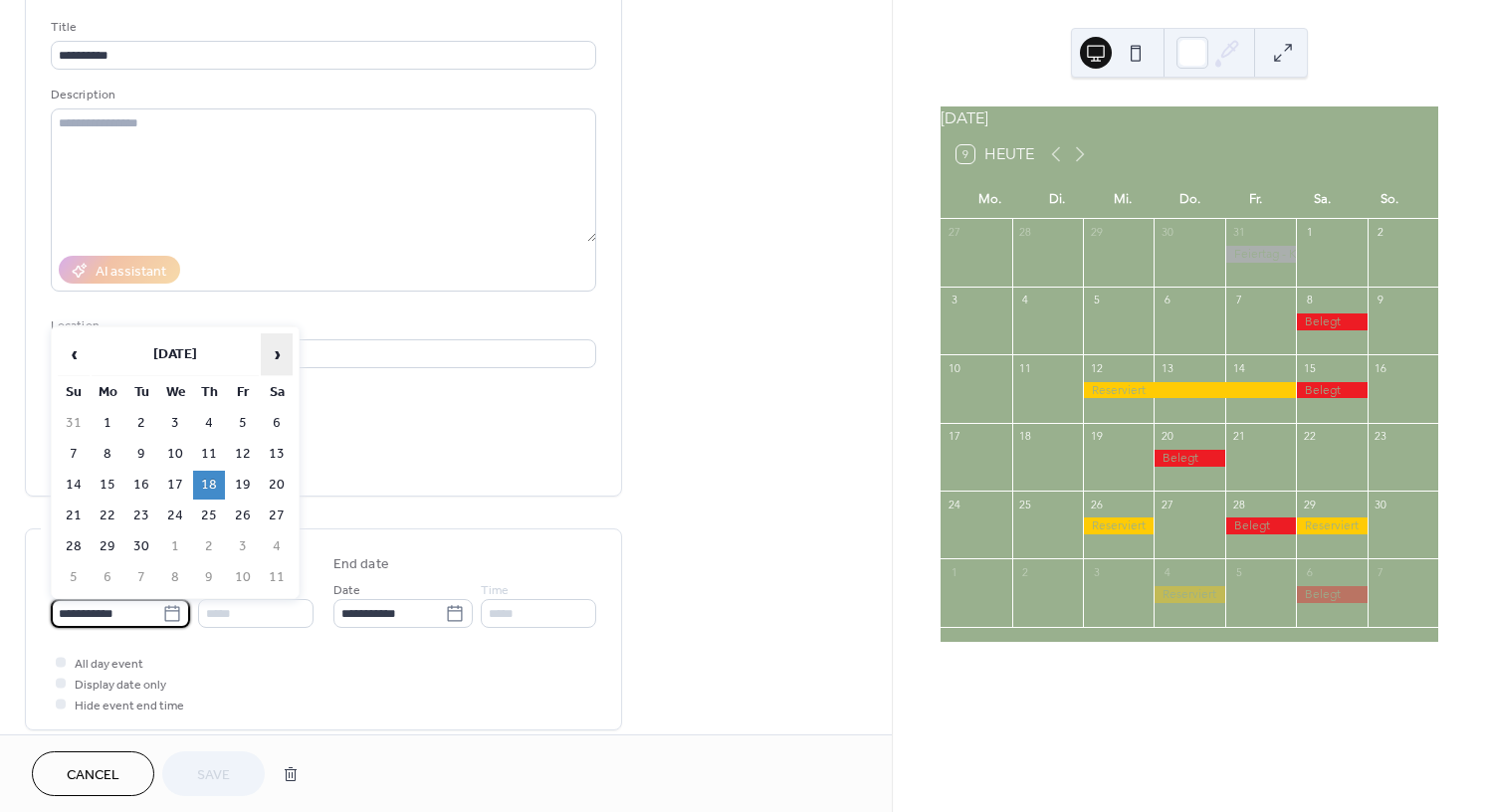 click on "›" at bounding box center [277, 354] 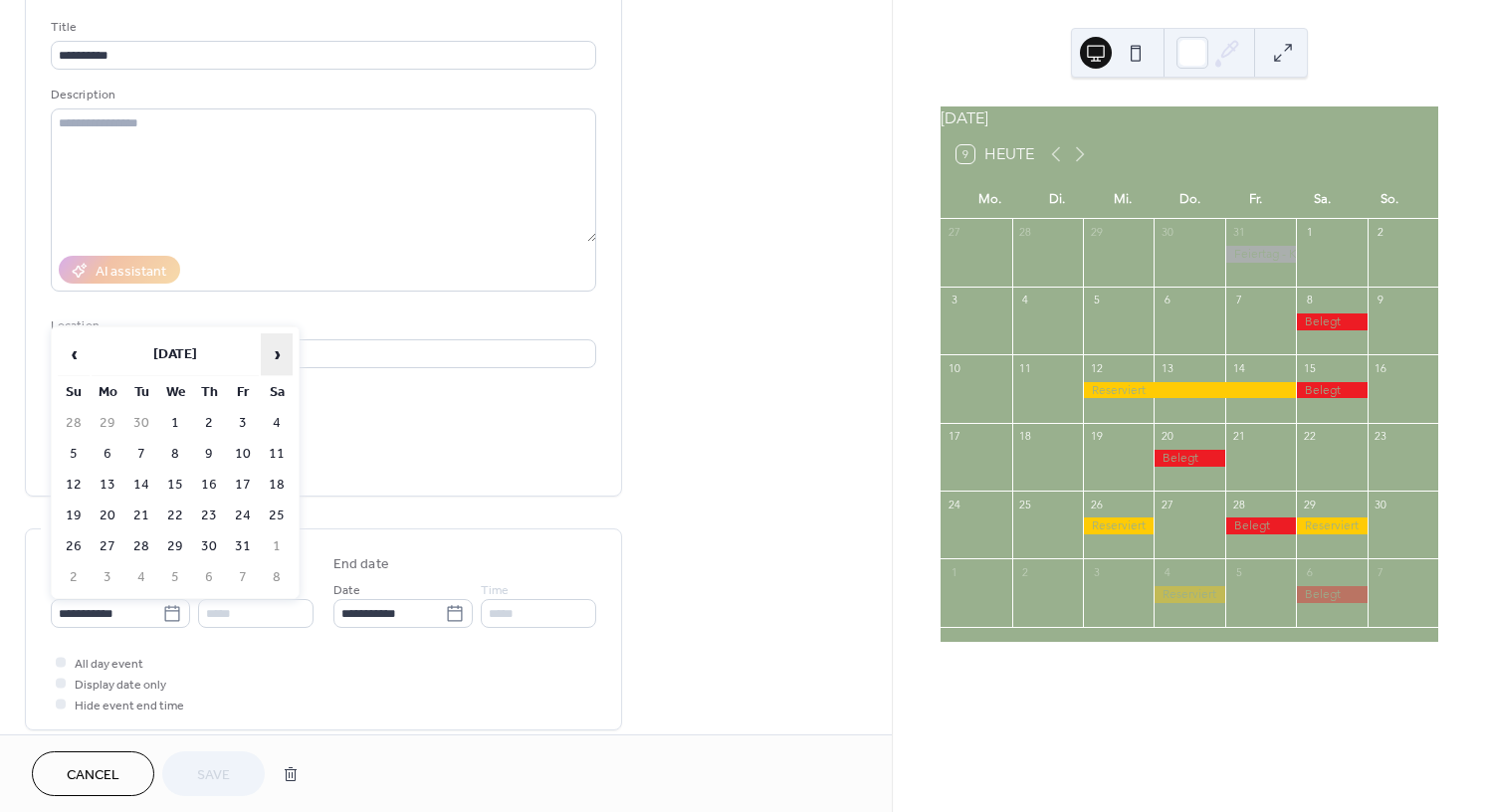 click on "›" at bounding box center (277, 354) 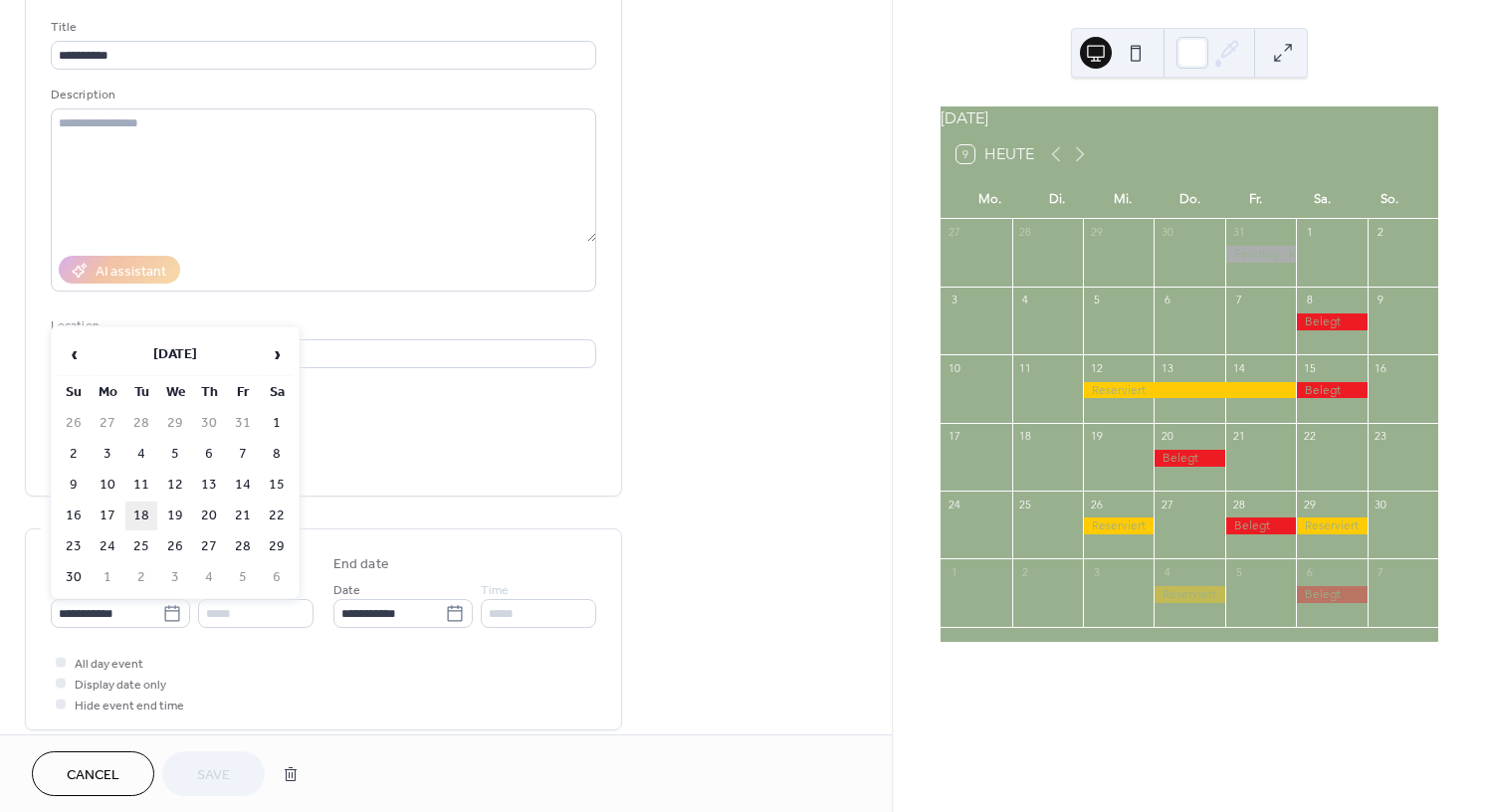 click on "18" at bounding box center [141, 515] 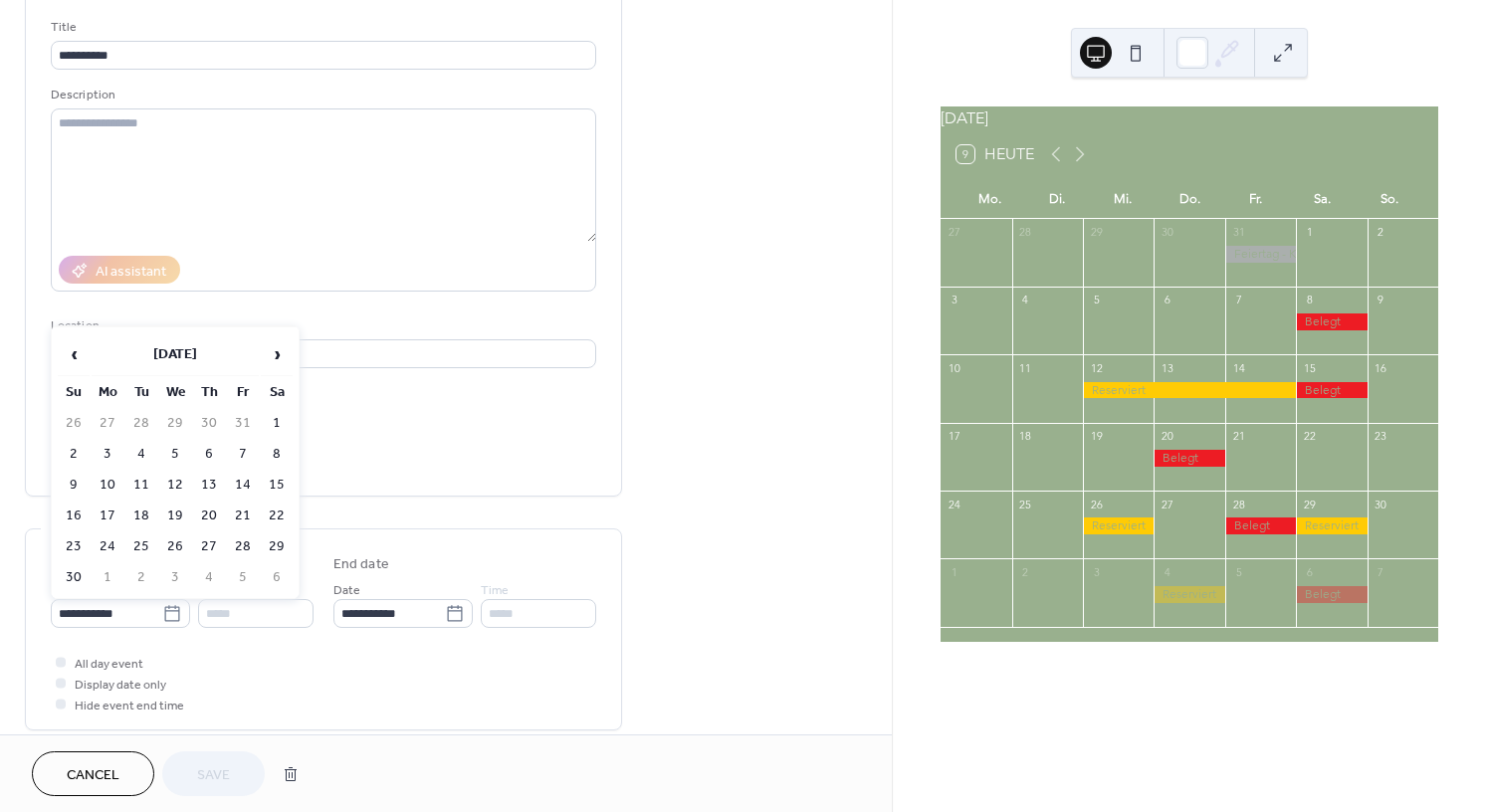 type on "**********" 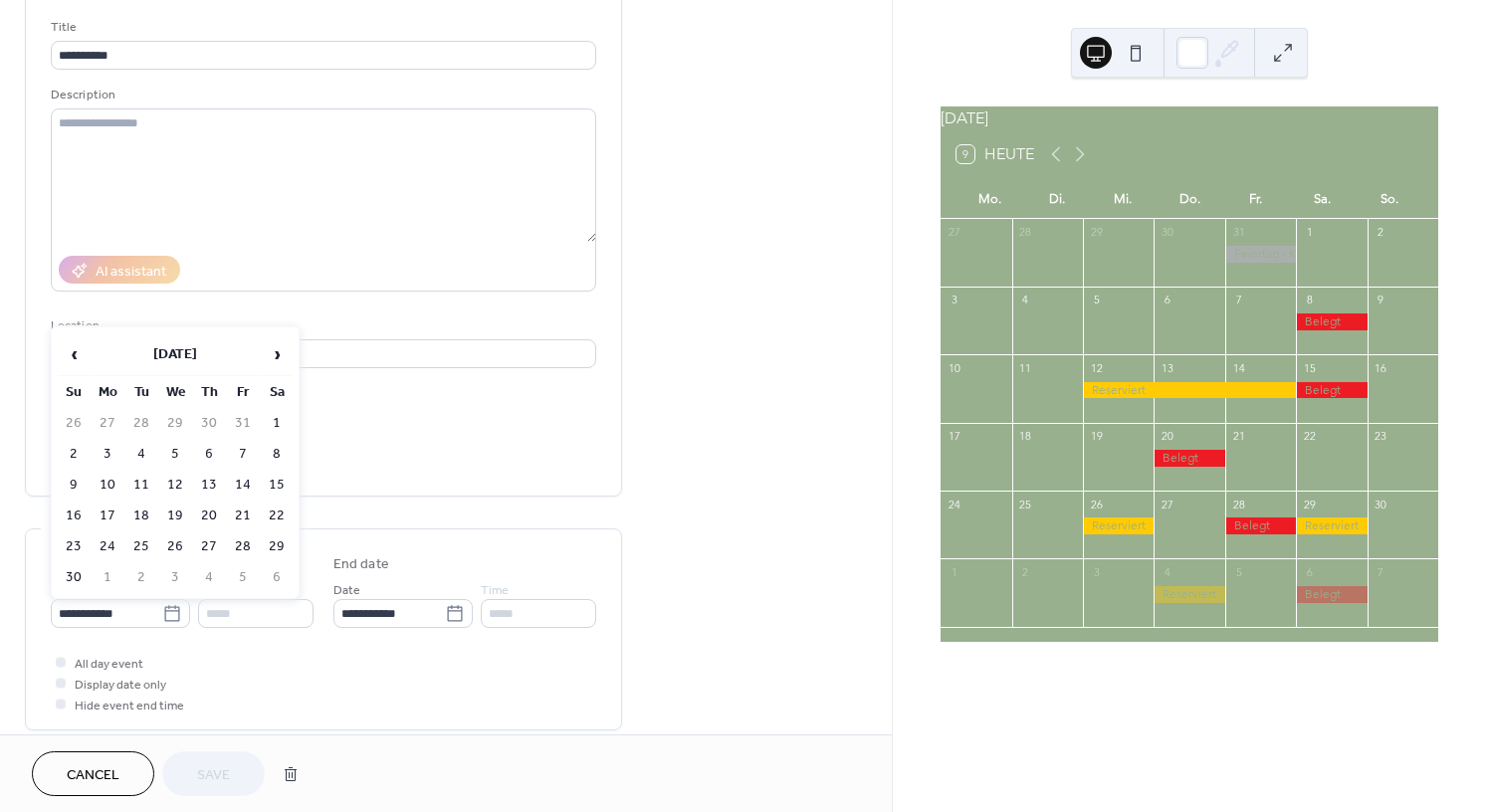type on "**********" 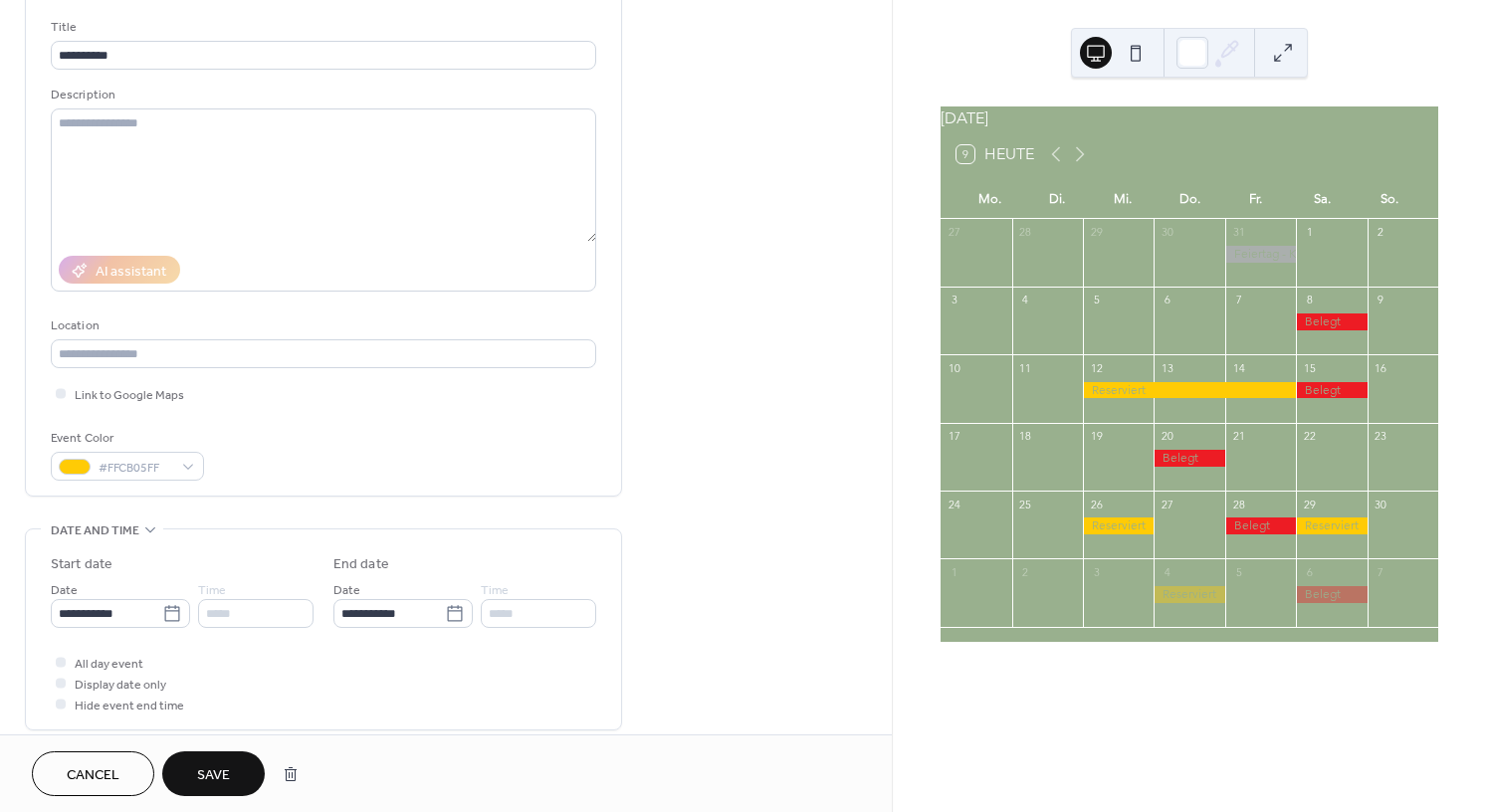 click on "Save" at bounding box center (213, 775) 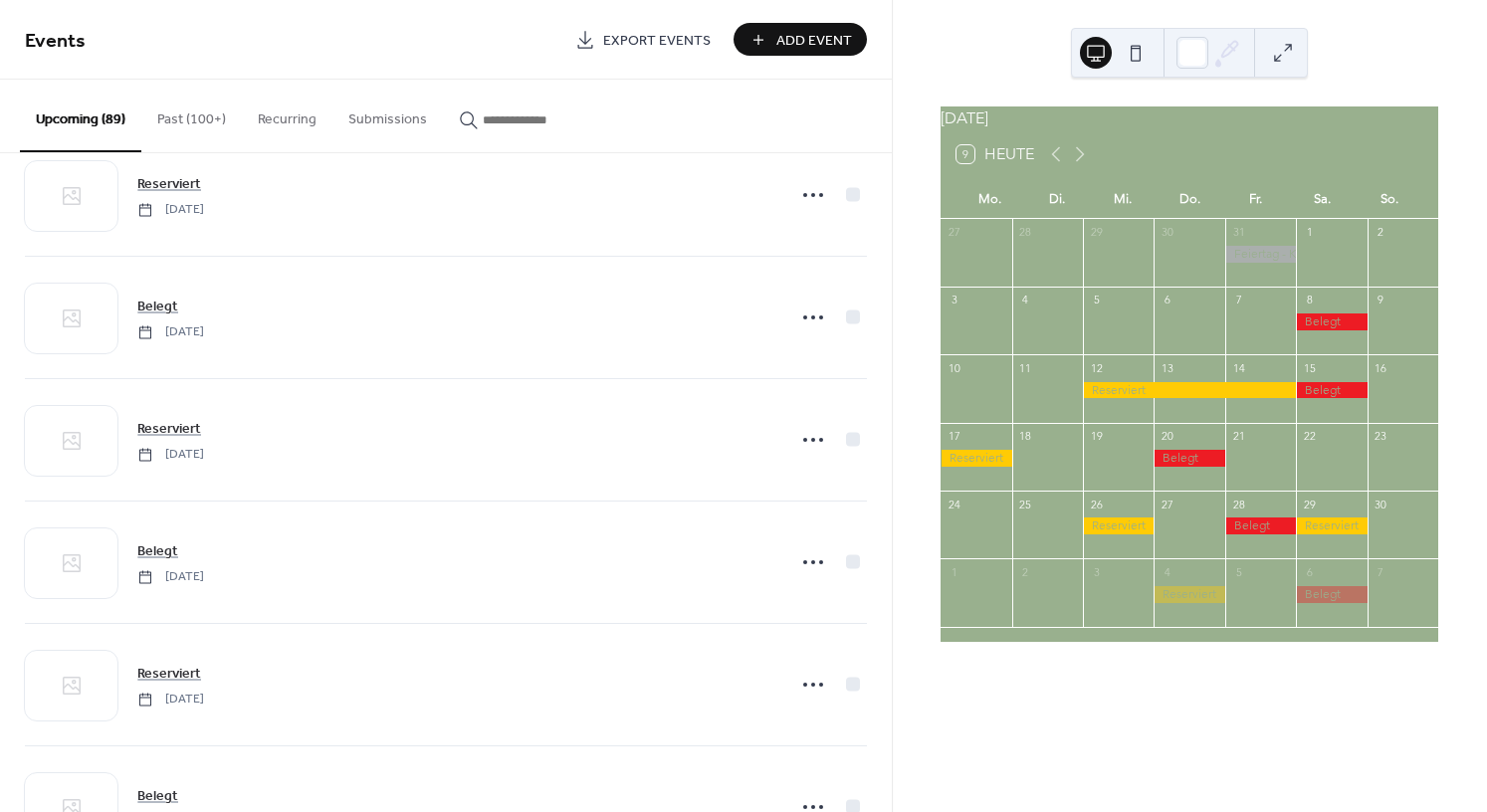 scroll, scrollTop: 4698, scrollLeft: 0, axis: vertical 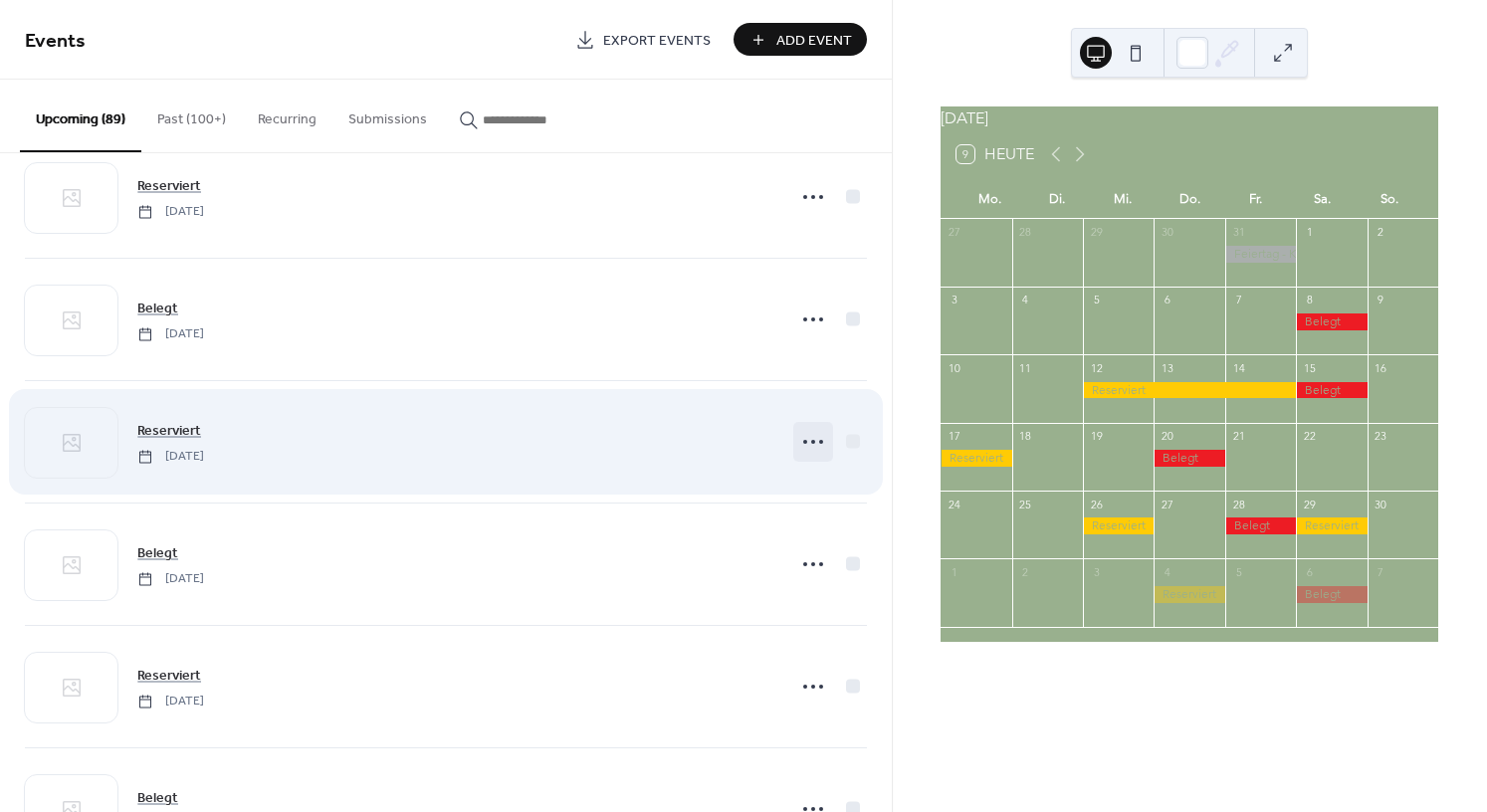 click 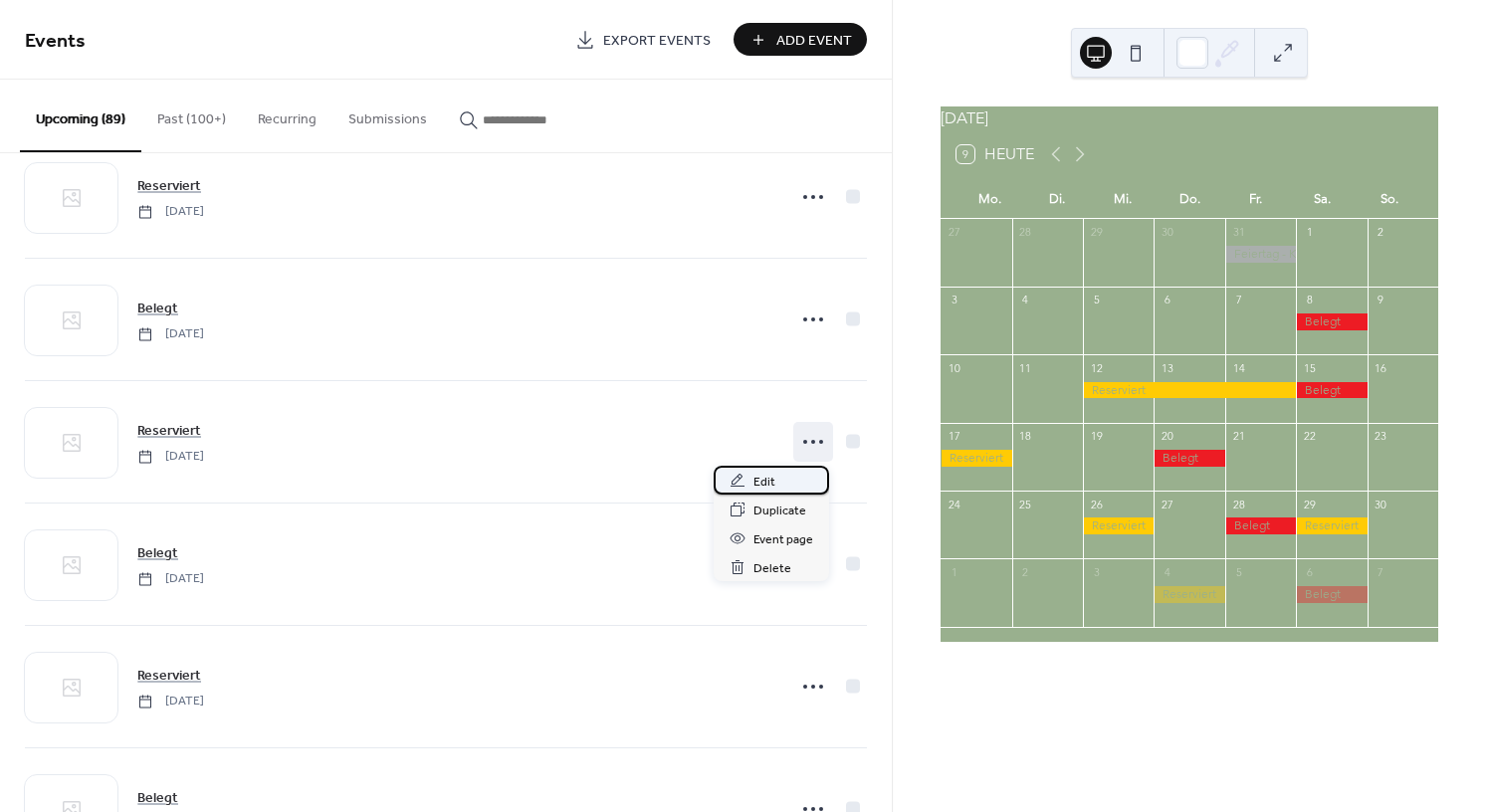 click on "Edit" at bounding box center (771, 480) 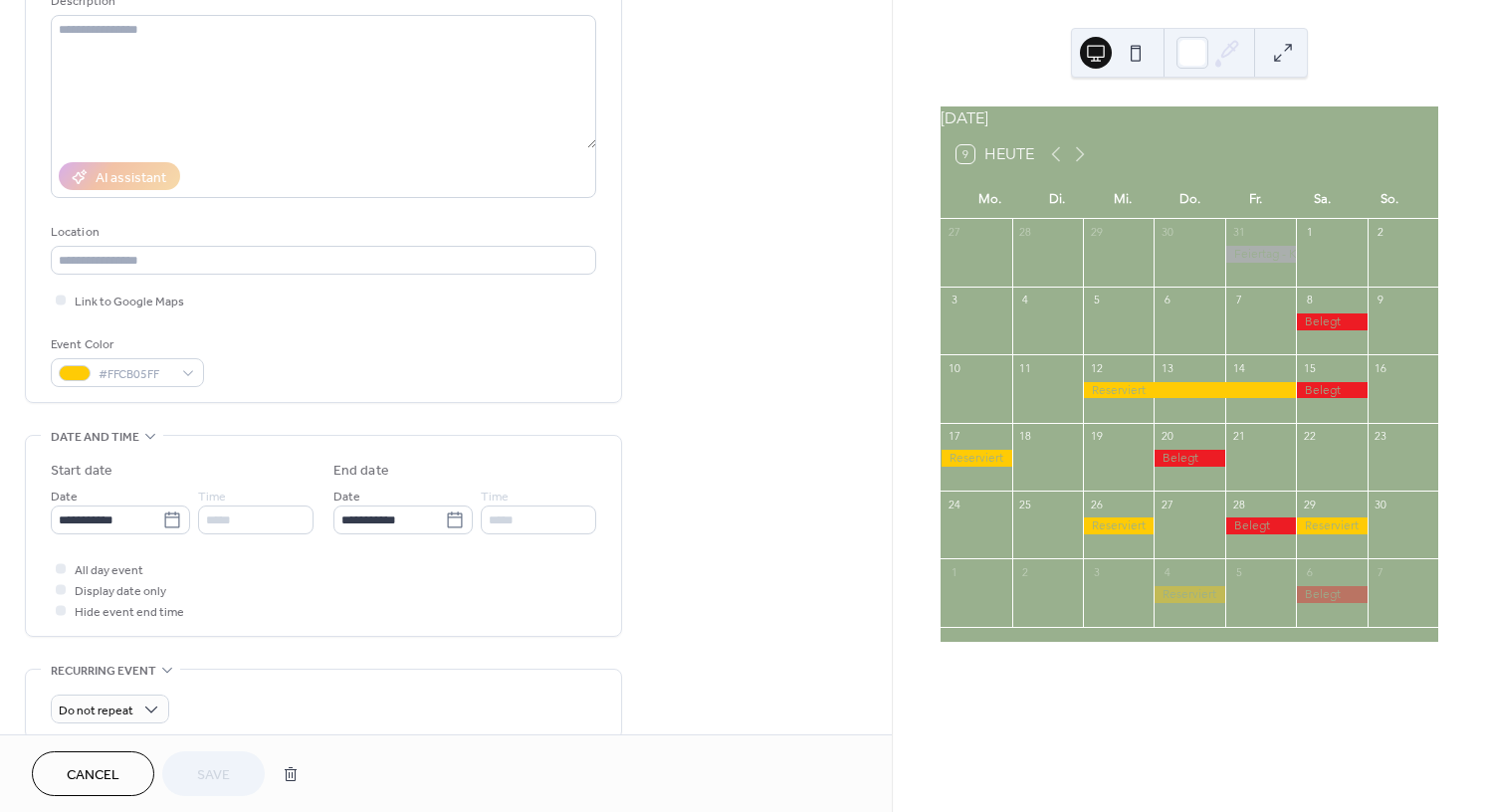 scroll, scrollTop: 249, scrollLeft: 0, axis: vertical 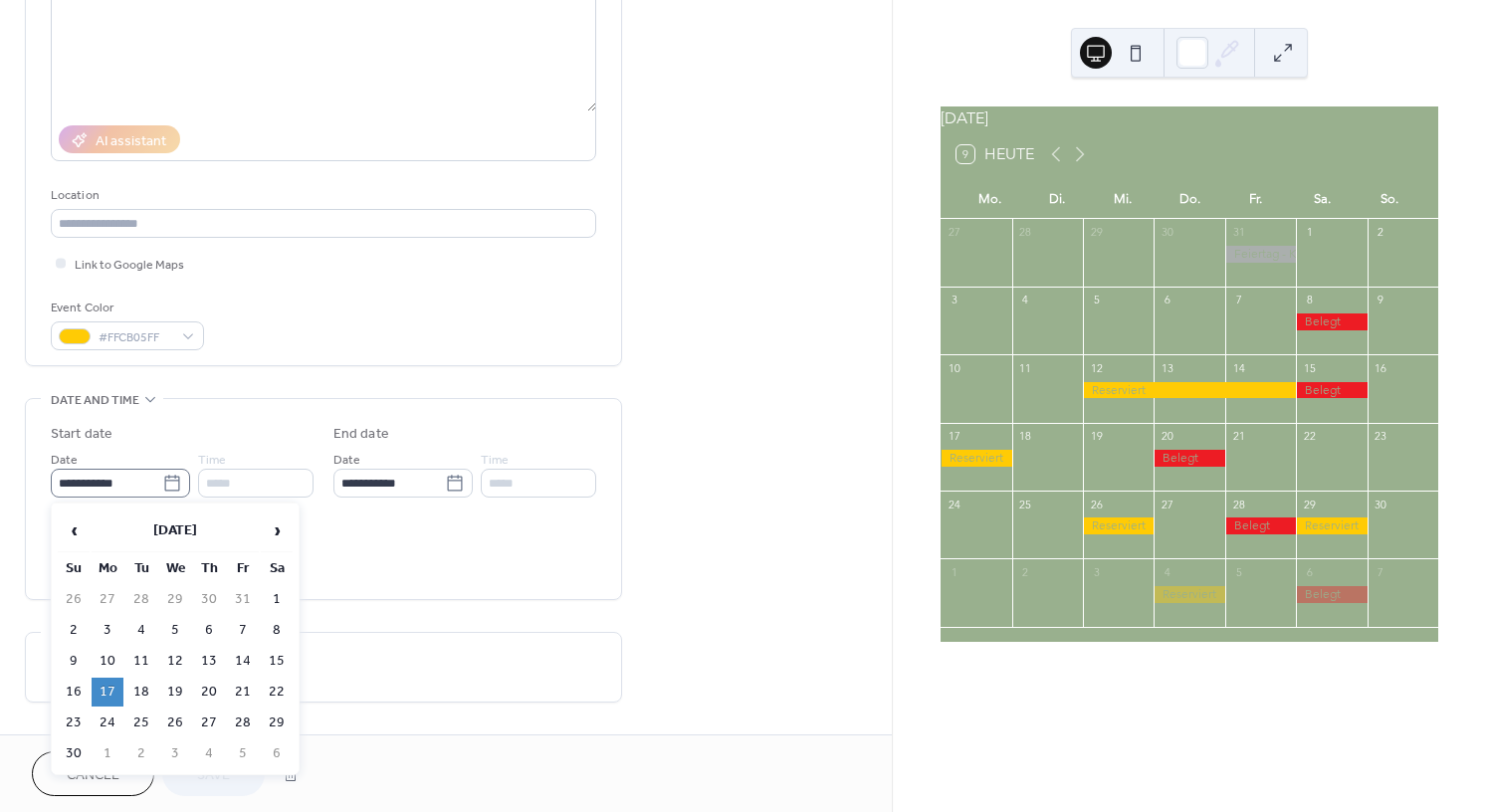 click 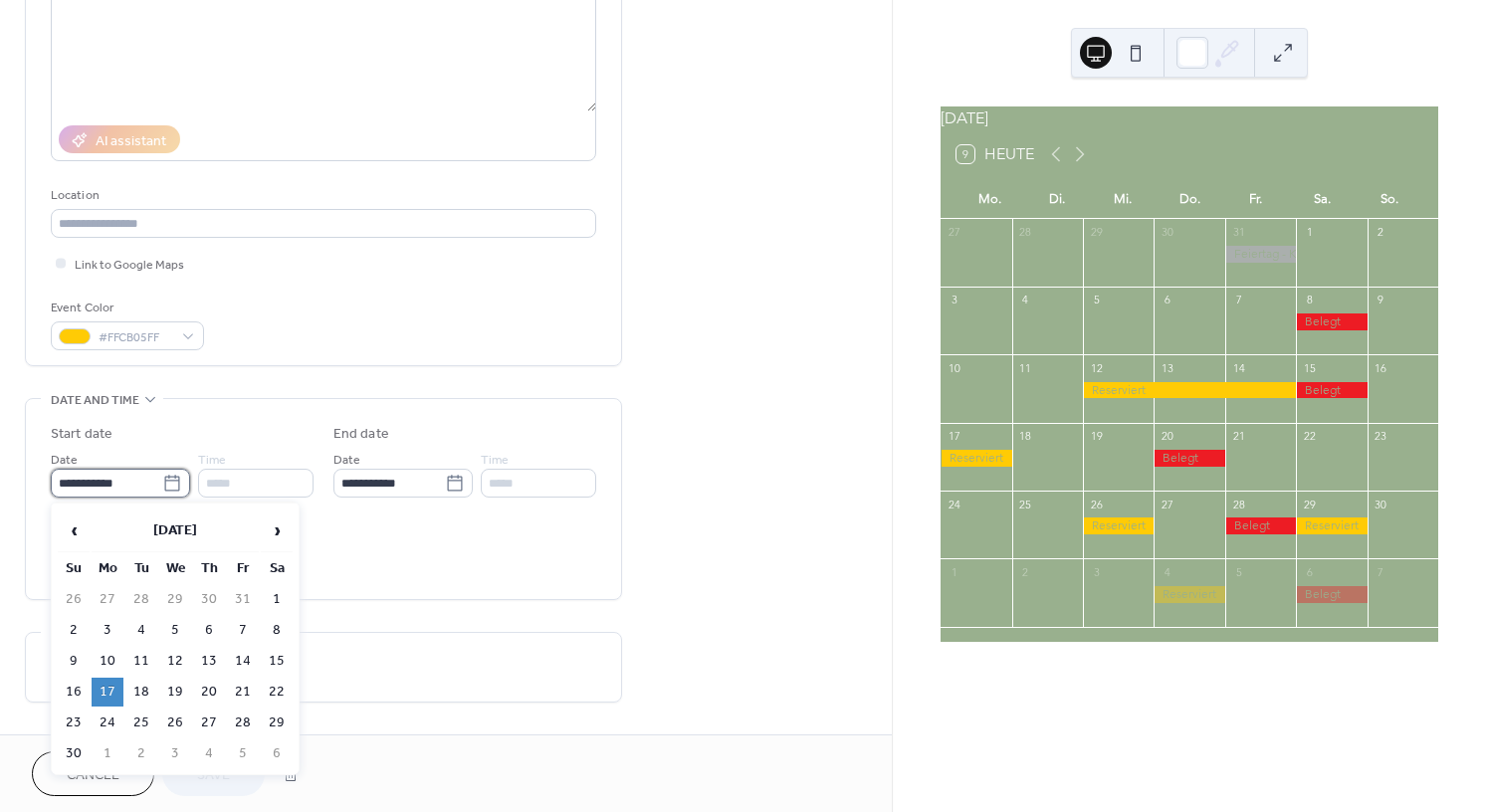 click on "**********" at bounding box center (106, 483) 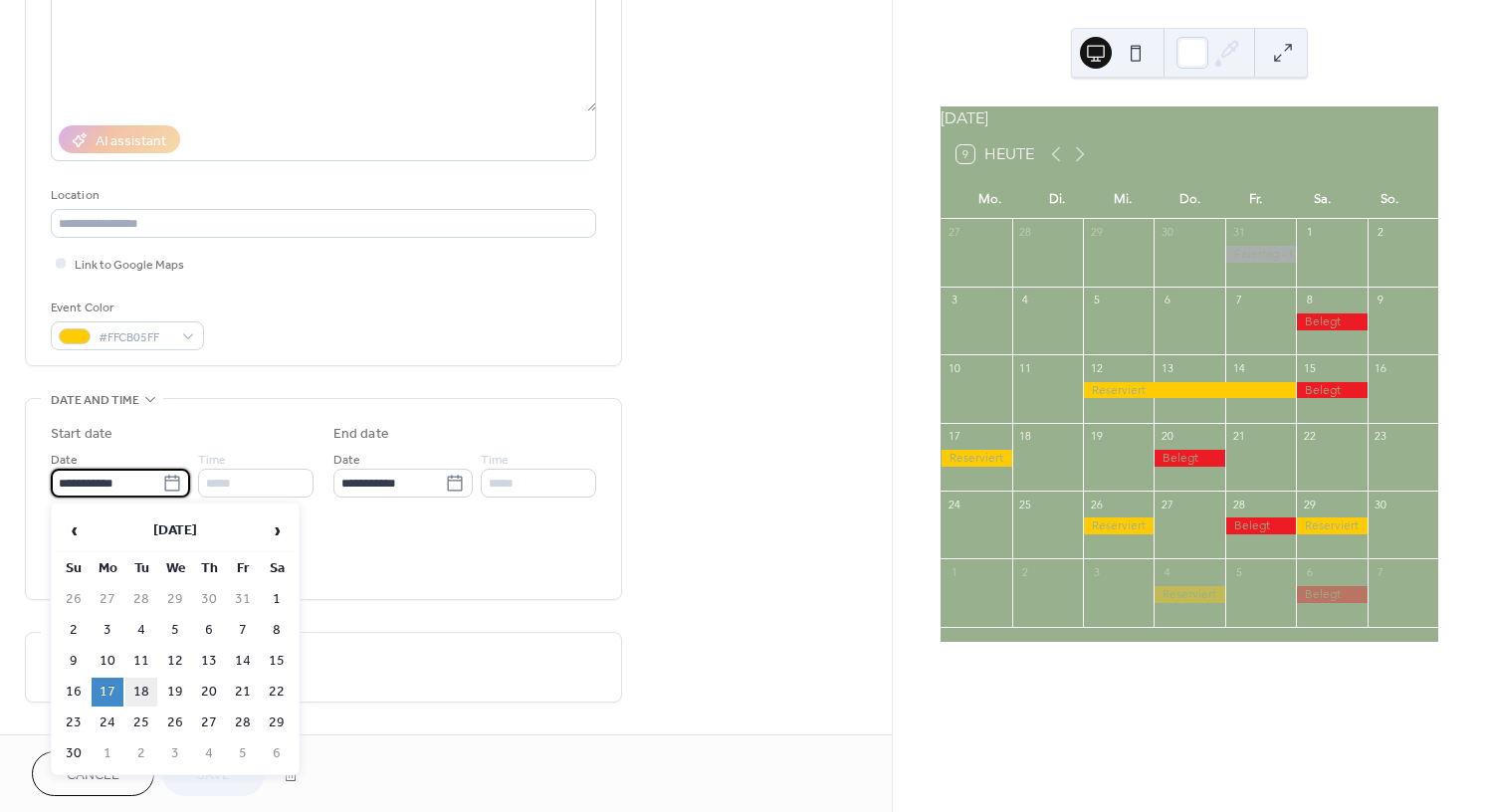 click on "18" at bounding box center (141, 692) 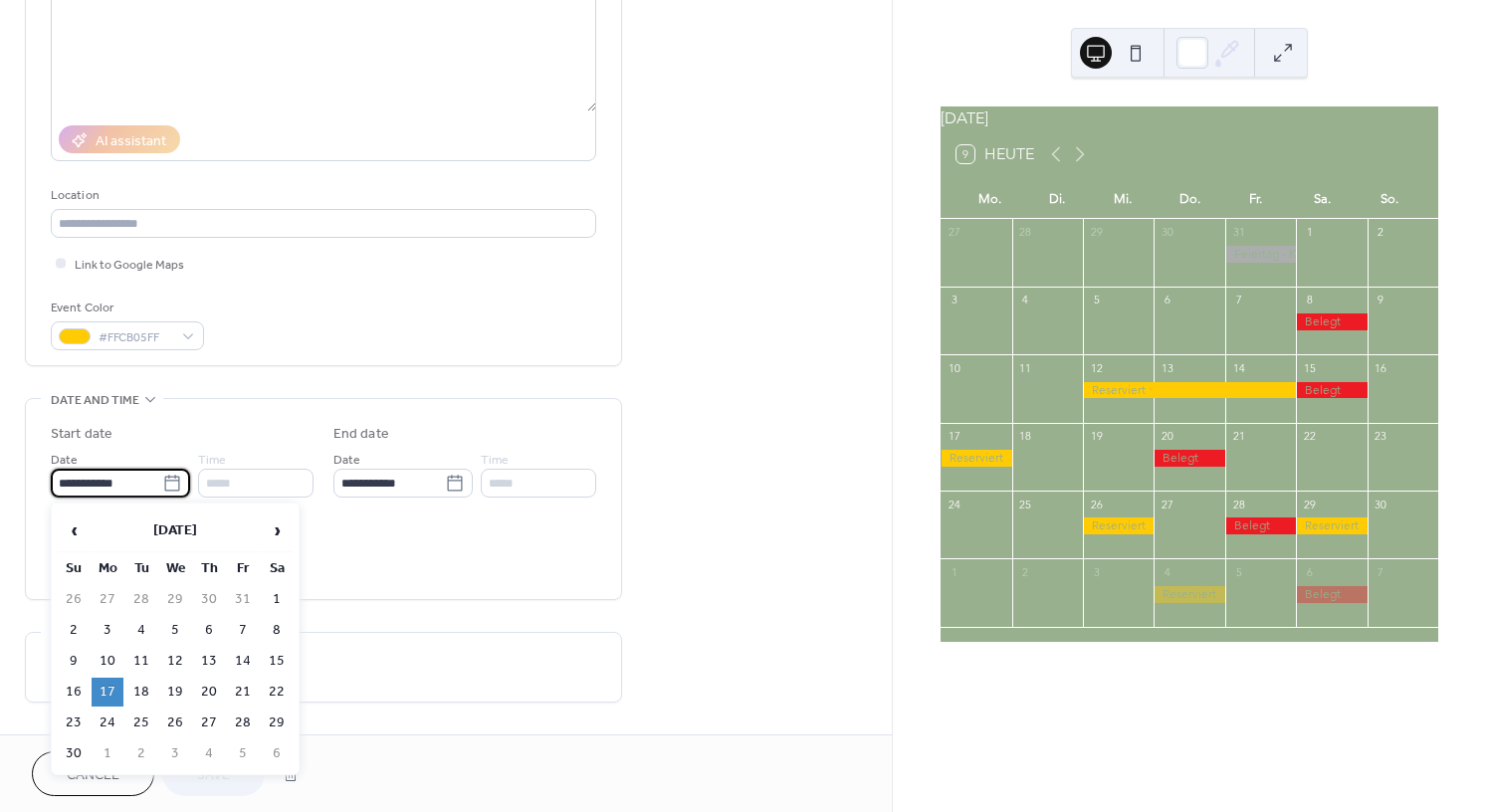 type on "**********" 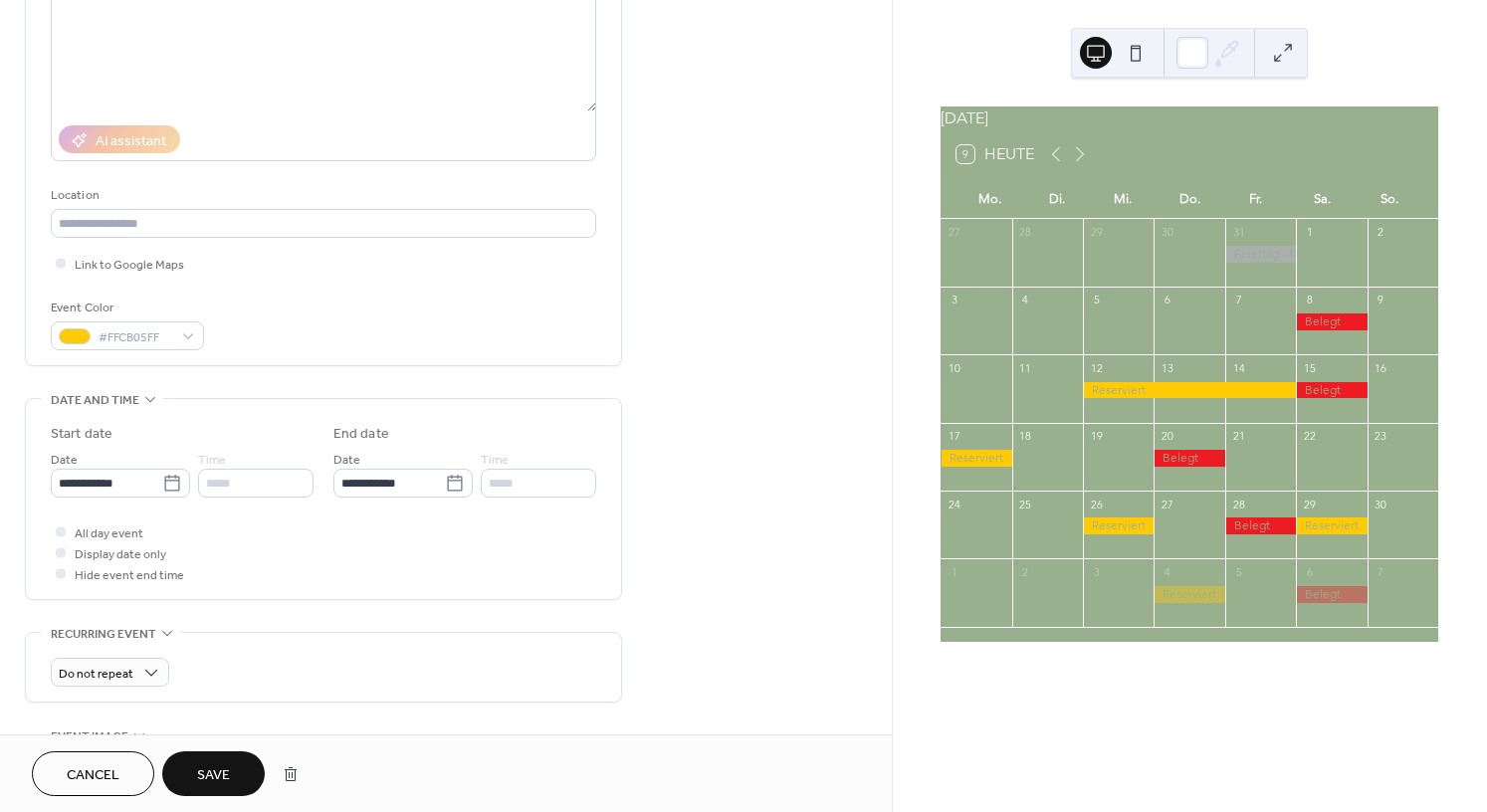 click on "Save" at bounding box center [213, 775] 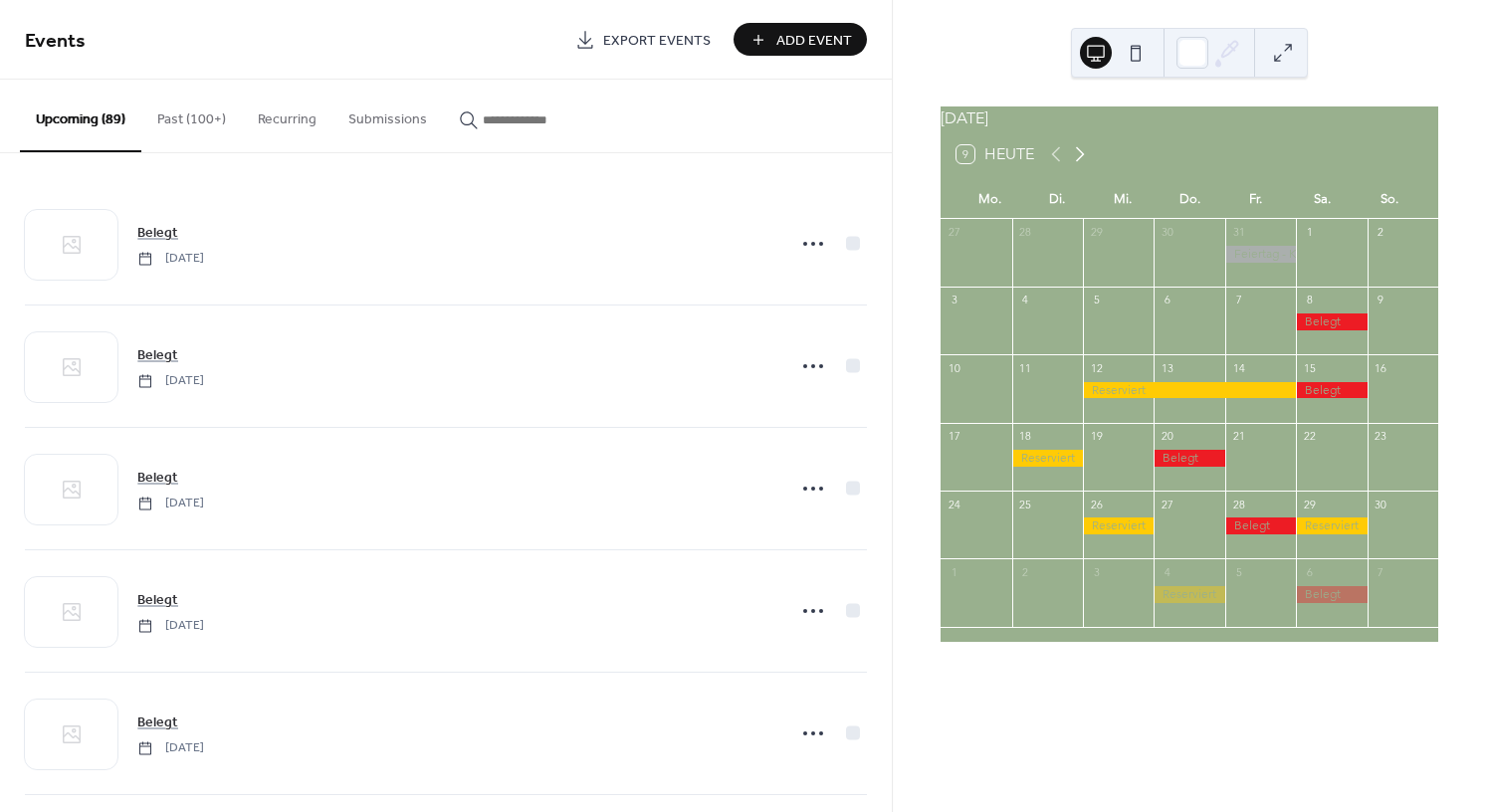 click 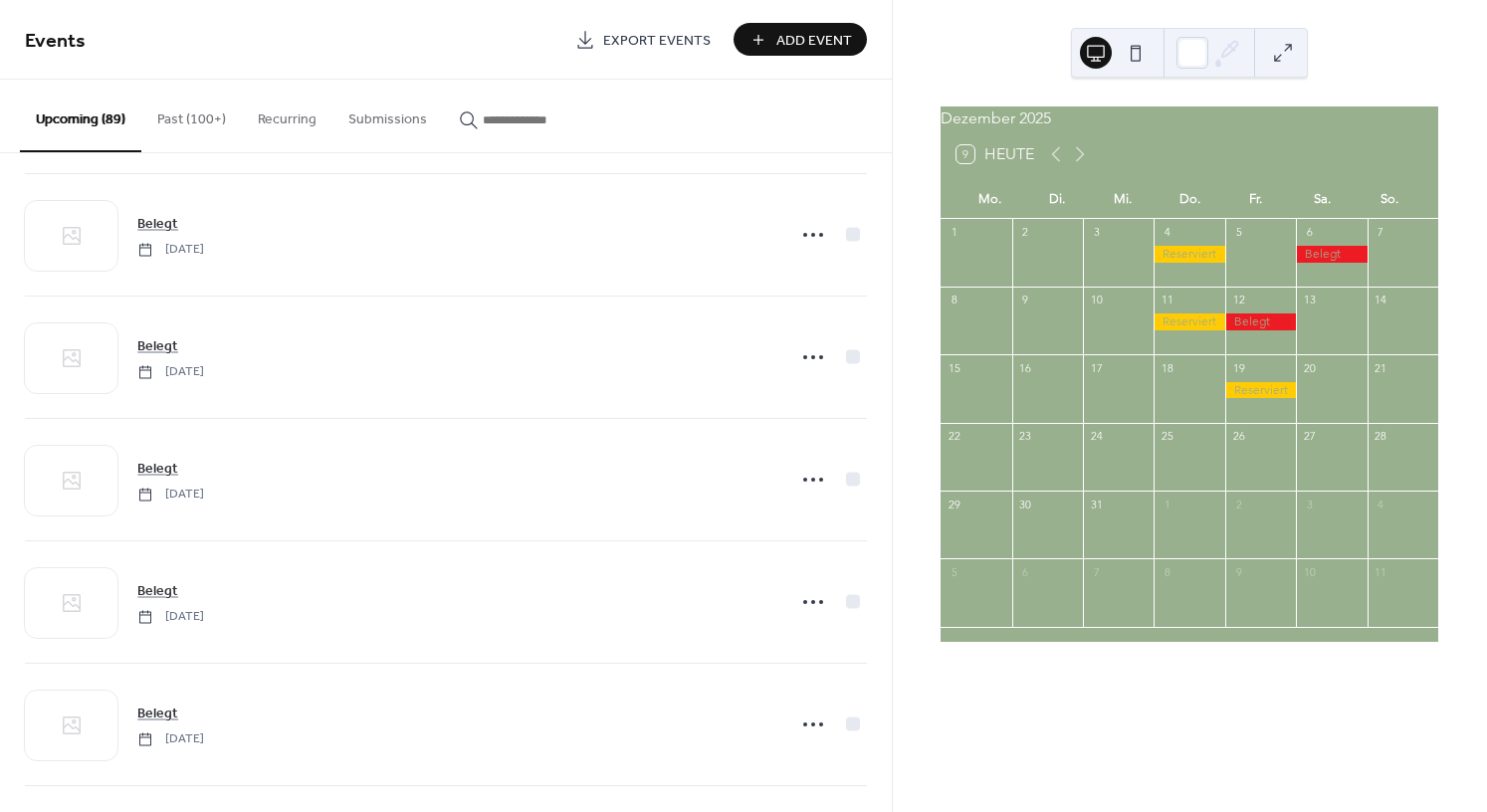 scroll, scrollTop: 1114, scrollLeft: 0, axis: vertical 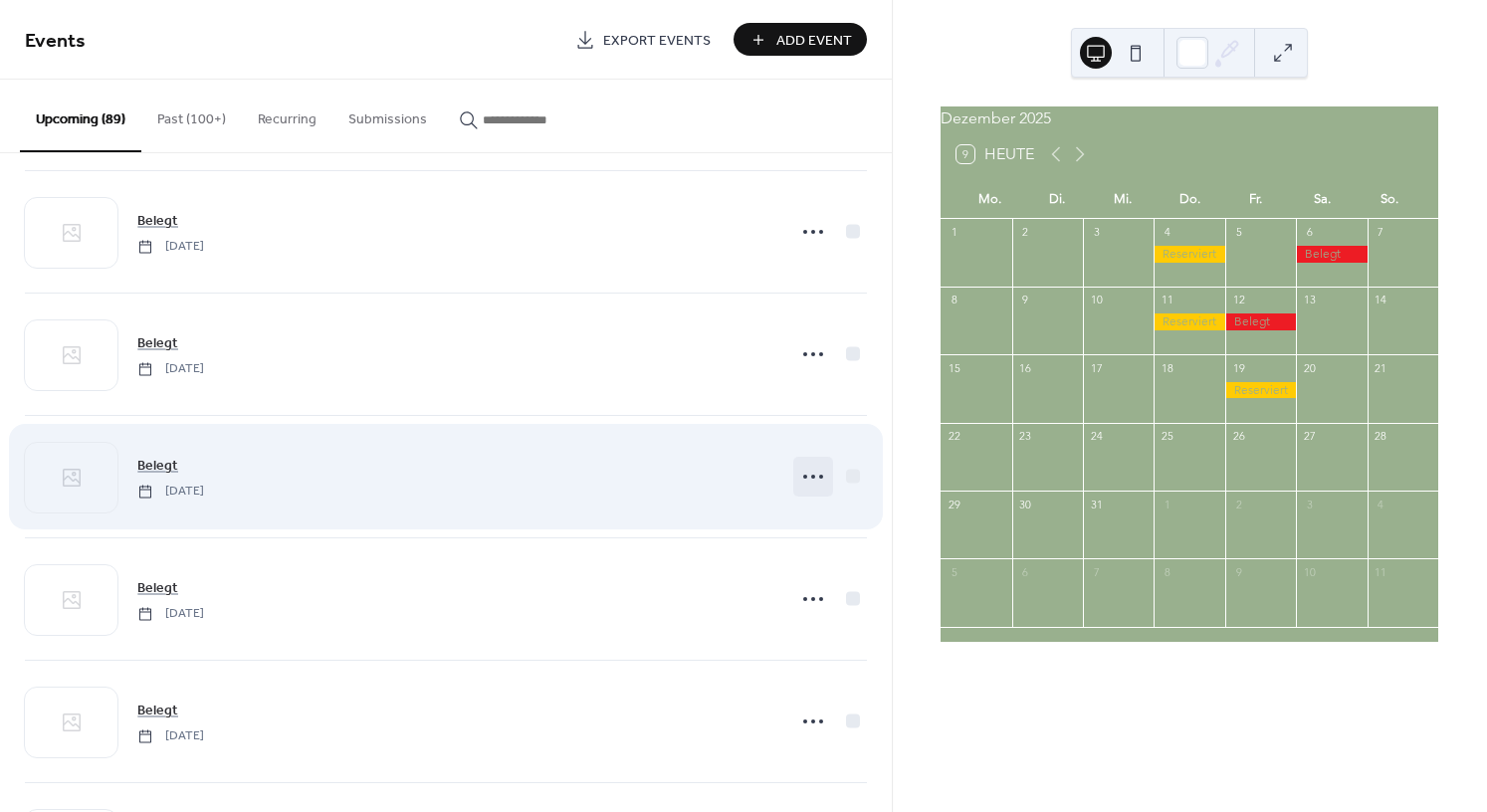 click 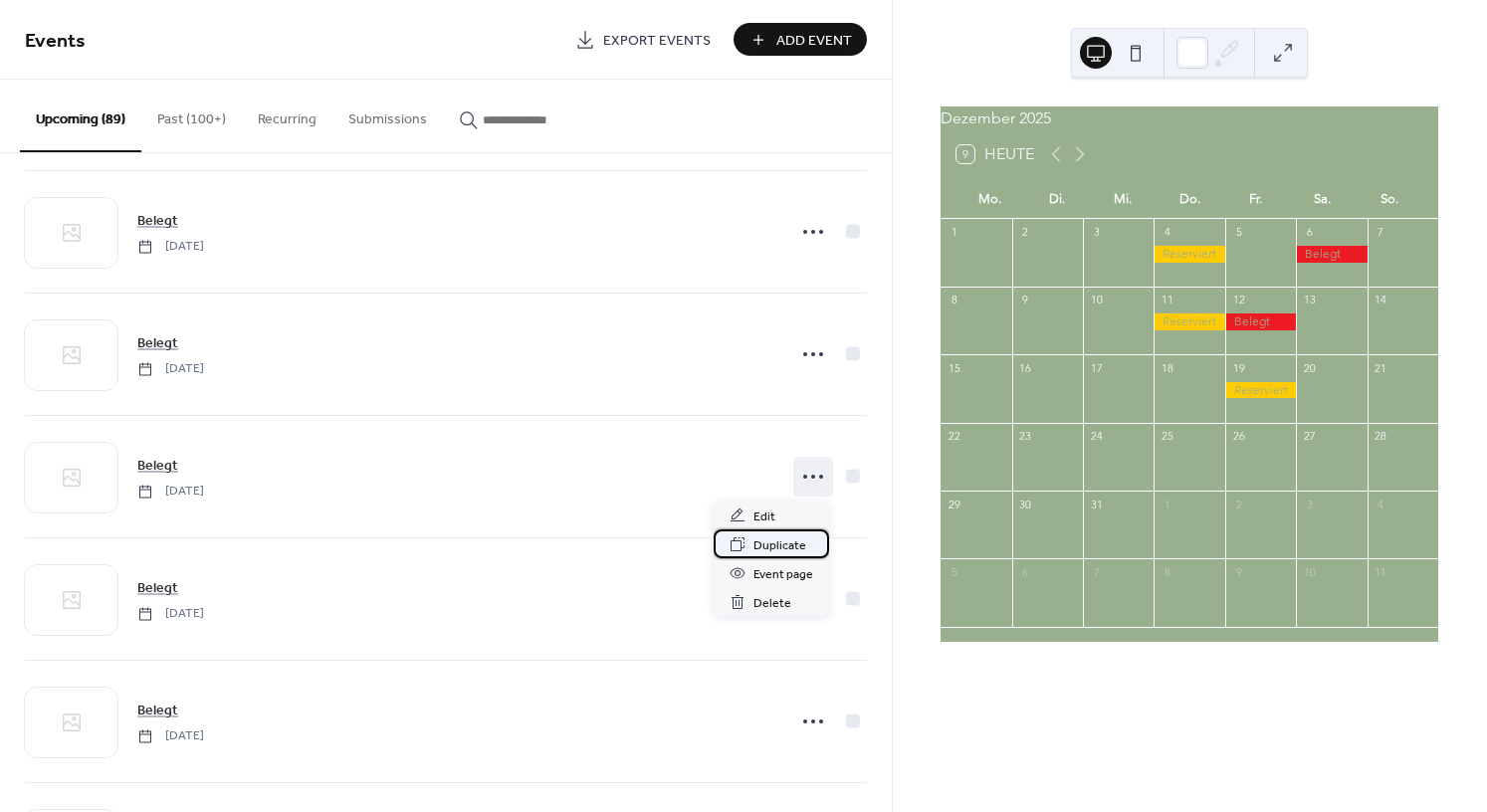 click on "Duplicate" at bounding box center [779, 545] 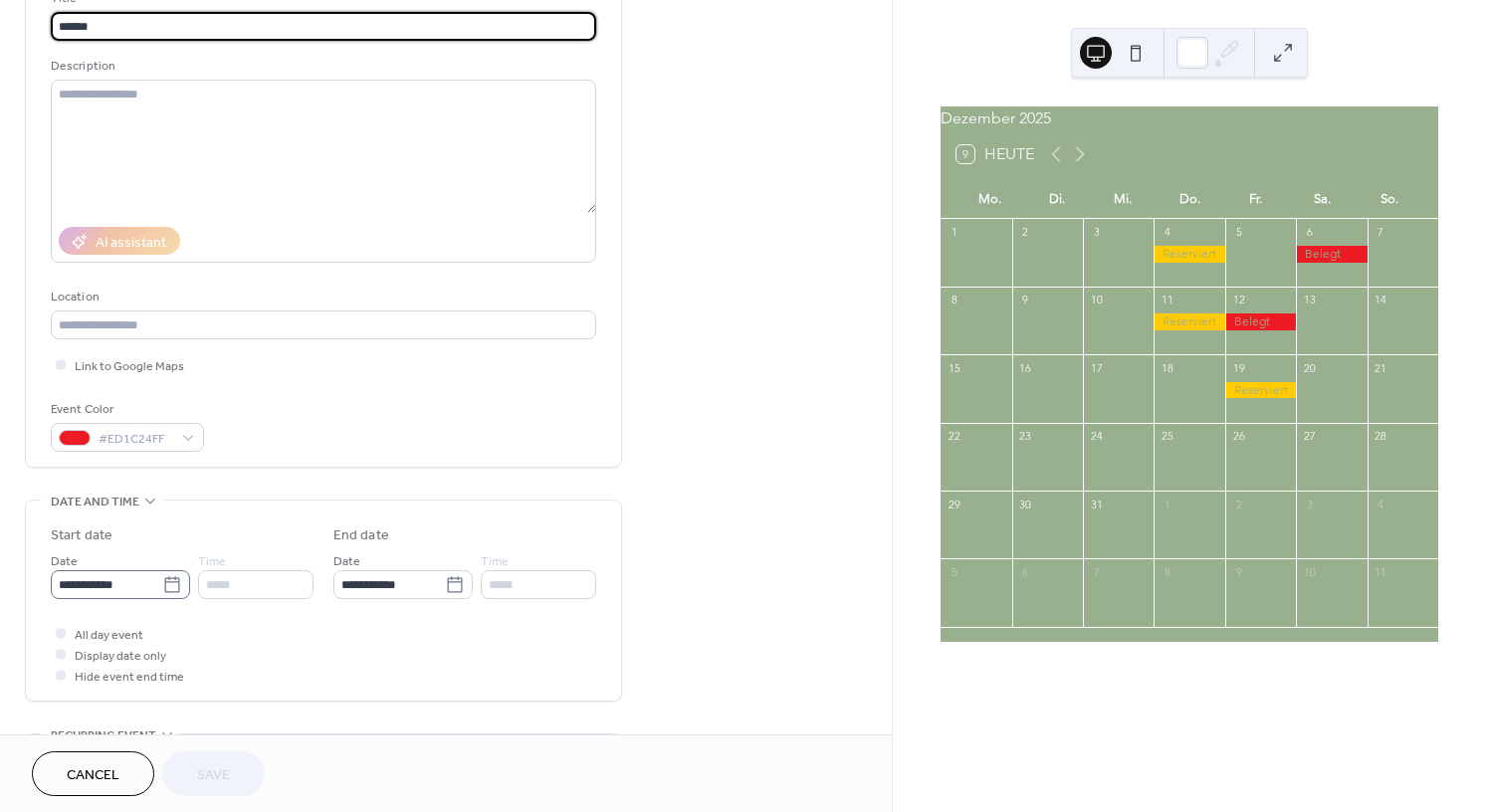 click 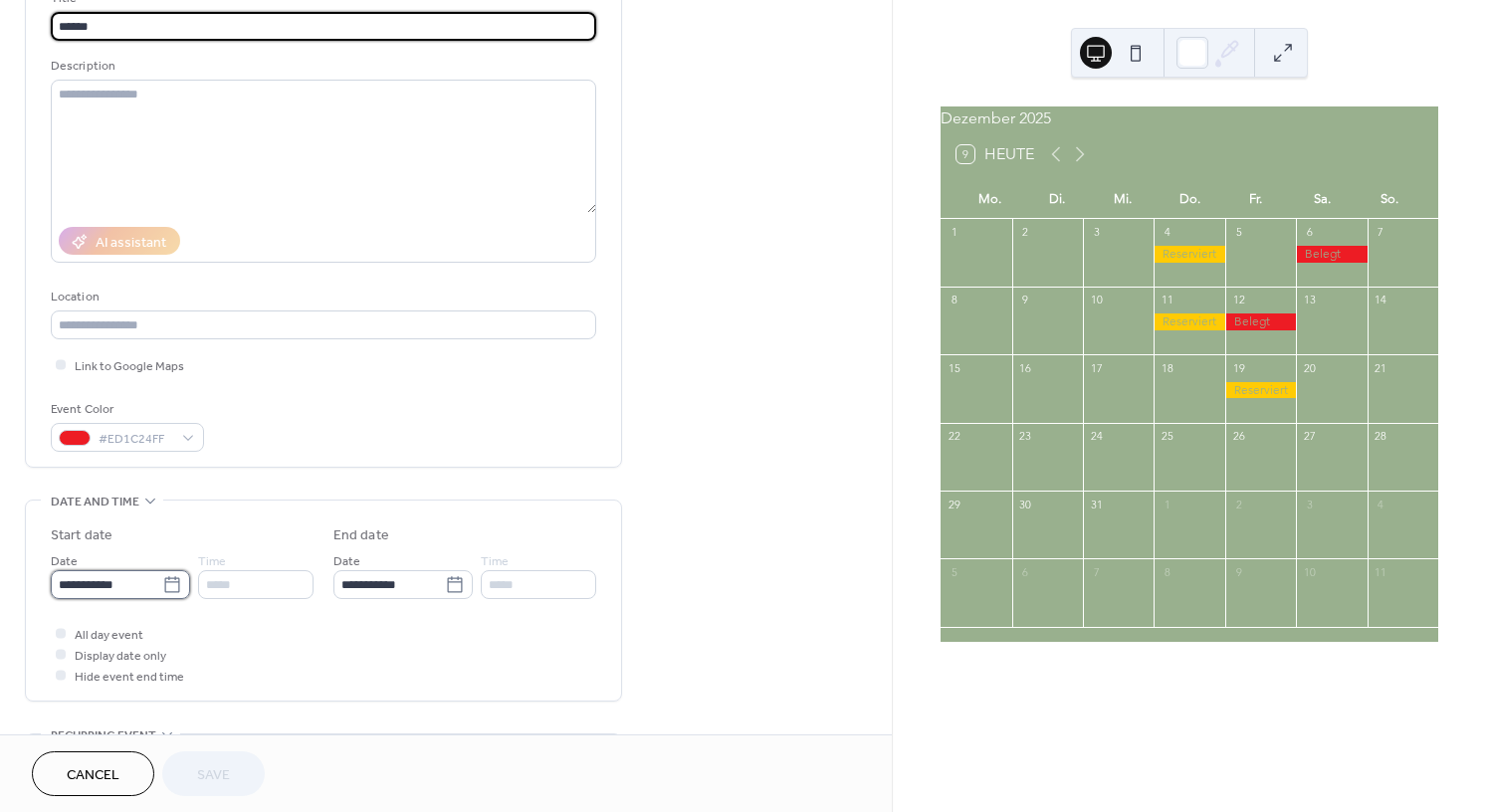 click on "**********" at bounding box center [106, 584] 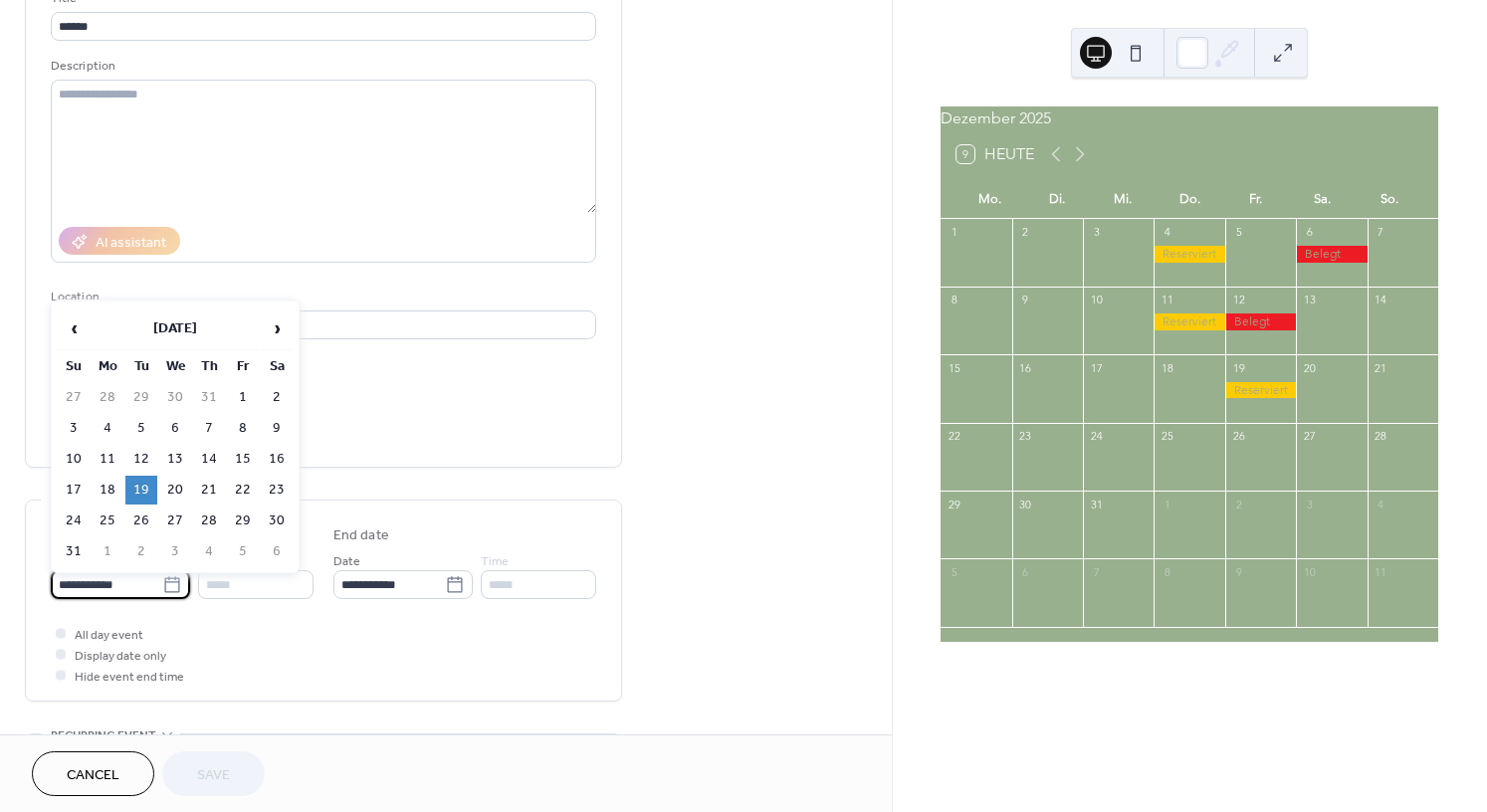 scroll, scrollTop: 144, scrollLeft: 0, axis: vertical 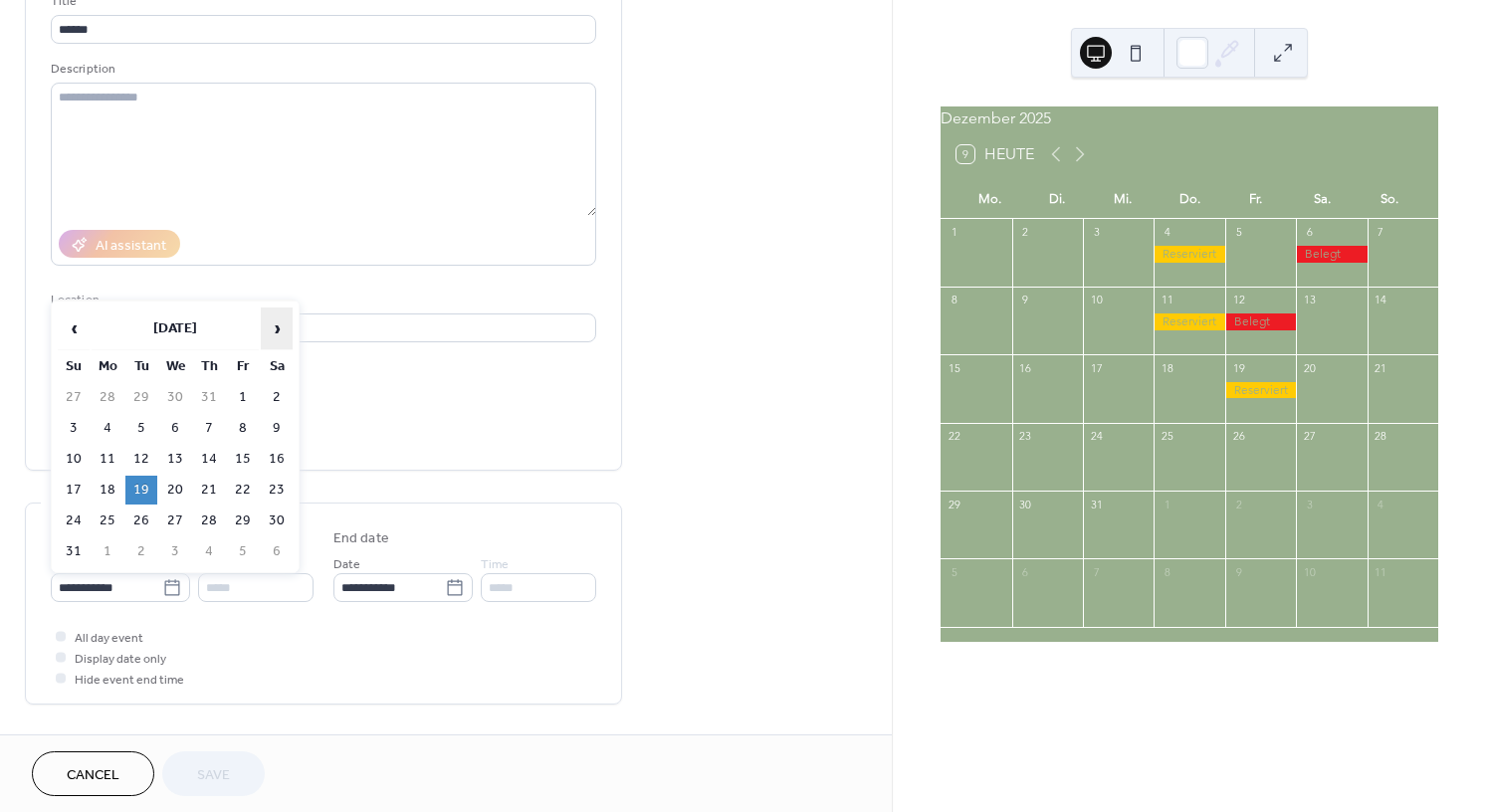 click on "›" at bounding box center [277, 328] 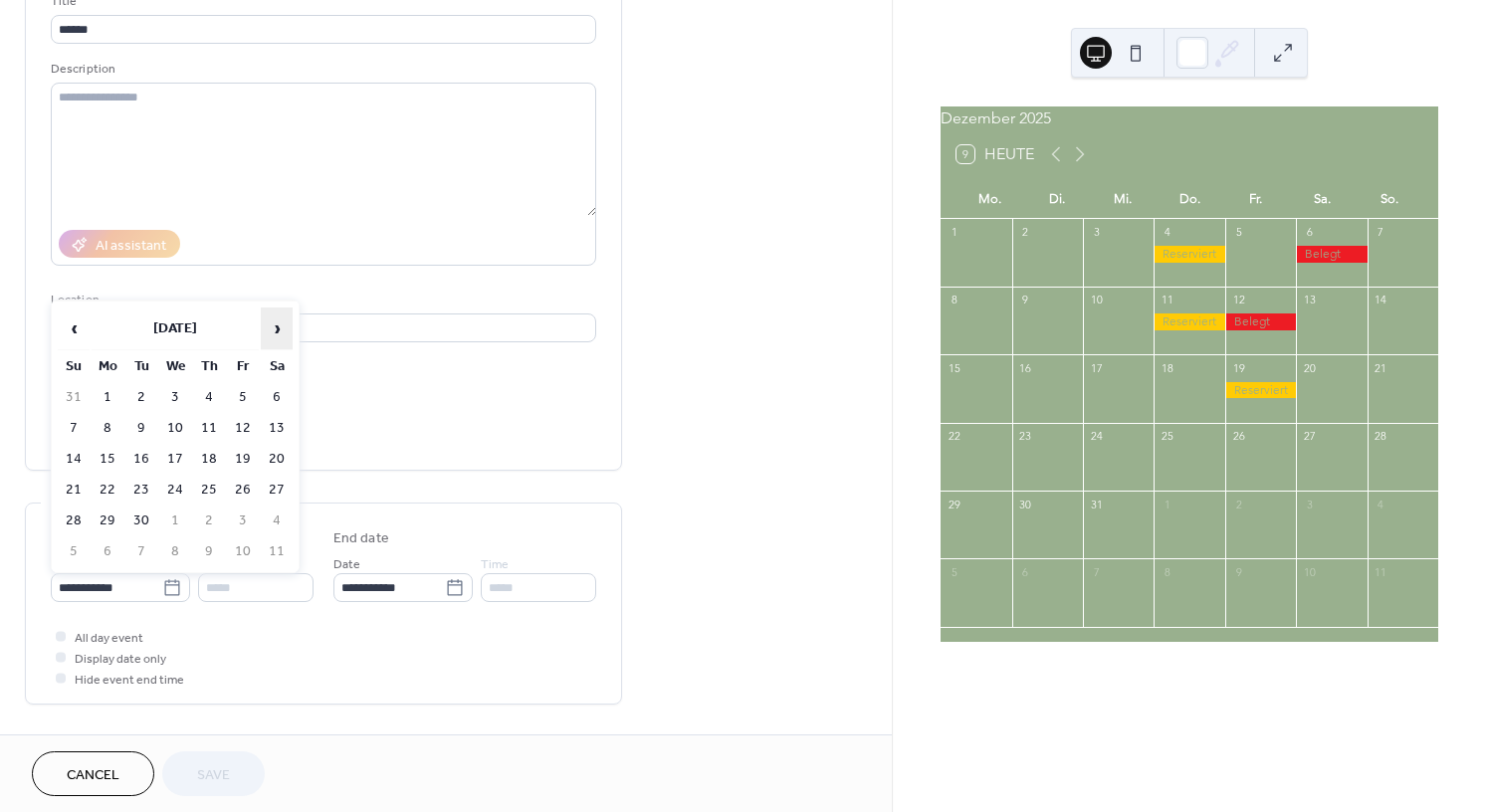 click on "›" at bounding box center (277, 328) 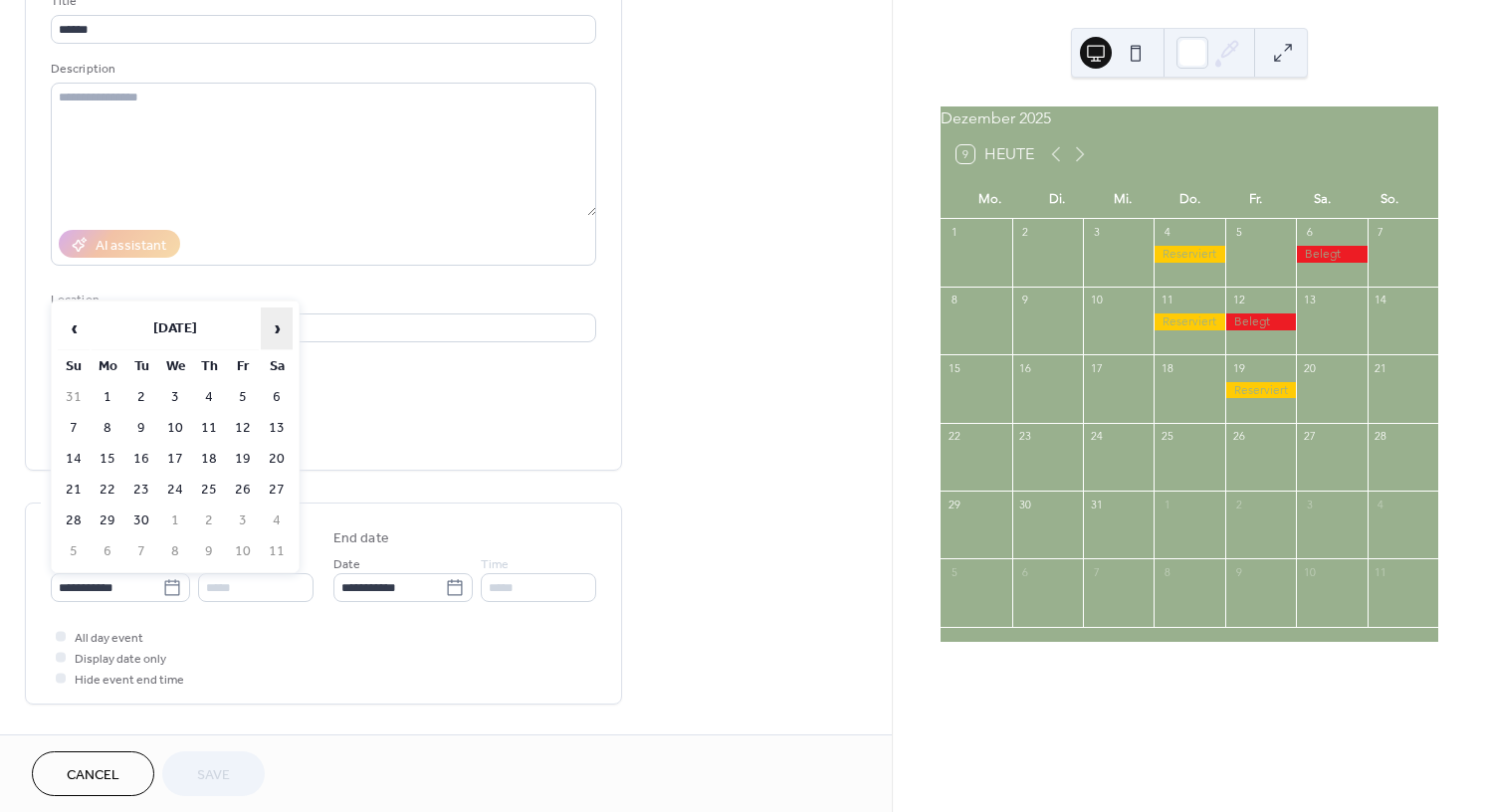 click on "›" at bounding box center [277, 328] 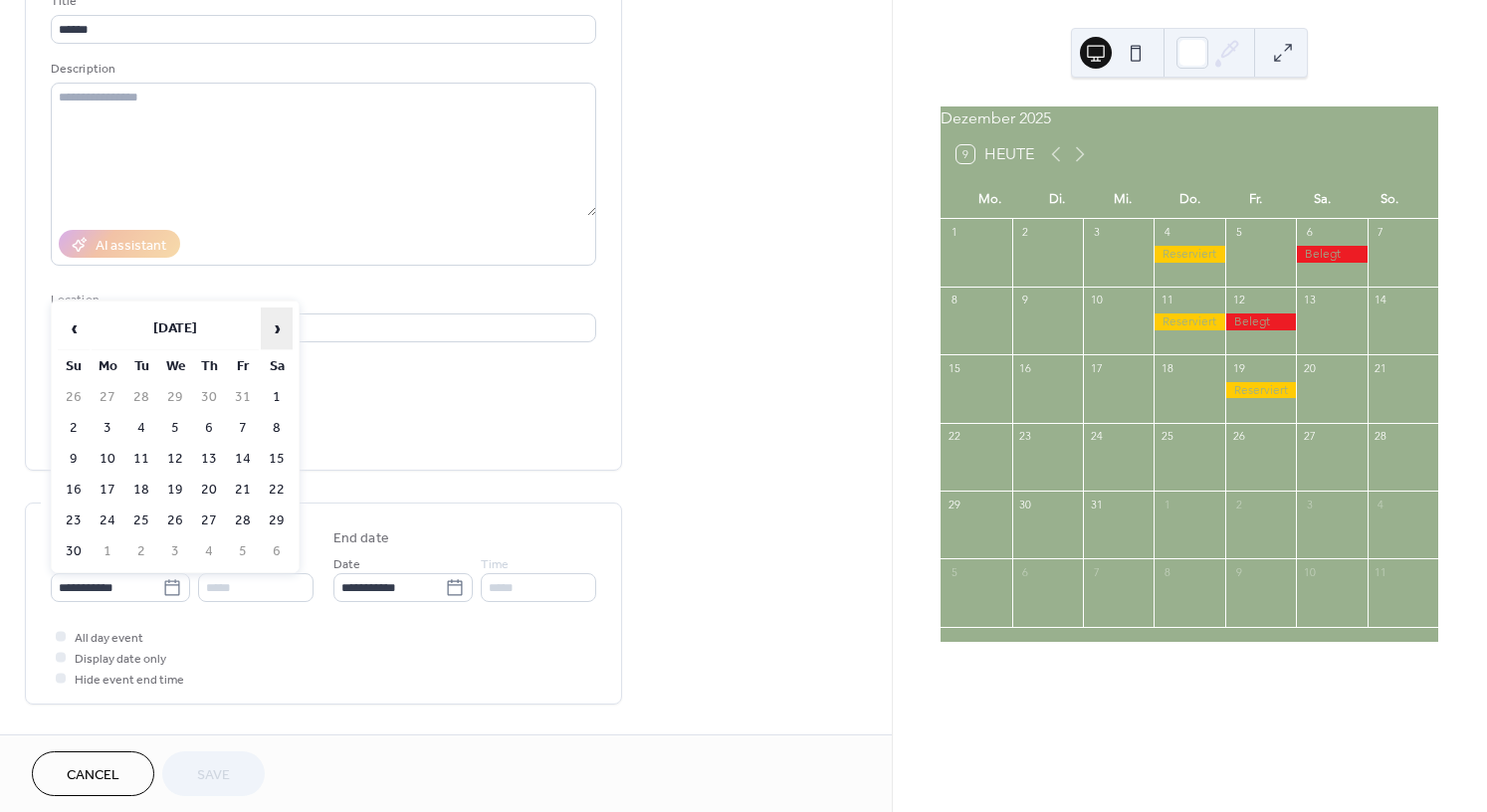 click on "›" at bounding box center (277, 328) 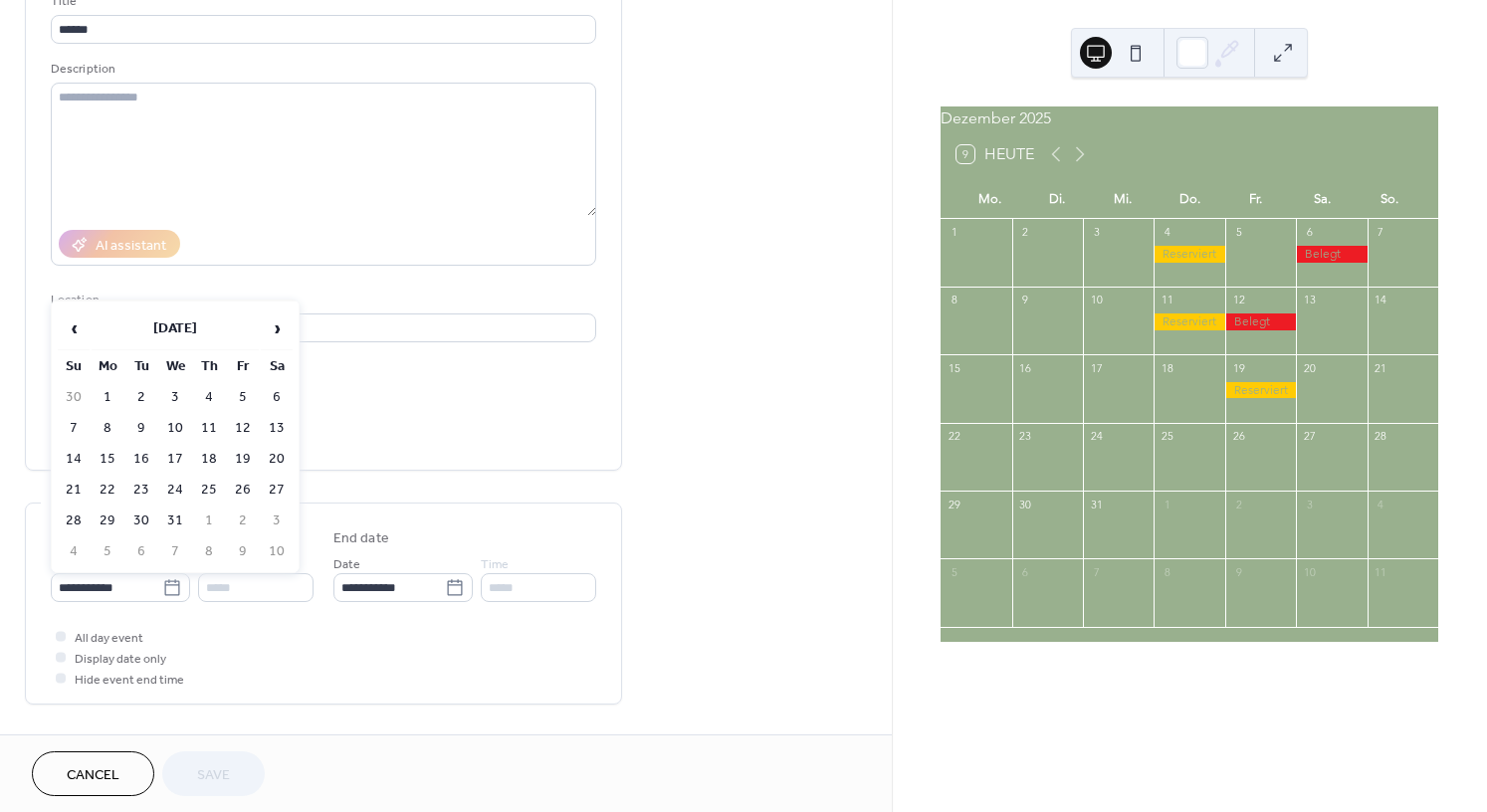 click on "5" at bounding box center (243, 397) 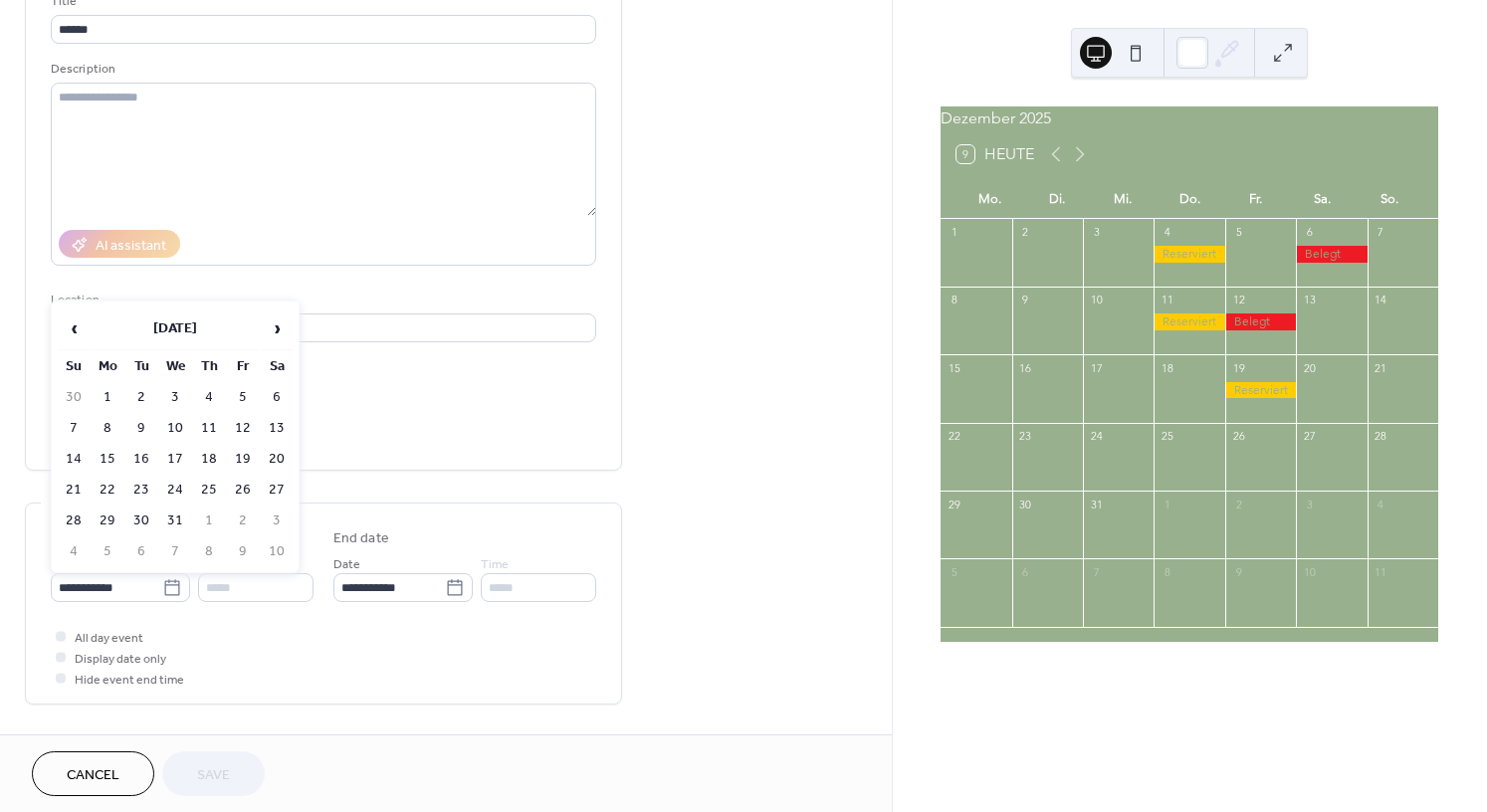 type on "**********" 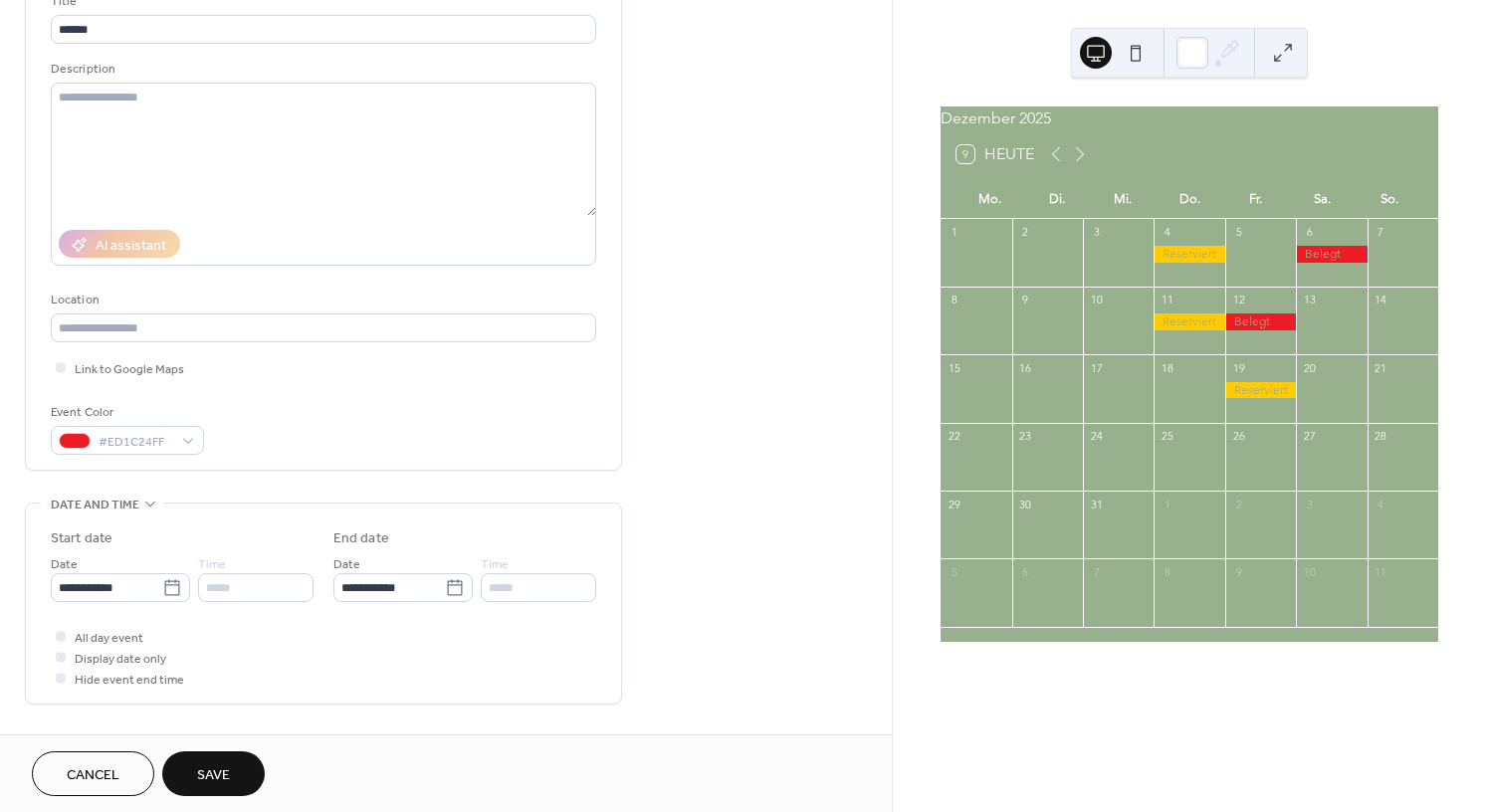 click on "Save" at bounding box center (213, 773) 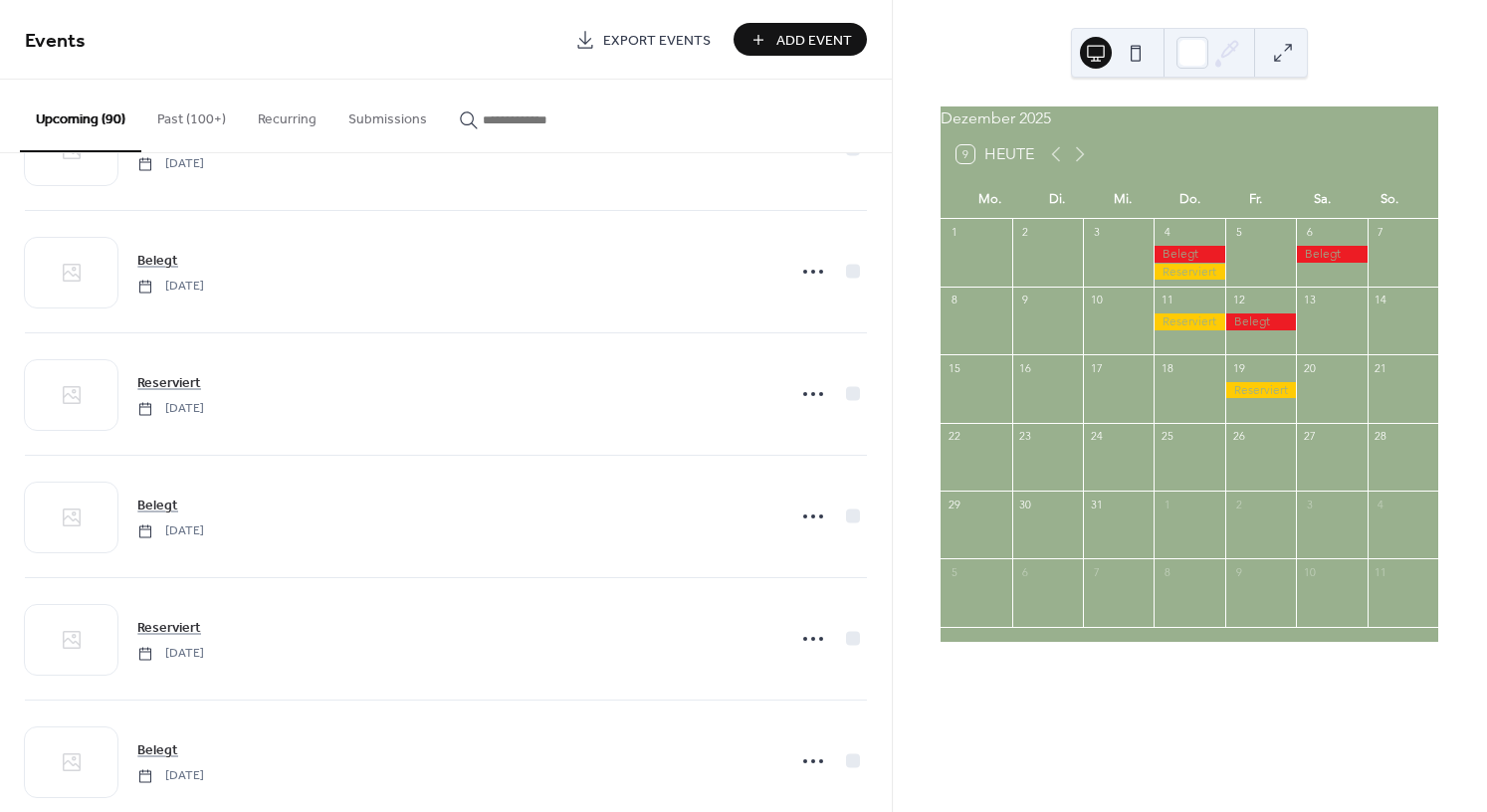 scroll, scrollTop: 5457, scrollLeft: 0, axis: vertical 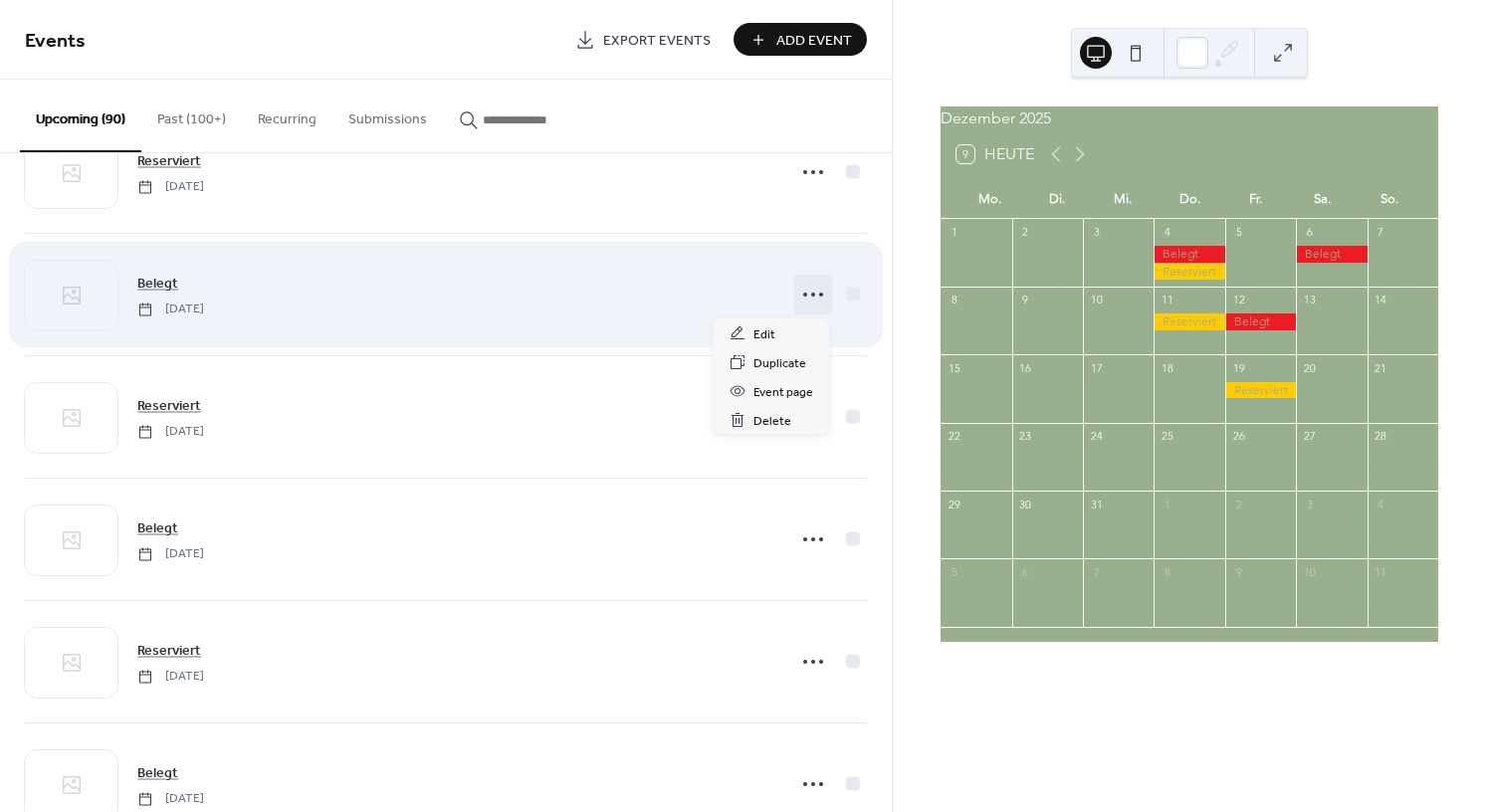 click 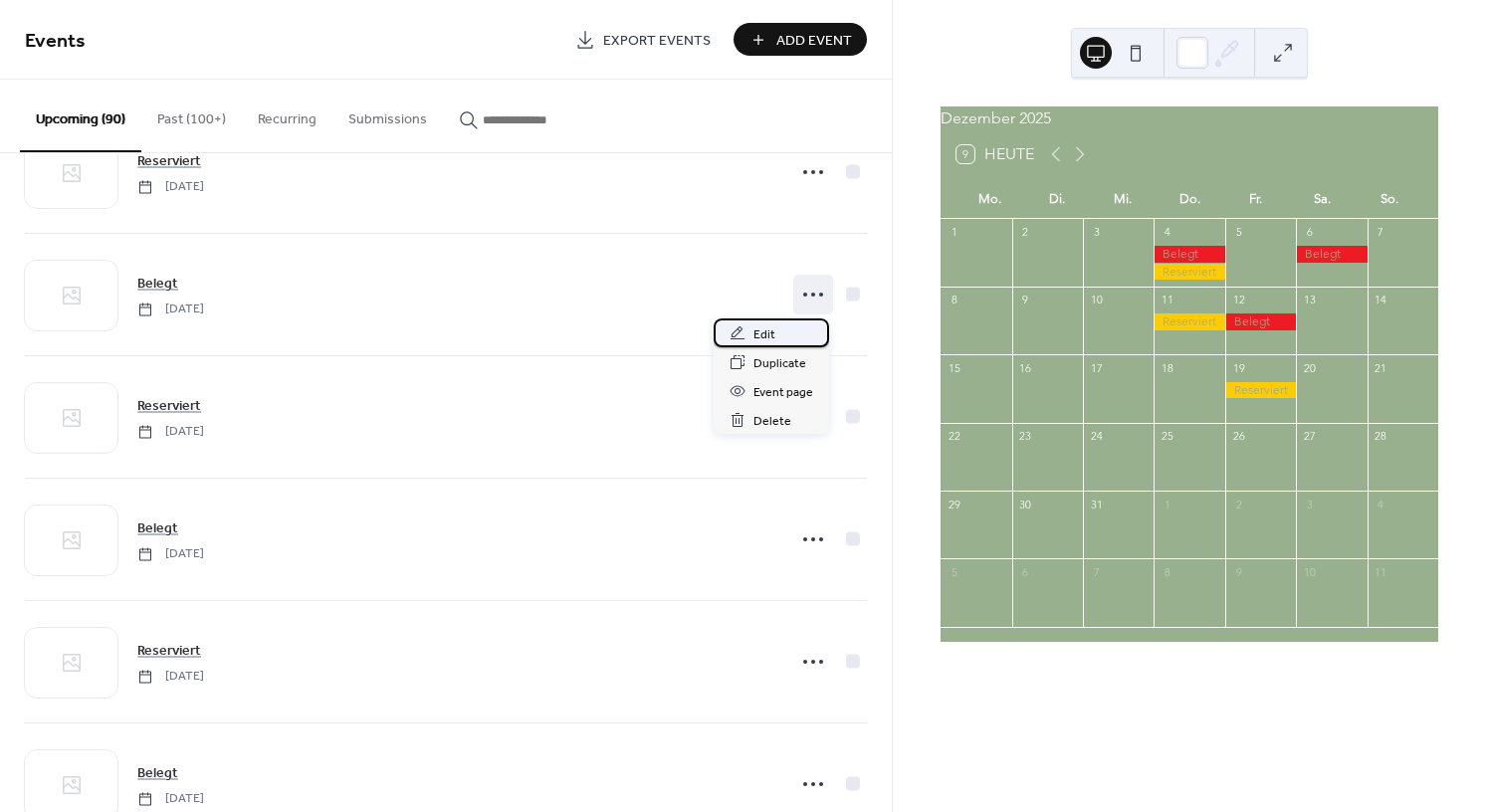 click on "Edit" at bounding box center (771, 332) 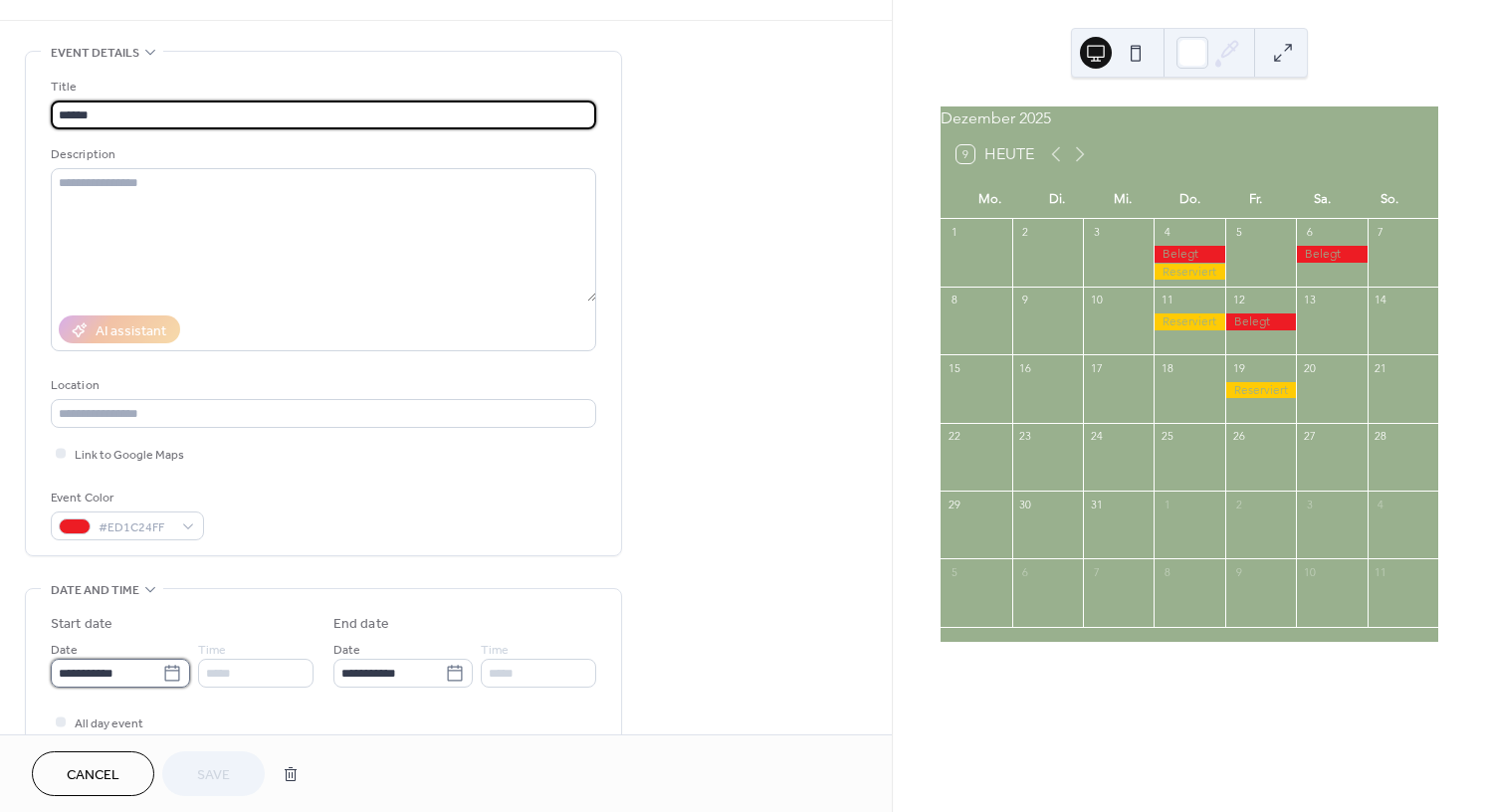 scroll, scrollTop: 58, scrollLeft: 0, axis: vertical 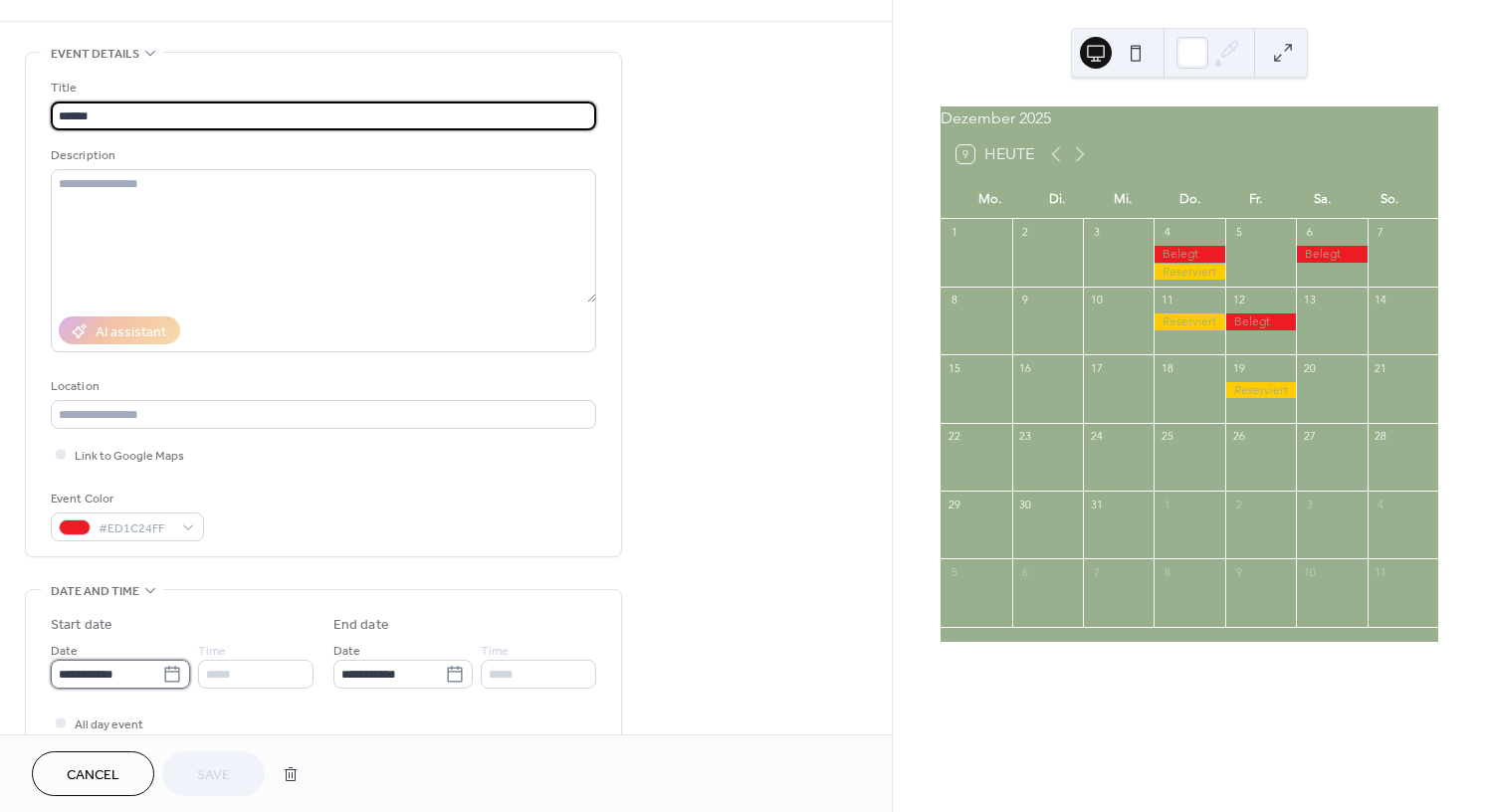 click on "**********" at bounding box center [106, 674] 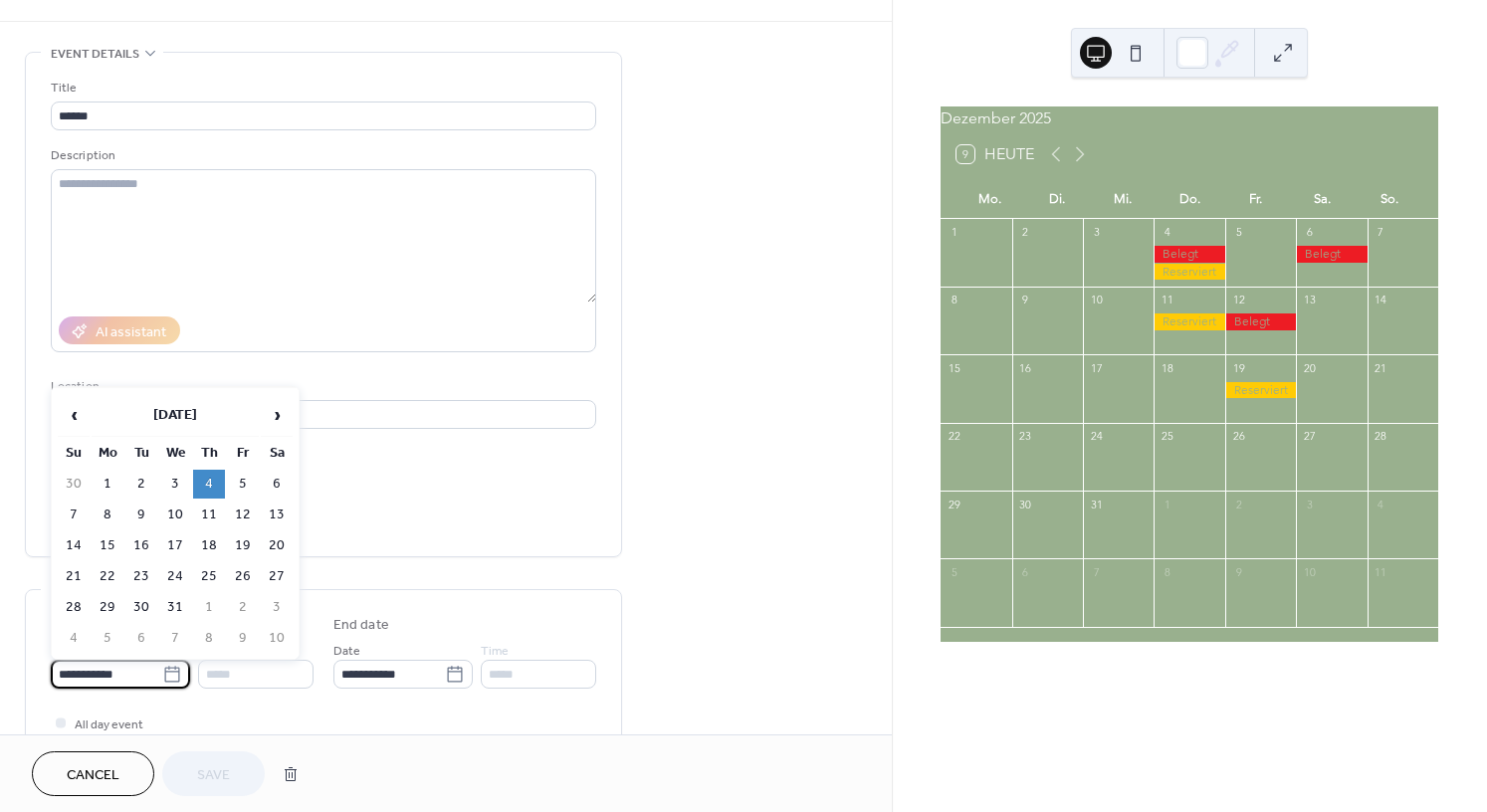 click on "5" at bounding box center [243, 484] 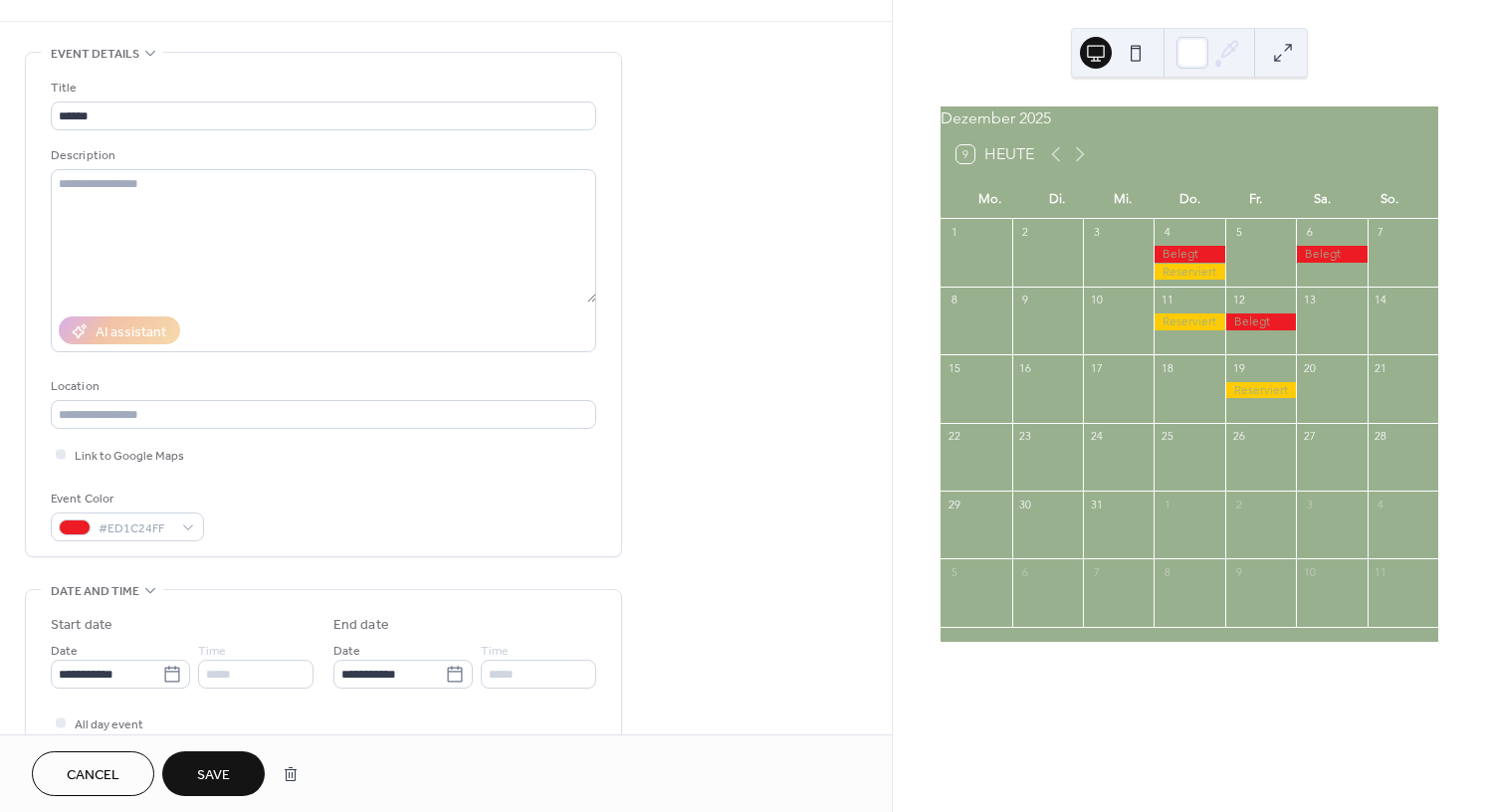click on "Save" at bounding box center (213, 775) 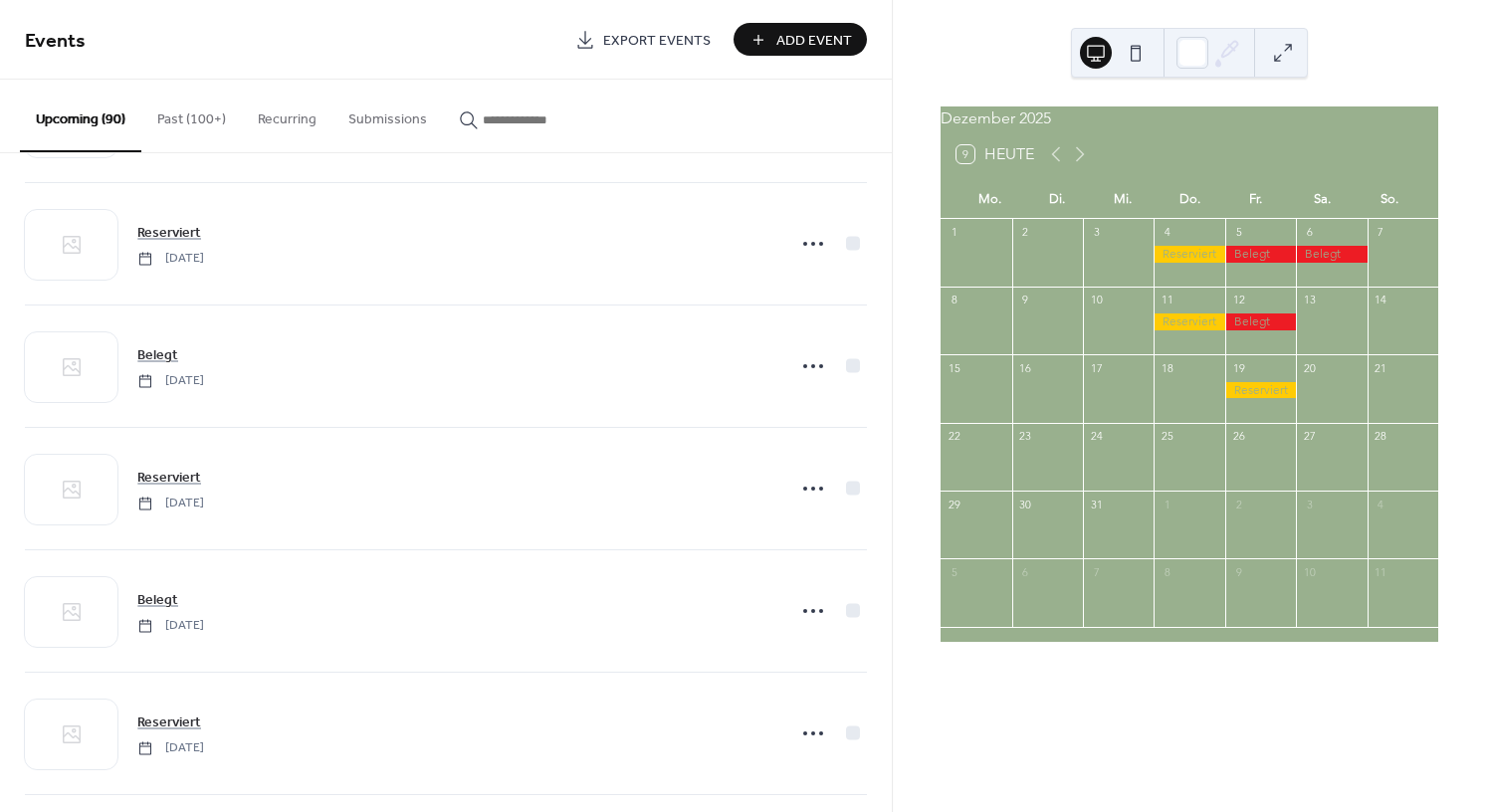 scroll, scrollTop: 5877, scrollLeft: 0, axis: vertical 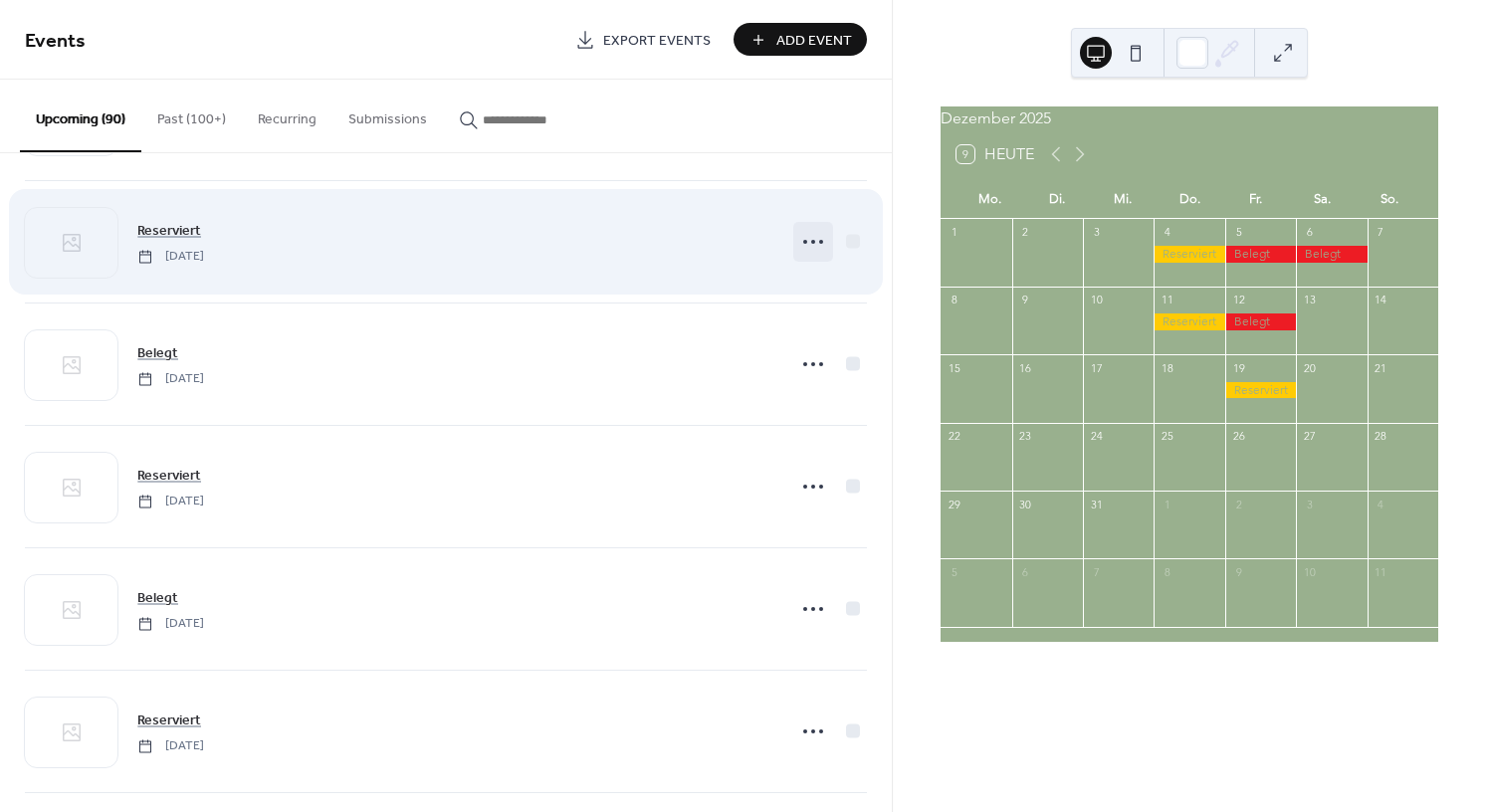click 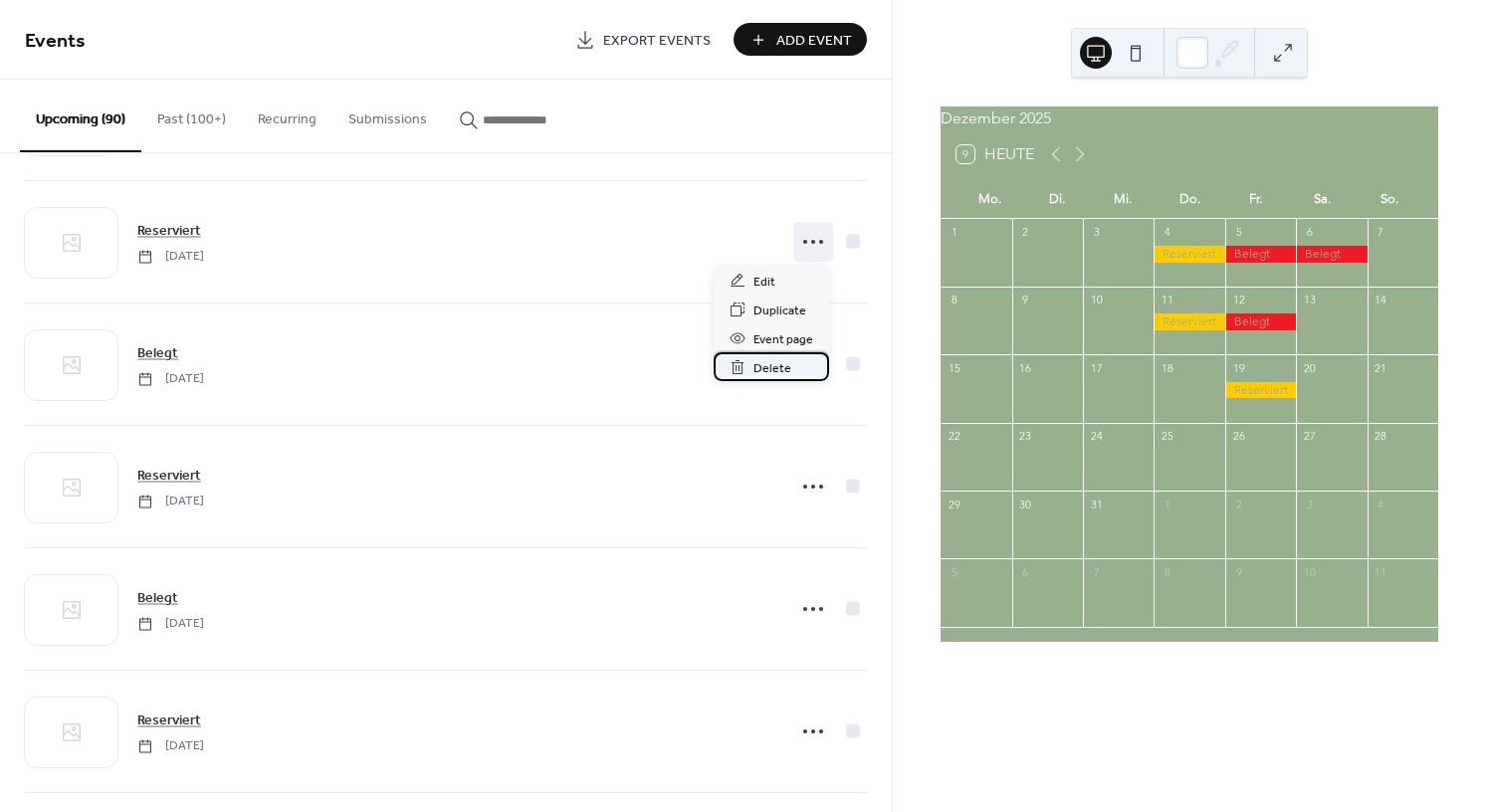 click on "Delete" at bounding box center [772, 368] 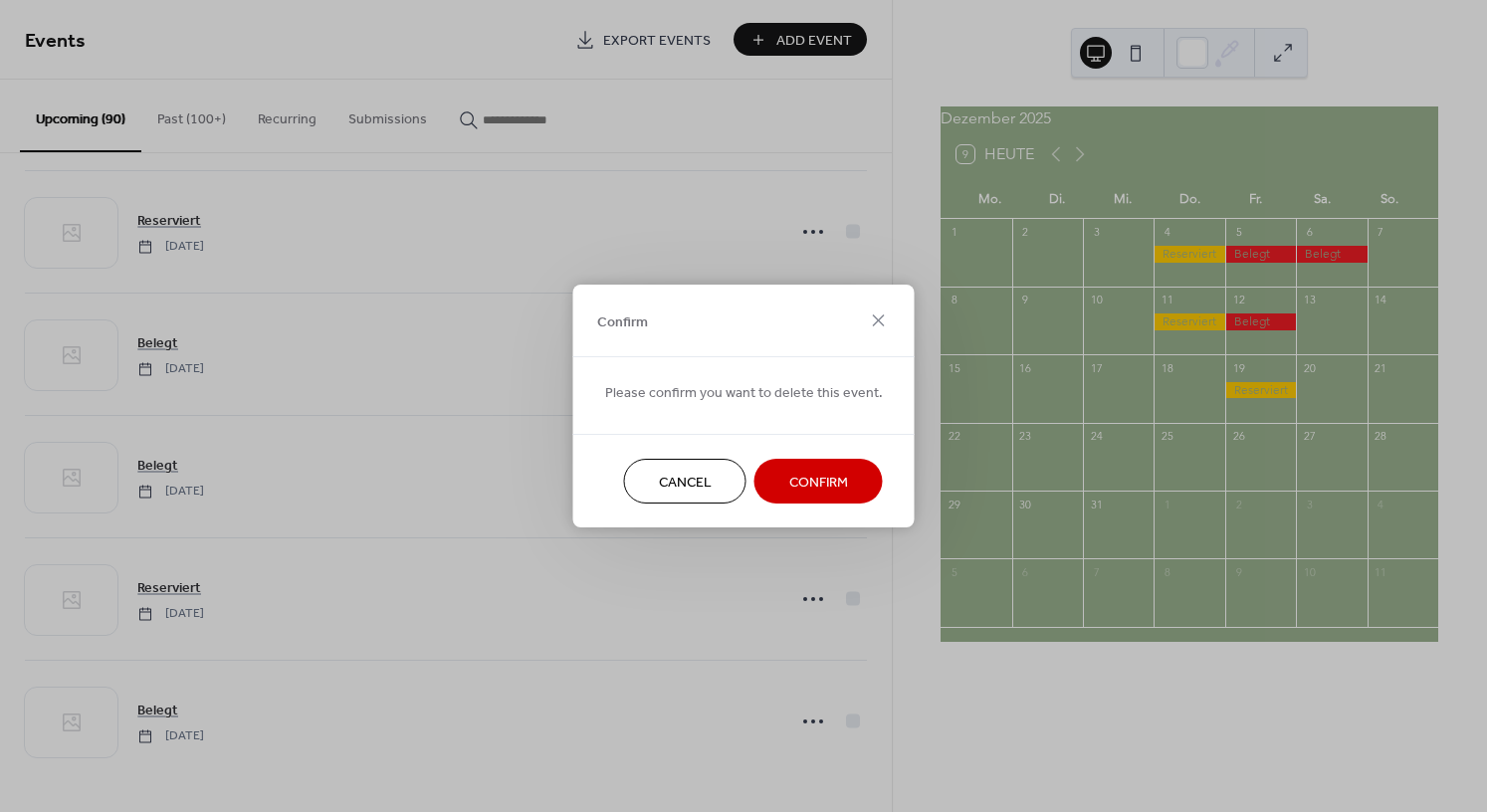 scroll, scrollTop: 5877, scrollLeft: 0, axis: vertical 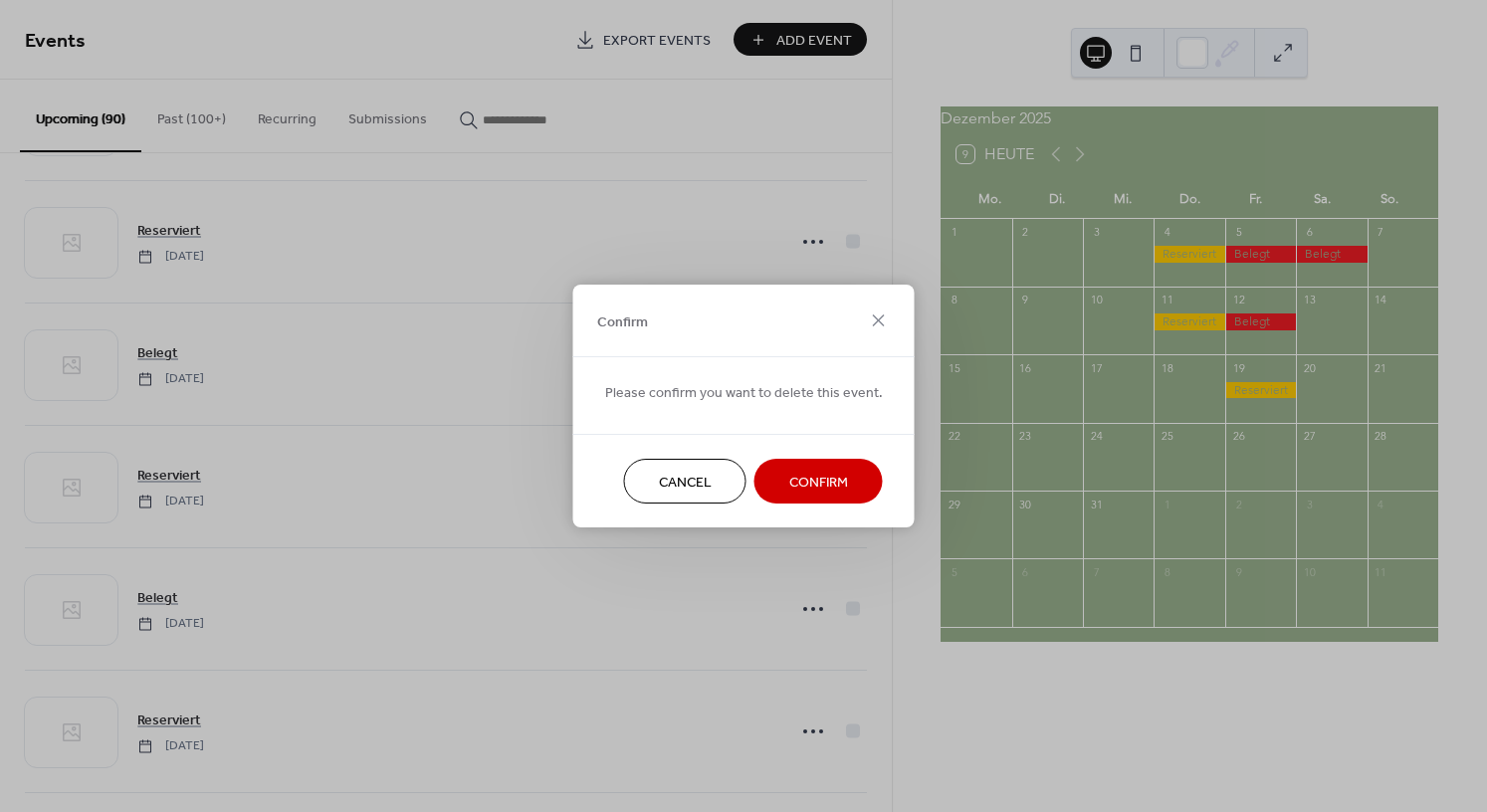 click on "Confirm" at bounding box center (818, 483) 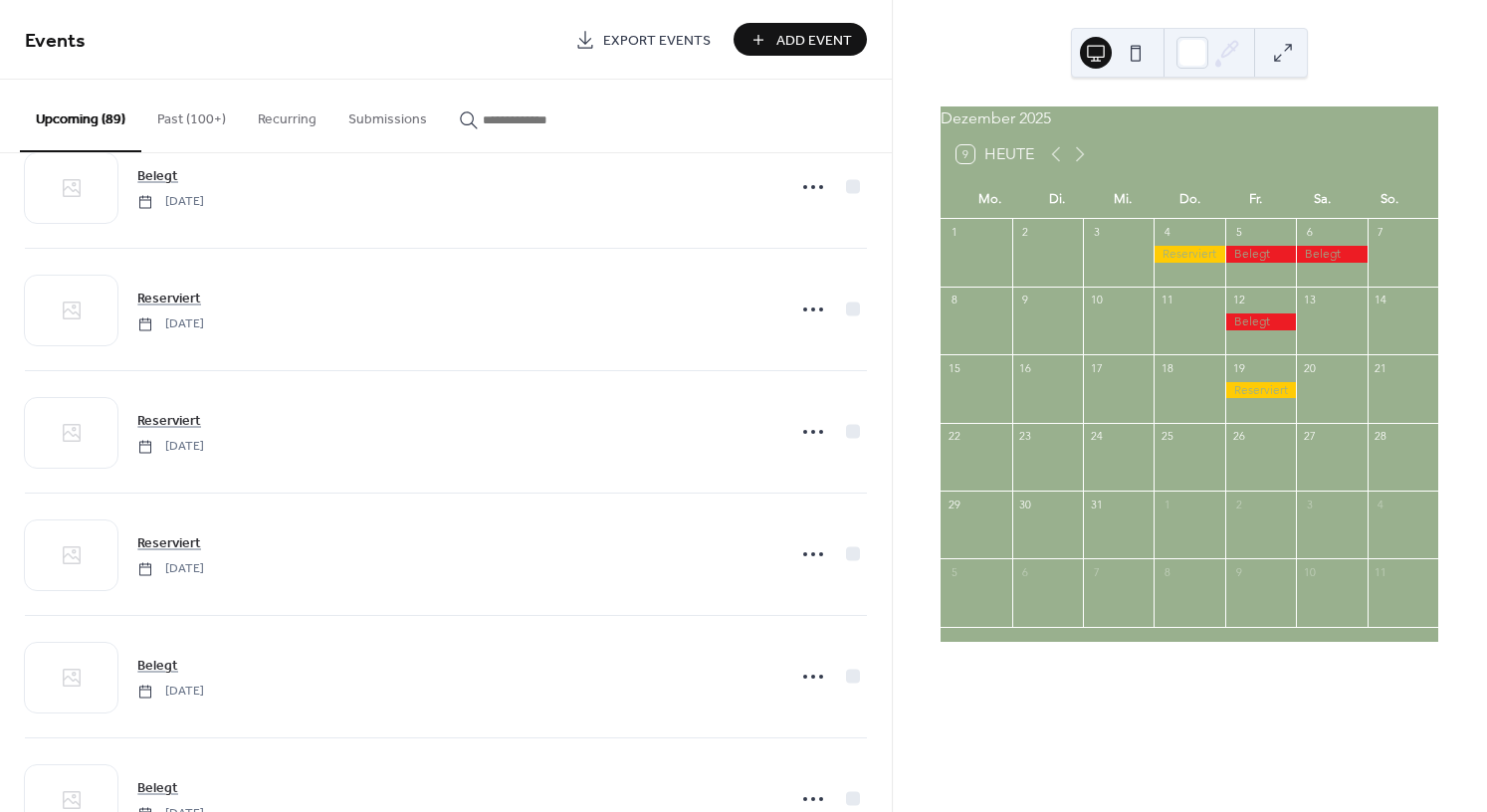 scroll, scrollTop: 8752, scrollLeft: 0, axis: vertical 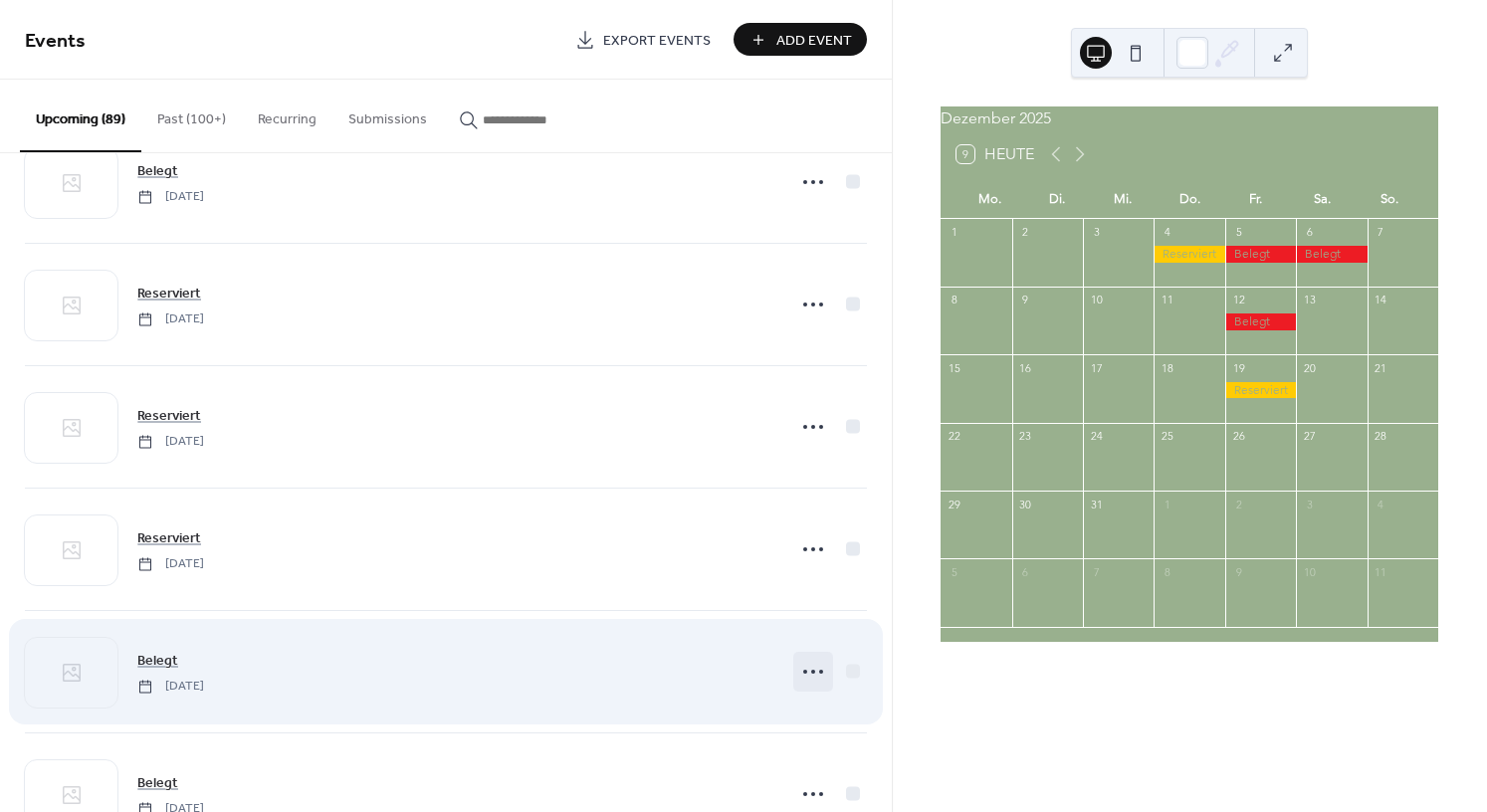 click 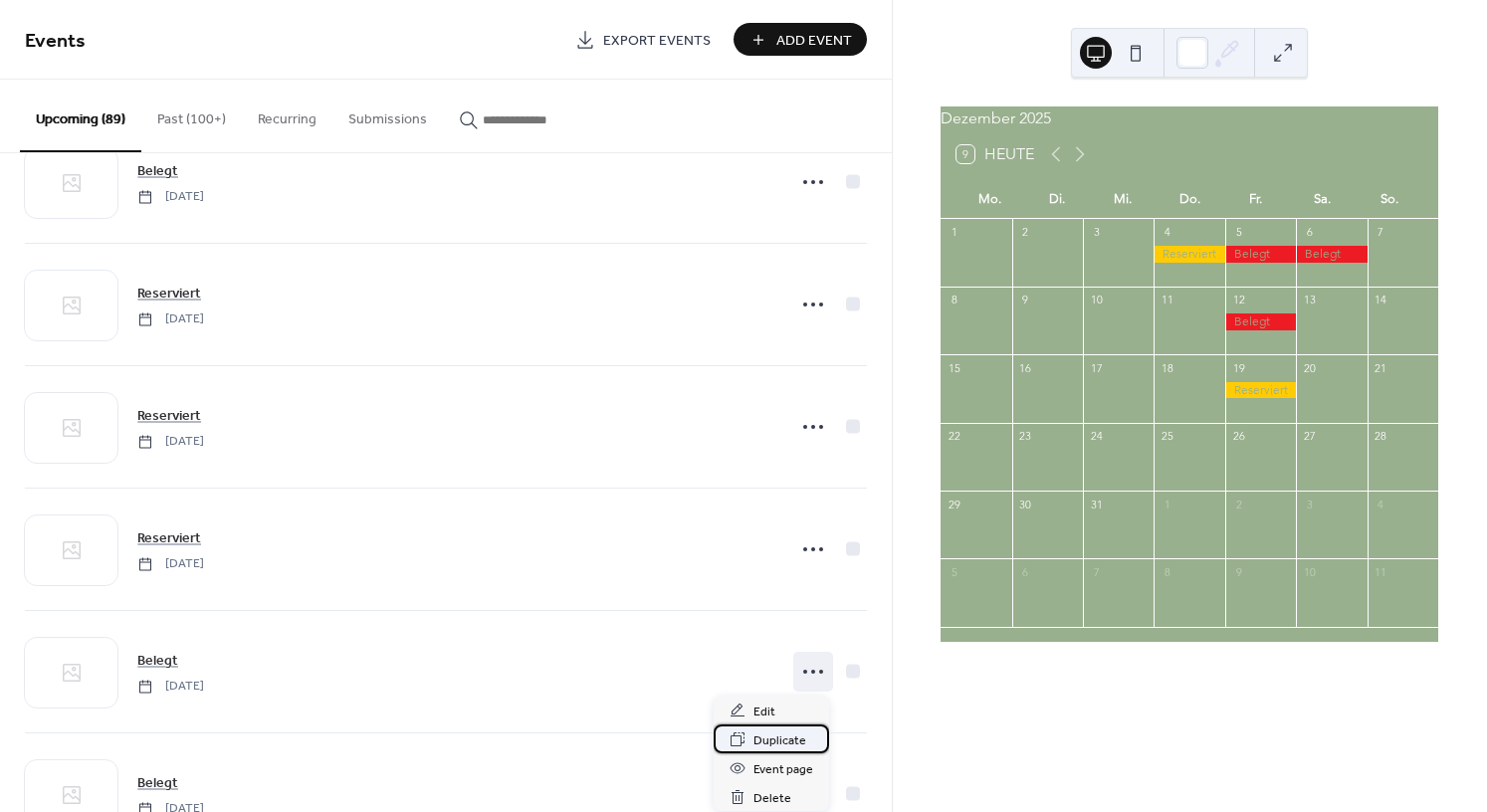 click on "Duplicate" at bounding box center (779, 740) 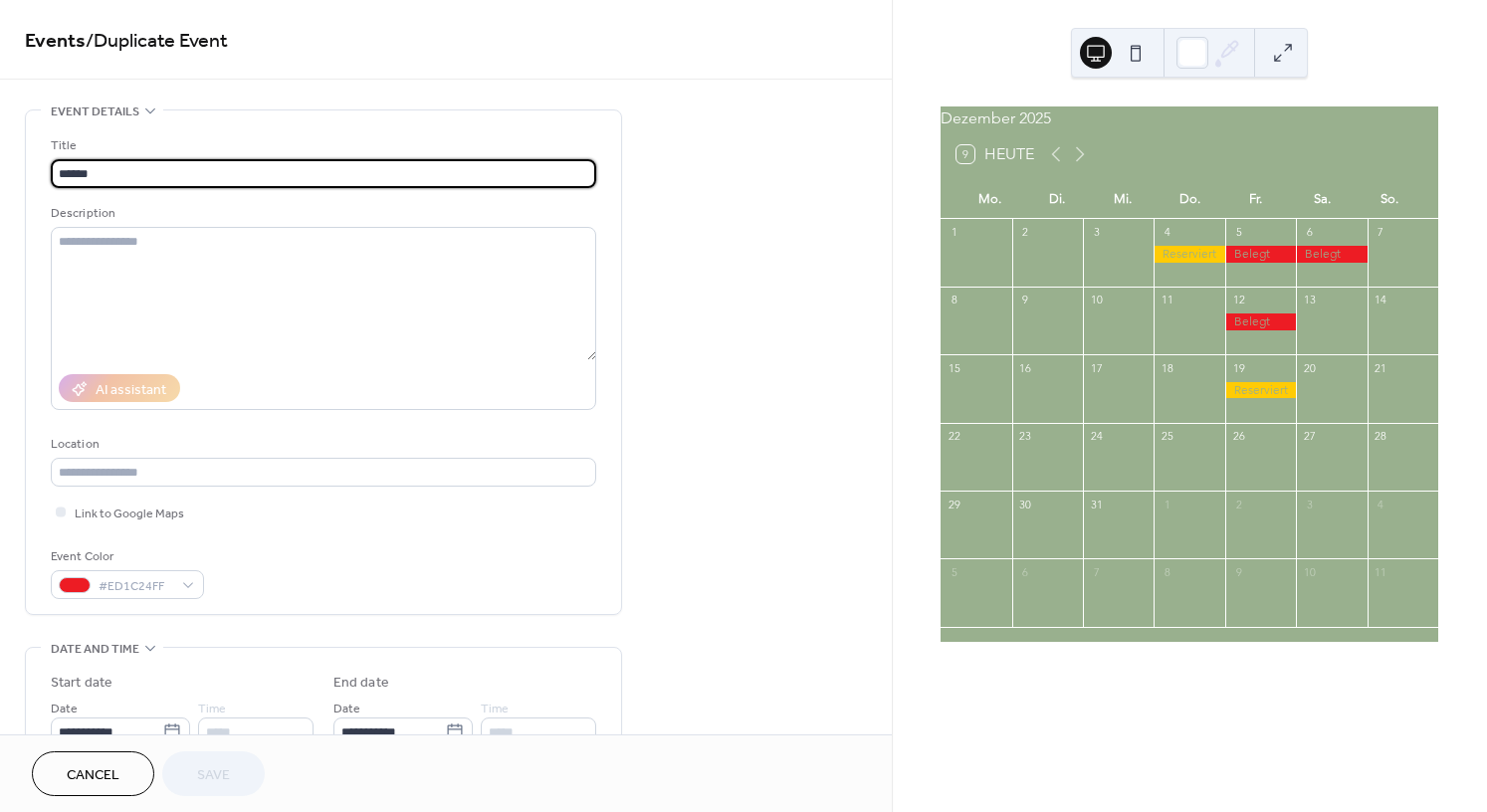 scroll, scrollTop: 15, scrollLeft: 0, axis: vertical 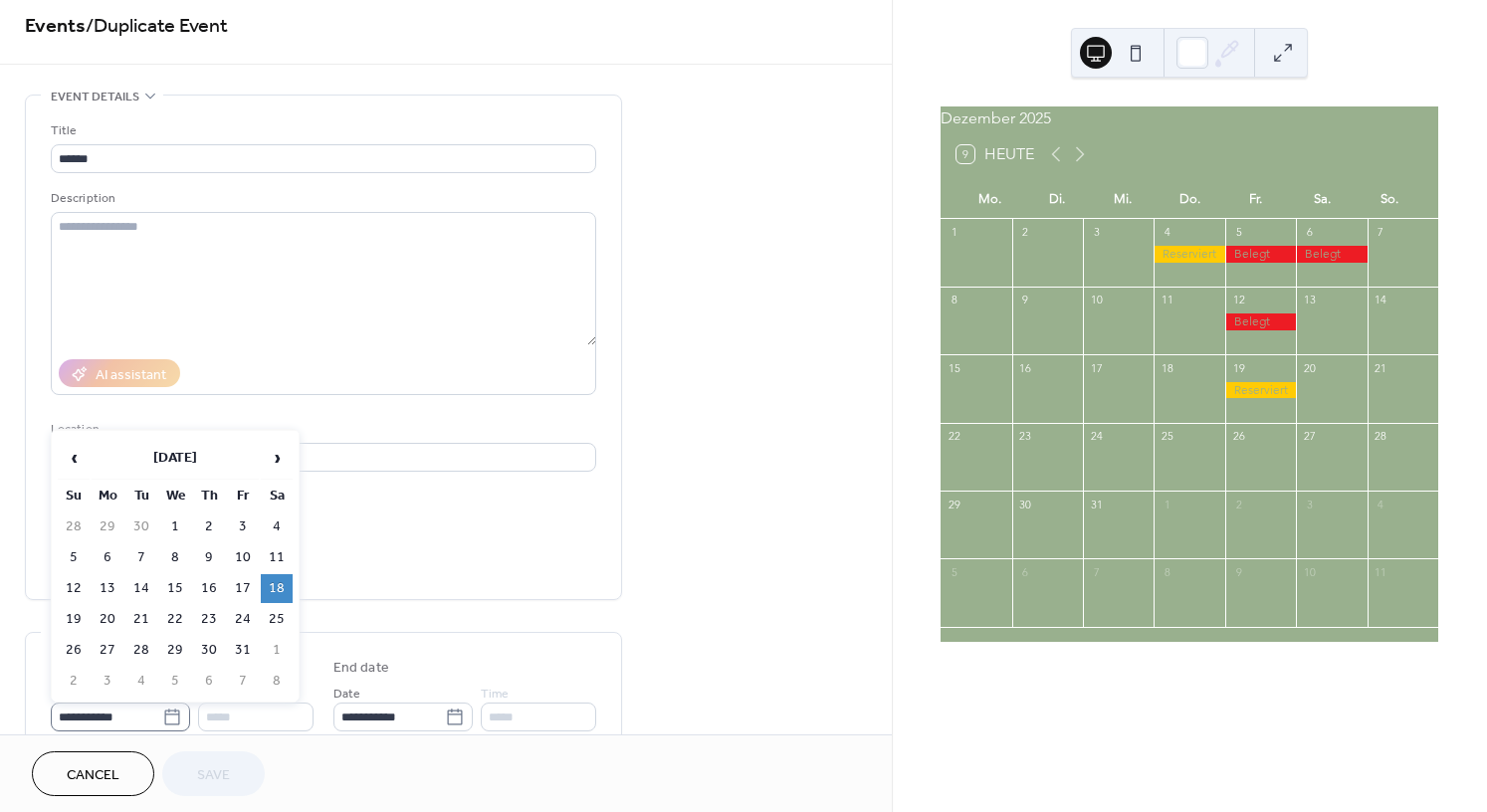 click 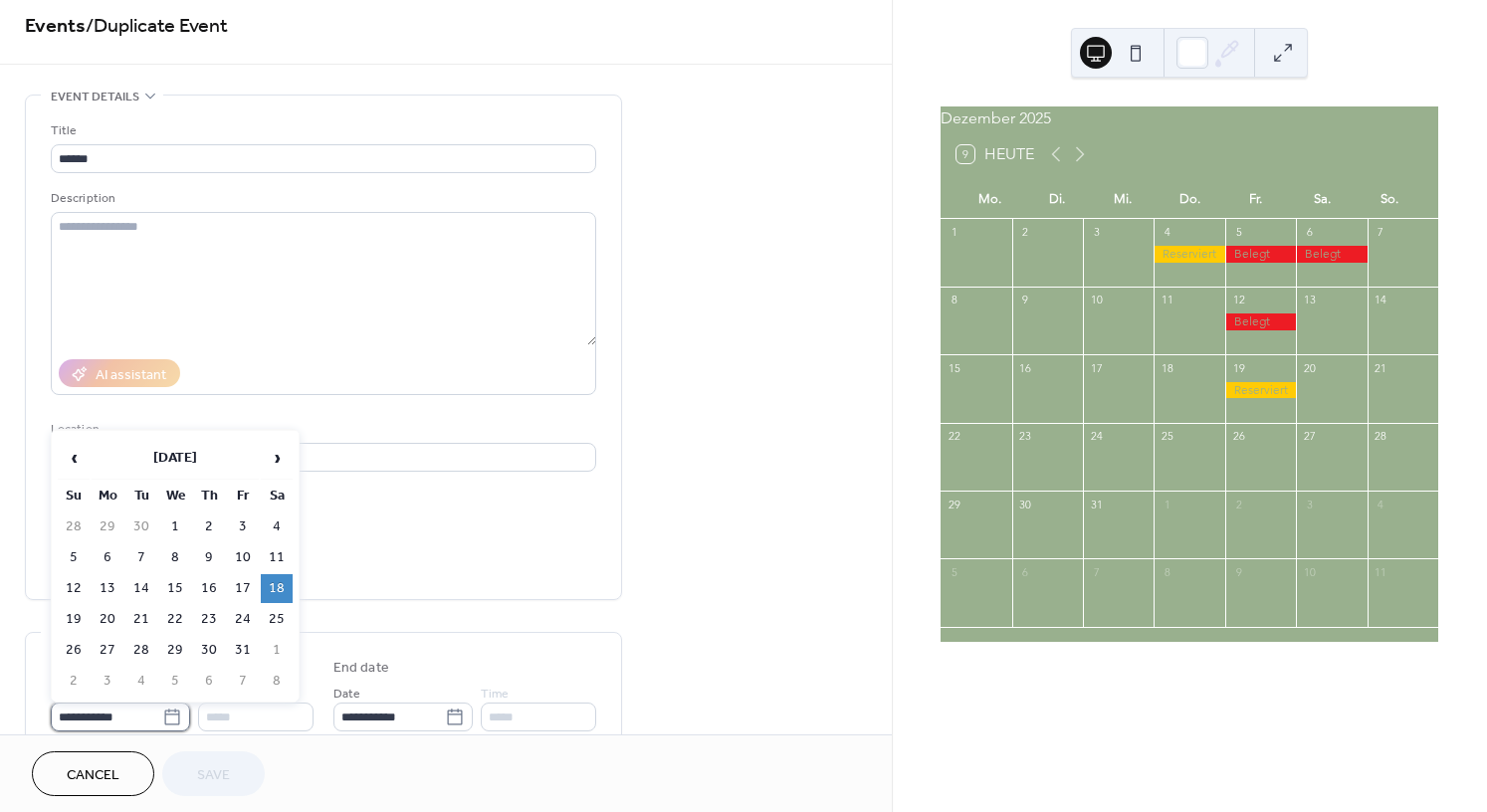 click on "**********" at bounding box center (106, 716) 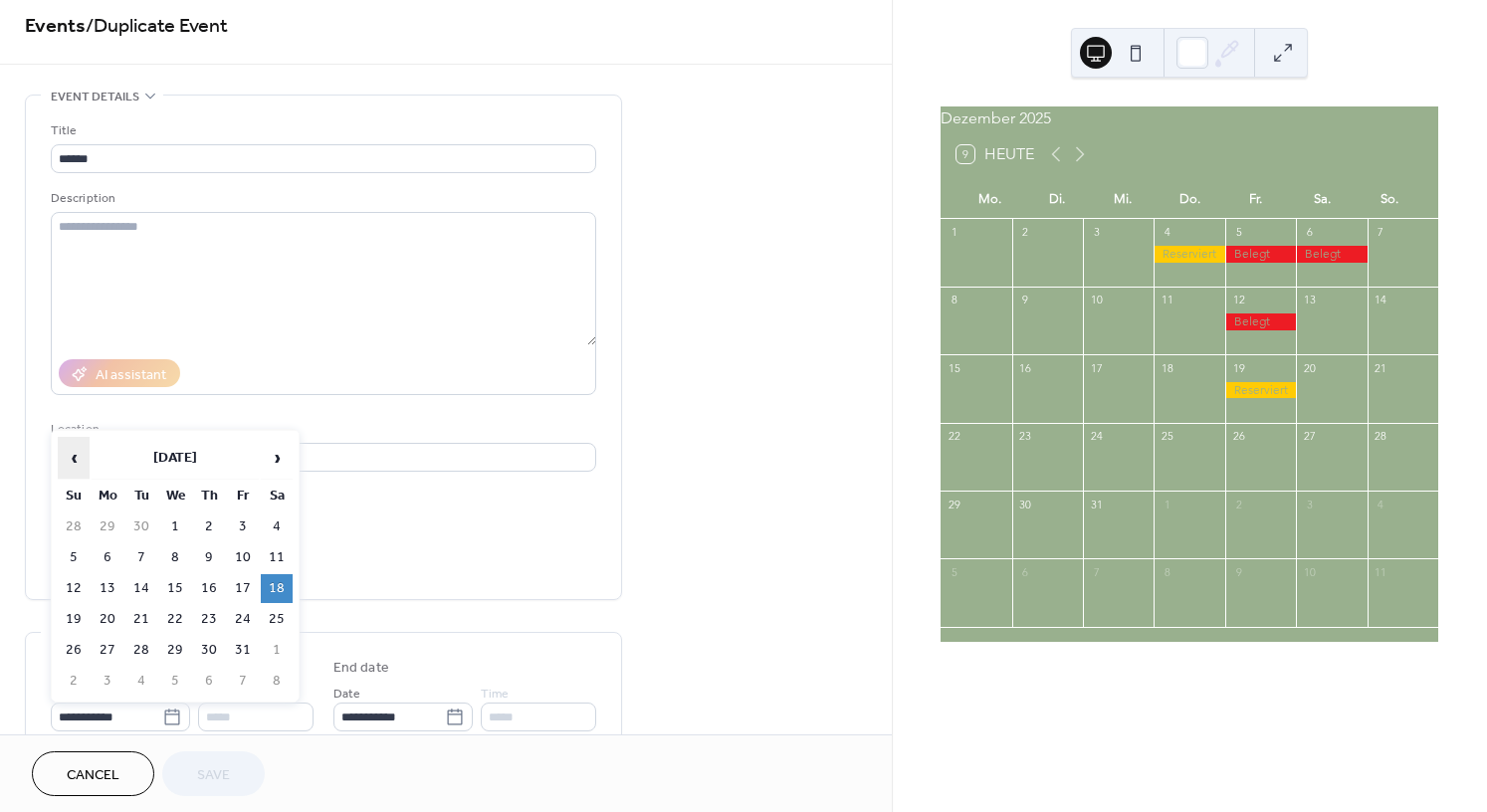 click on "‹" at bounding box center [74, 458] 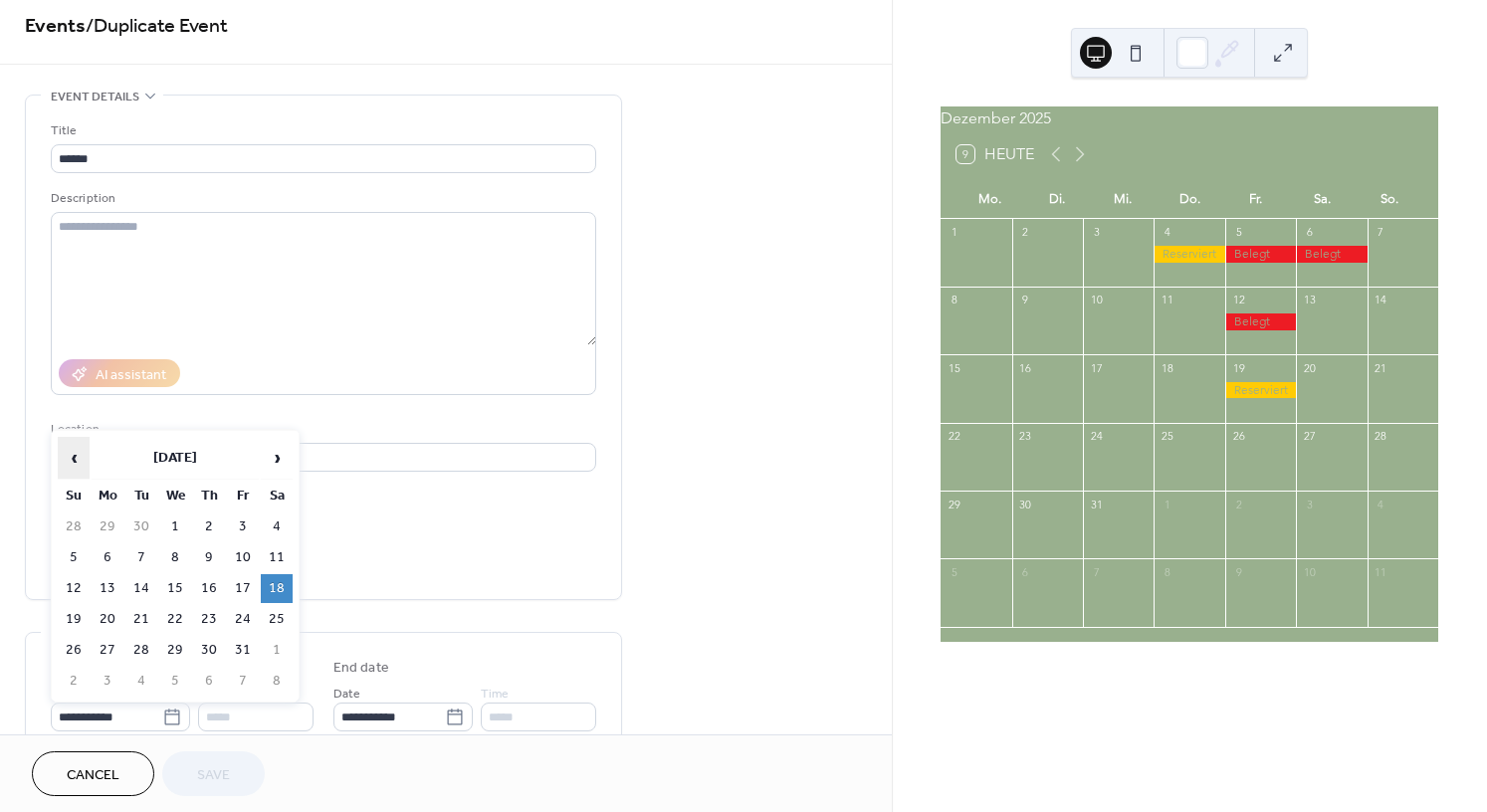click on "‹" at bounding box center [74, 458] 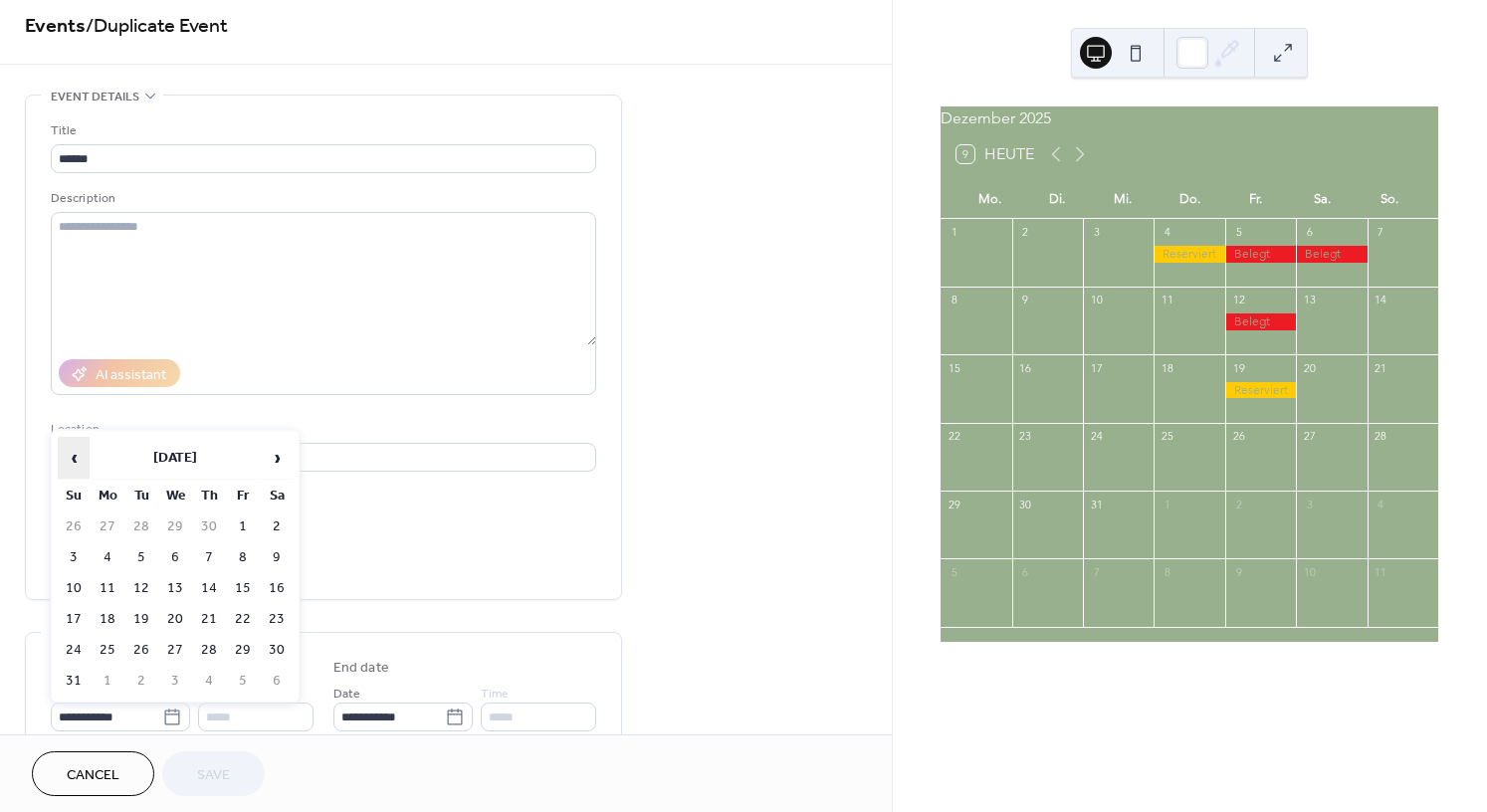 click on "‹" at bounding box center (74, 458) 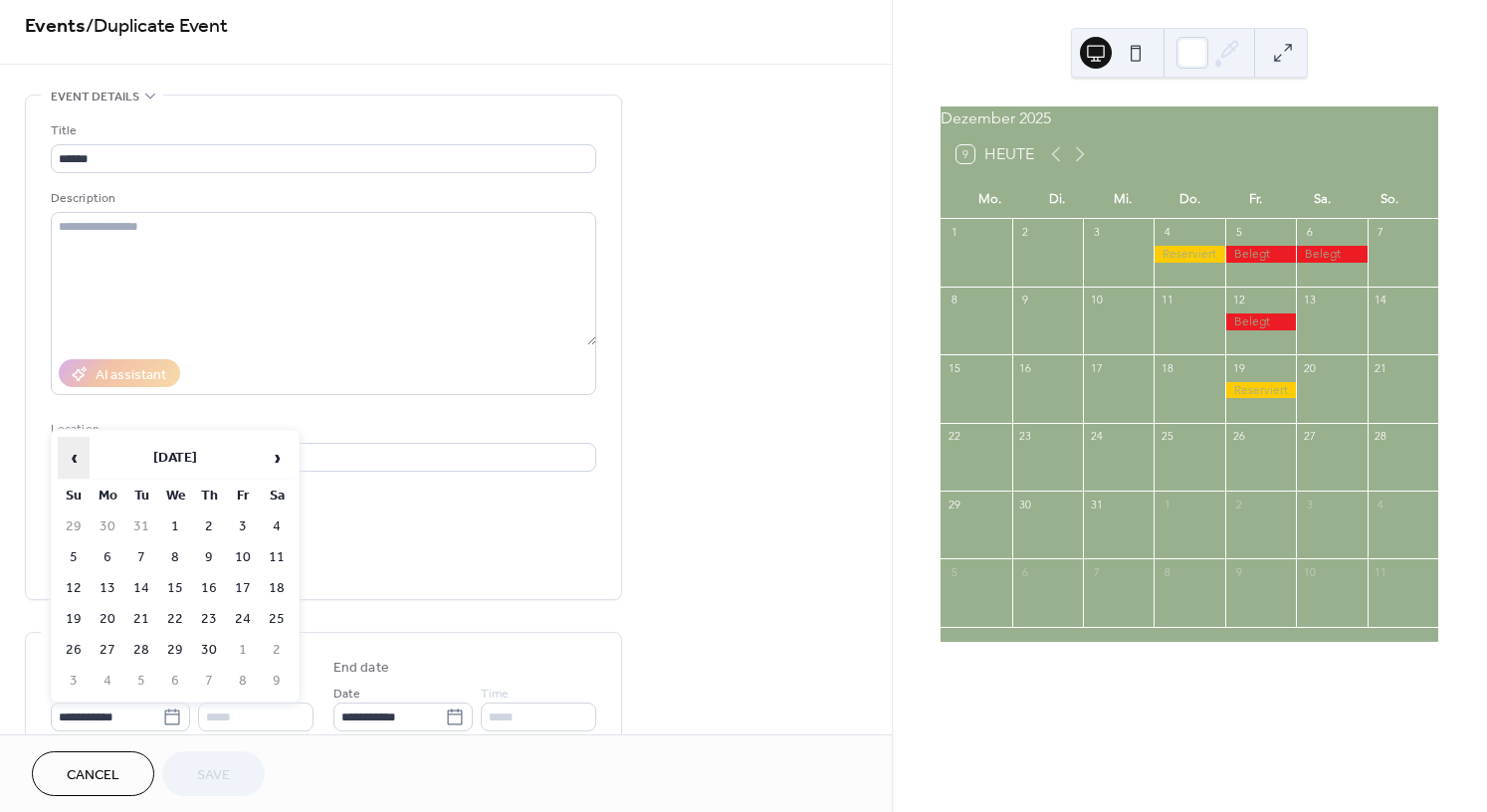 click on "‹" at bounding box center [74, 458] 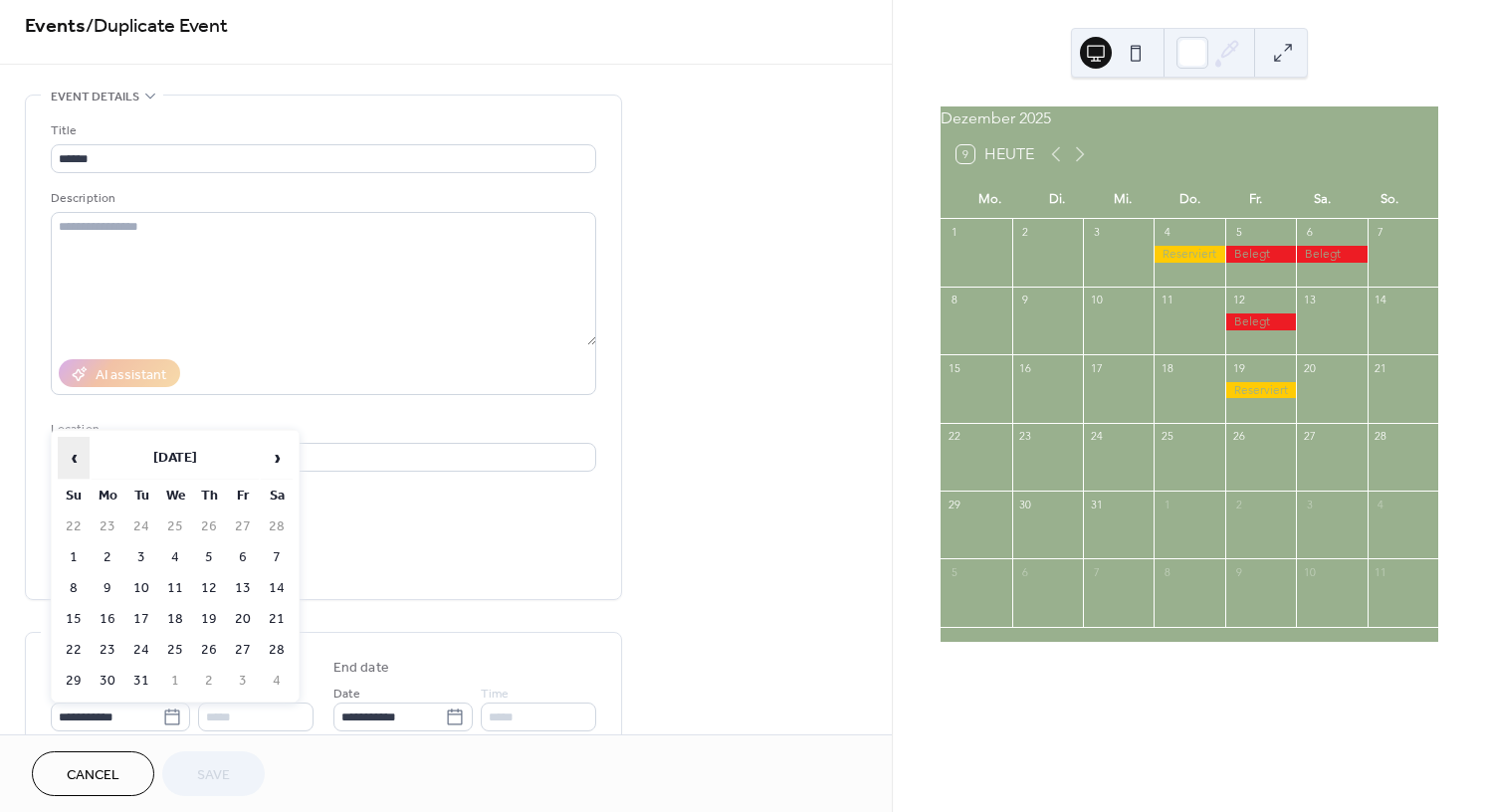 click on "‹" at bounding box center [74, 458] 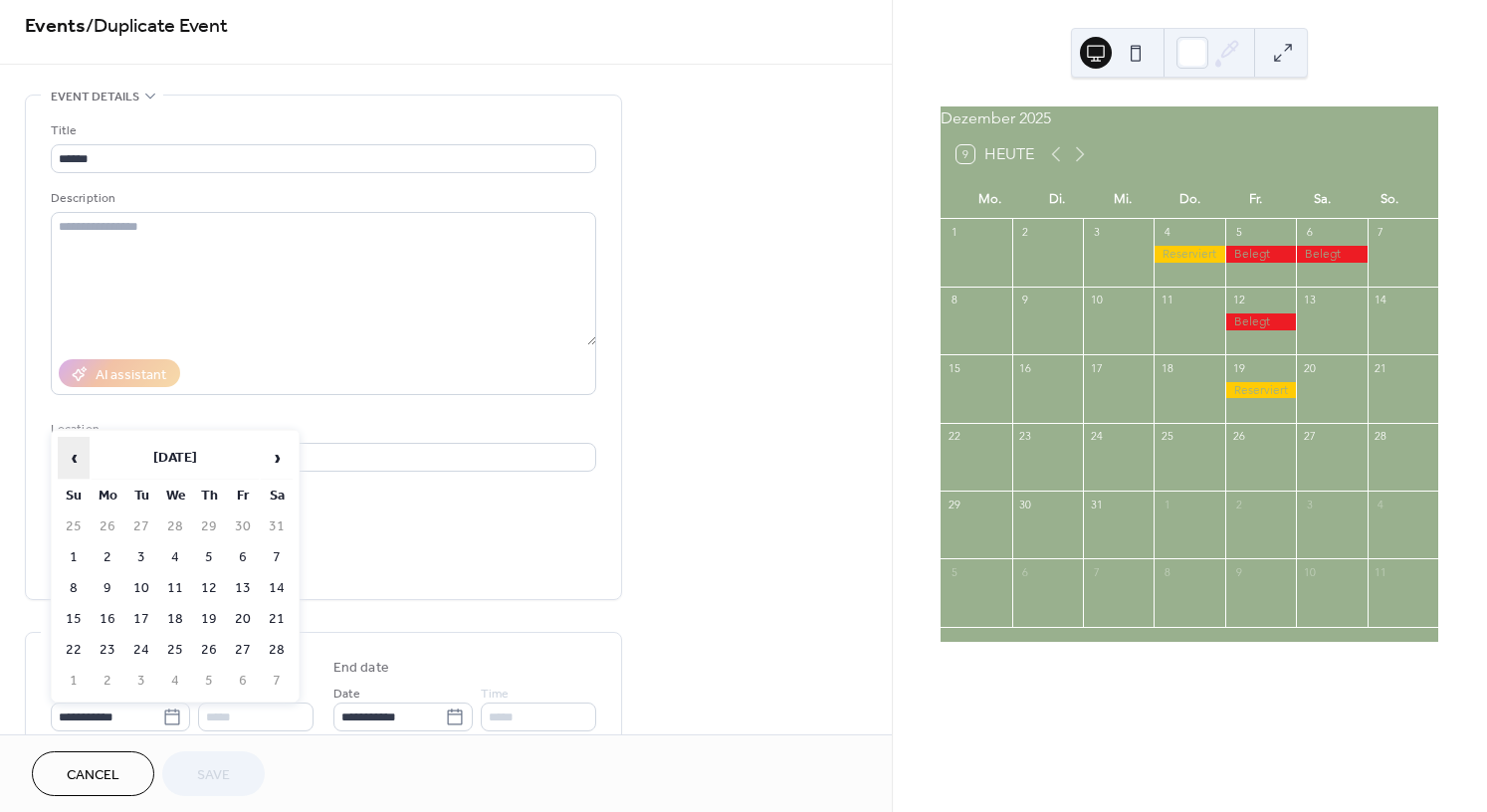 click on "‹" at bounding box center (74, 458) 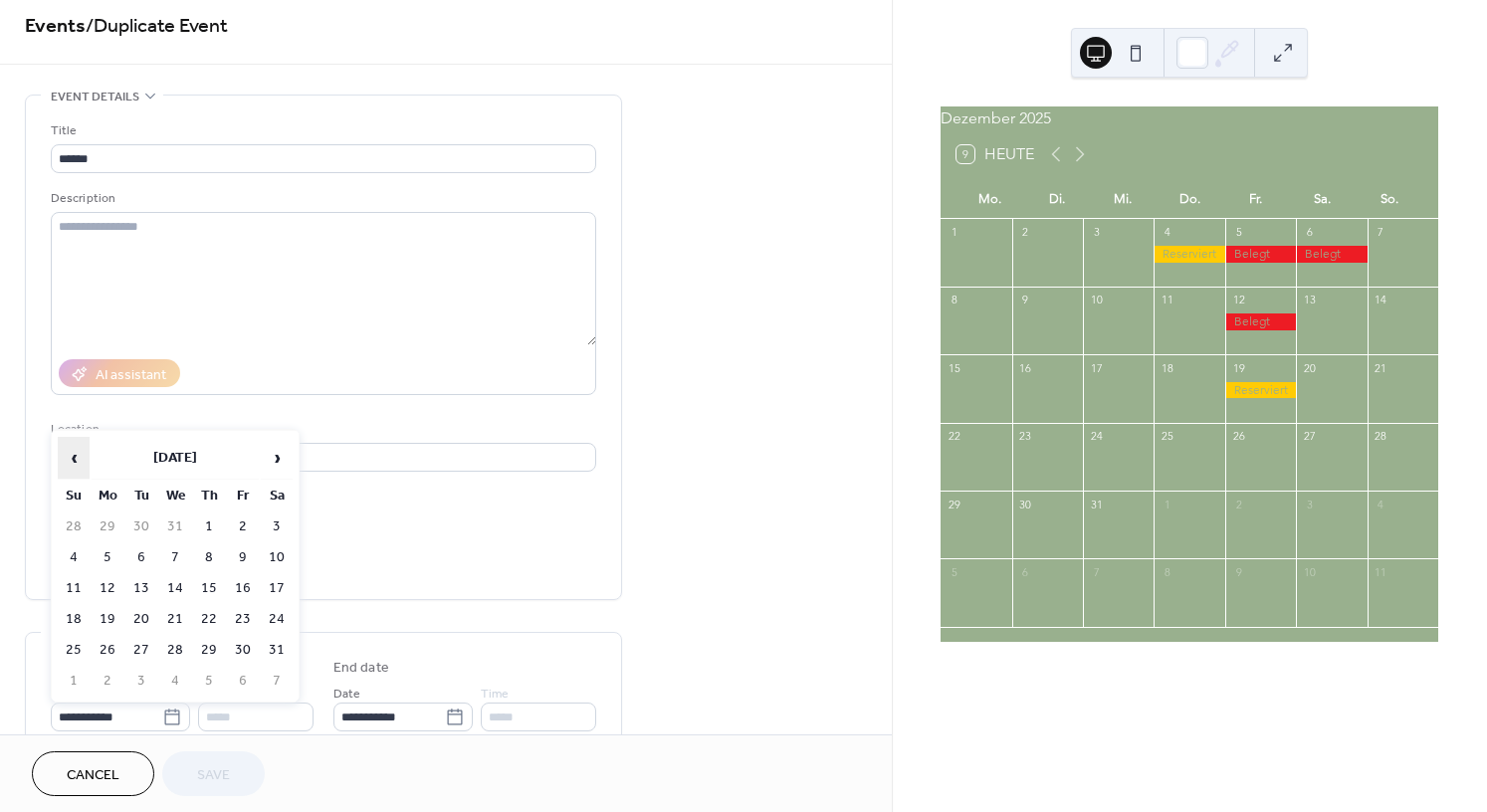 click on "‹" at bounding box center [74, 458] 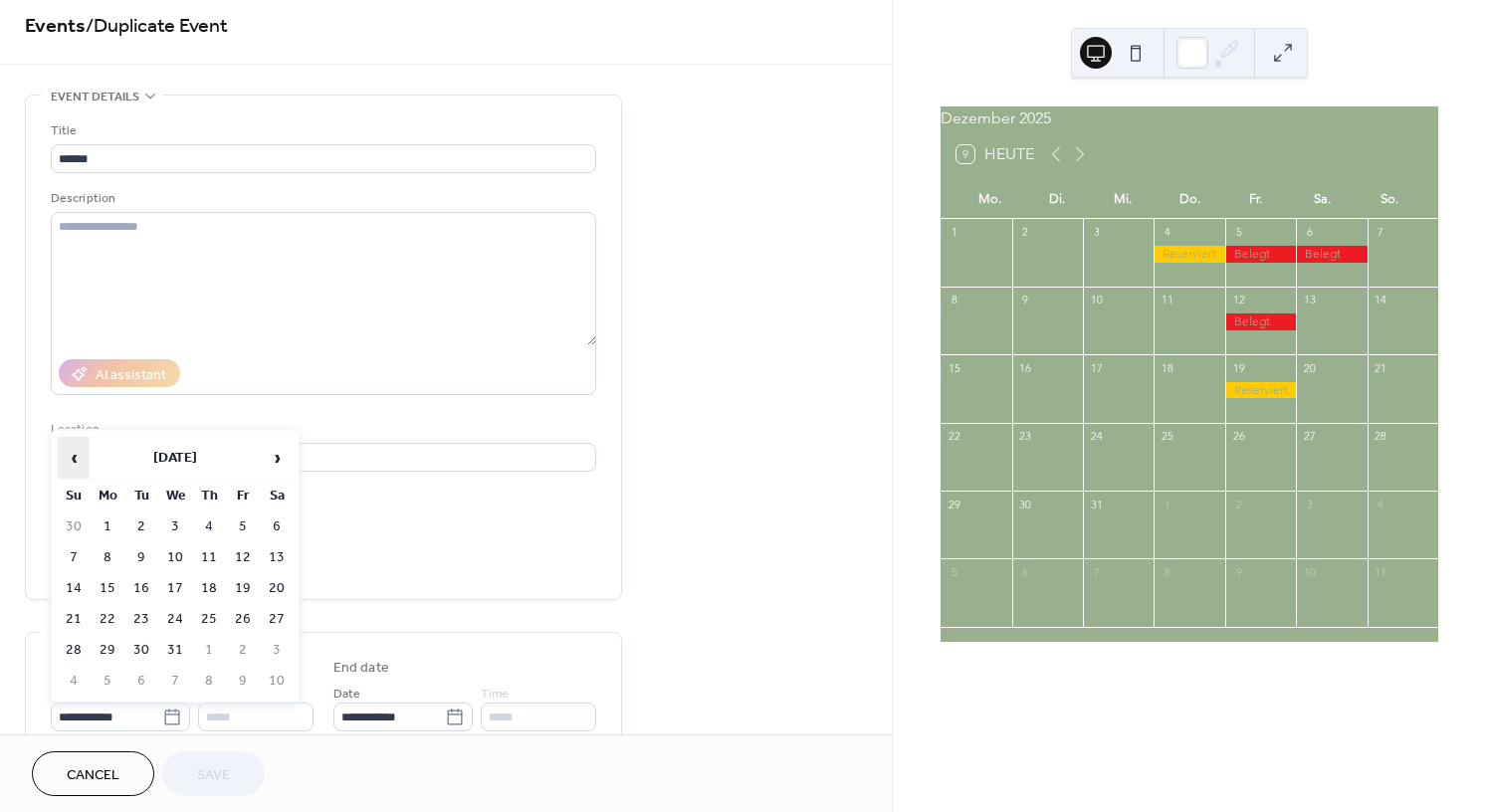click on "‹" at bounding box center (74, 458) 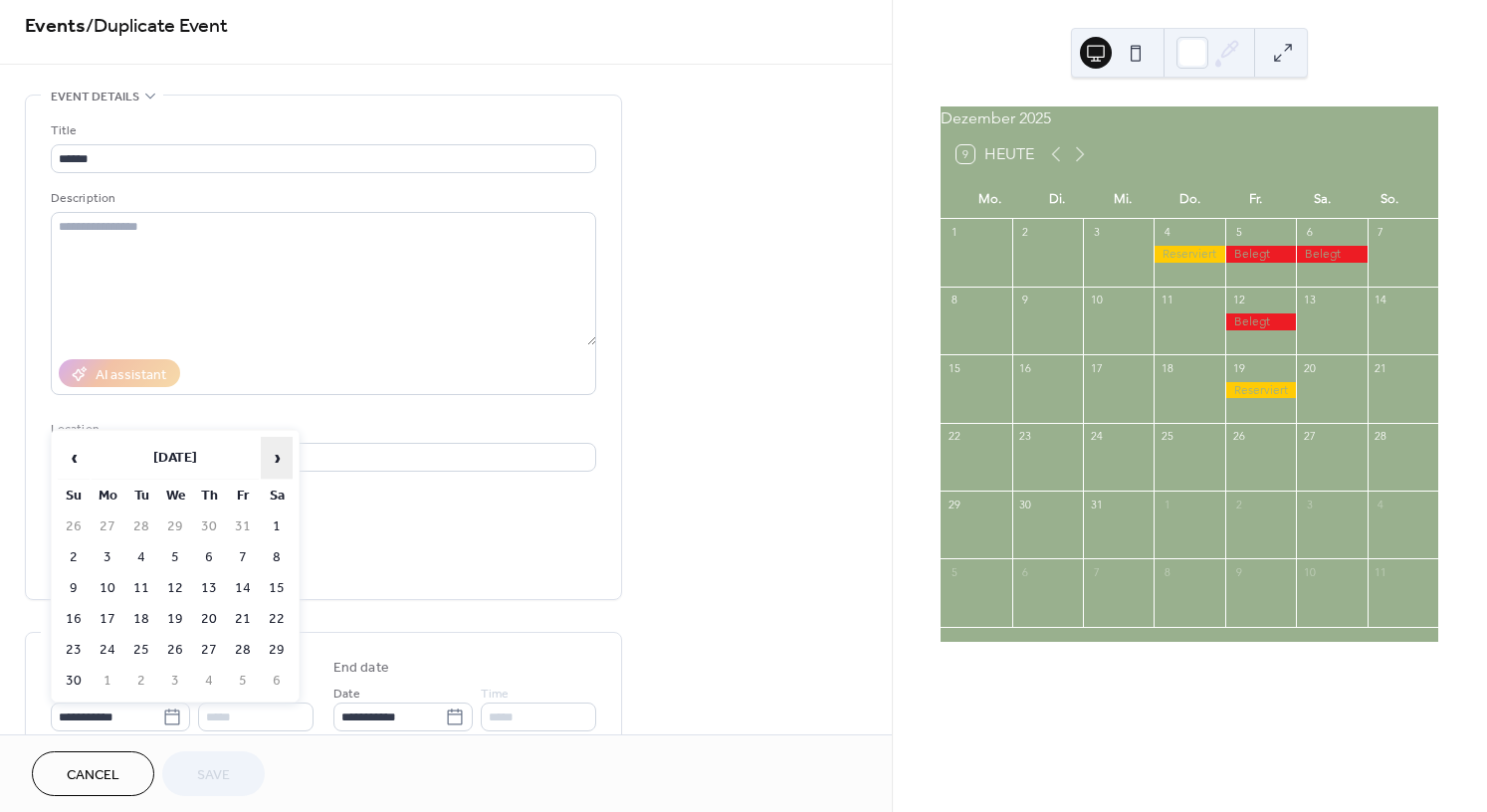 click on "›" at bounding box center [277, 458] 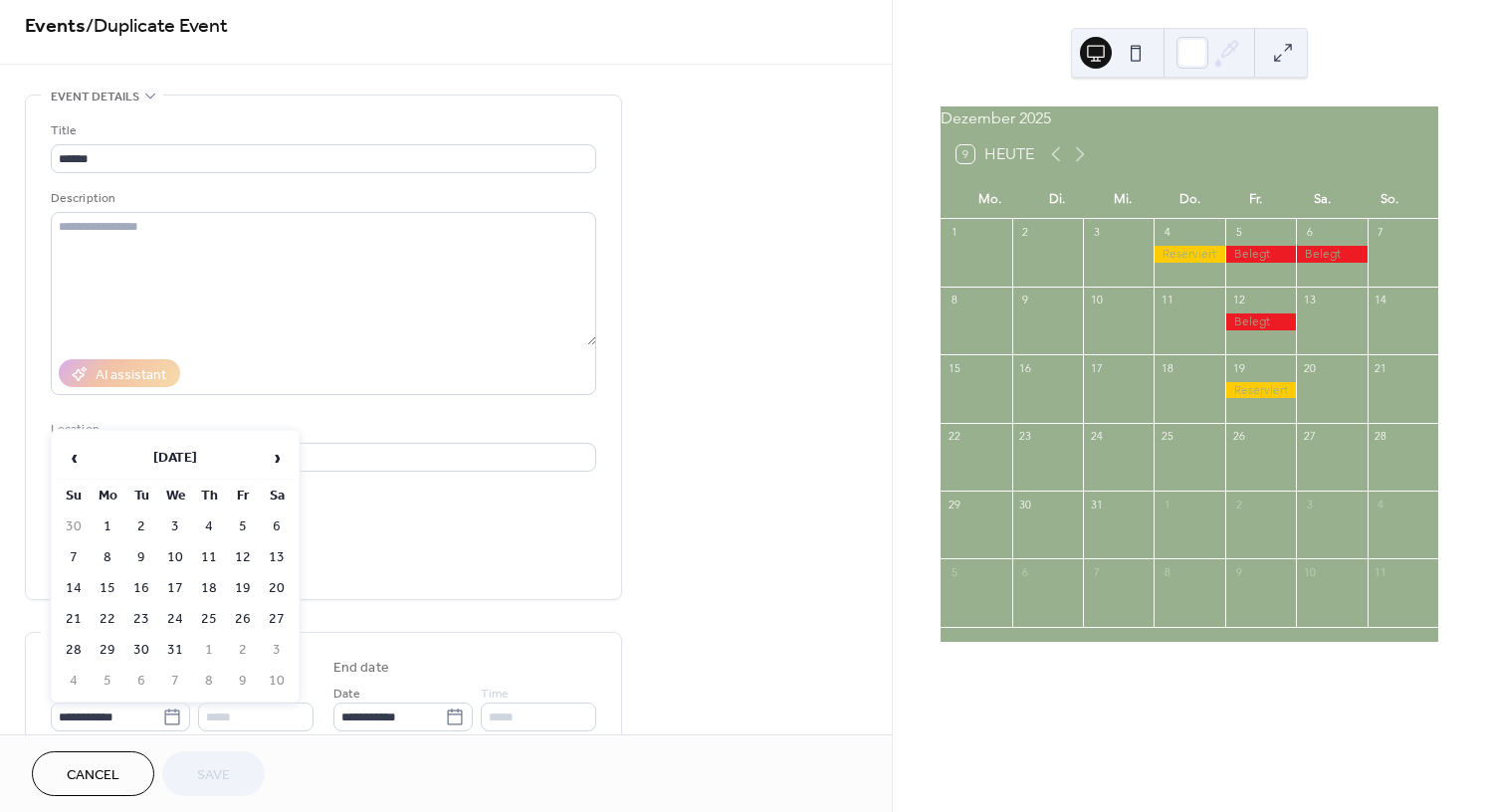 click on "20" at bounding box center [277, 588] 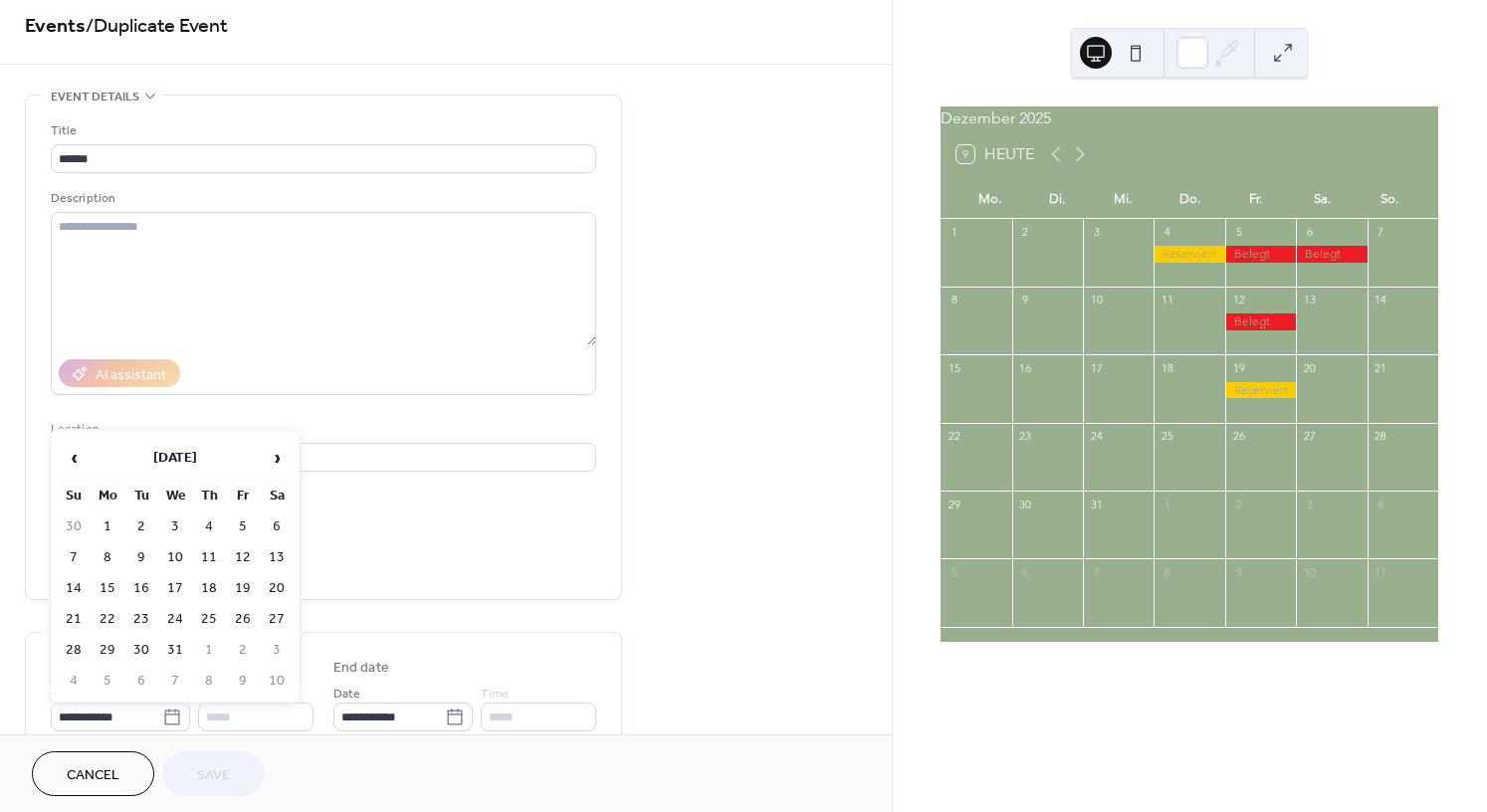 type on "**********" 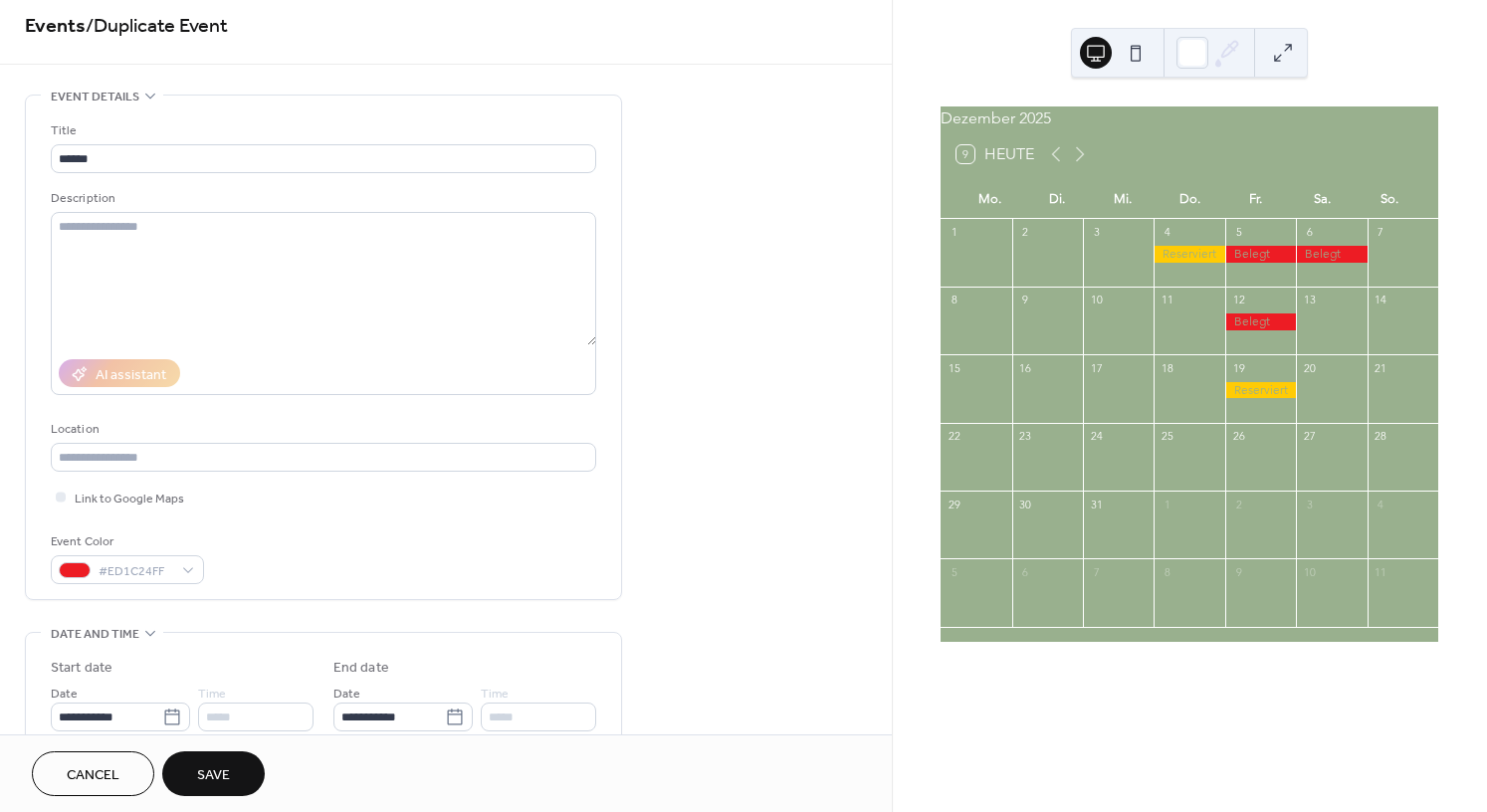click on "Cancel" at bounding box center [93, 775] 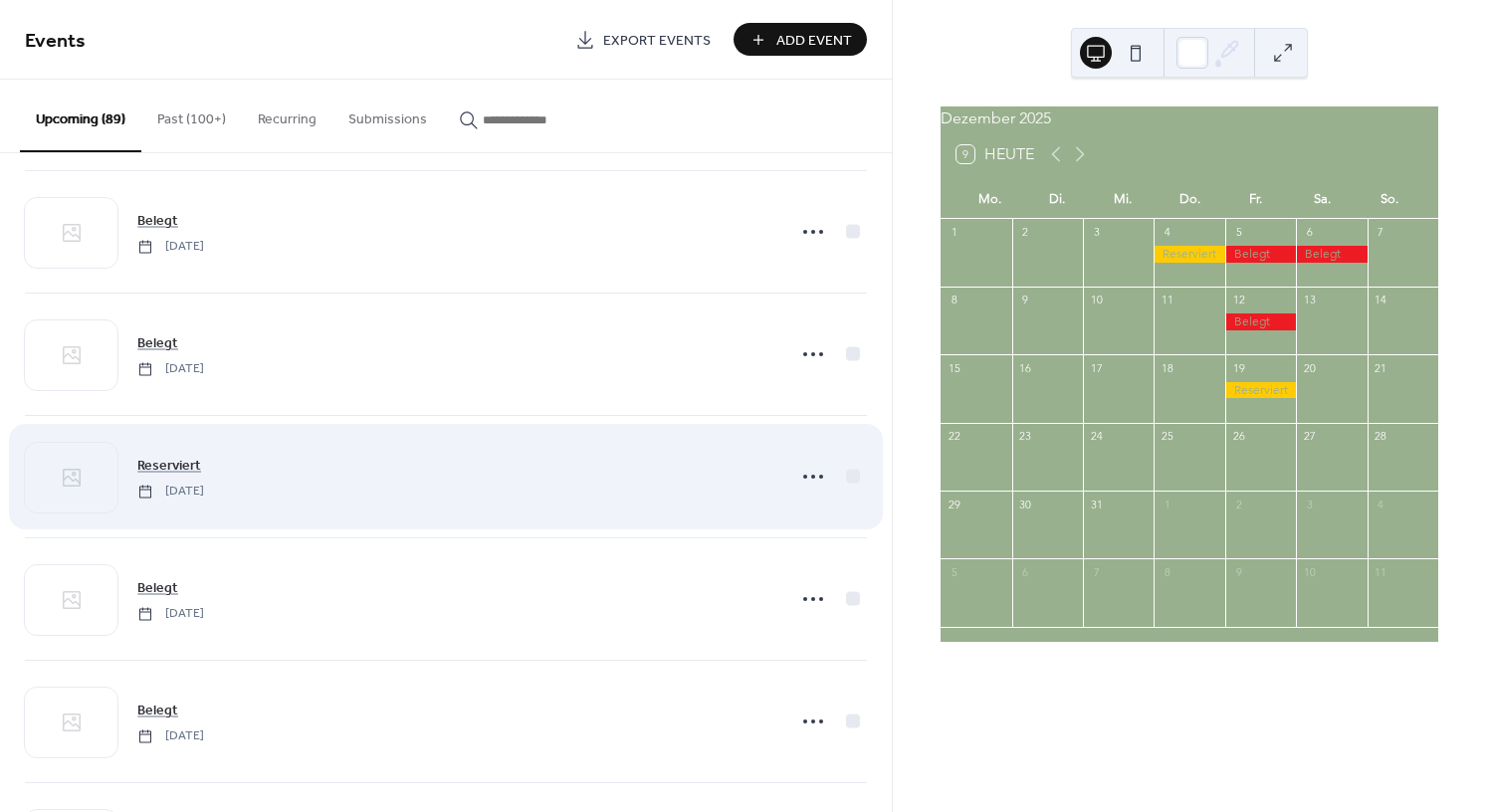 scroll, scrollTop: 2844, scrollLeft: 0, axis: vertical 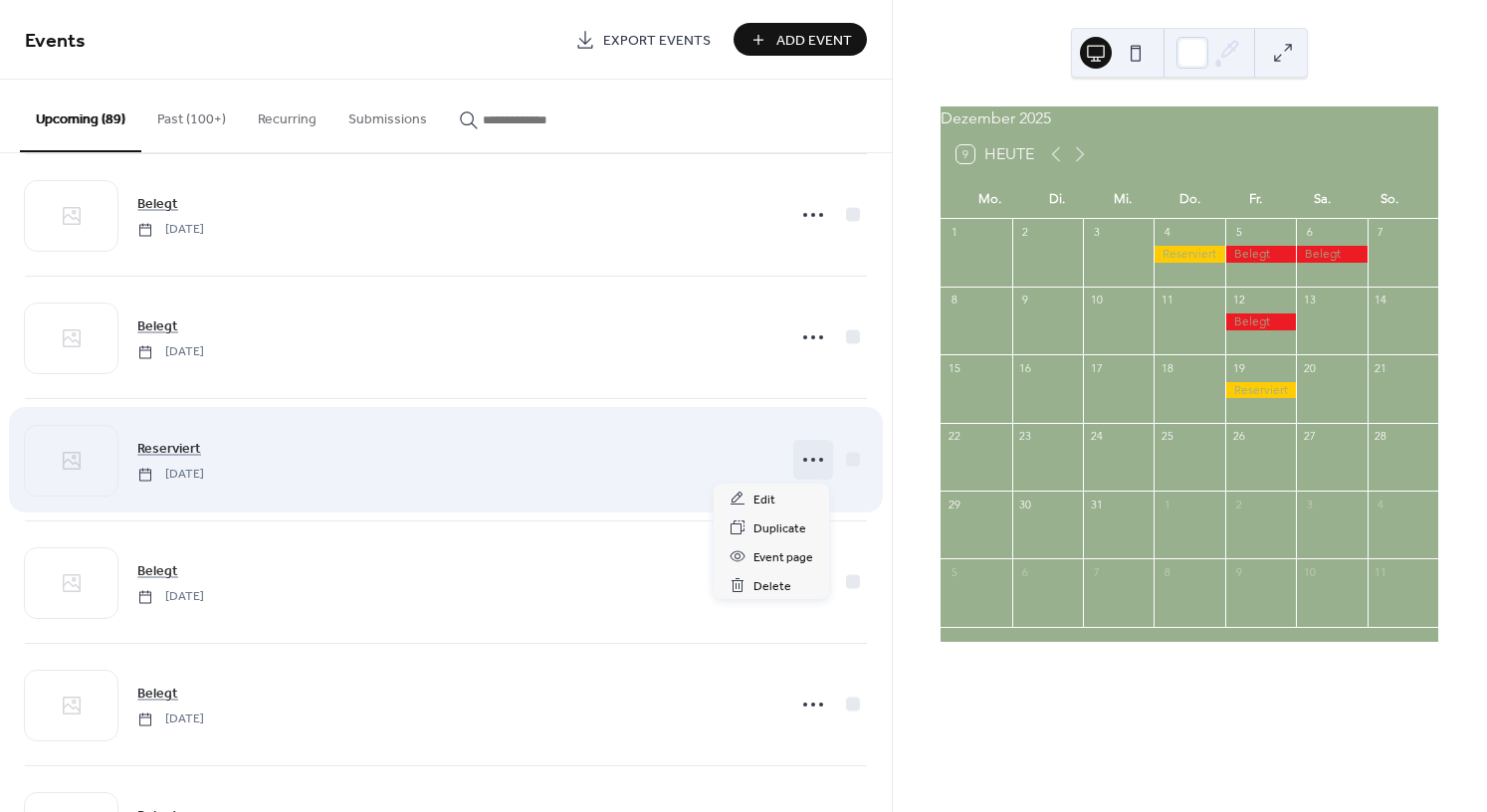 click 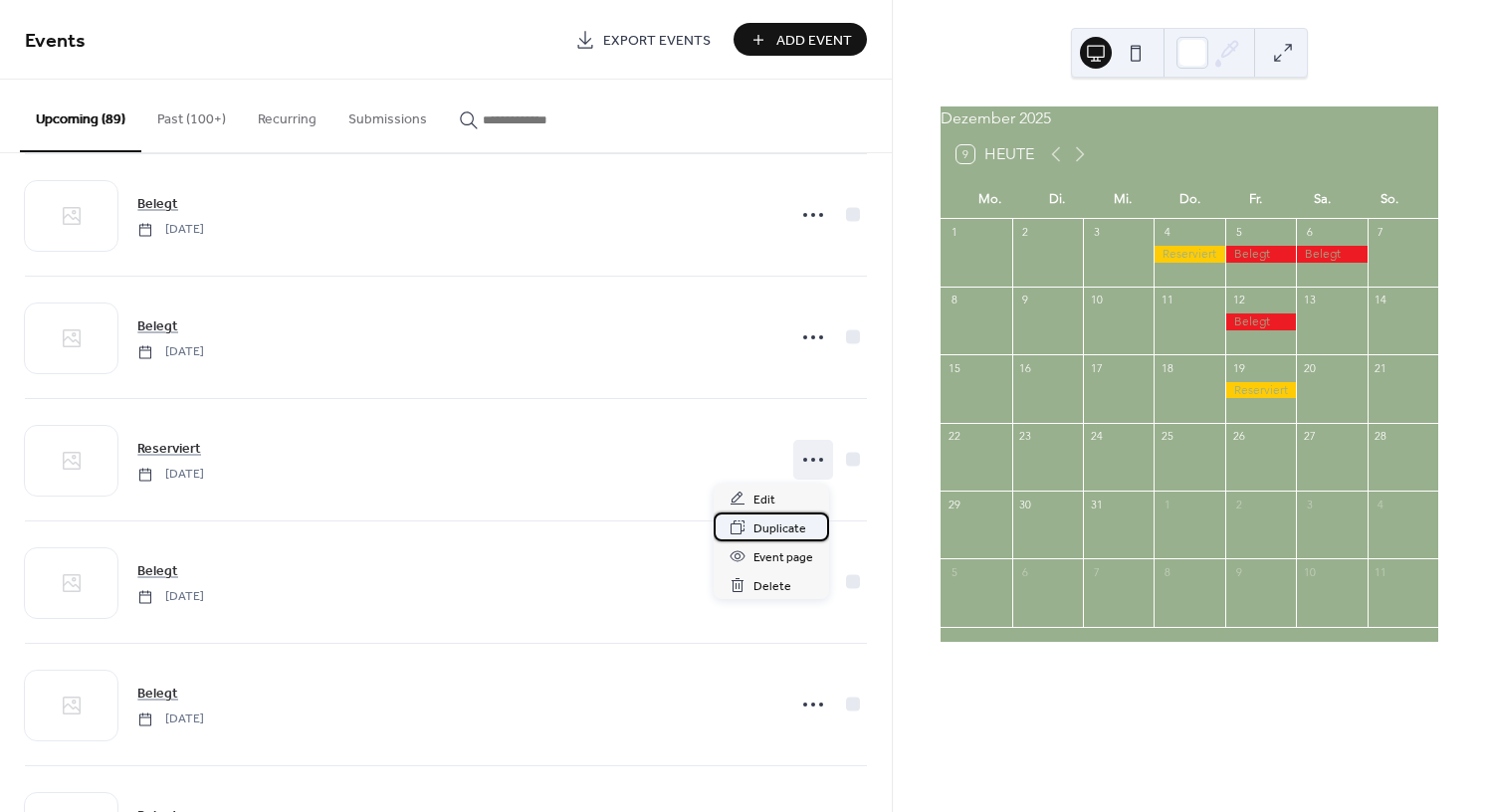 click on "Duplicate" at bounding box center (779, 528) 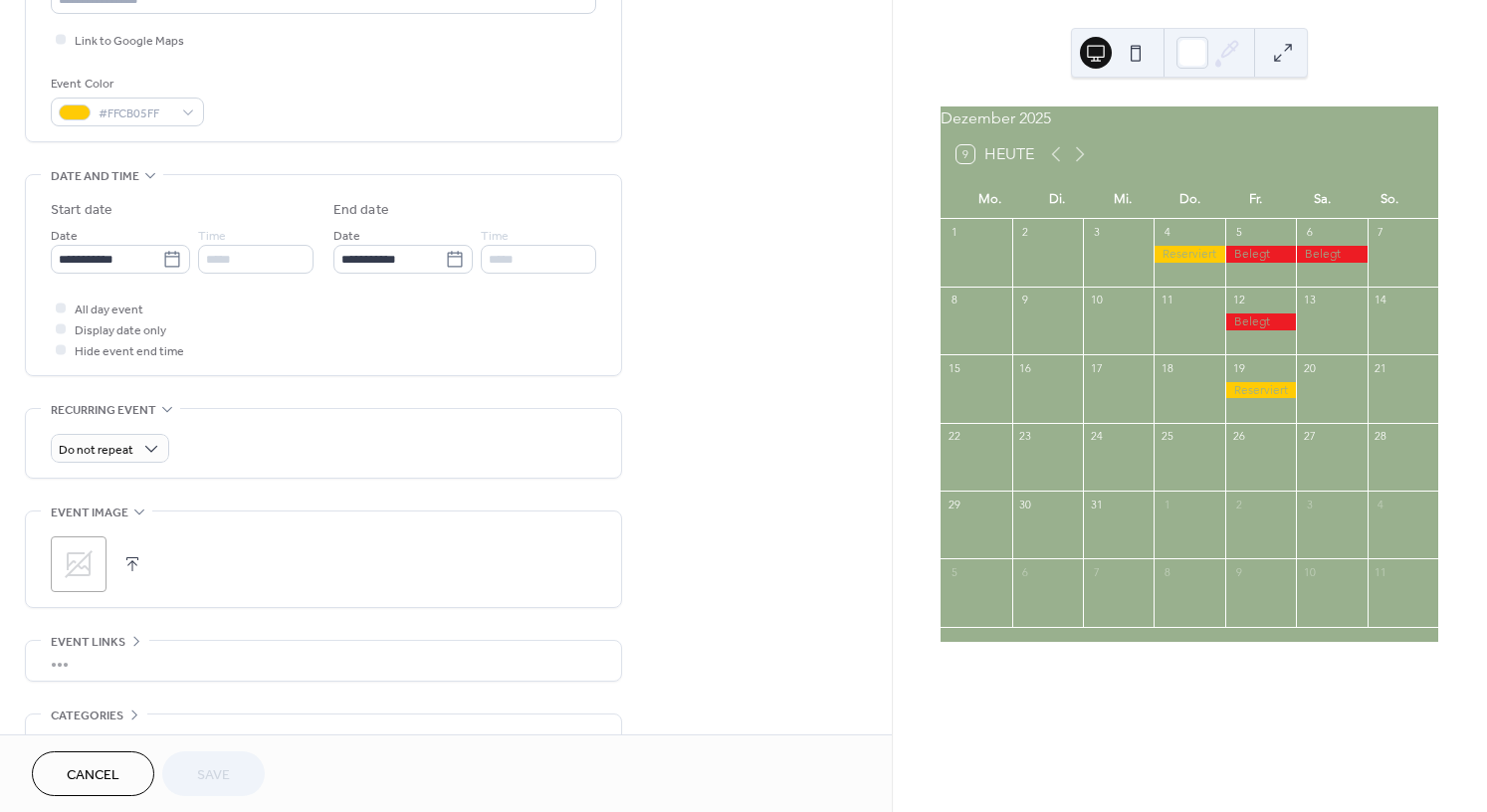 scroll, scrollTop: 491, scrollLeft: 0, axis: vertical 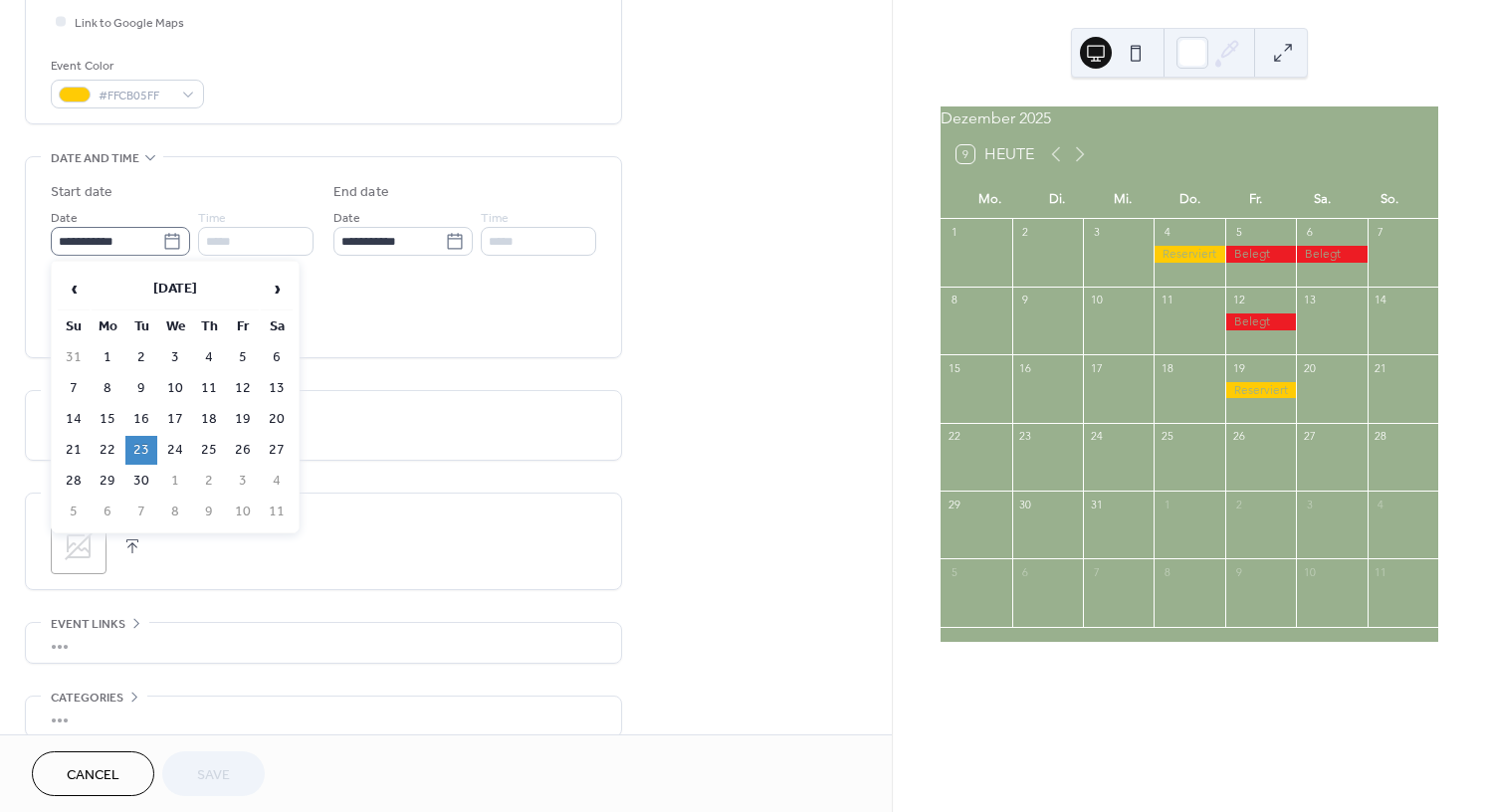 click 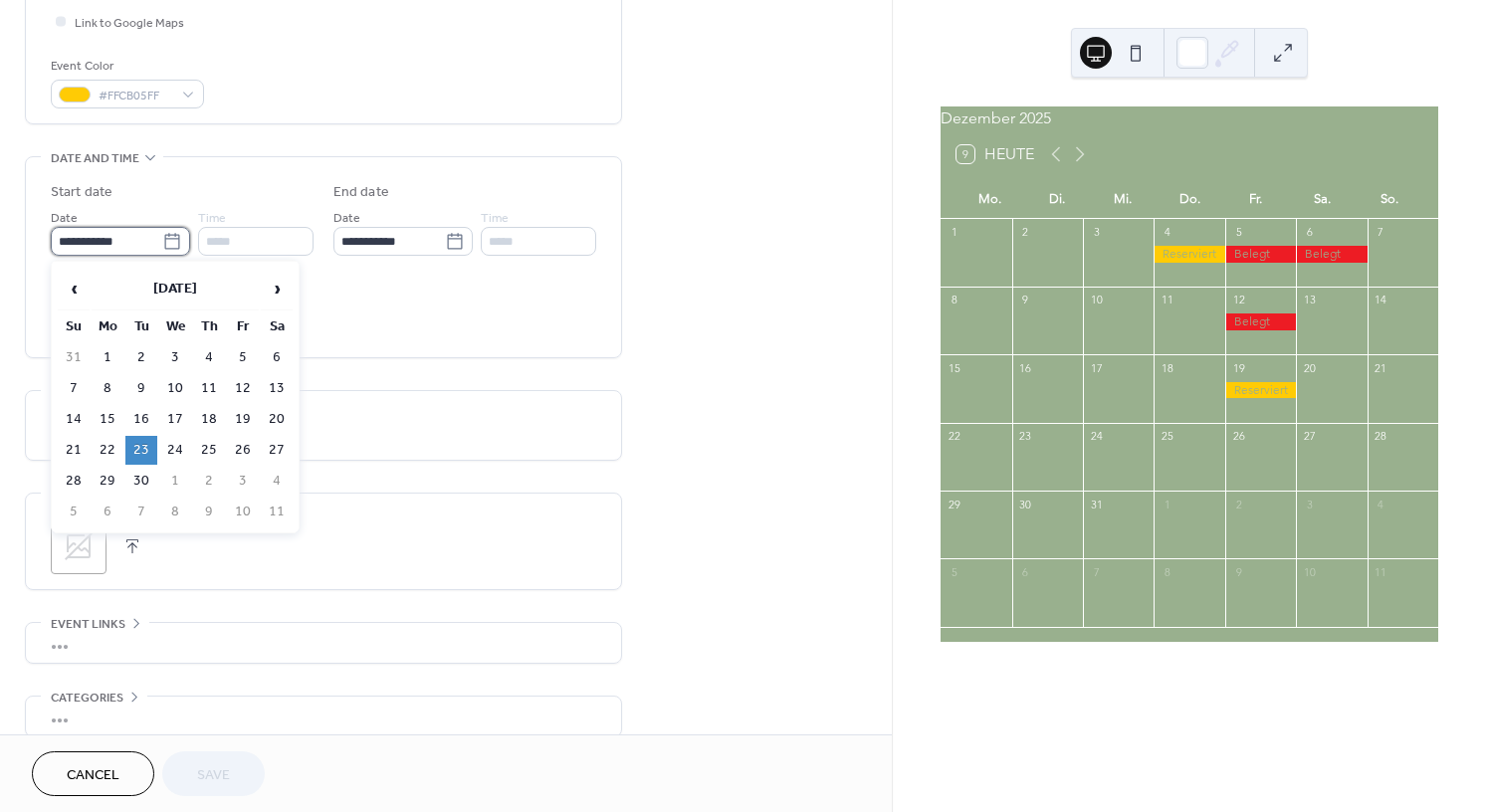 click on "**********" at bounding box center [106, 241] 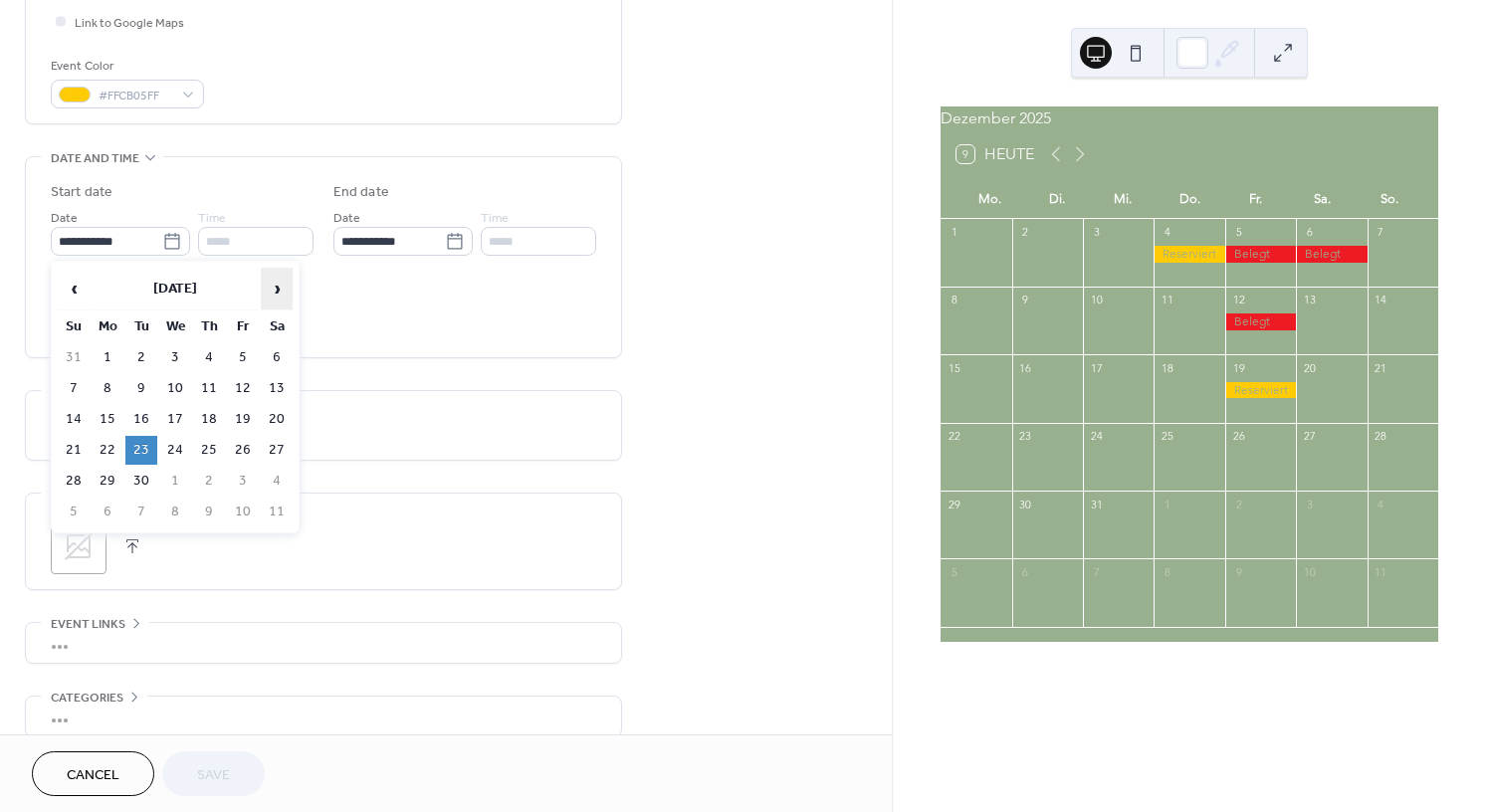 click on "›" at bounding box center (277, 289) 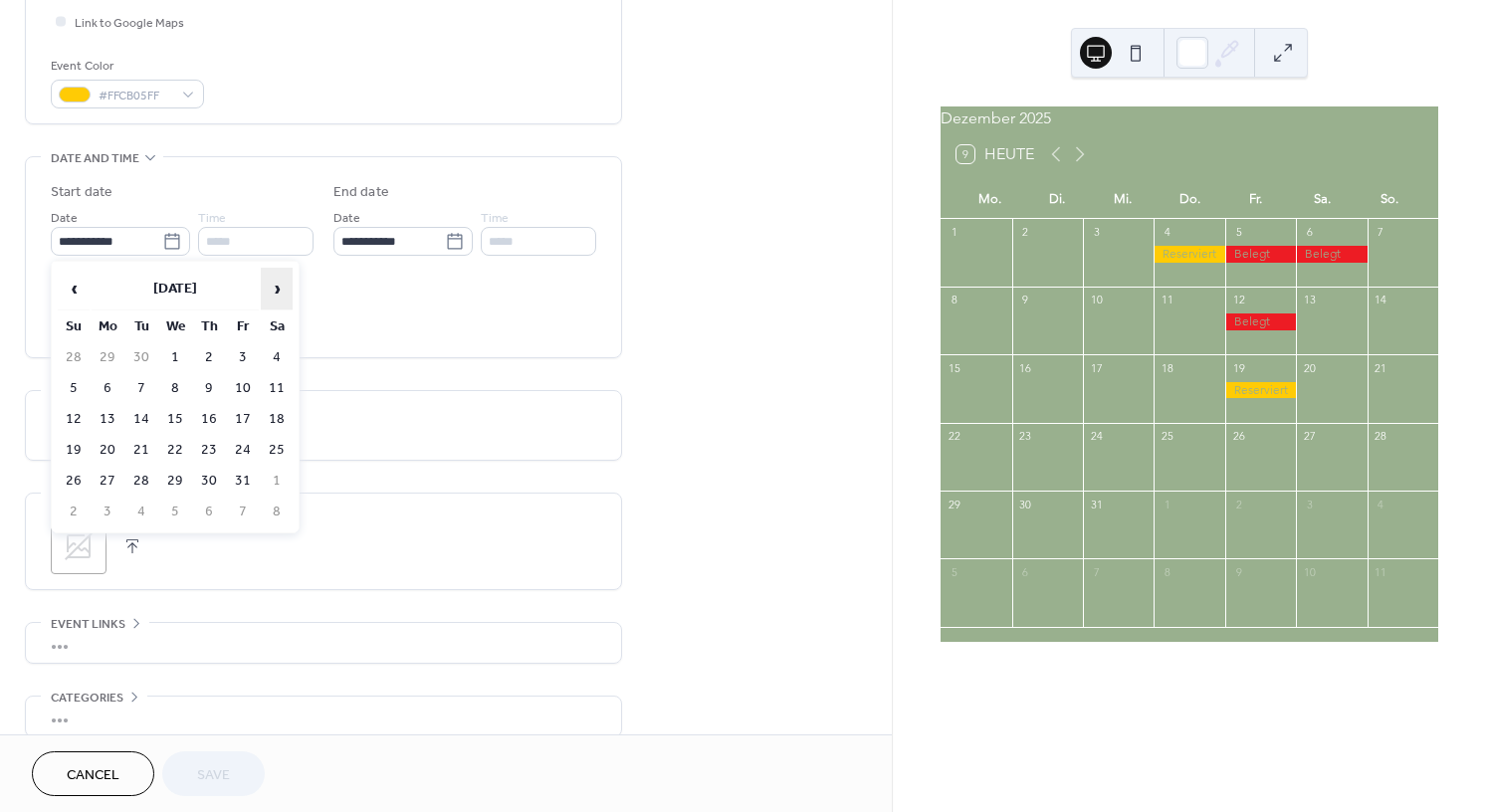 click on "›" at bounding box center (277, 289) 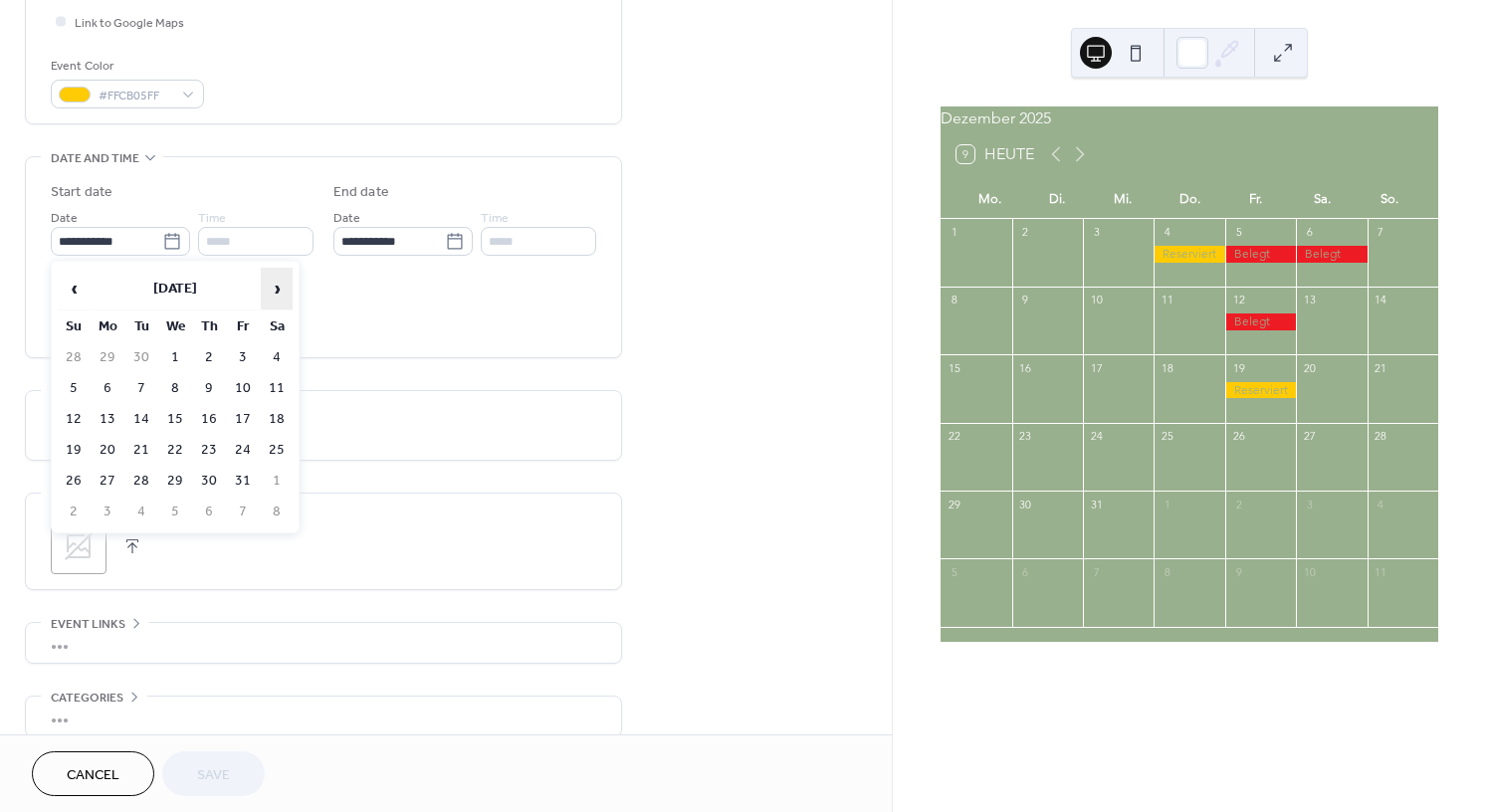 click on "›" at bounding box center [277, 289] 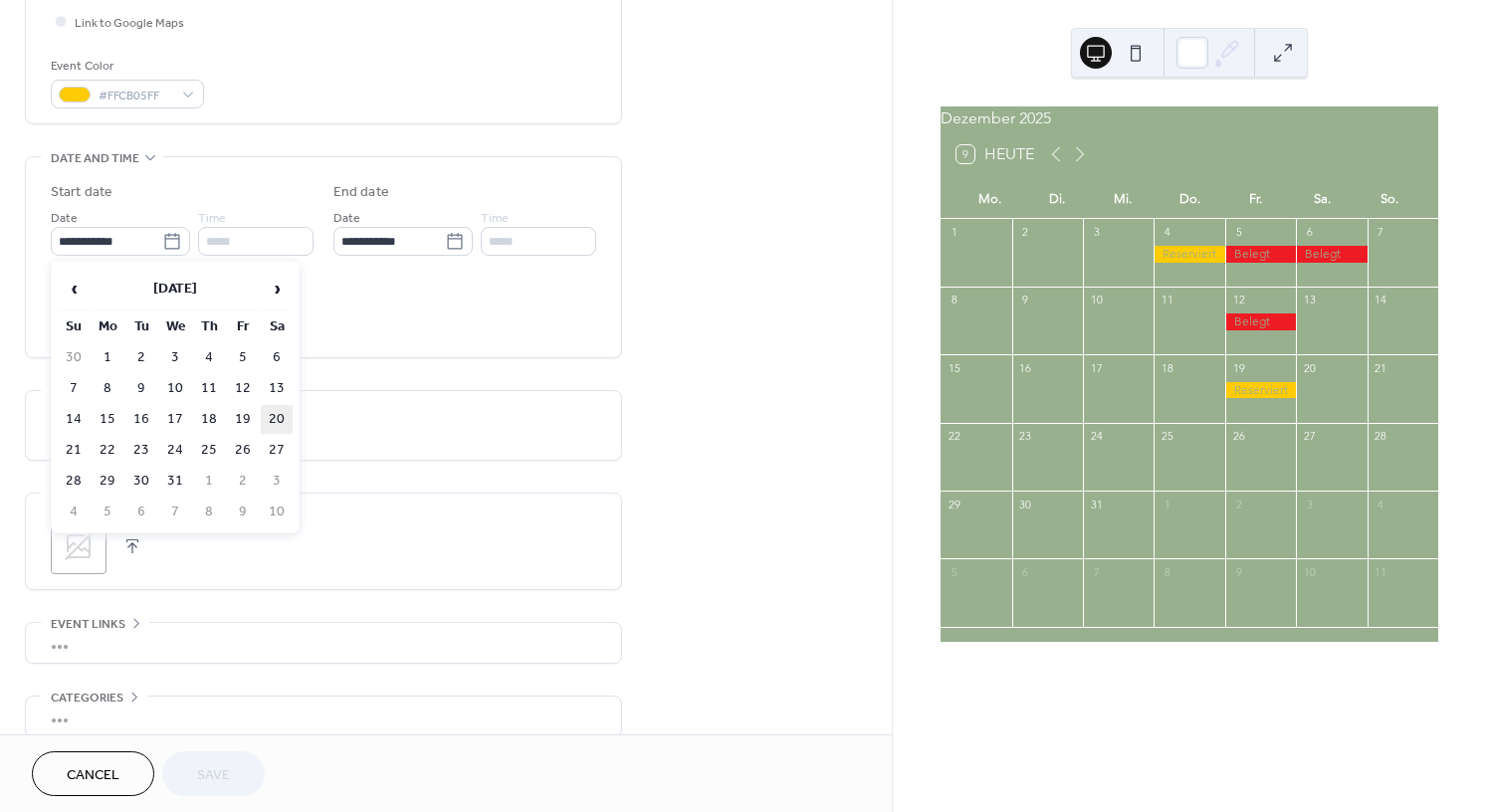click on "20" at bounding box center (277, 419) 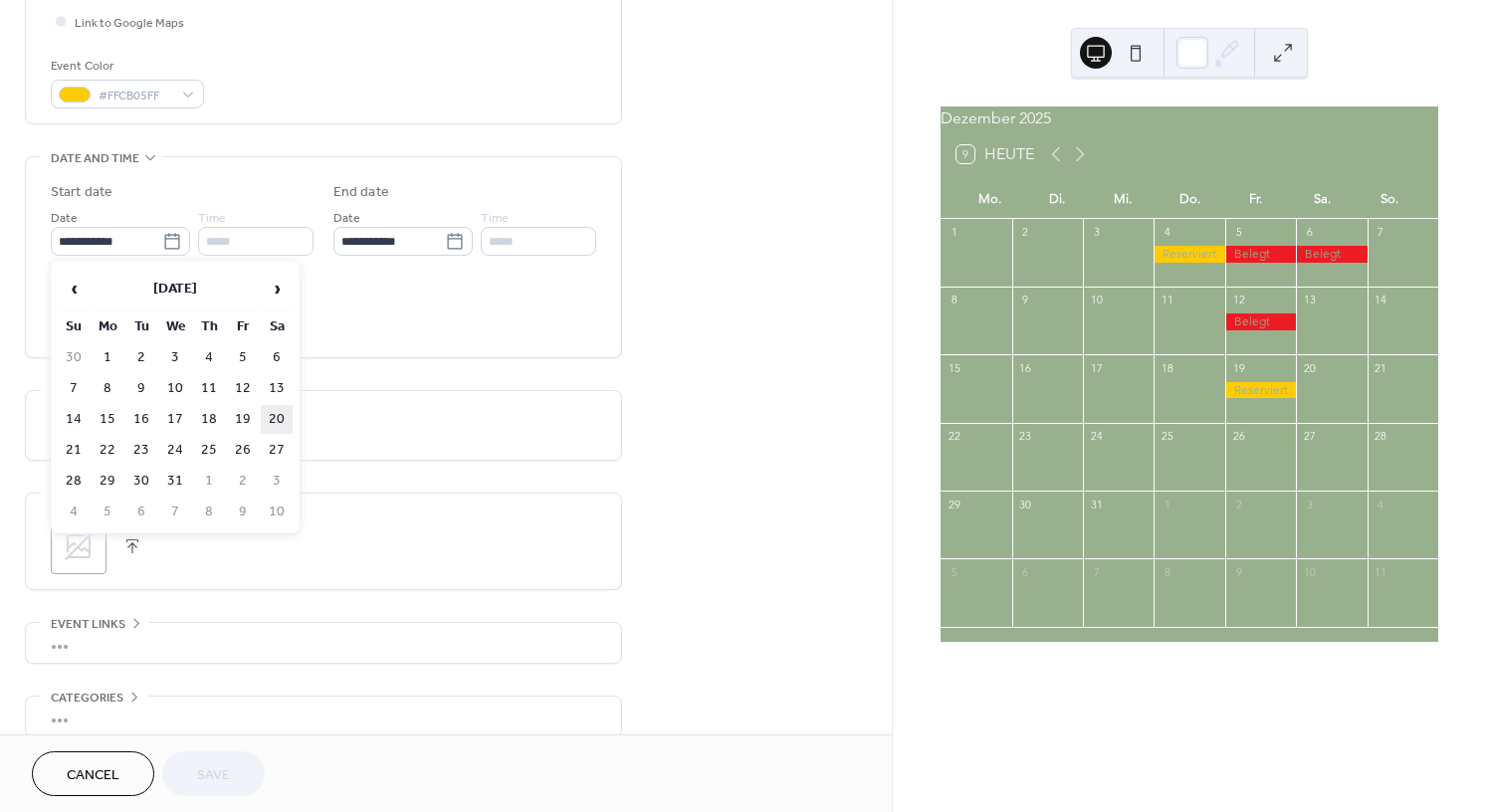 type on "**********" 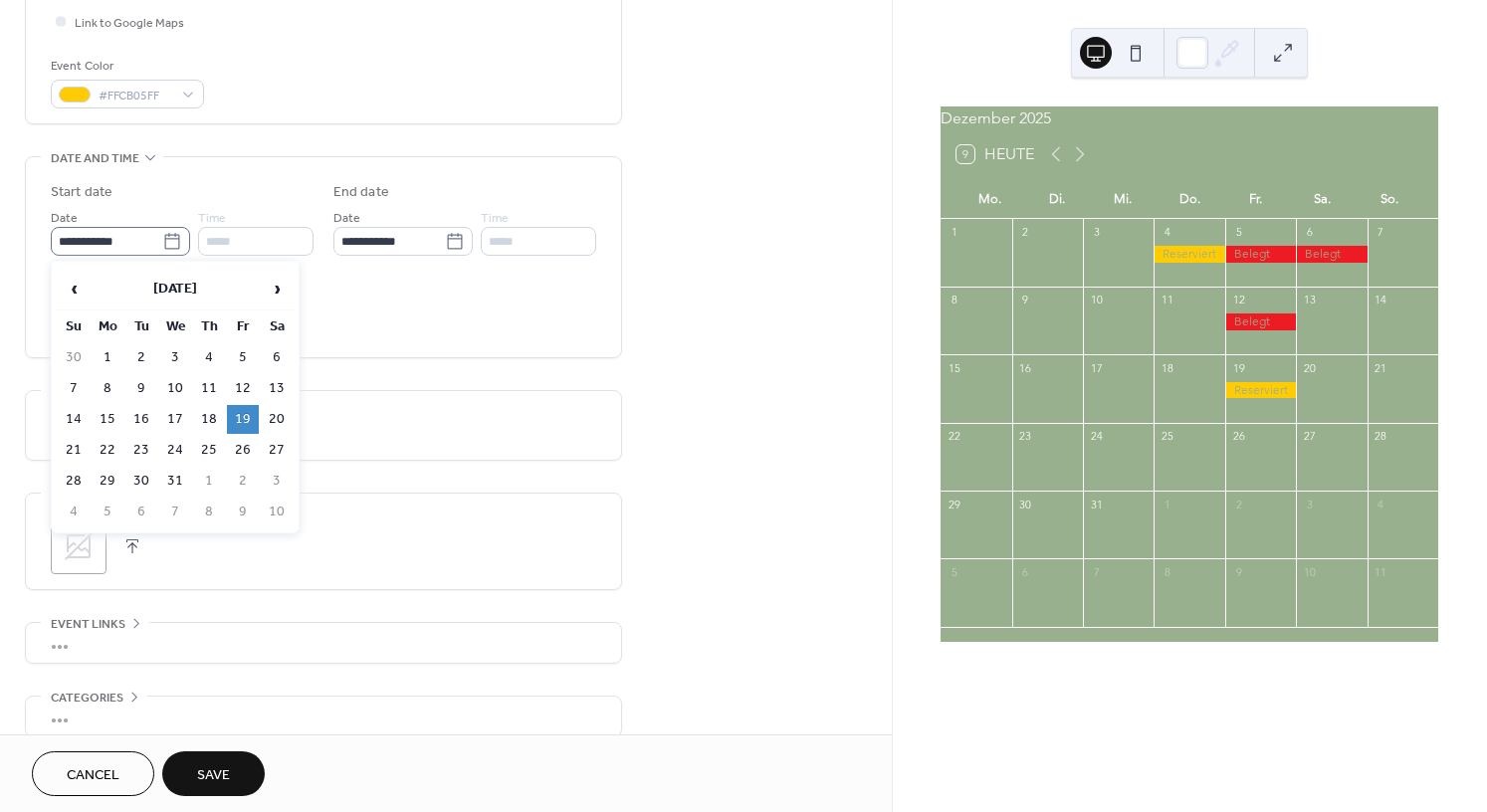 click 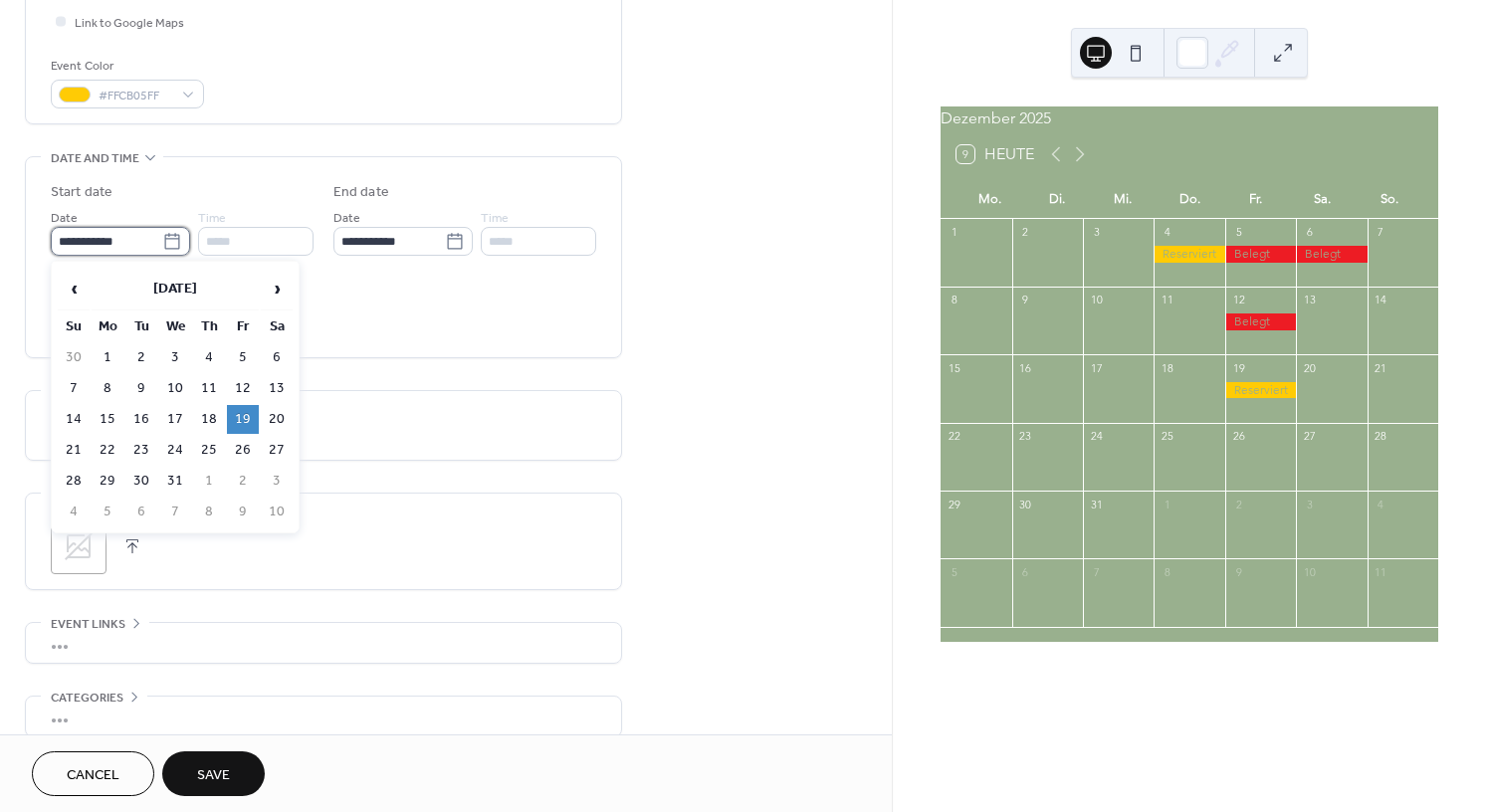 click on "**********" at bounding box center [106, 241] 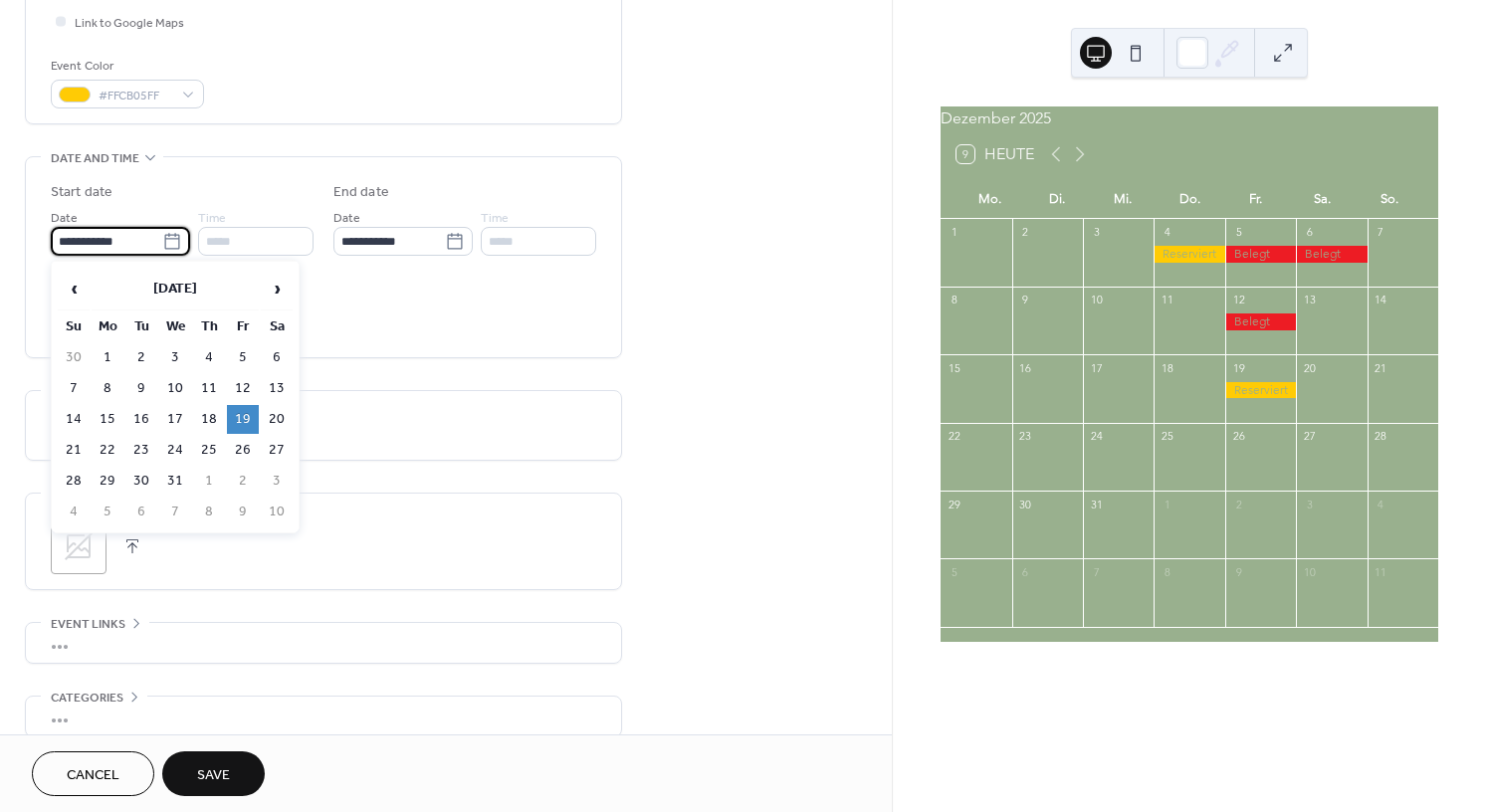 click on "20" at bounding box center (277, 419) 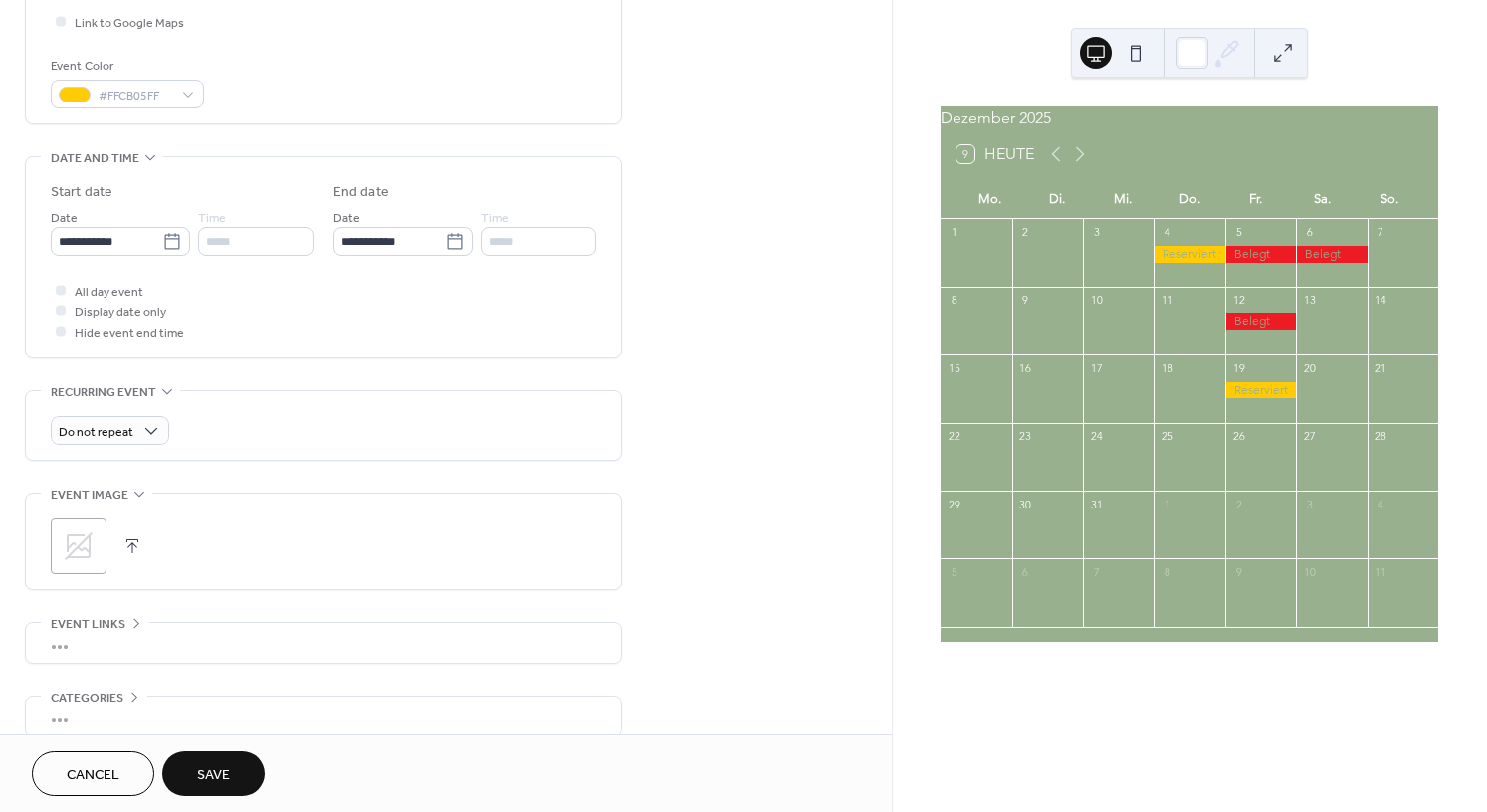 click on "Save" at bounding box center (213, 775) 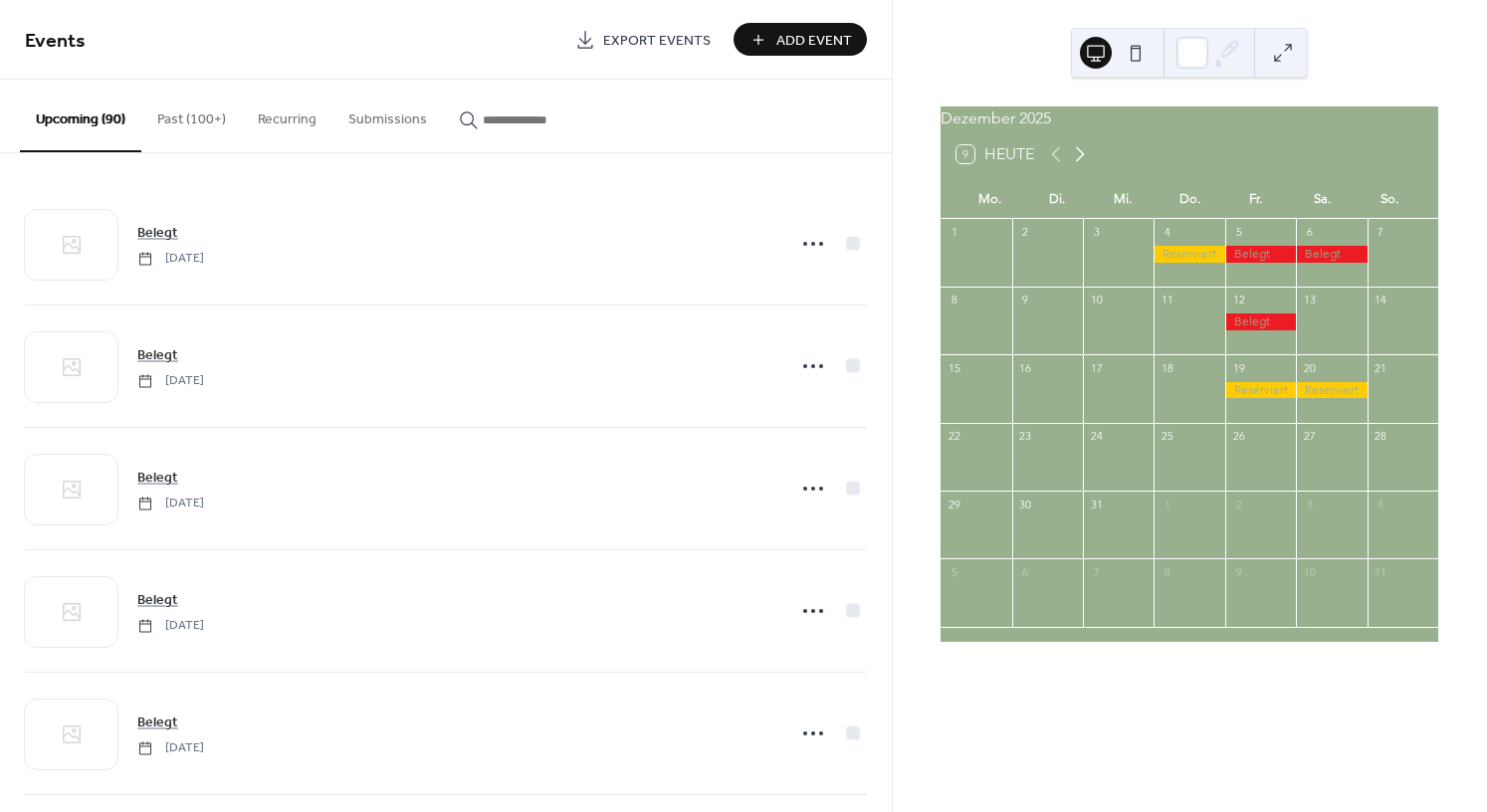 click 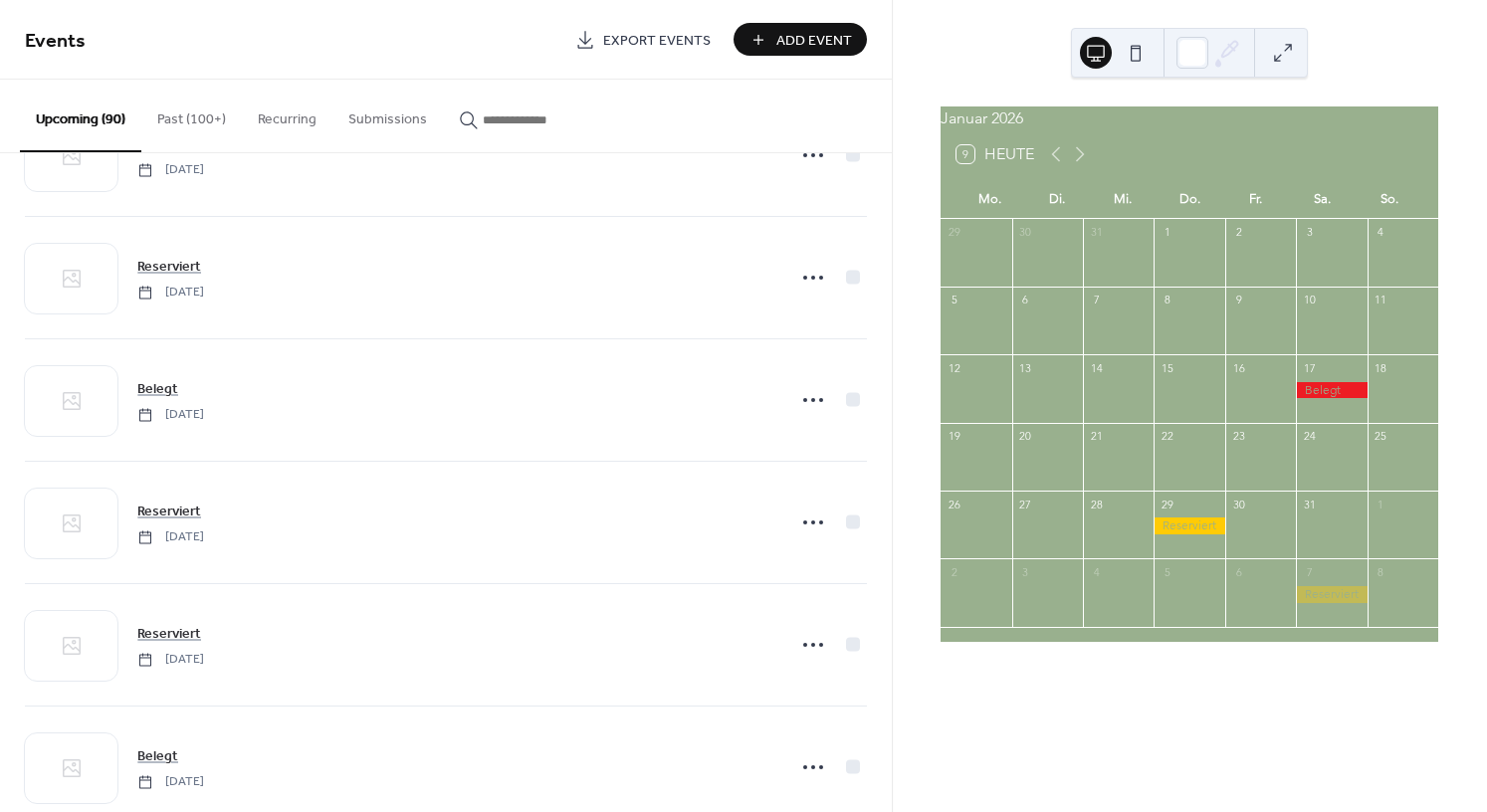 scroll, scrollTop: 6032, scrollLeft: 0, axis: vertical 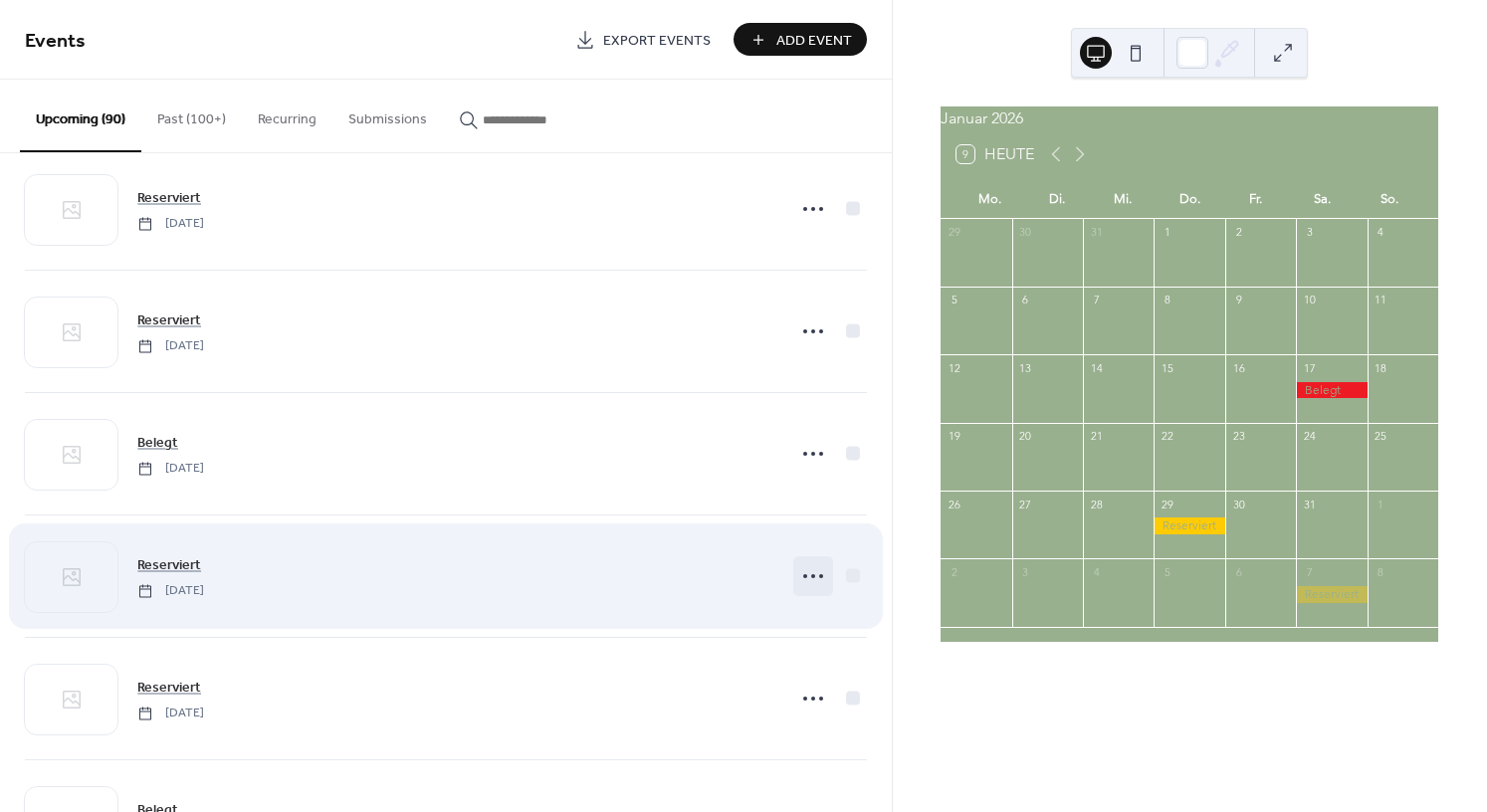 click 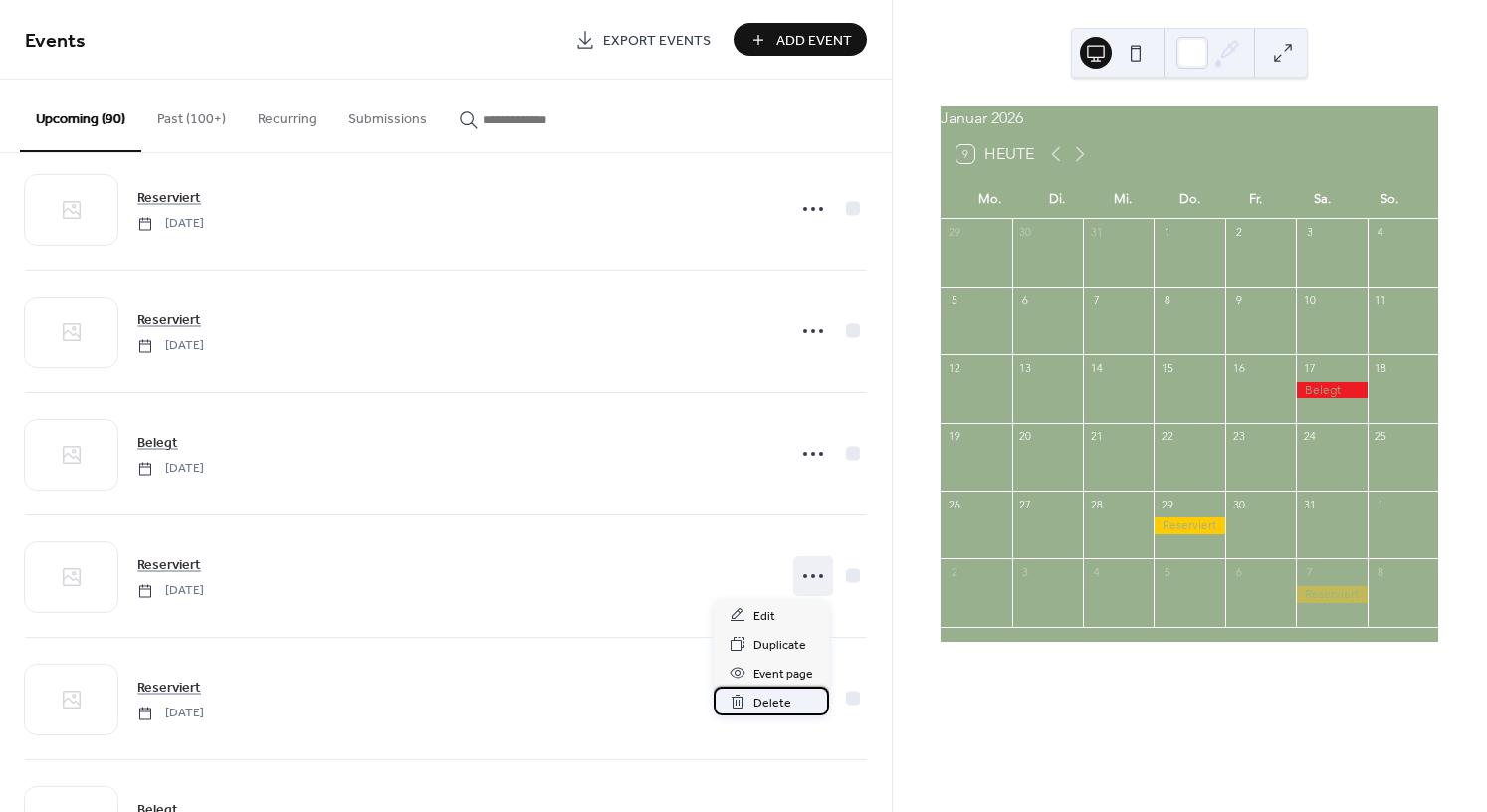 click on "Delete" at bounding box center [772, 703] 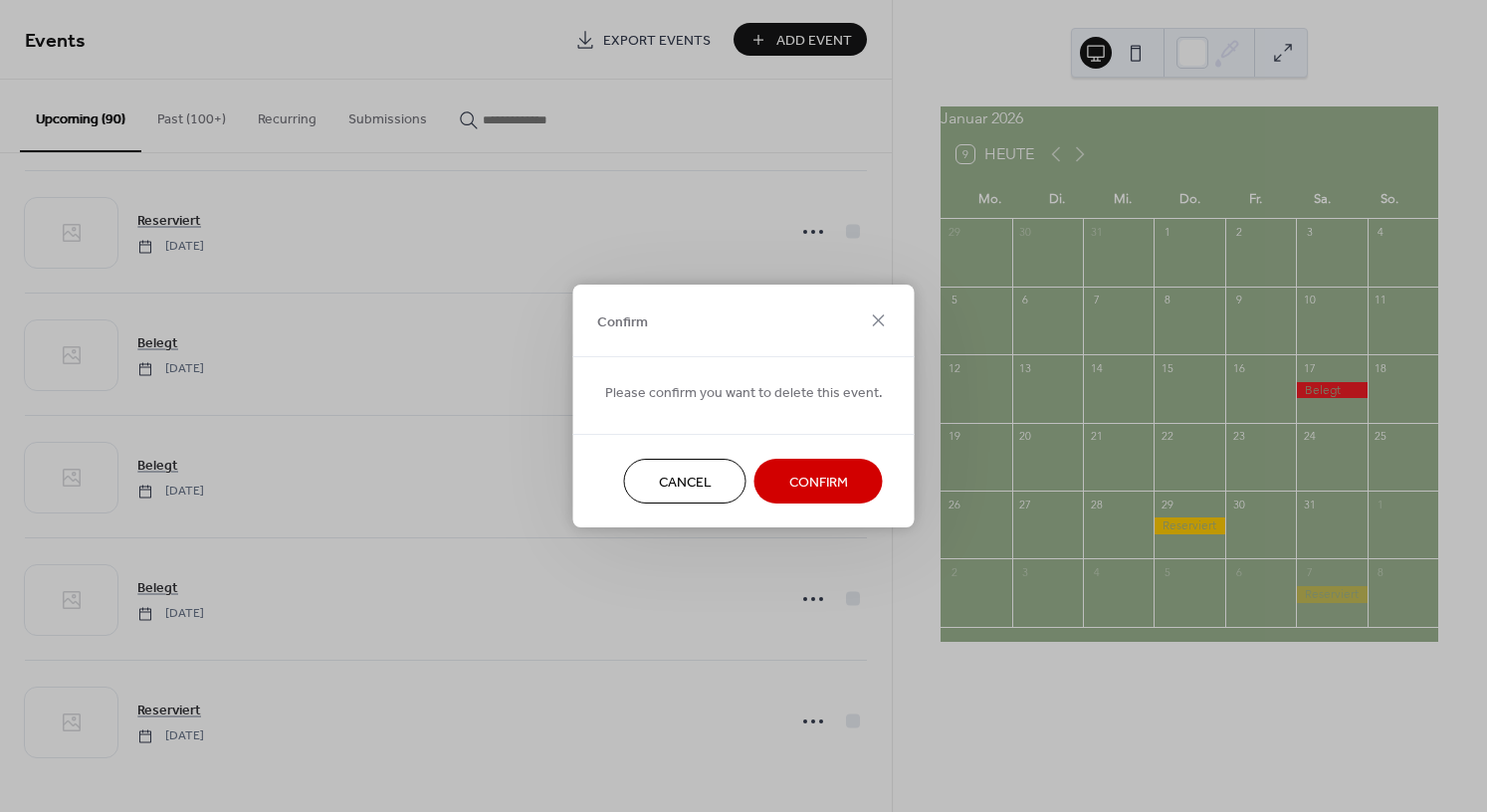 scroll, scrollTop: 6032, scrollLeft: 0, axis: vertical 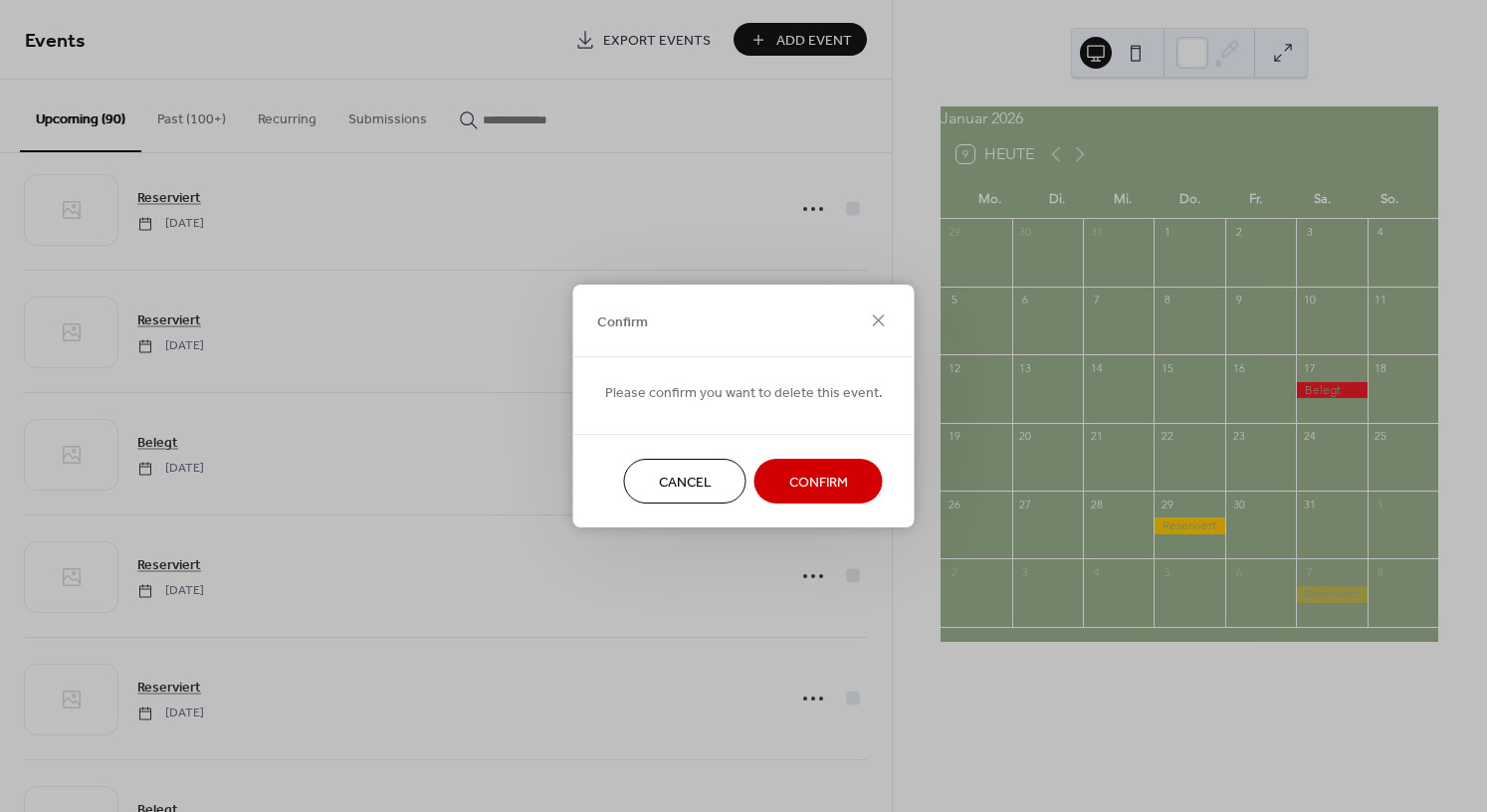 click on "Confirm" at bounding box center (818, 483) 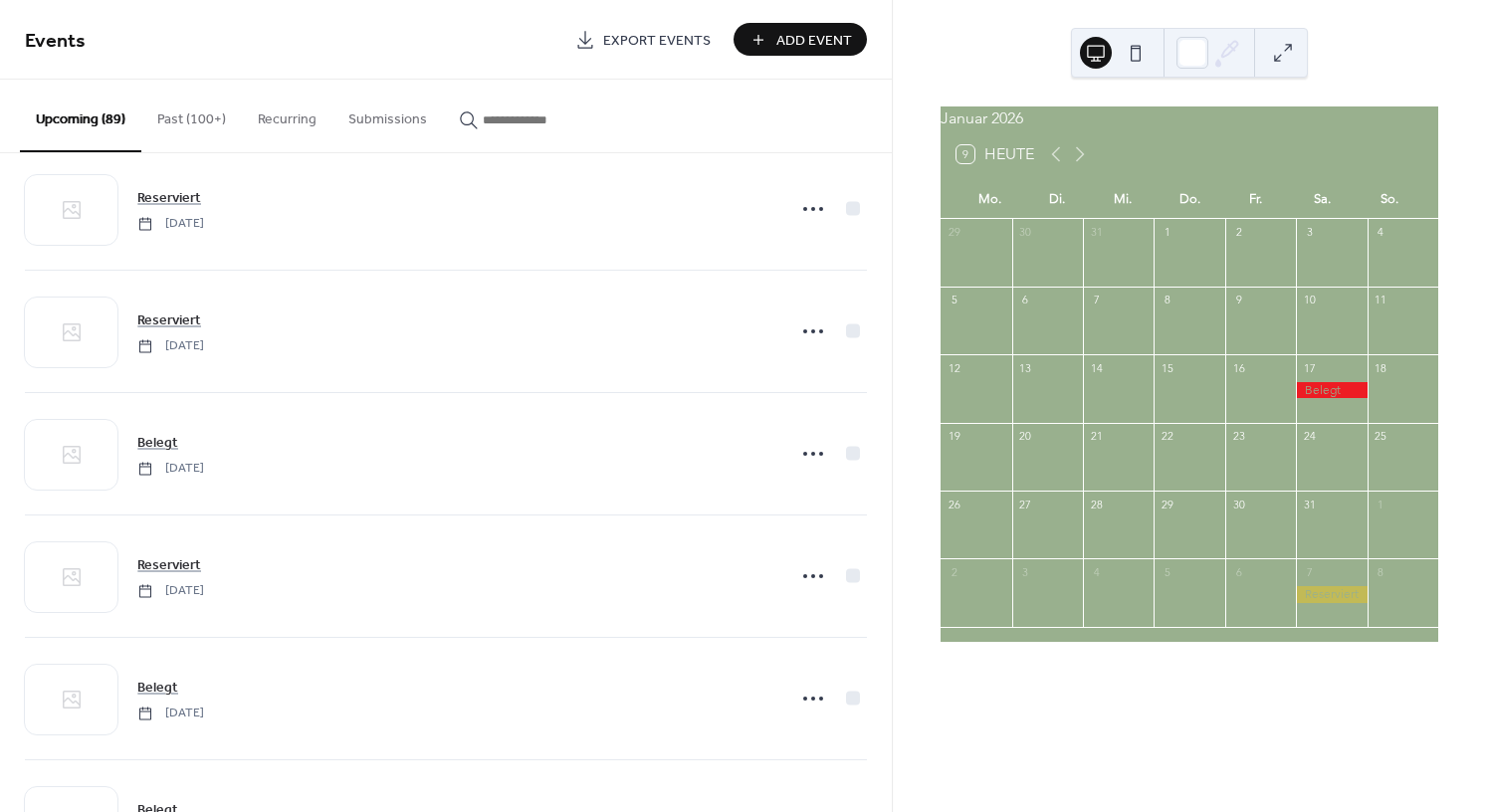 scroll, scrollTop: 6032, scrollLeft: 0, axis: vertical 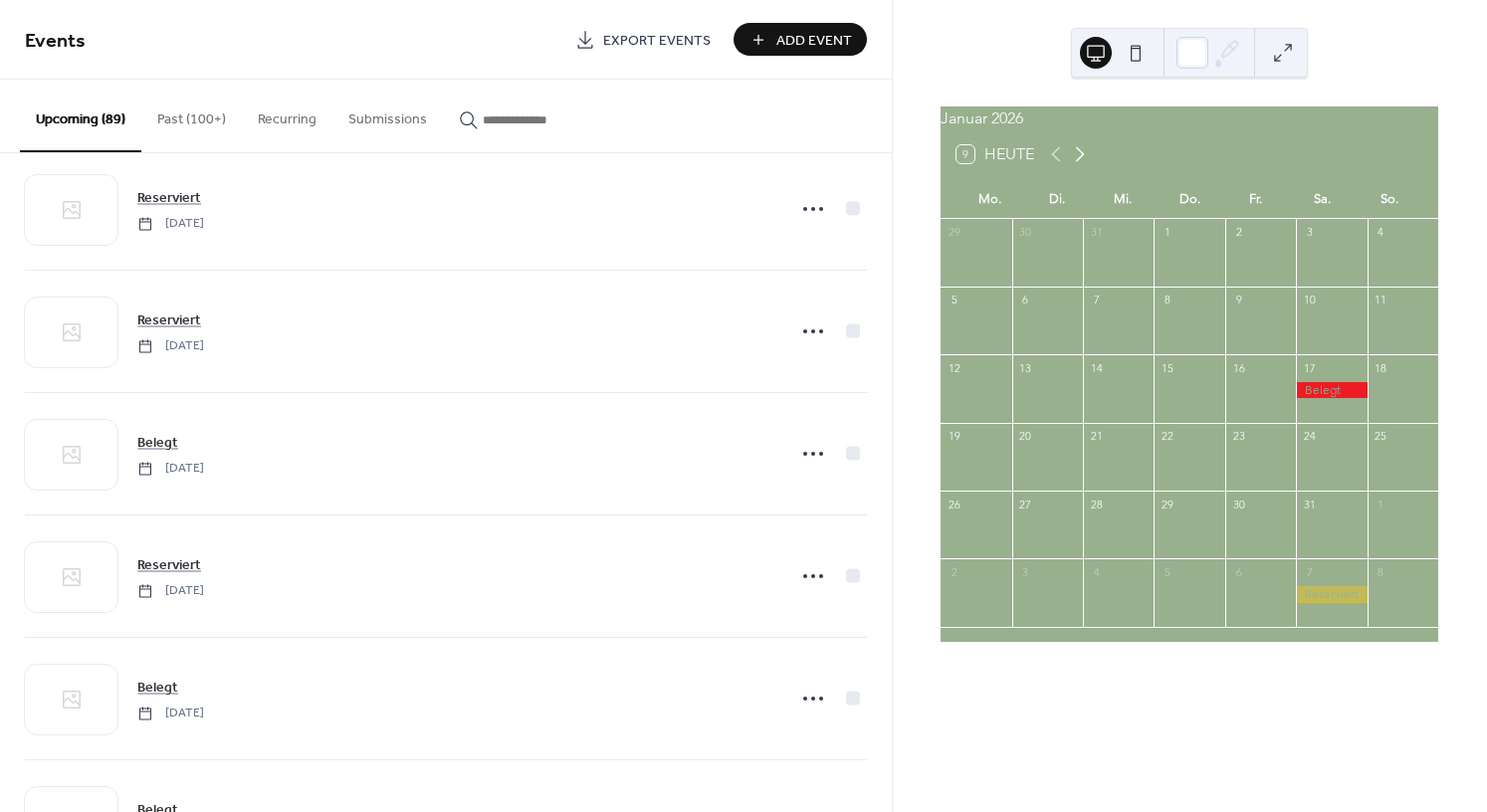 click 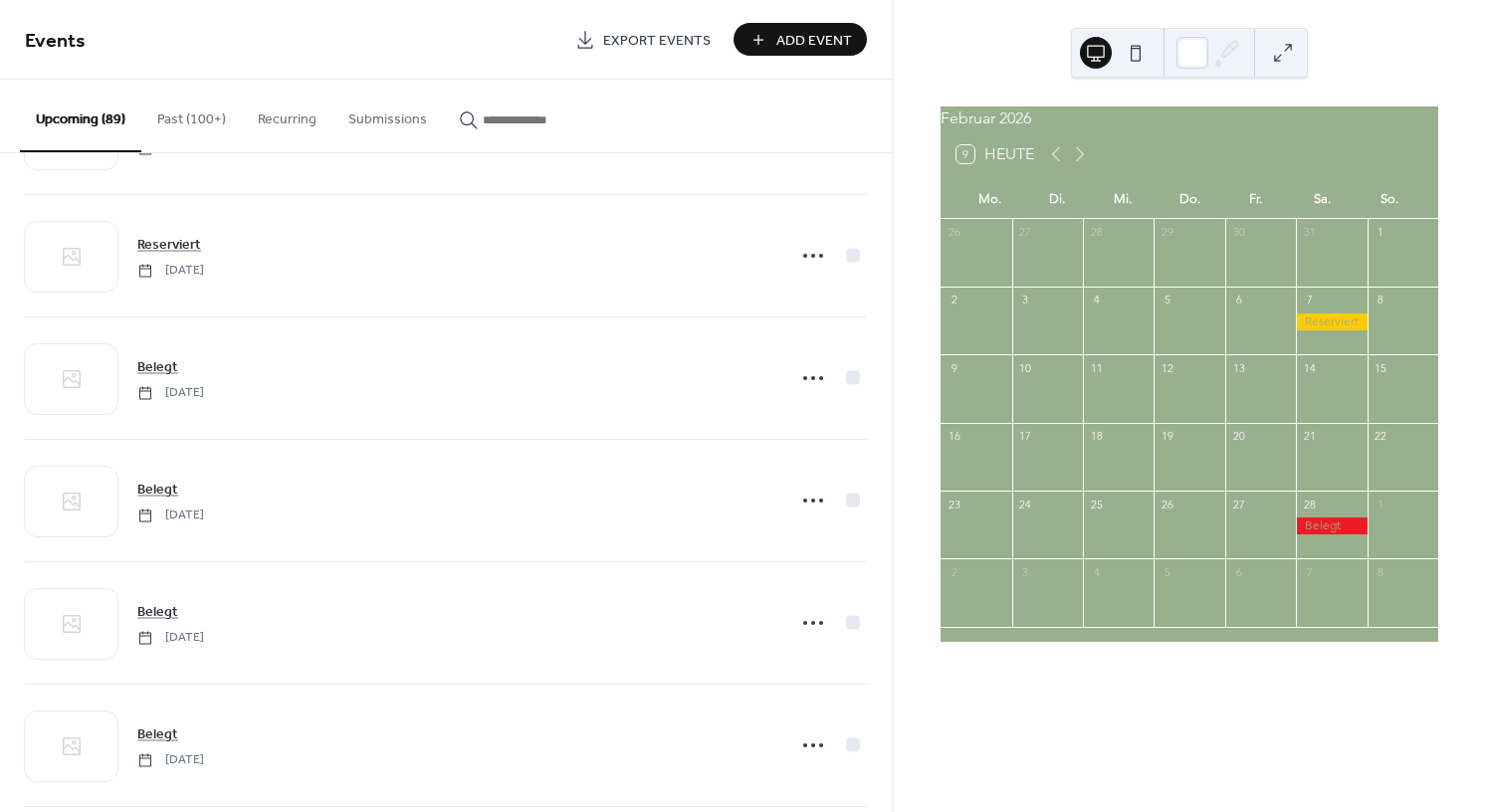 scroll, scrollTop: 6335, scrollLeft: 0, axis: vertical 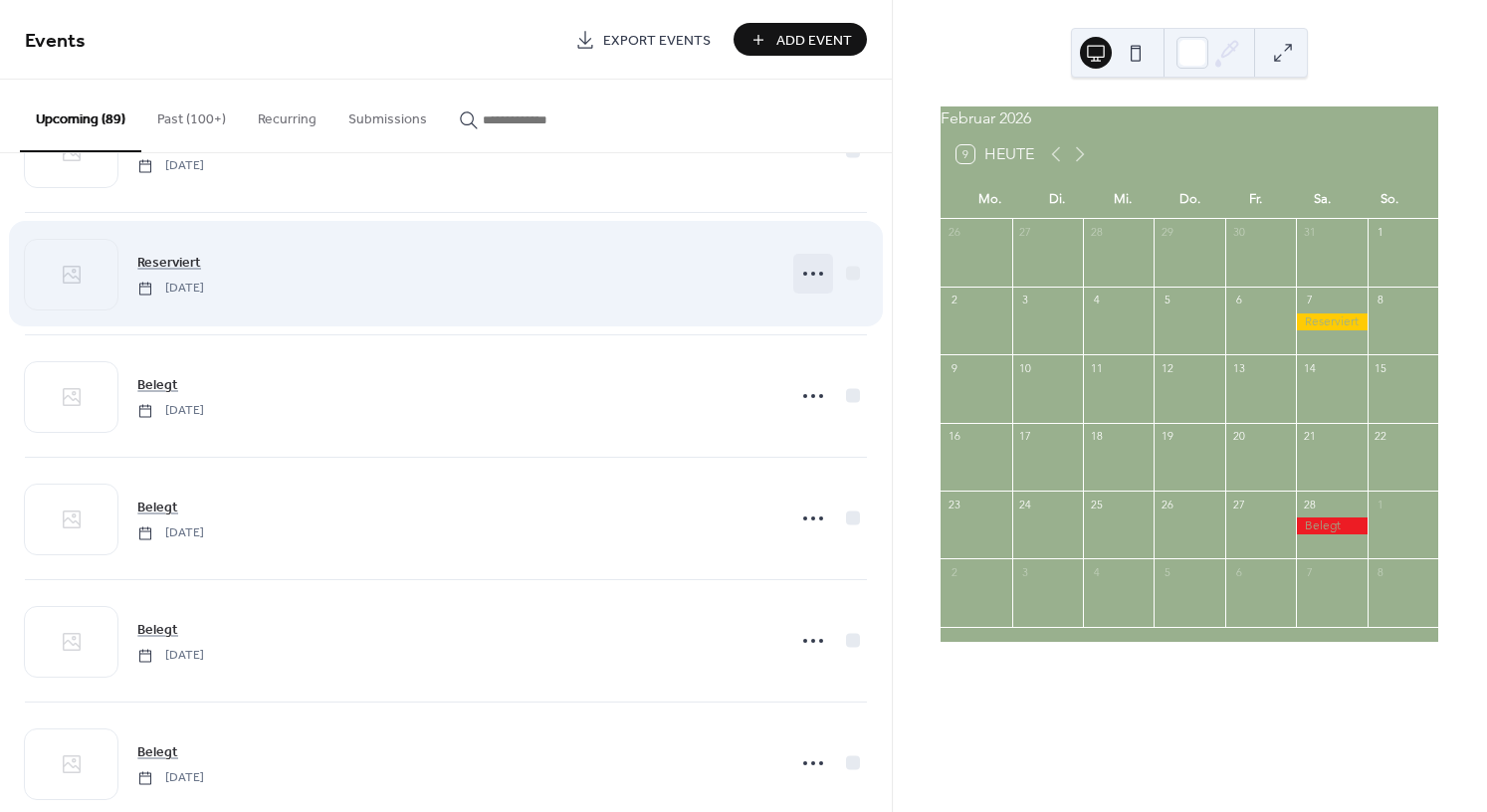 click 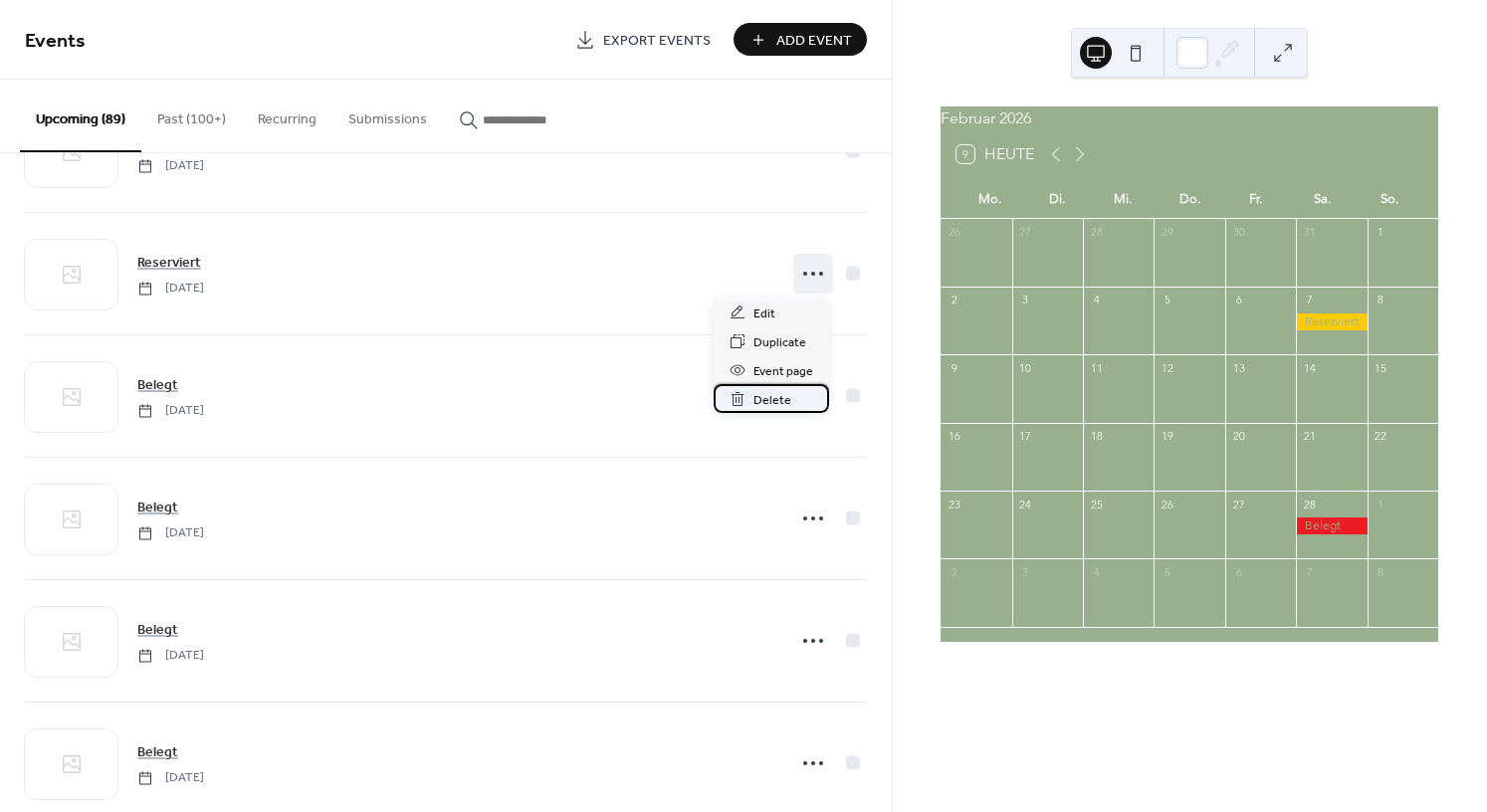 click on "Delete" at bounding box center (772, 400) 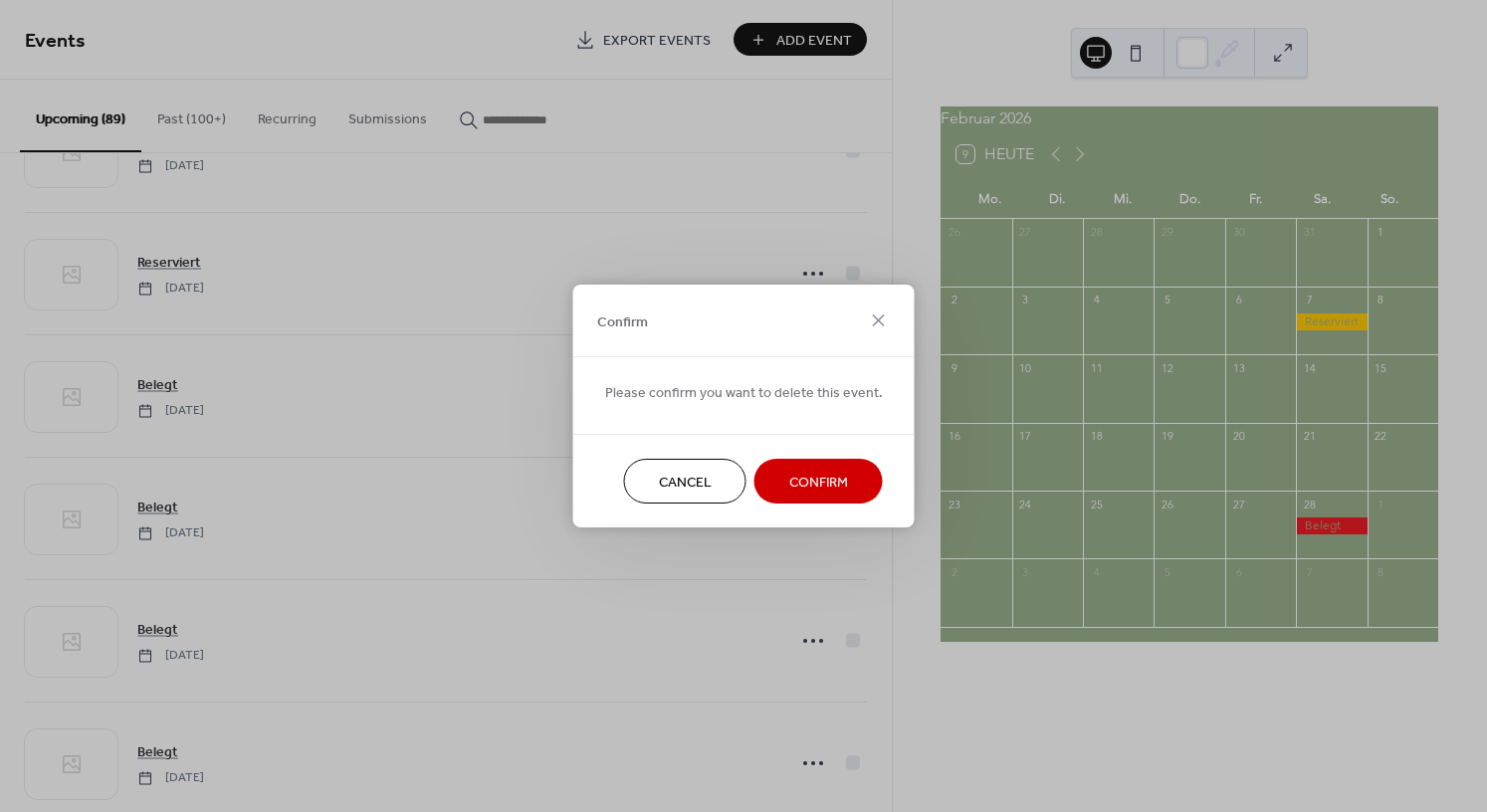 scroll, scrollTop: 6335, scrollLeft: 0, axis: vertical 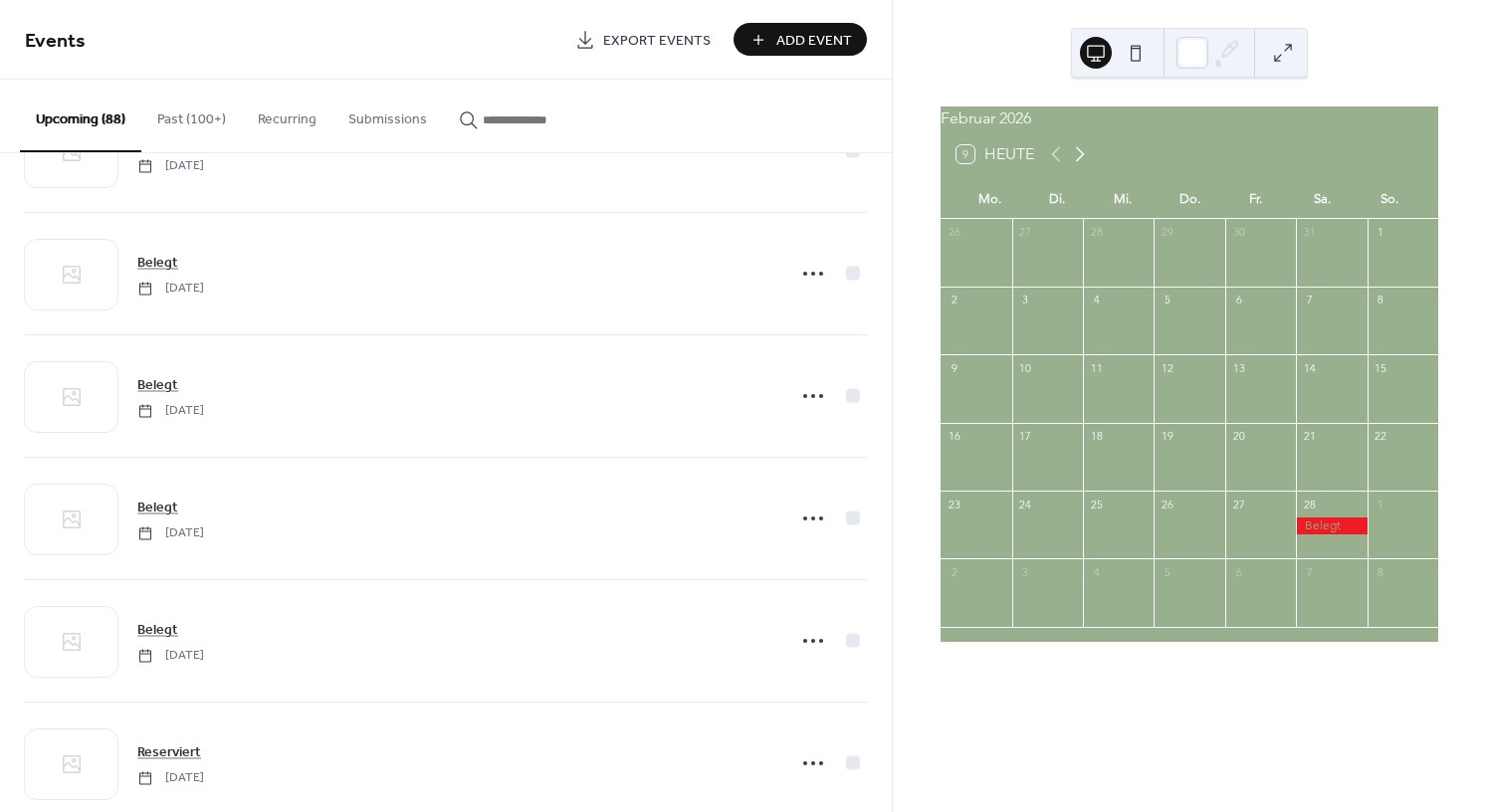 click 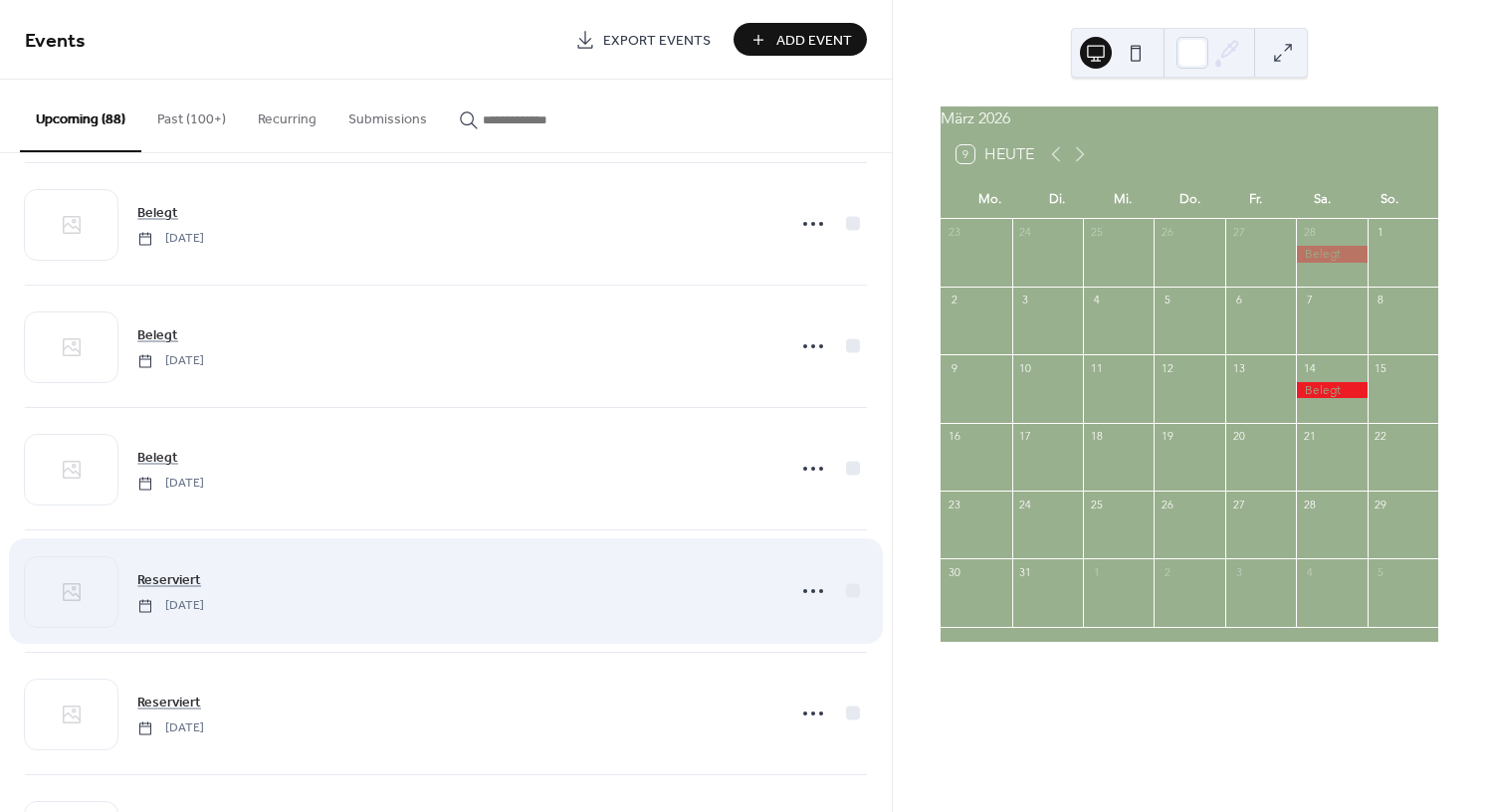 scroll, scrollTop: 5684, scrollLeft: 0, axis: vertical 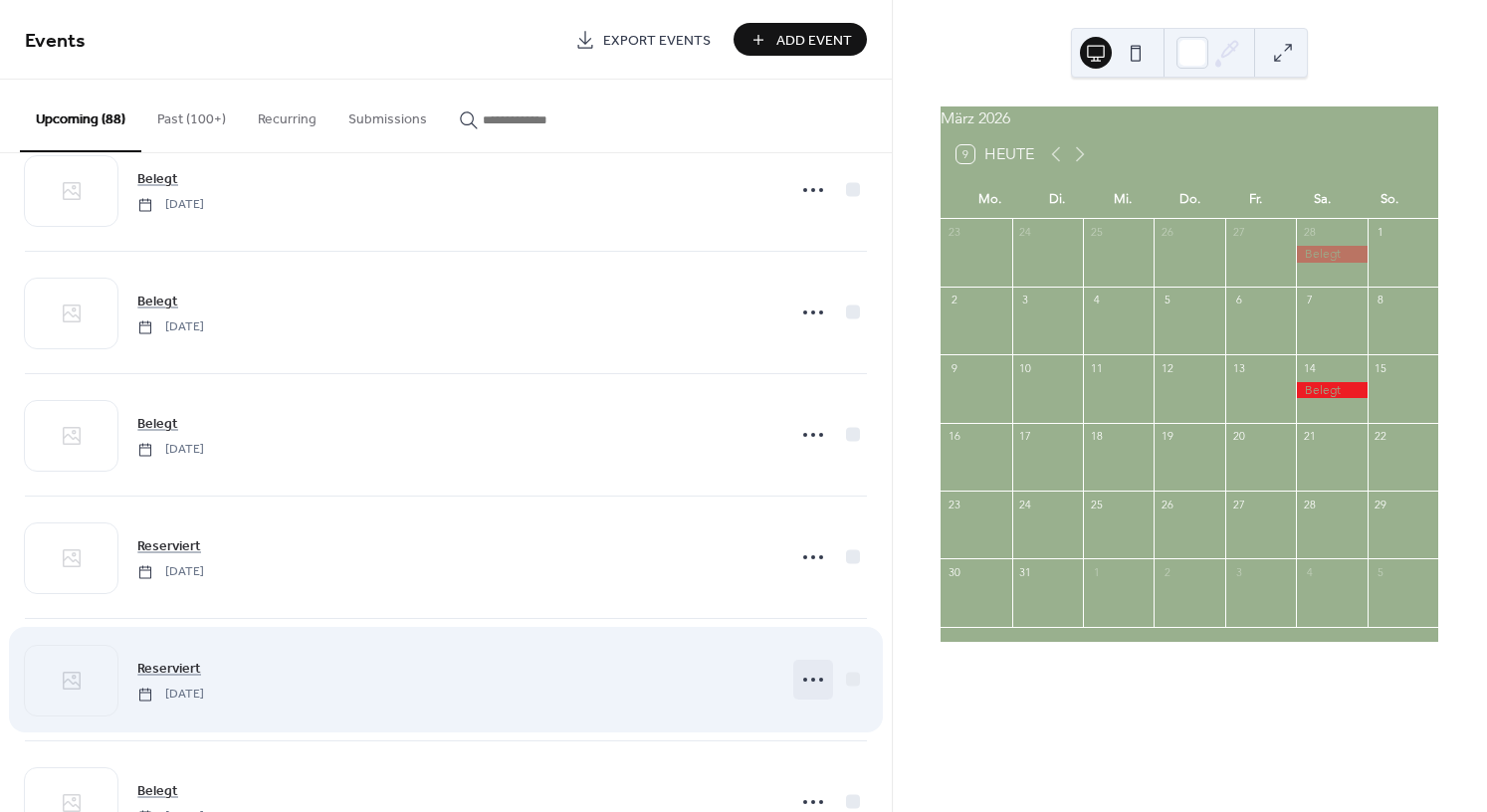 click 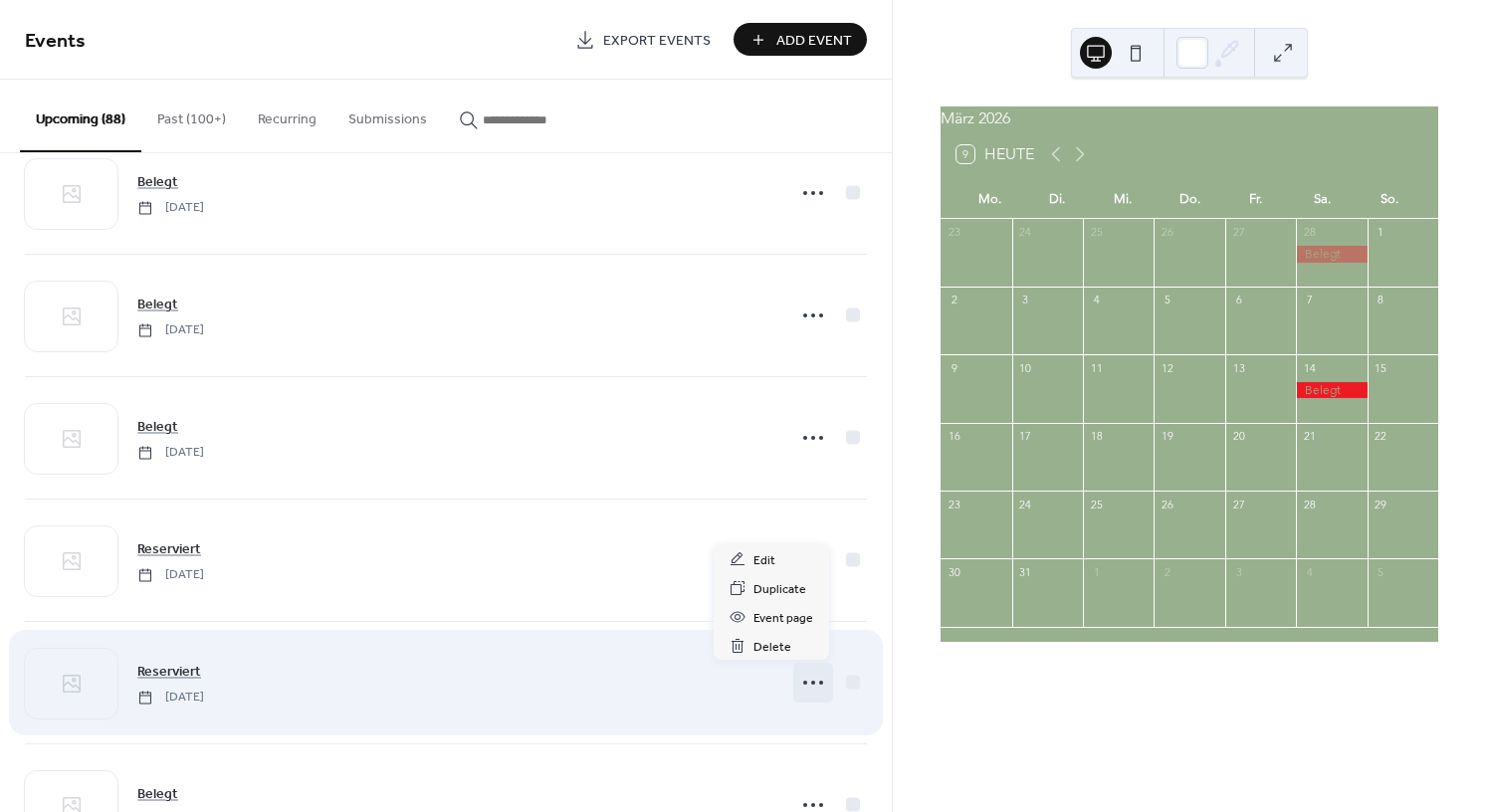 scroll, scrollTop: 5684, scrollLeft: 0, axis: vertical 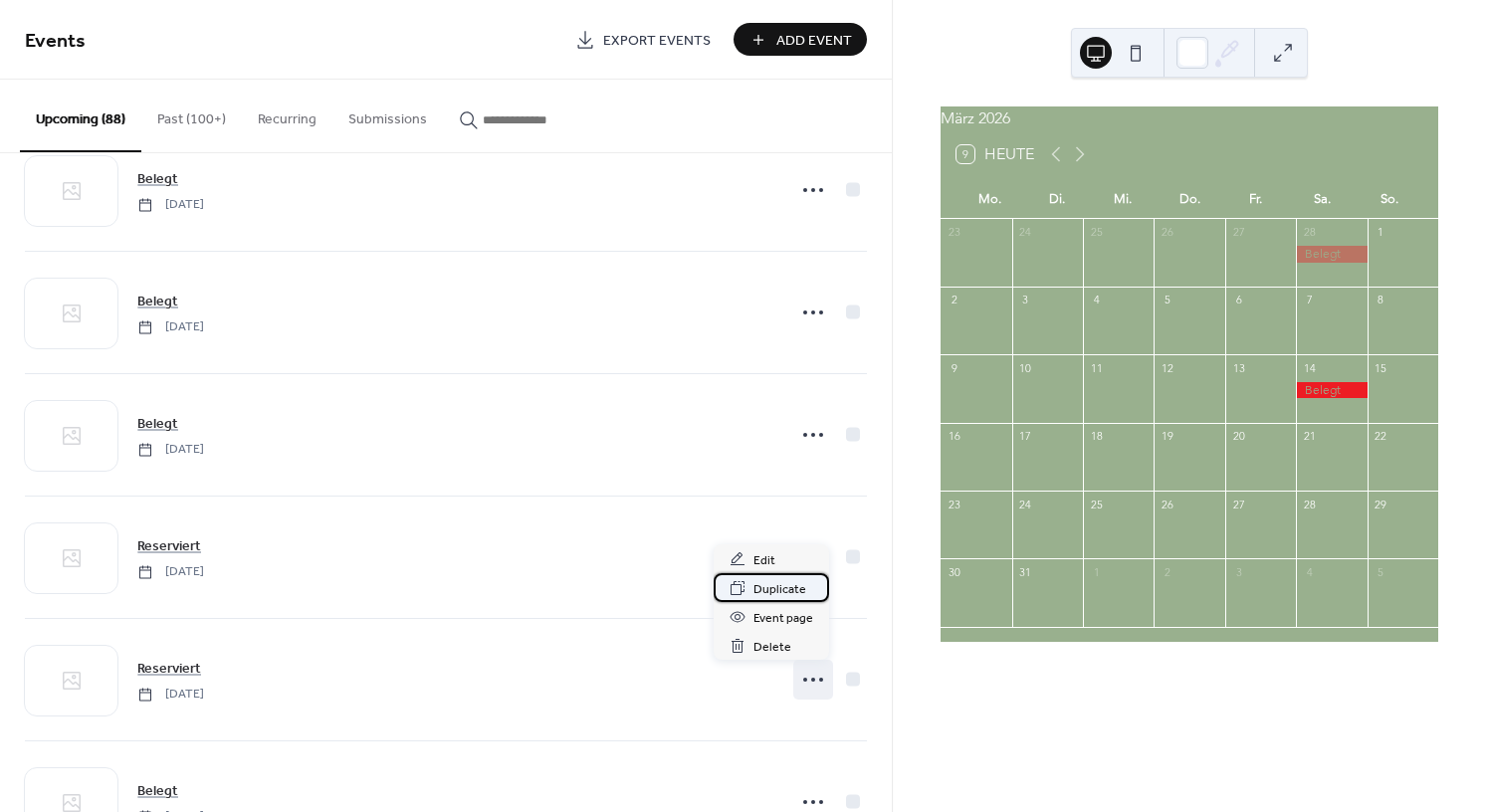 click on "Duplicate" at bounding box center (779, 589) 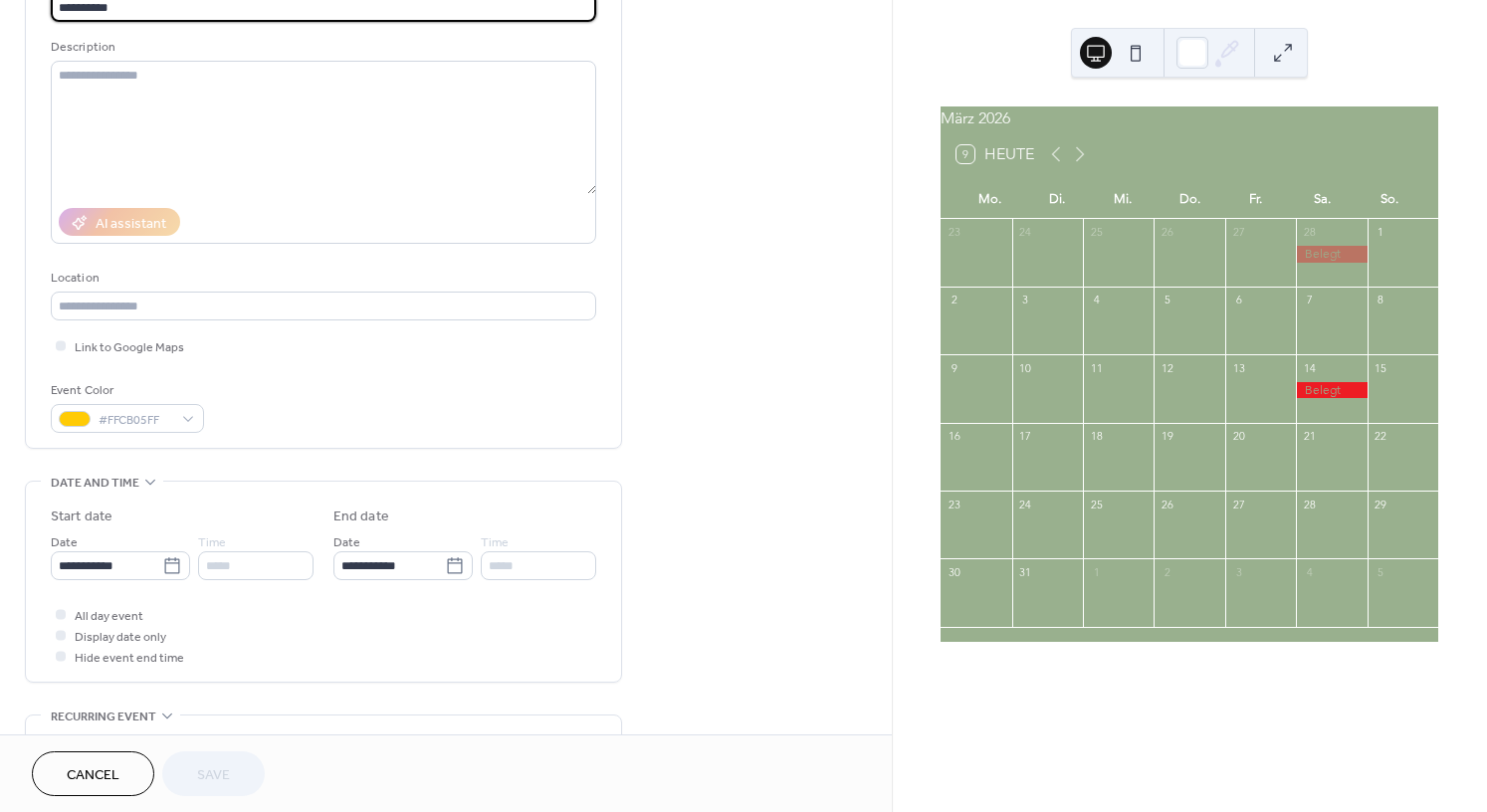 scroll, scrollTop: 180, scrollLeft: 0, axis: vertical 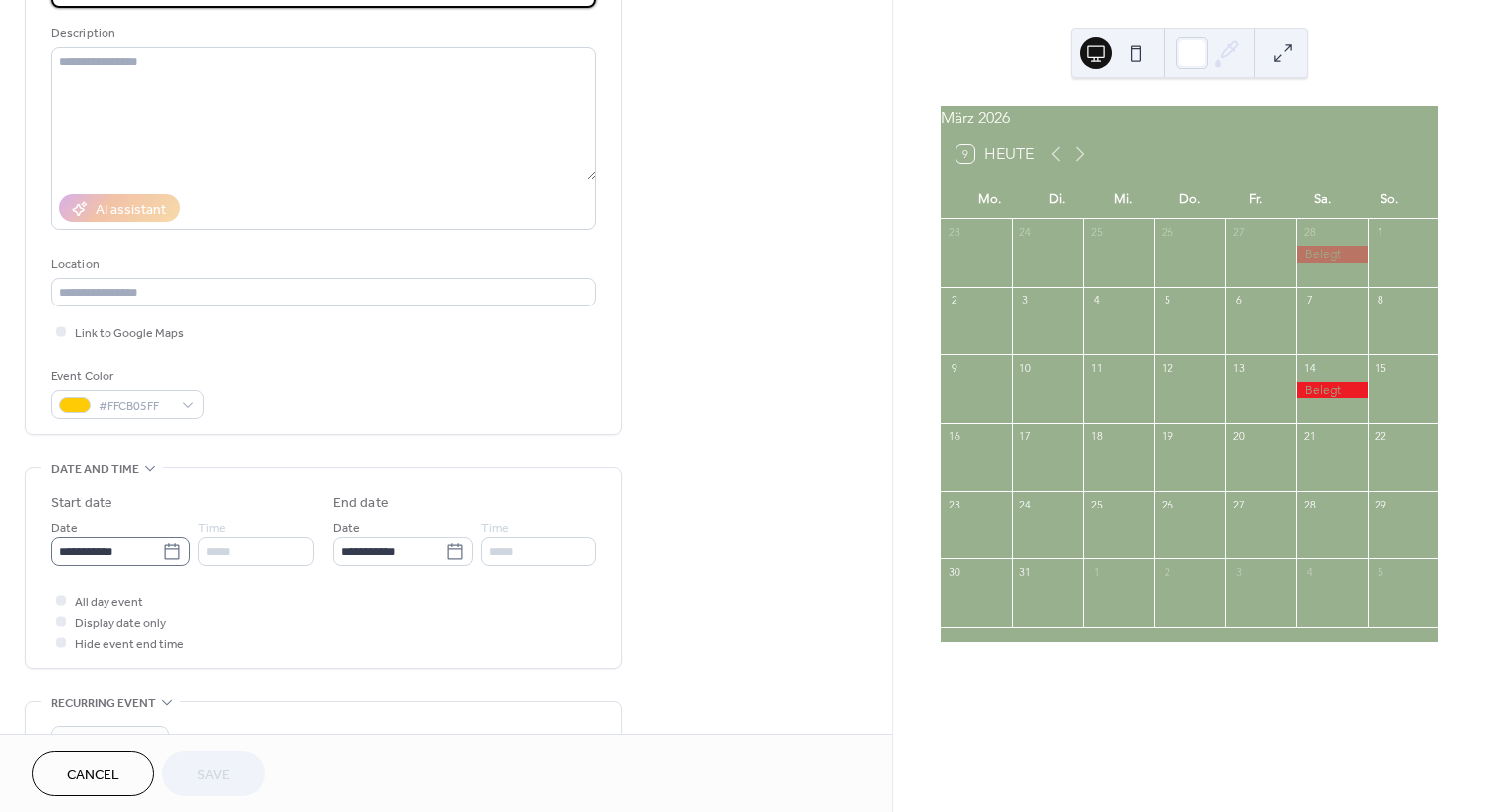 click 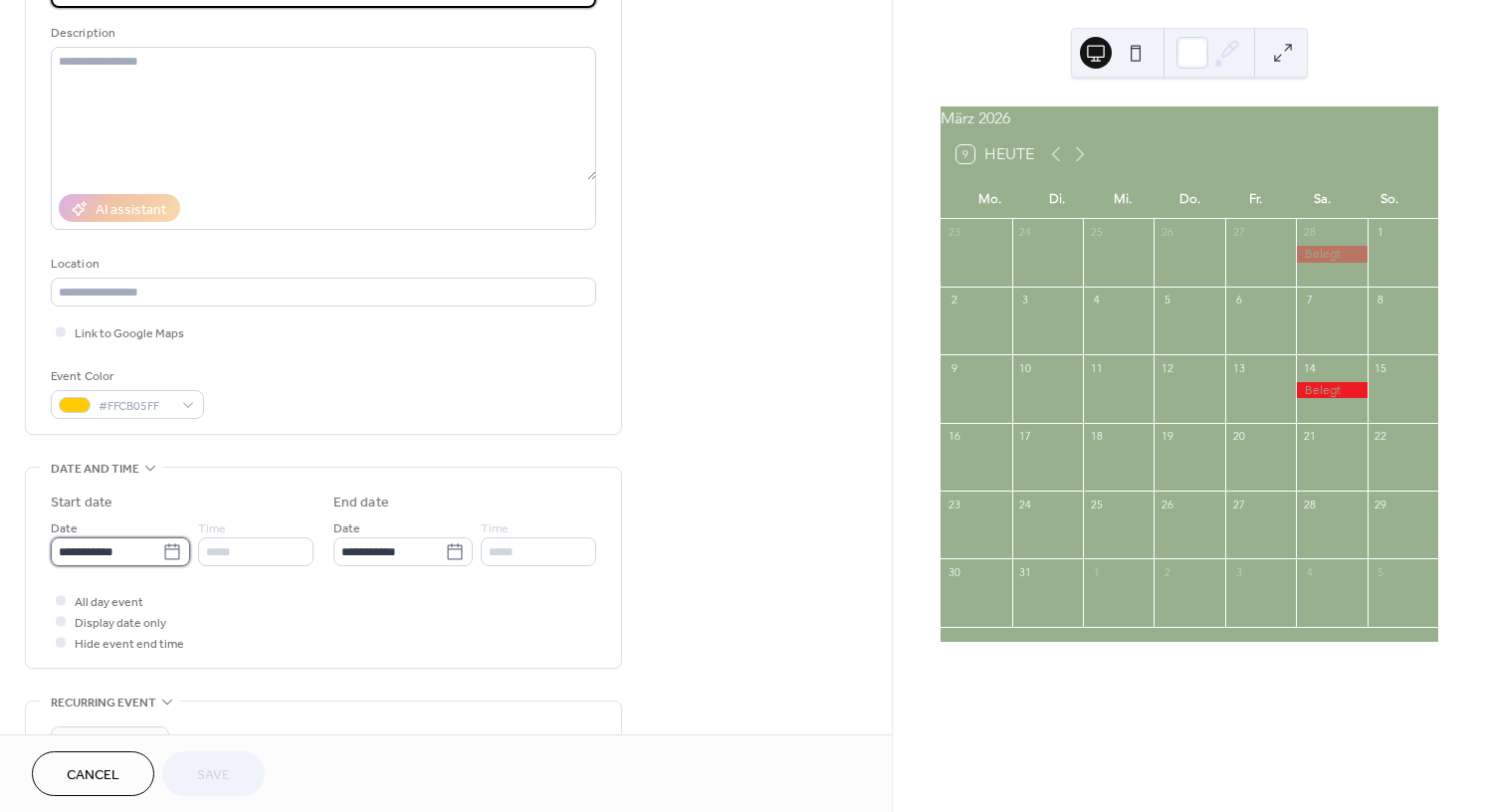 click on "**********" at bounding box center [106, 551] 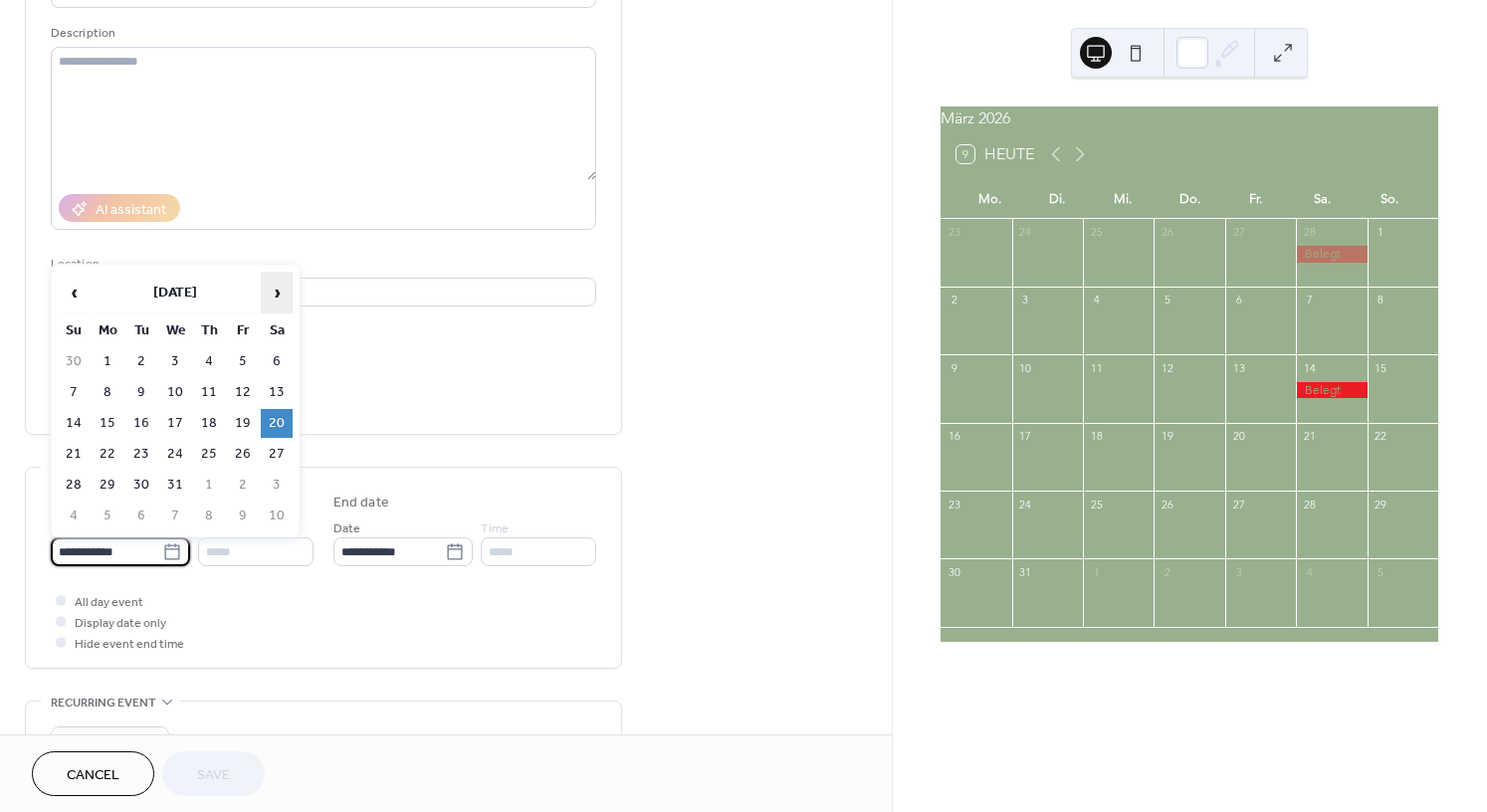 click on "›" at bounding box center (277, 293) 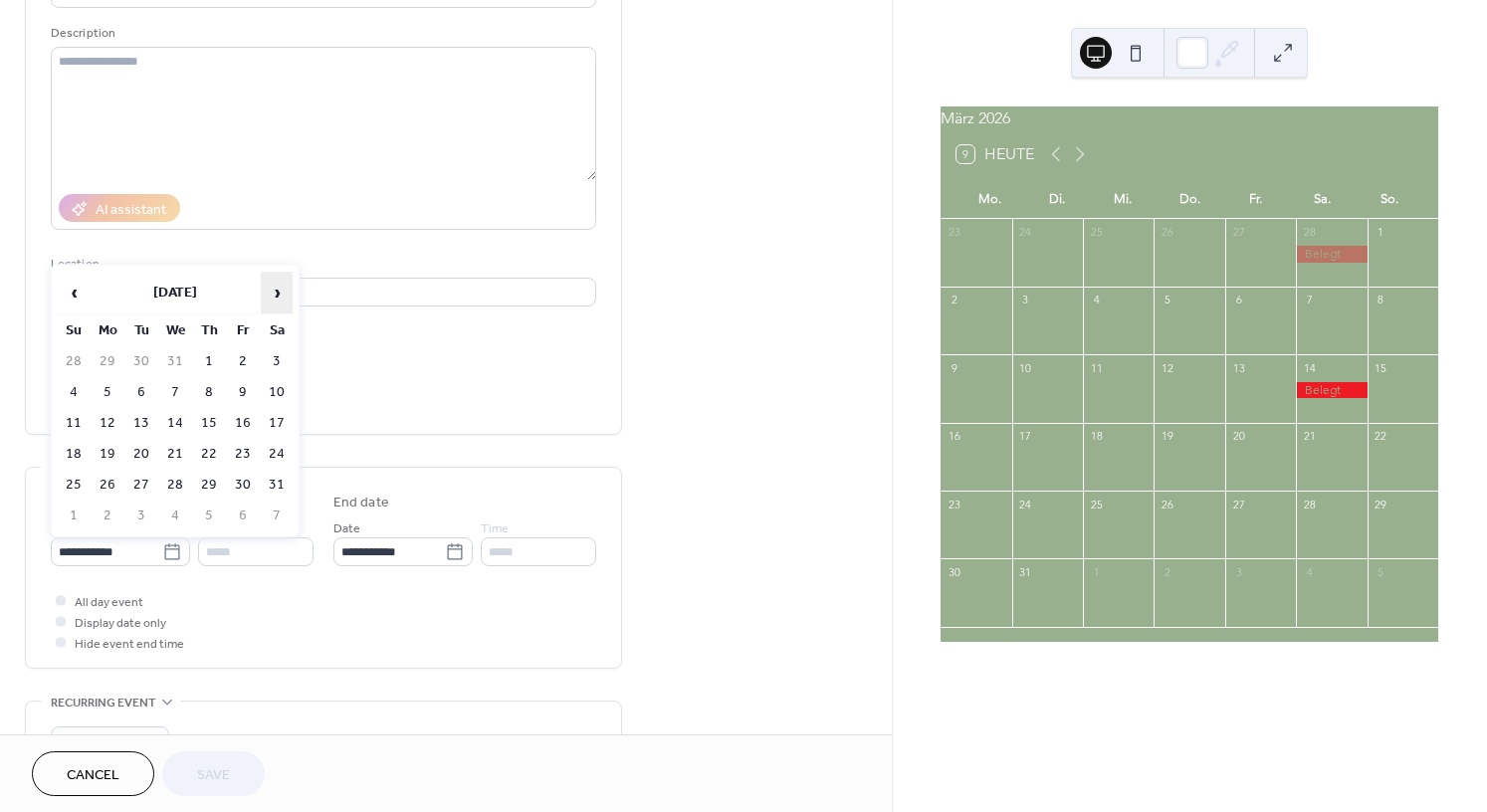 click on "›" at bounding box center [277, 293] 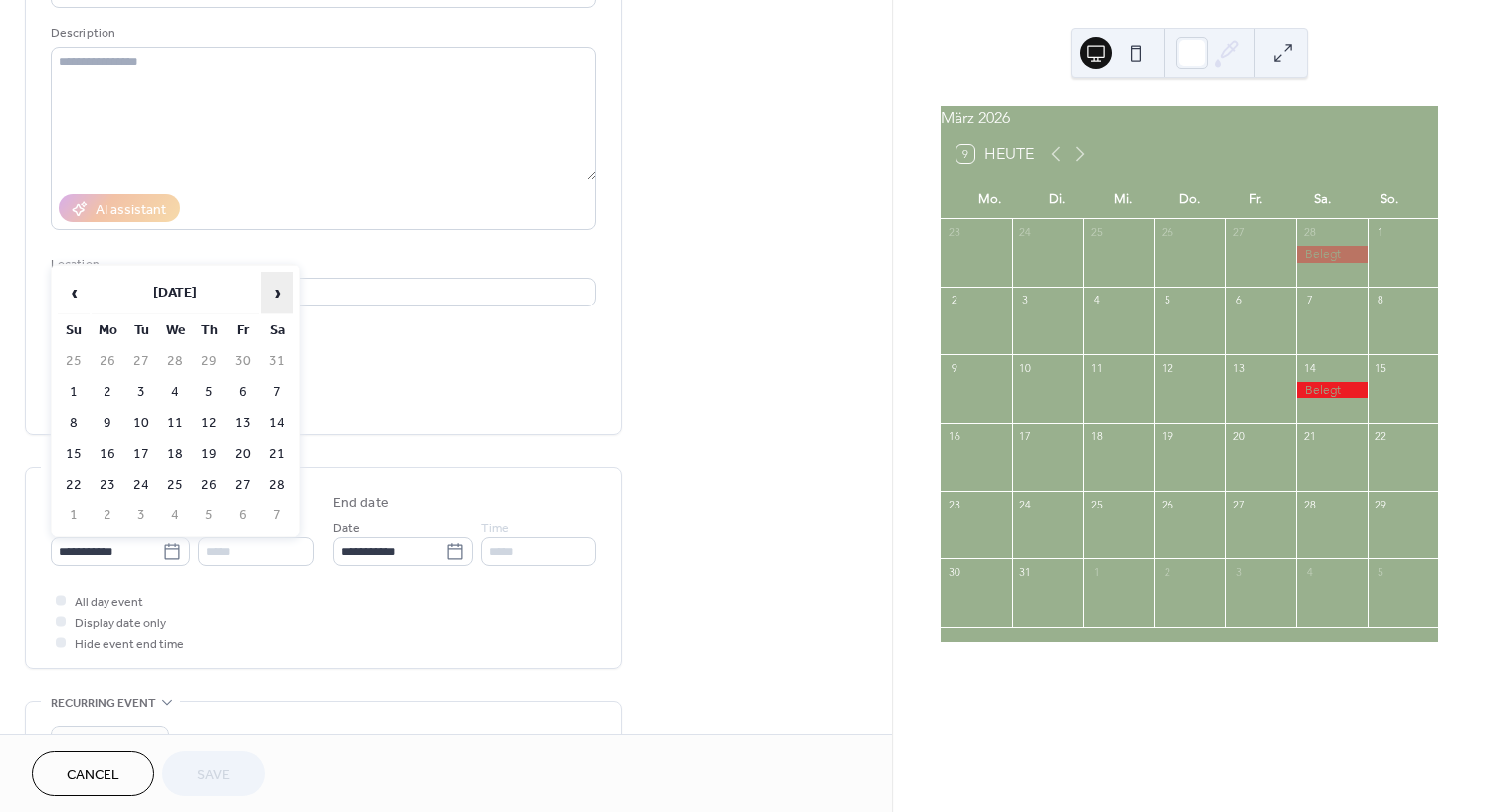 click on "›" at bounding box center [277, 293] 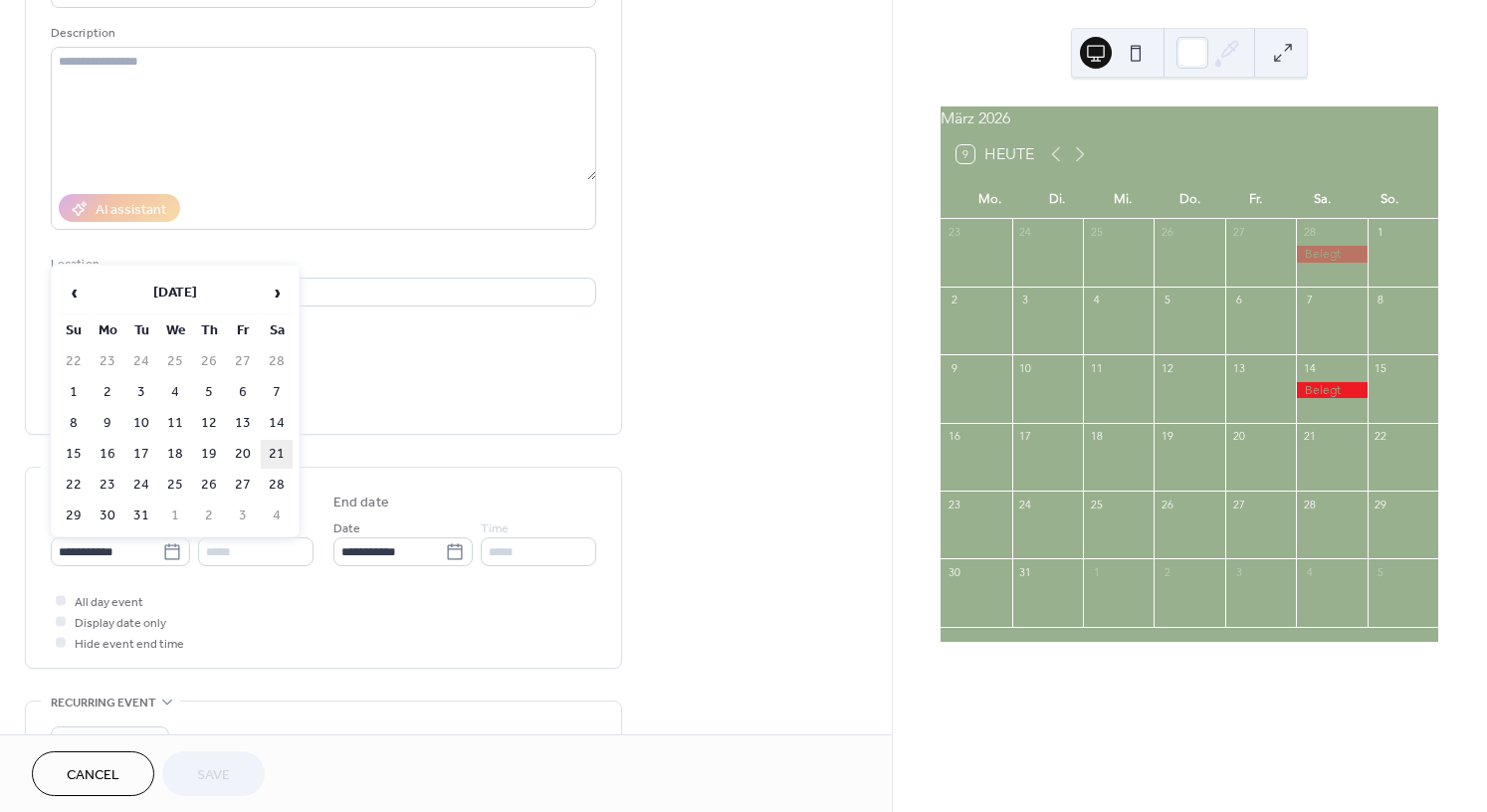 click on "21" at bounding box center (277, 454) 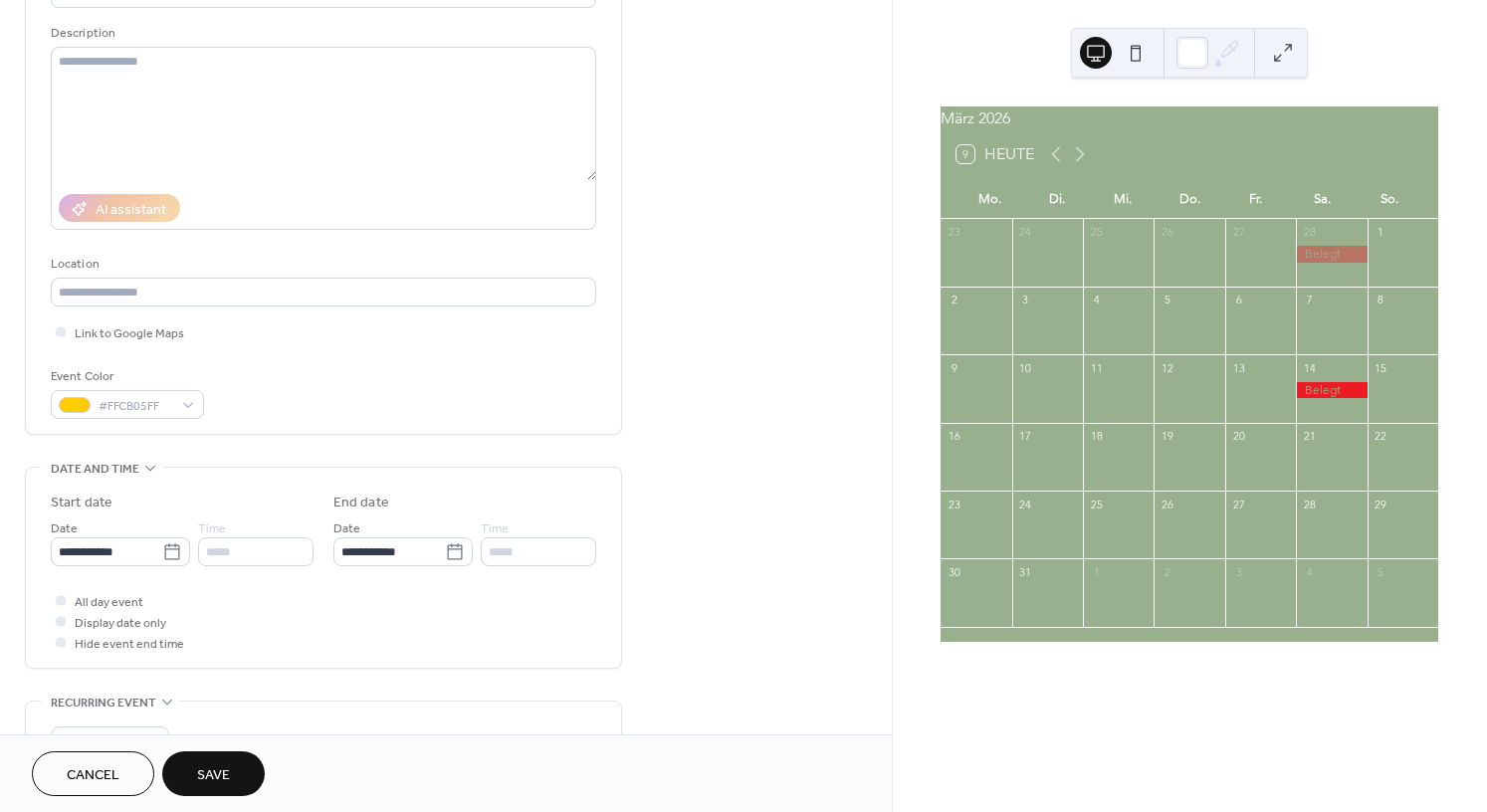 scroll, scrollTop: 181, scrollLeft: 0, axis: vertical 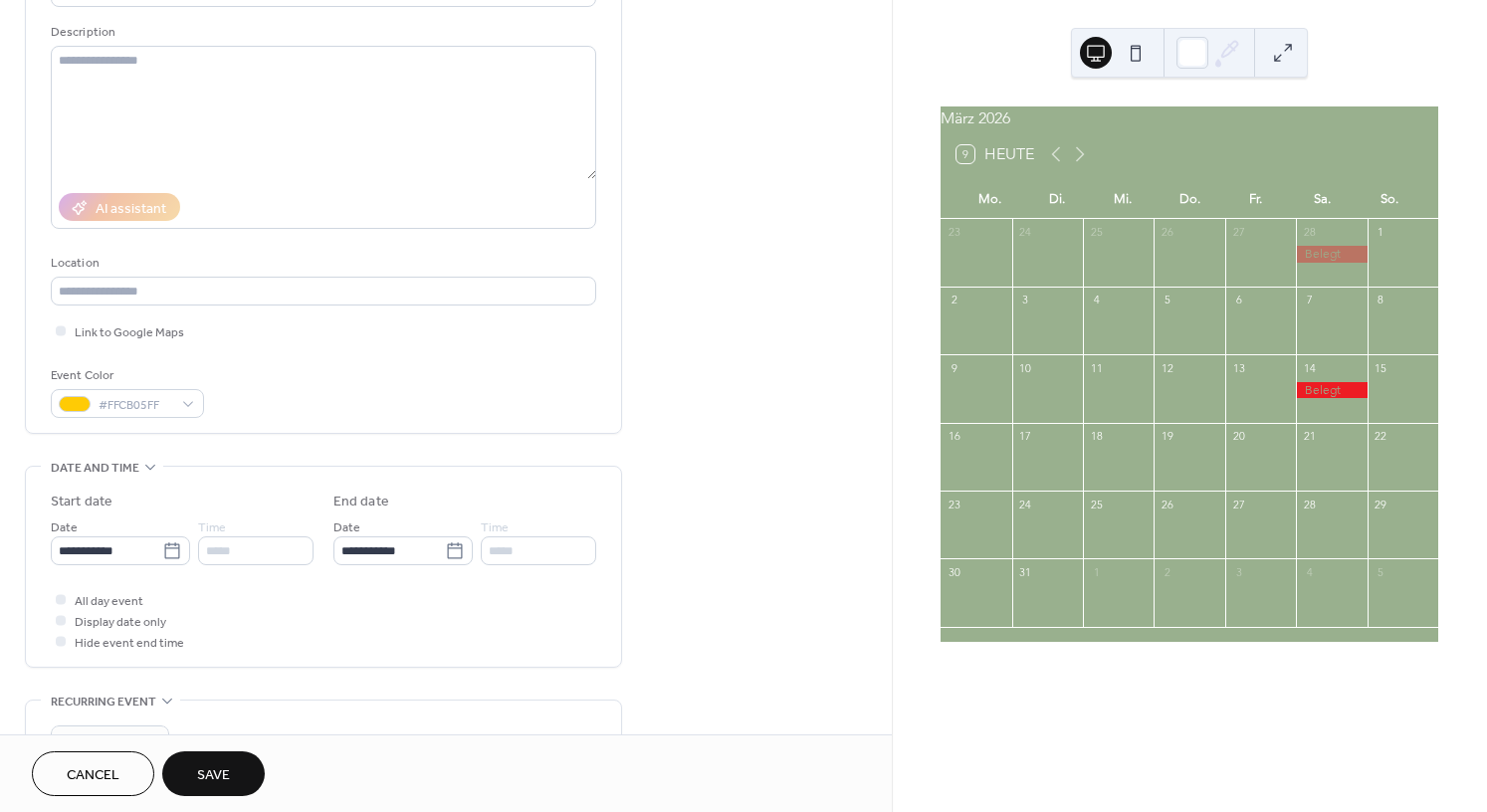 click on "Save" at bounding box center [213, 775] 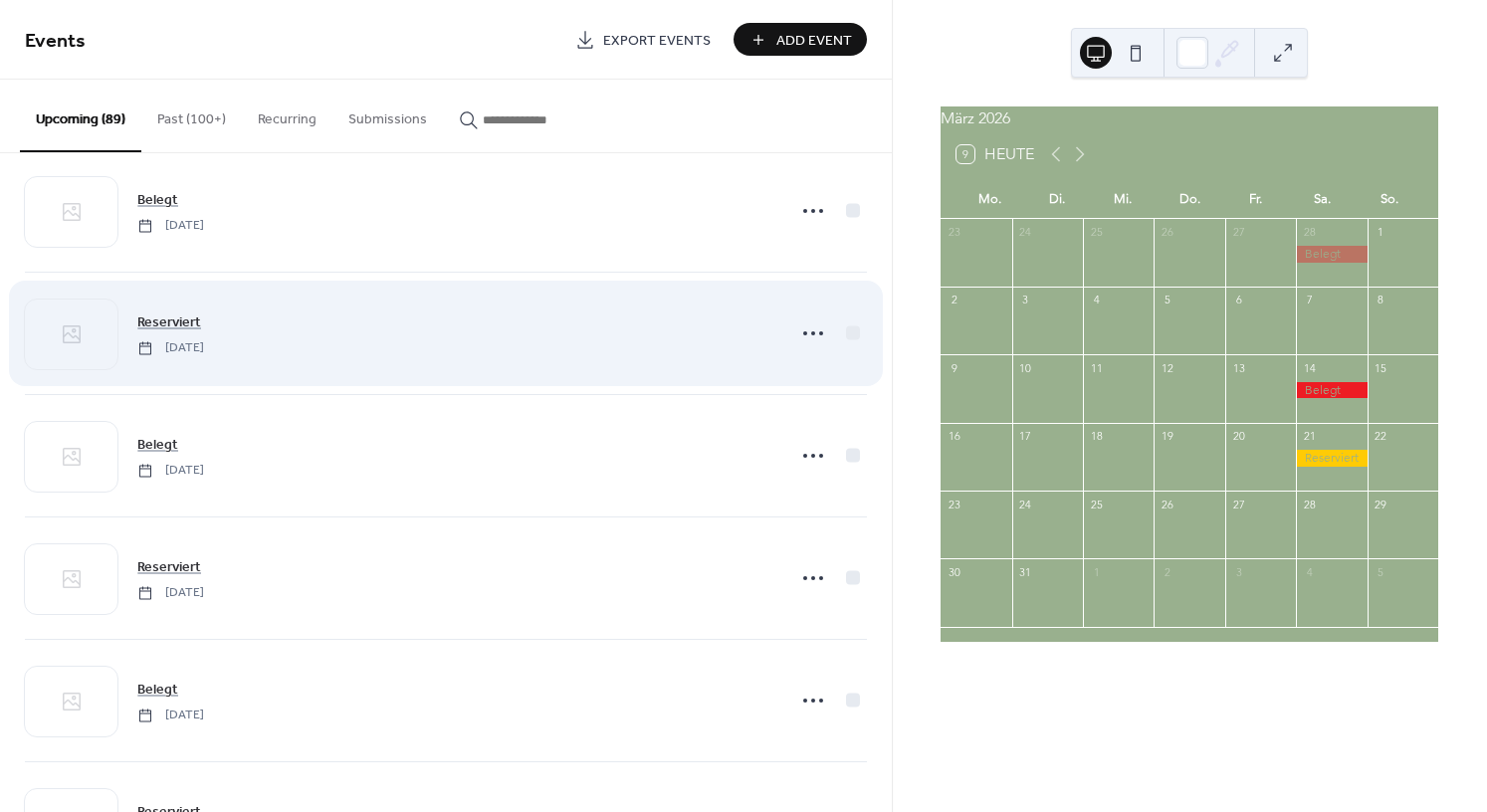 scroll, scrollTop: 4795, scrollLeft: 0, axis: vertical 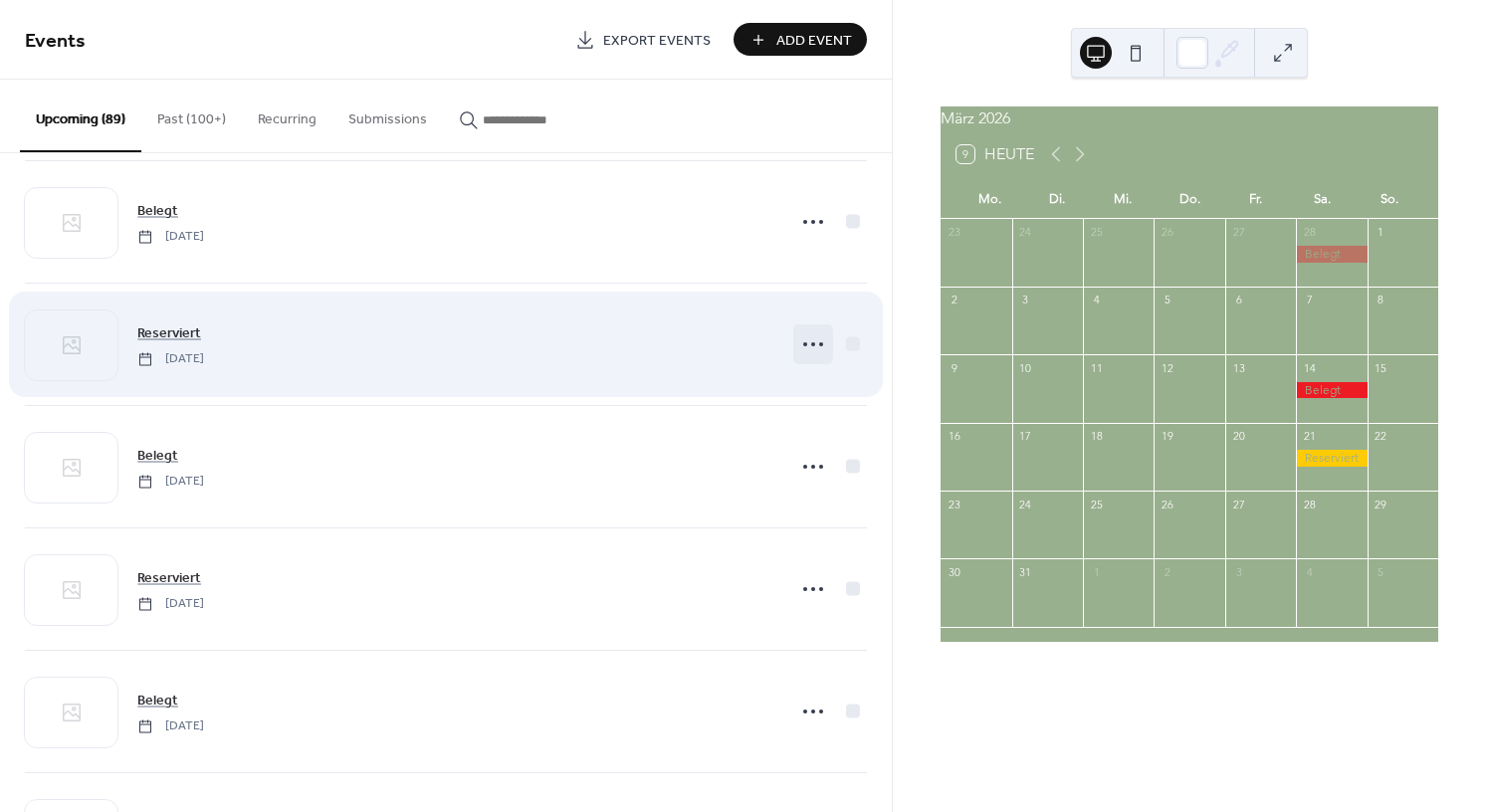 click 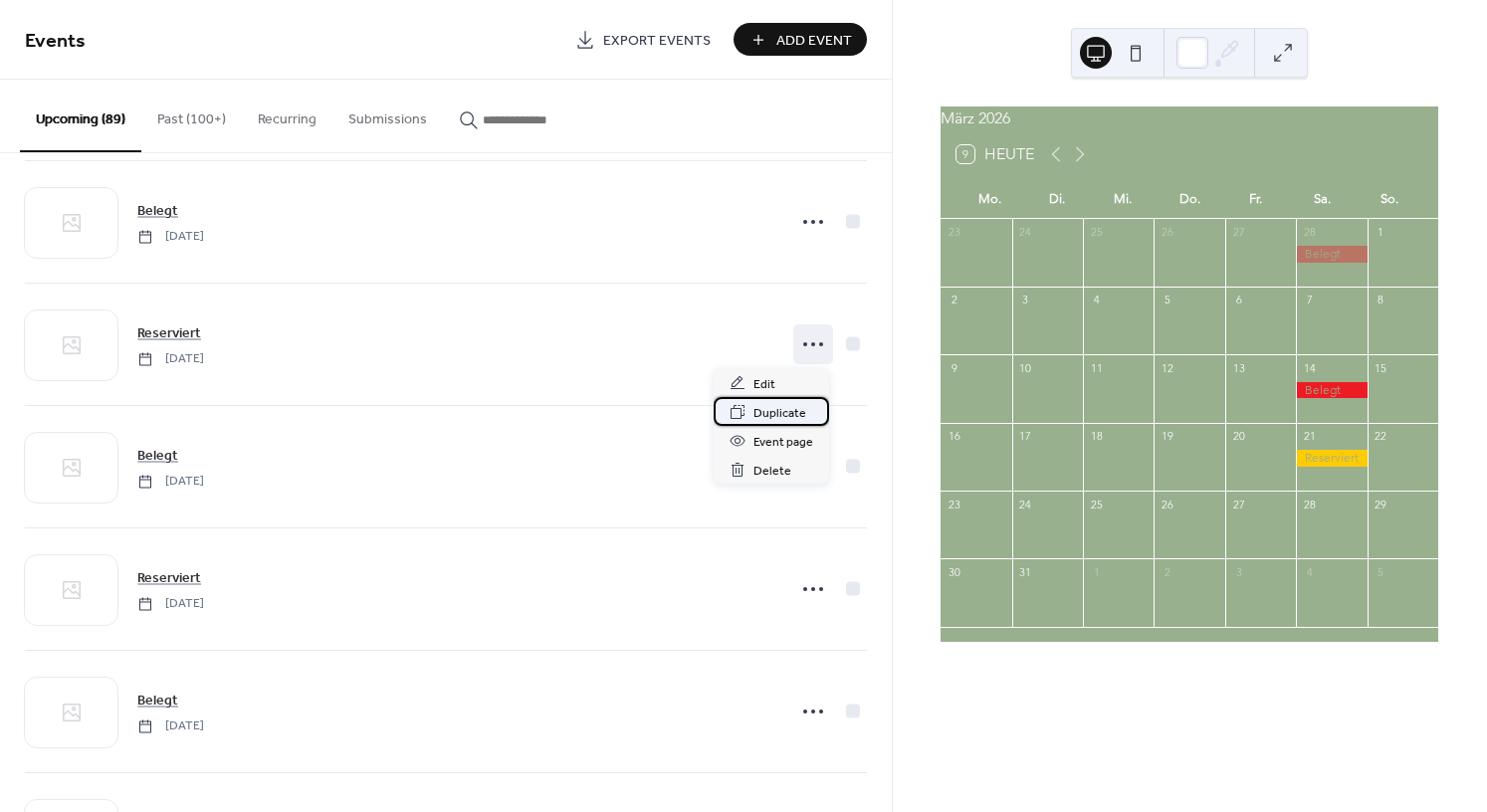 click on "Duplicate" at bounding box center (779, 413) 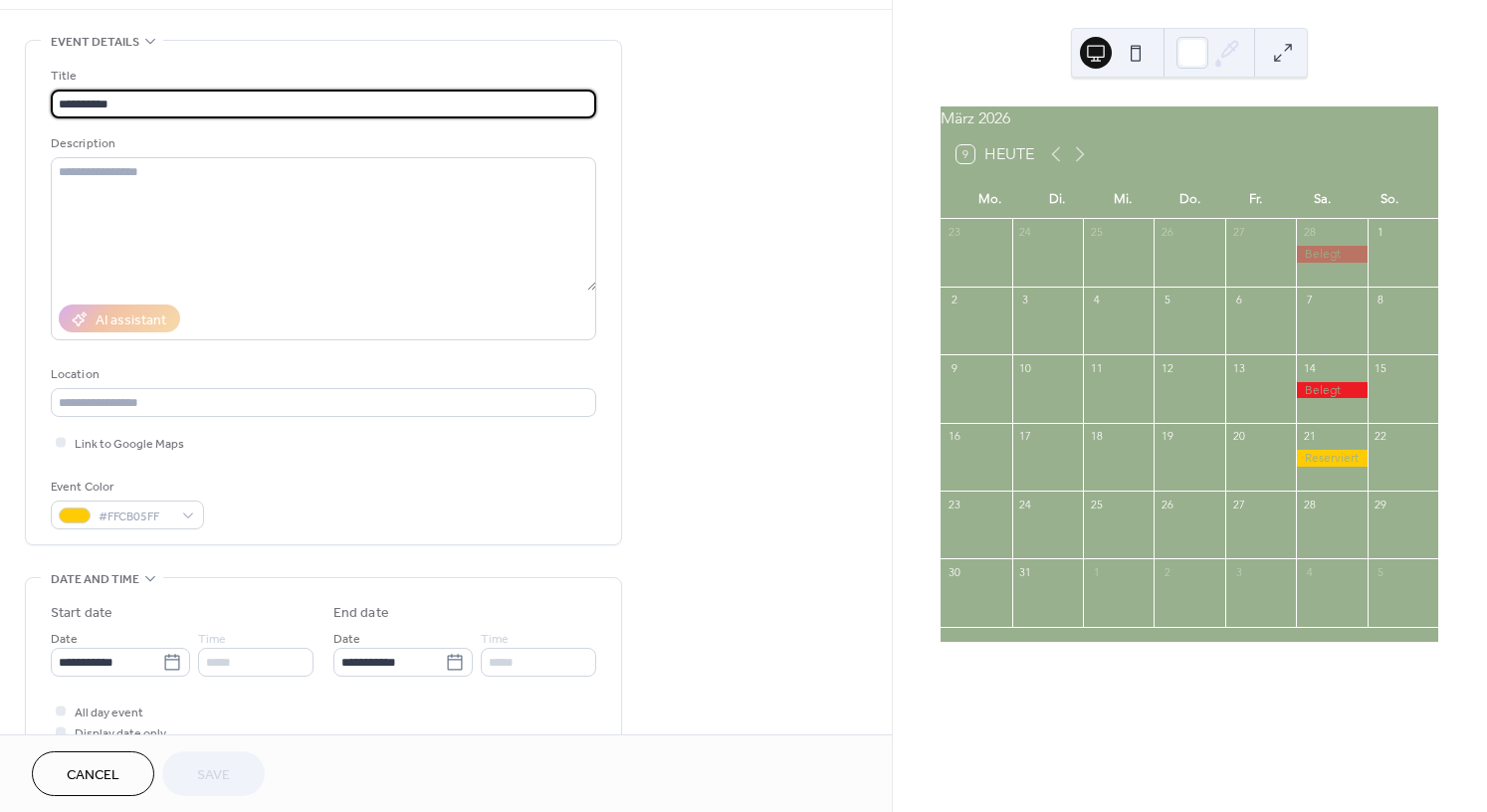 scroll, scrollTop: 167, scrollLeft: 0, axis: vertical 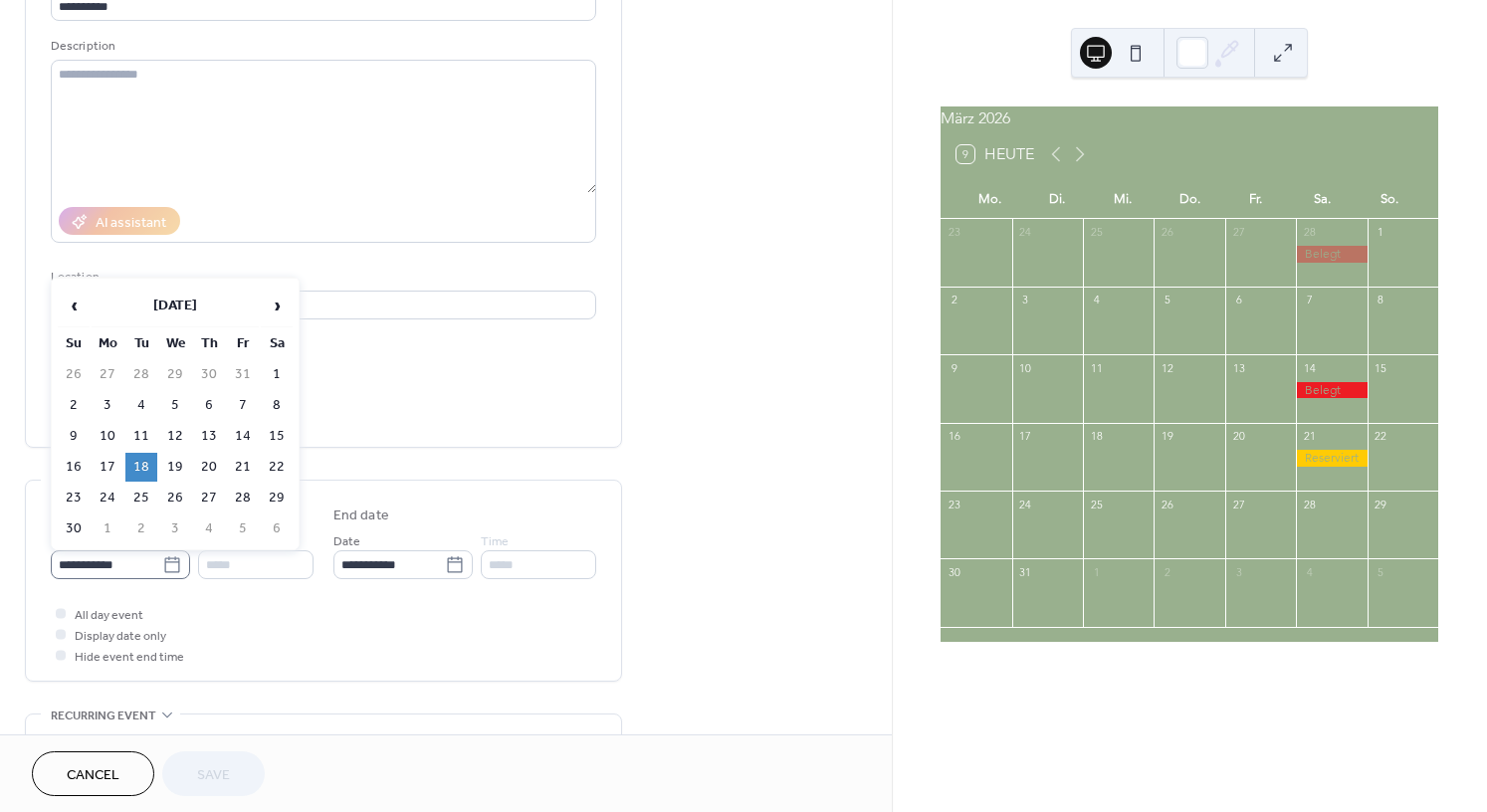click 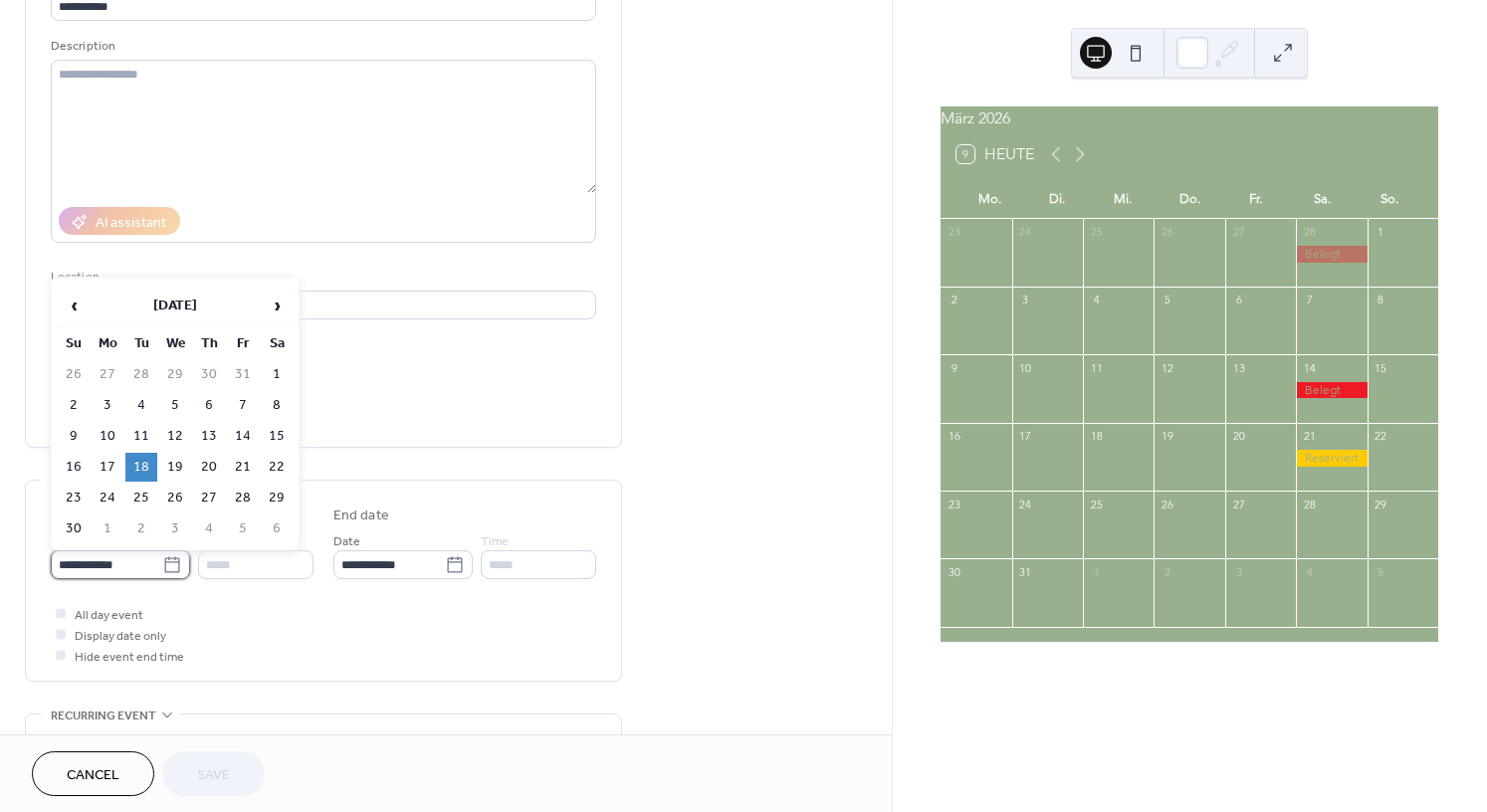 click on "**********" at bounding box center (106, 564) 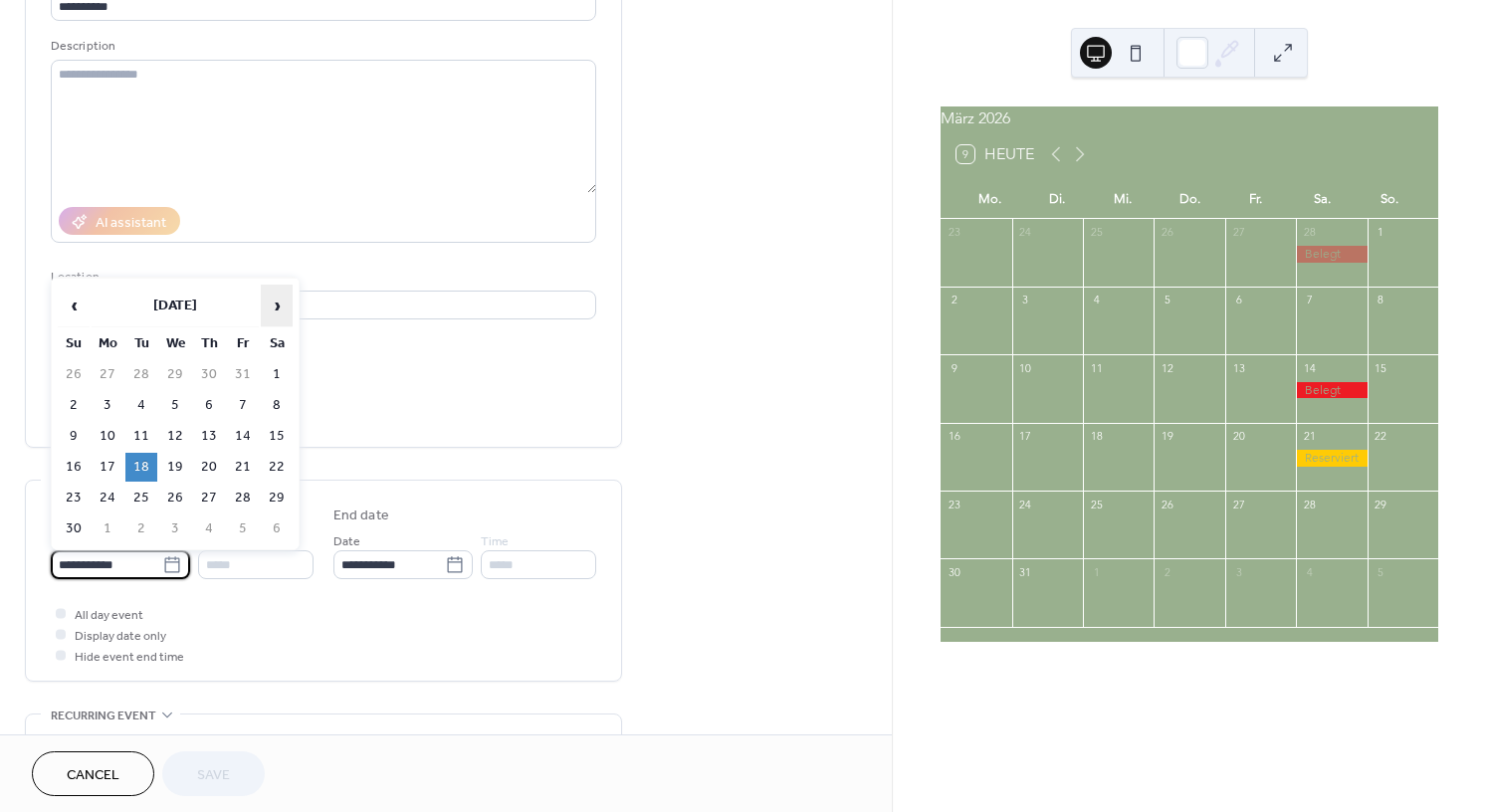 click on "›" at bounding box center [277, 305] 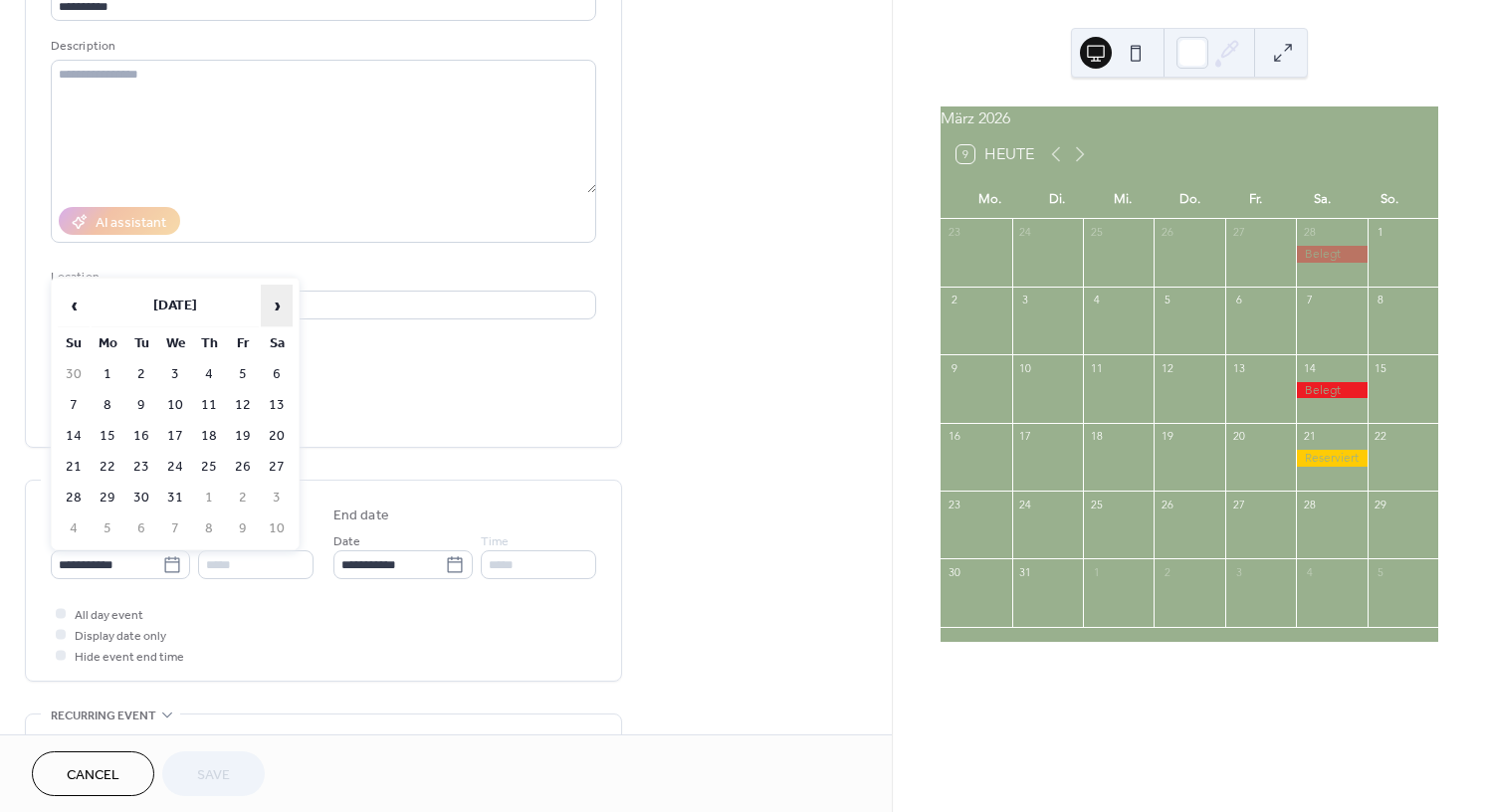click on "›" at bounding box center (277, 305) 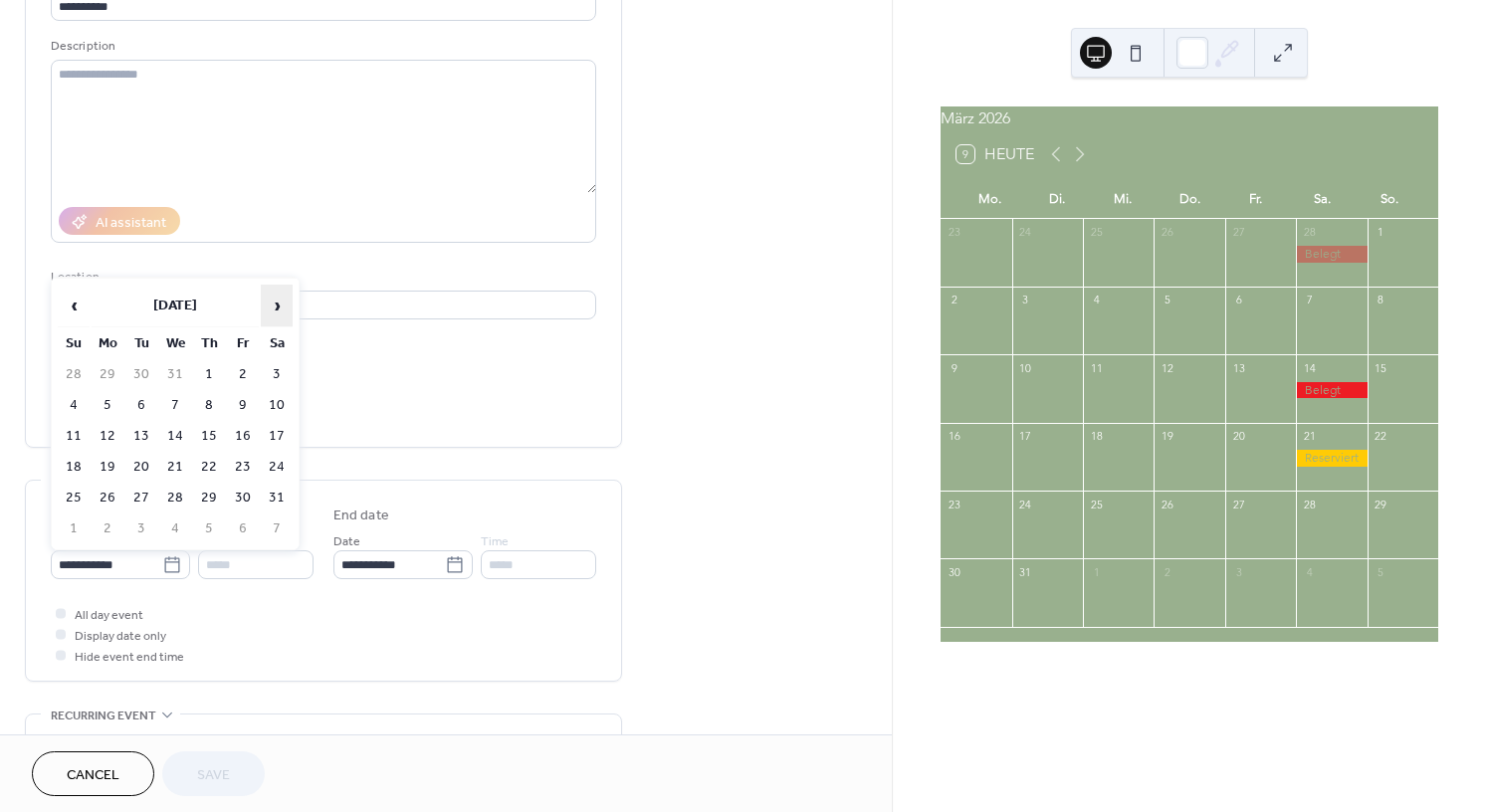 click on "›" at bounding box center (277, 305) 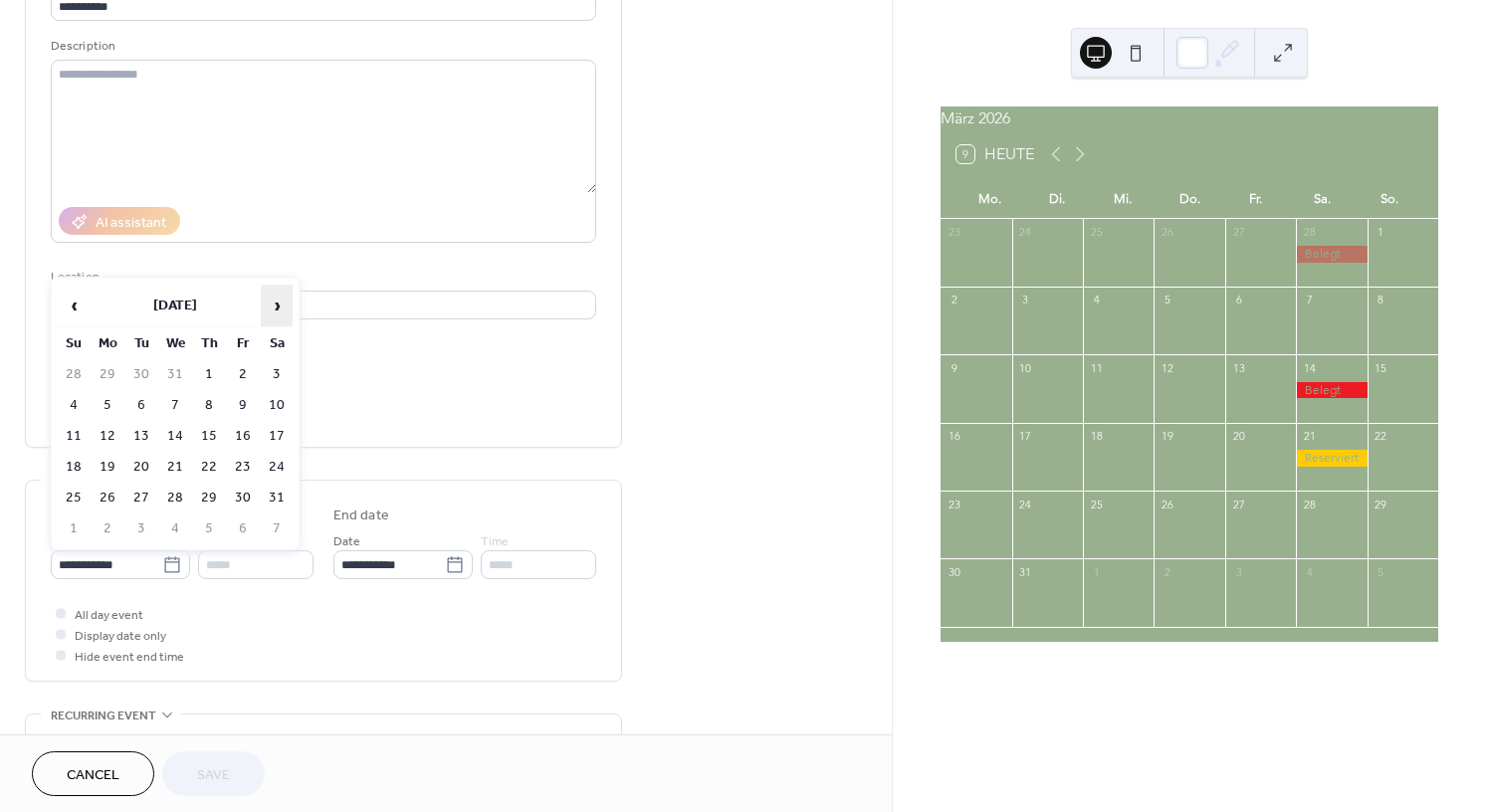 click on "›" at bounding box center [277, 305] 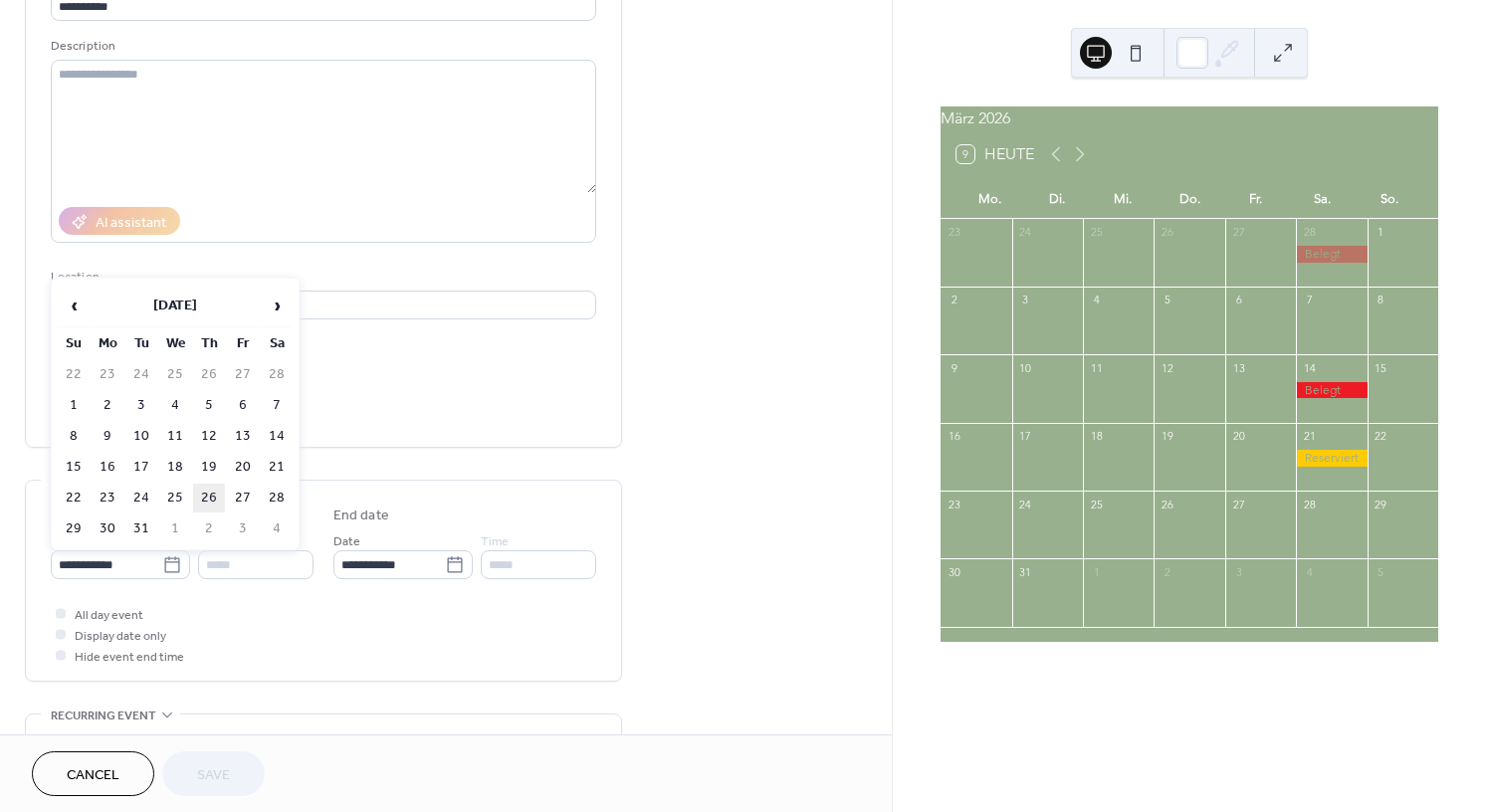 click on "26" at bounding box center [209, 498] 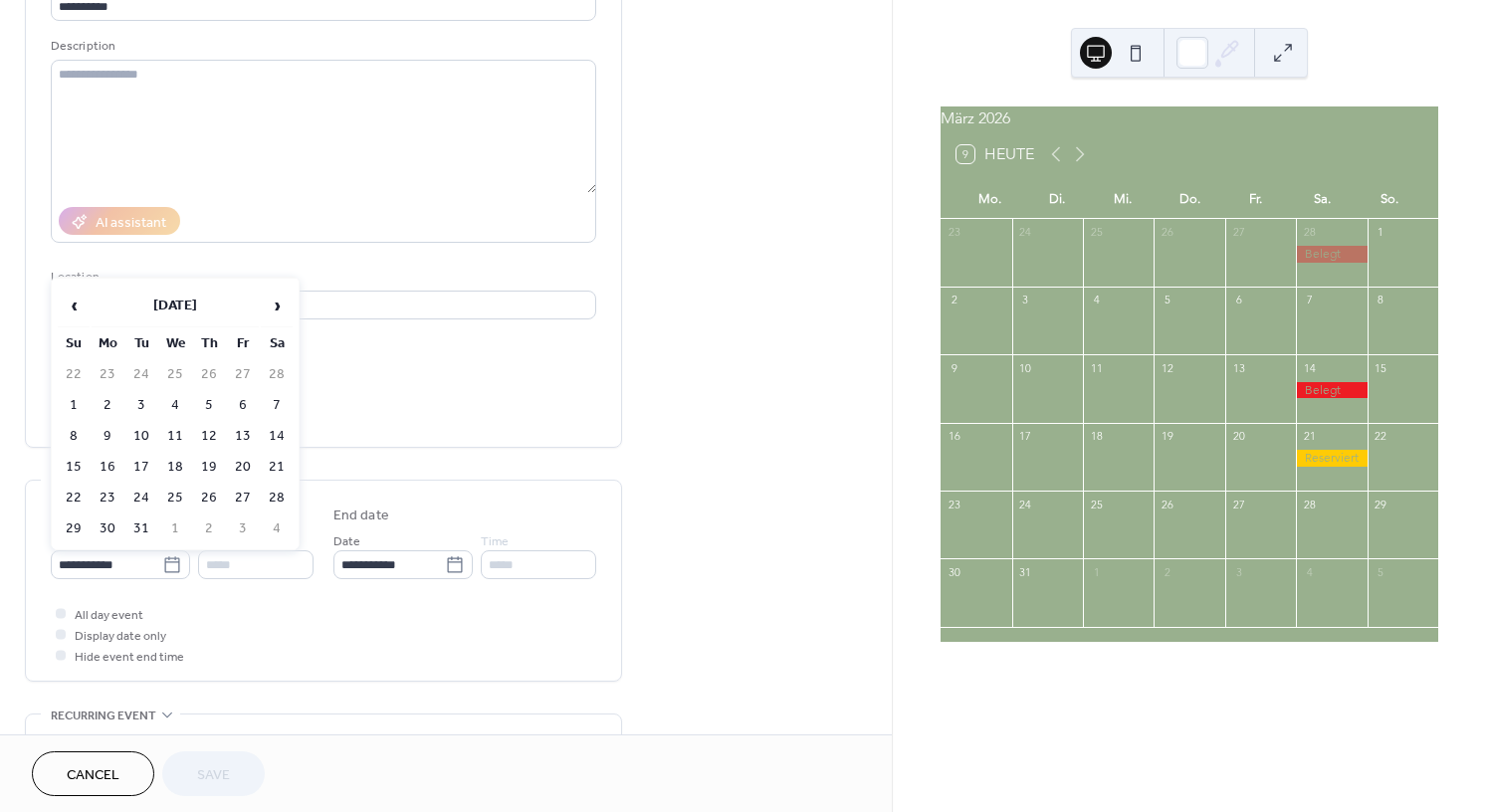 type on "**********" 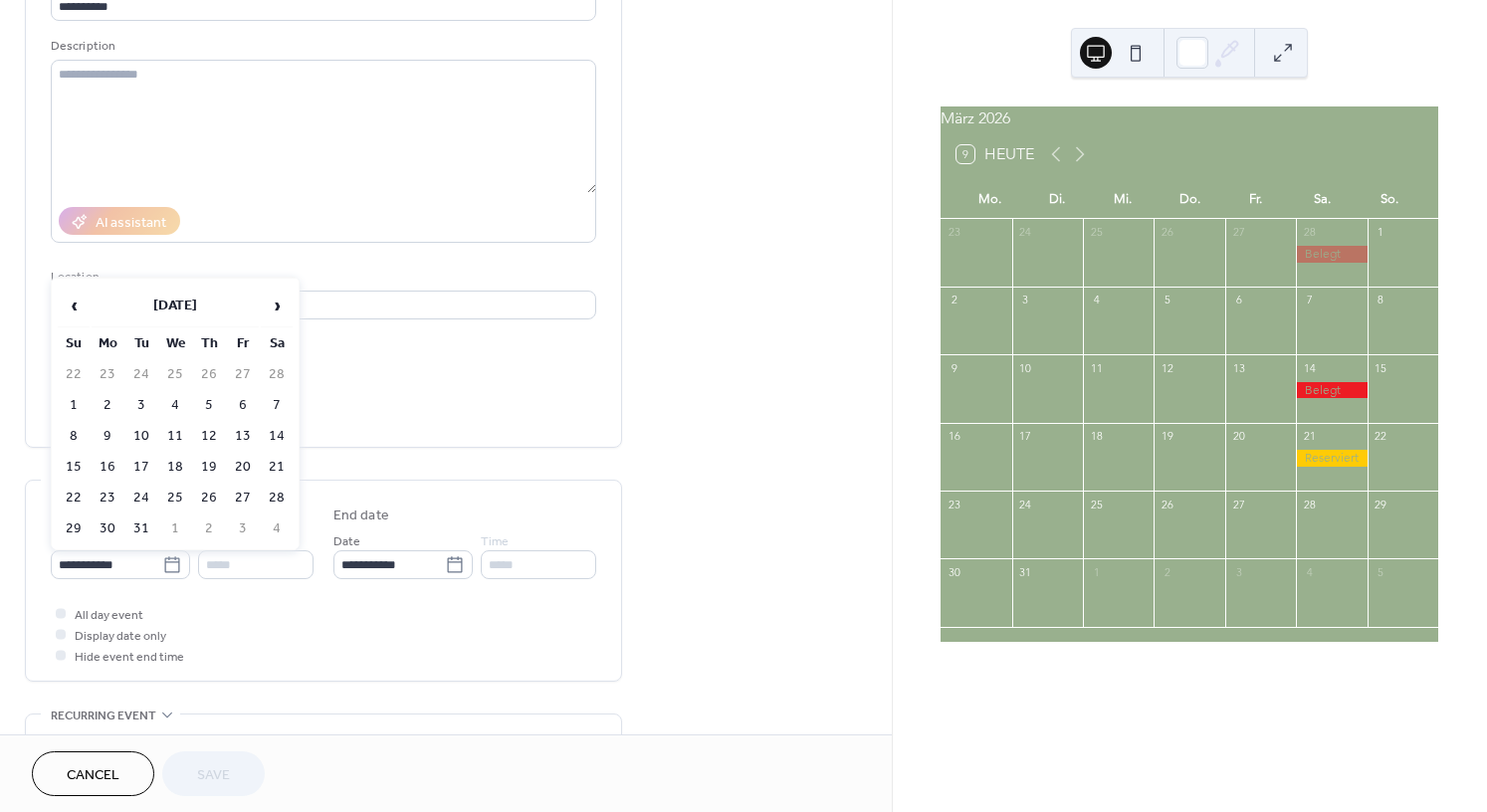 type on "**********" 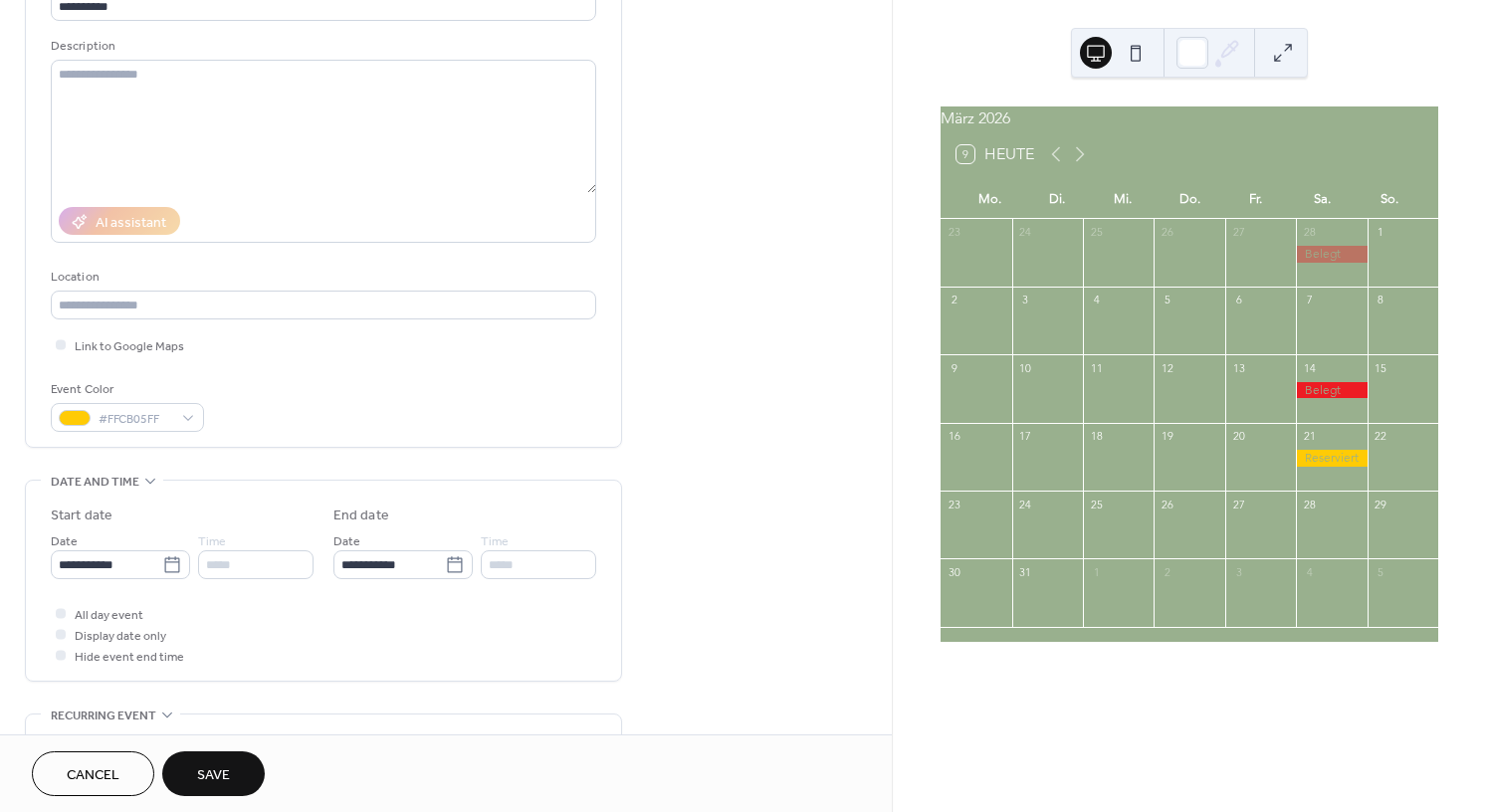 click on "Save" at bounding box center [213, 775] 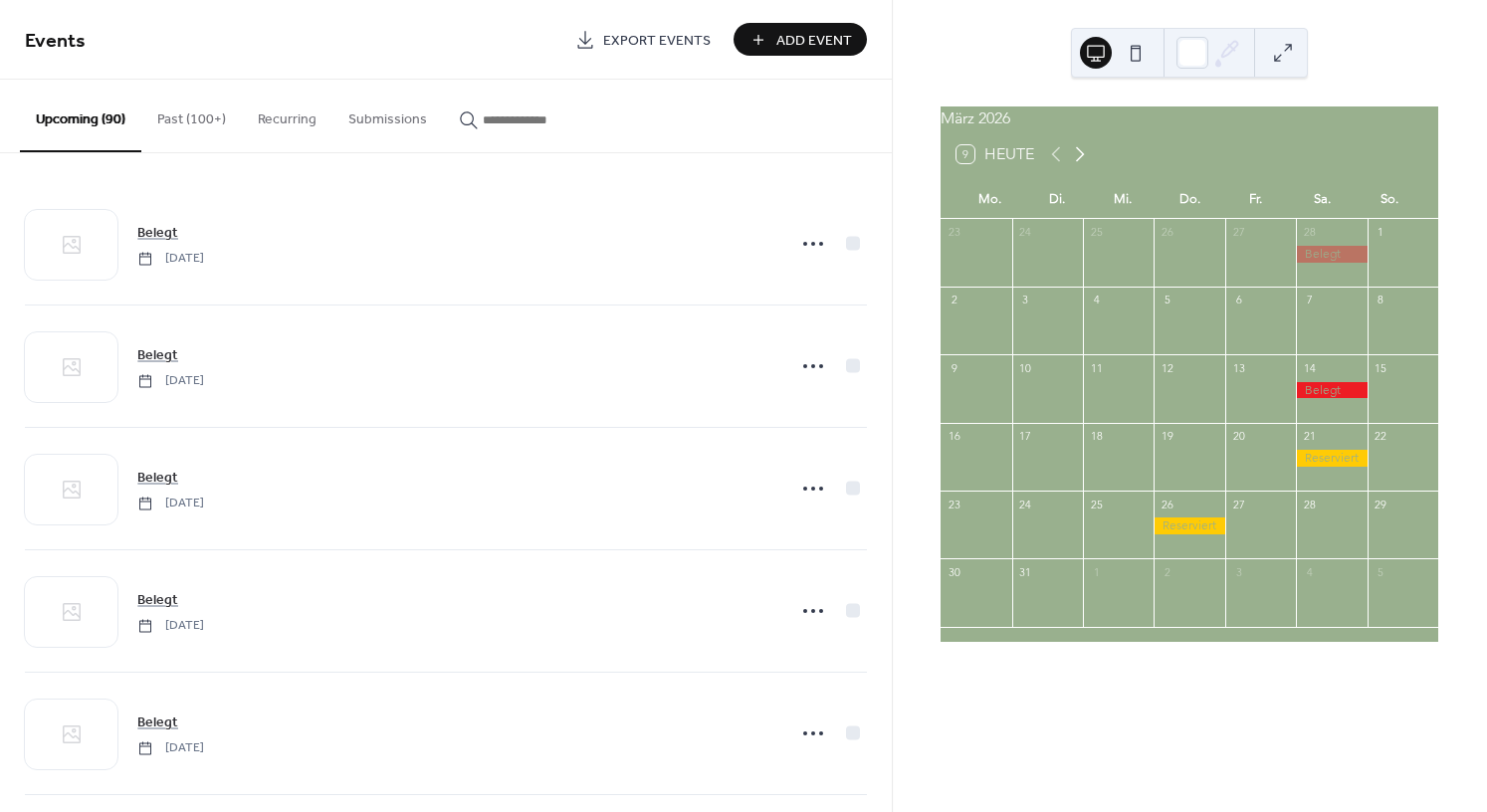 click 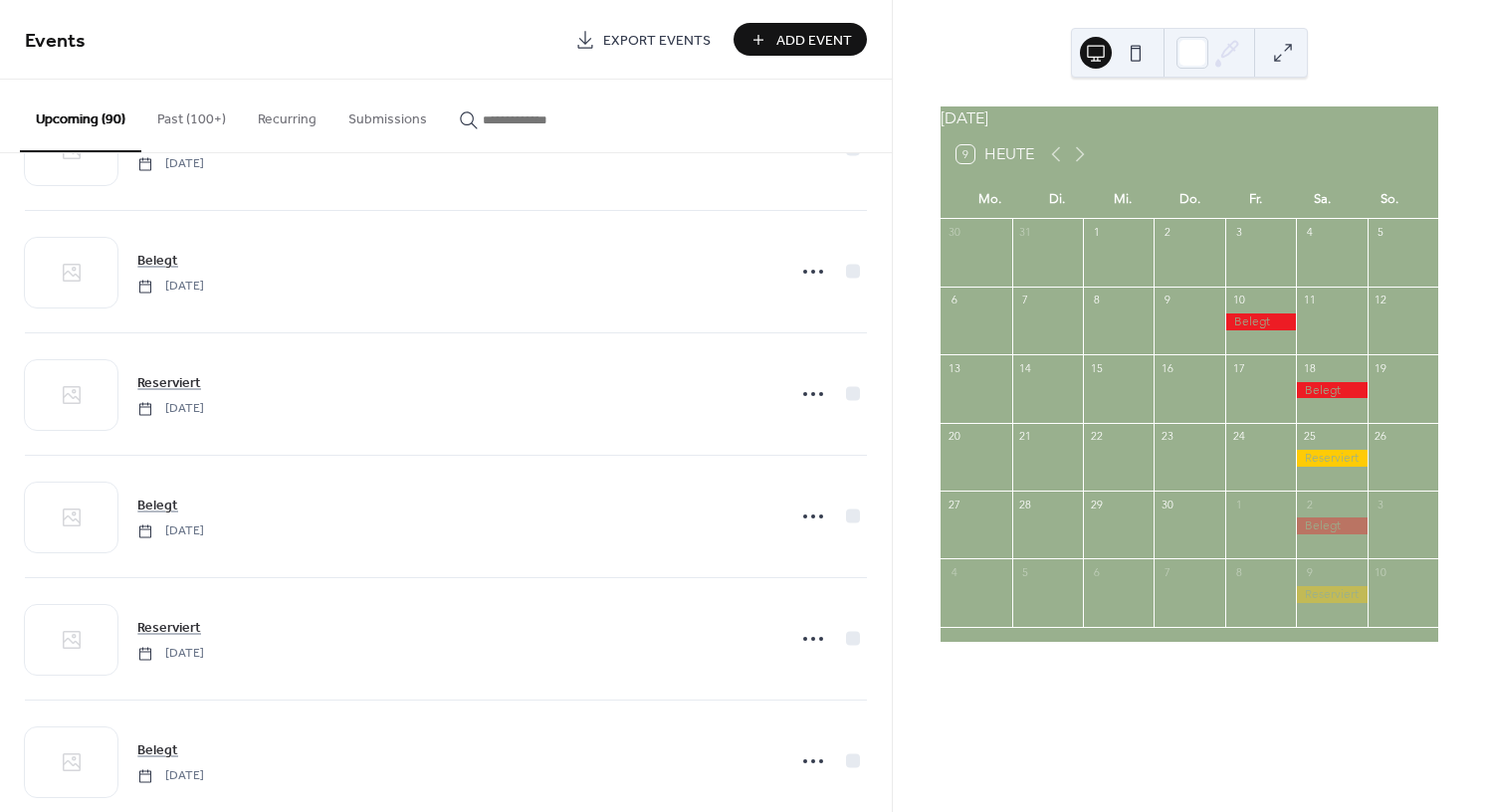 scroll, scrollTop: 6947, scrollLeft: 0, axis: vertical 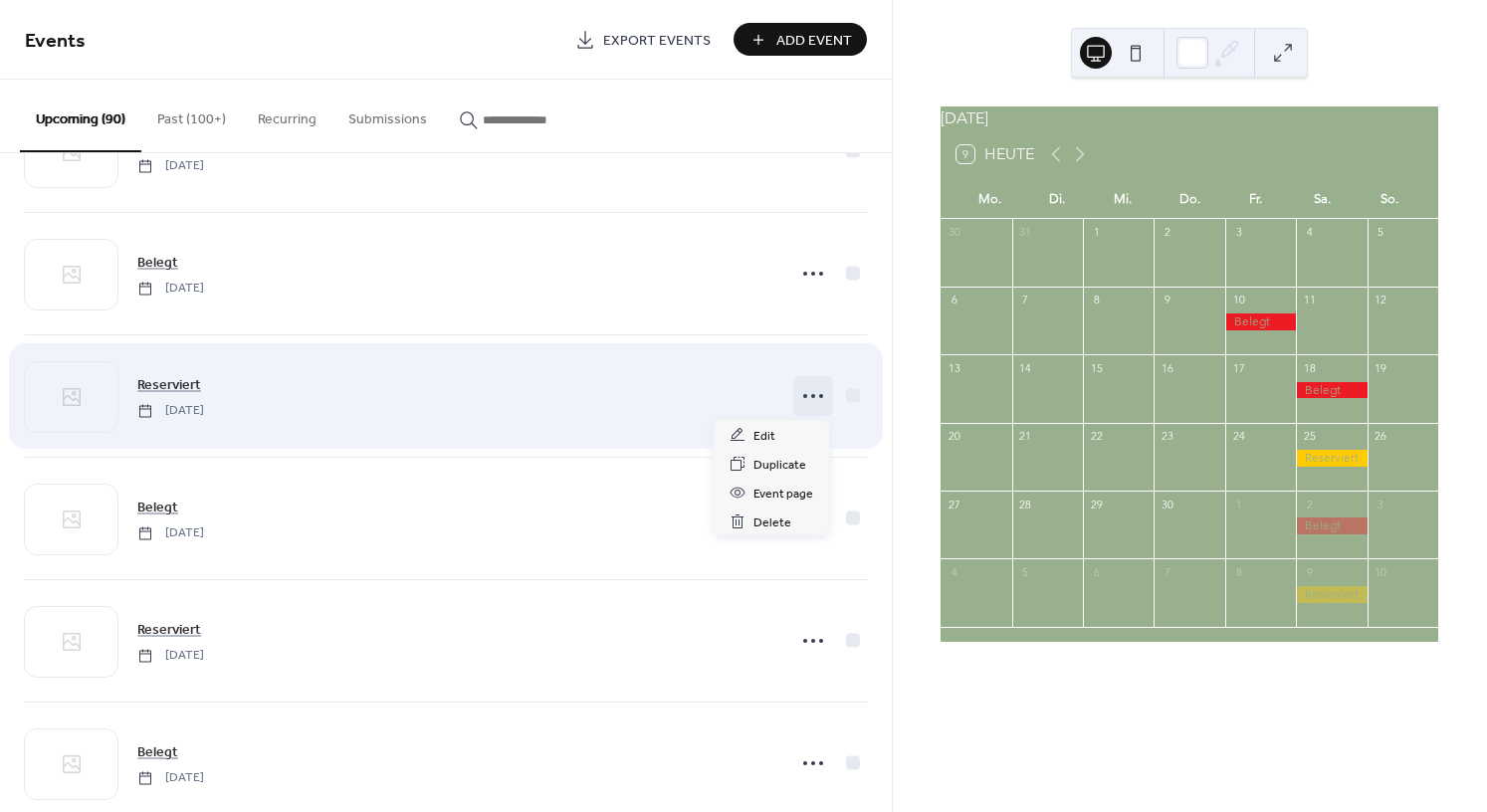 click 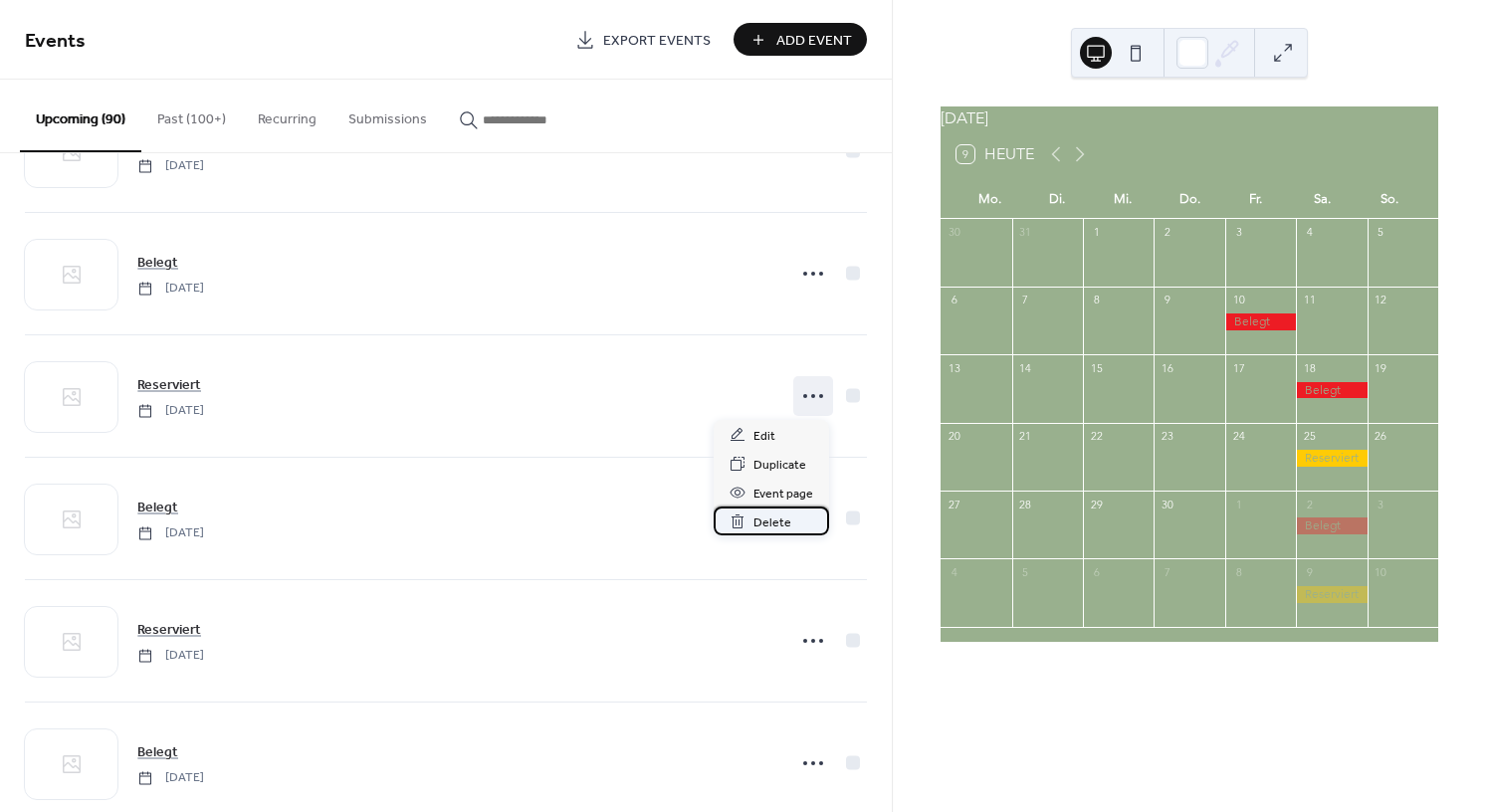 click on "Delete" at bounding box center [772, 522] 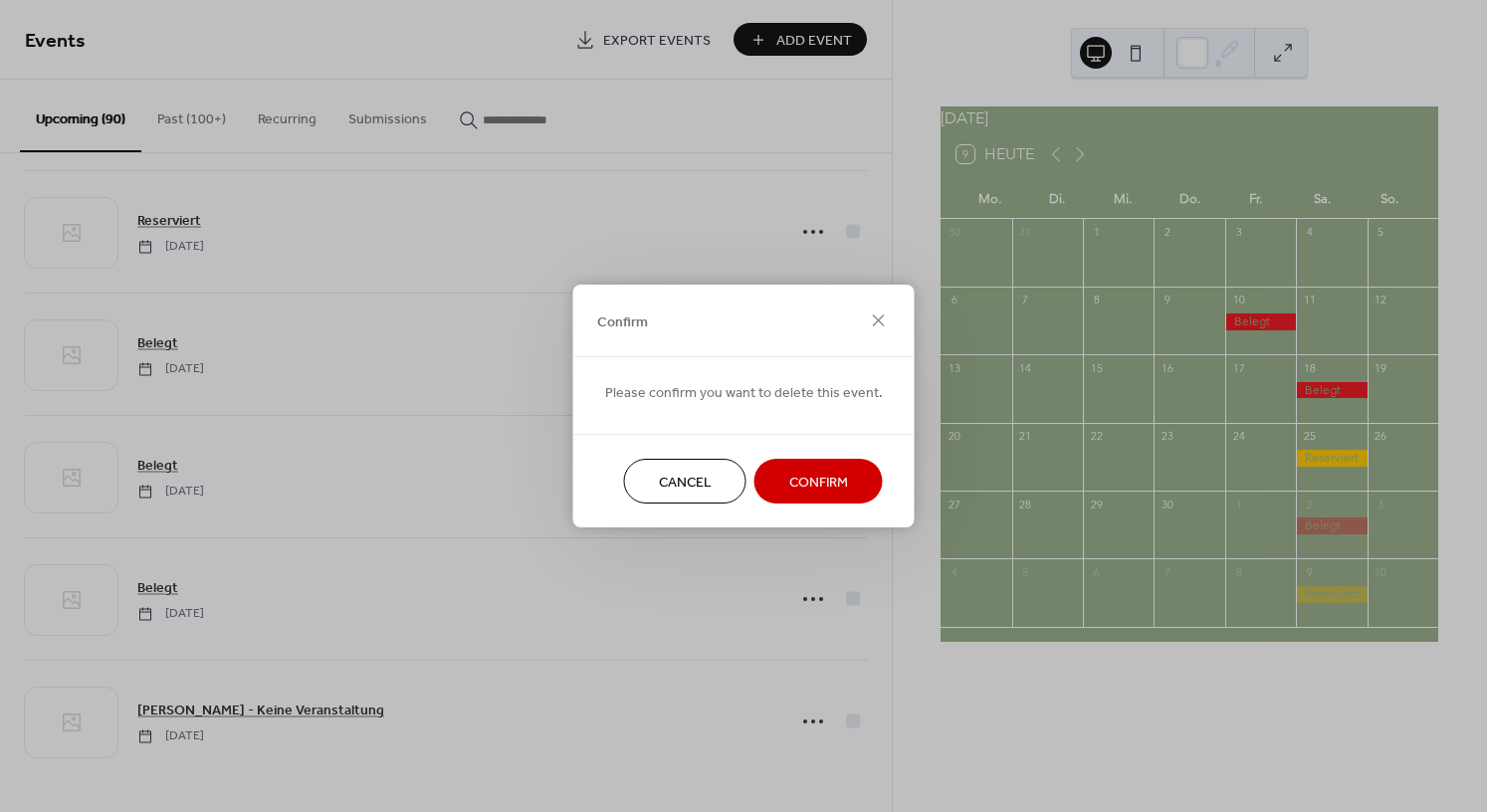 scroll, scrollTop: 6947, scrollLeft: 0, axis: vertical 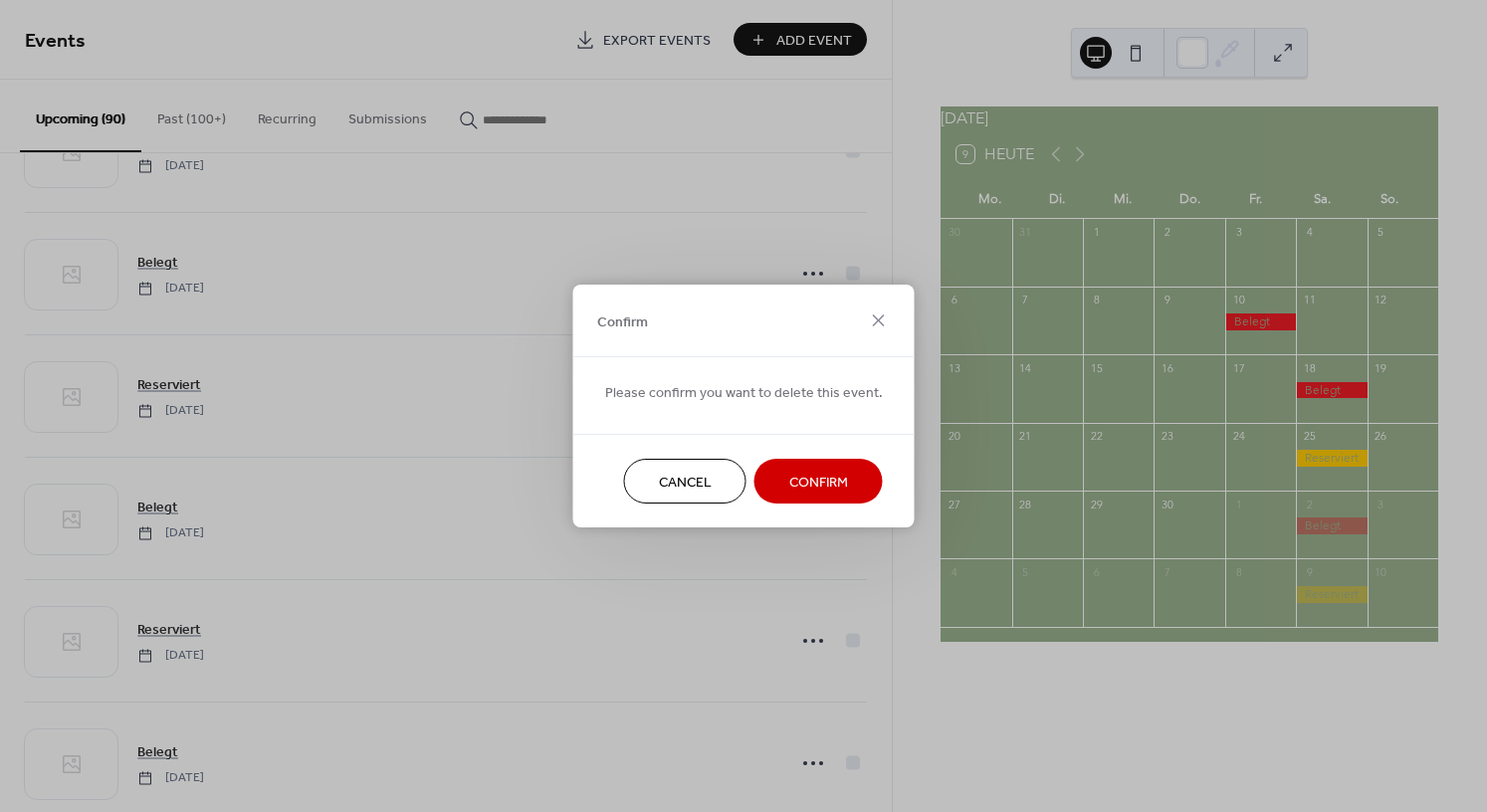 click on "Confirm" at bounding box center [818, 483] 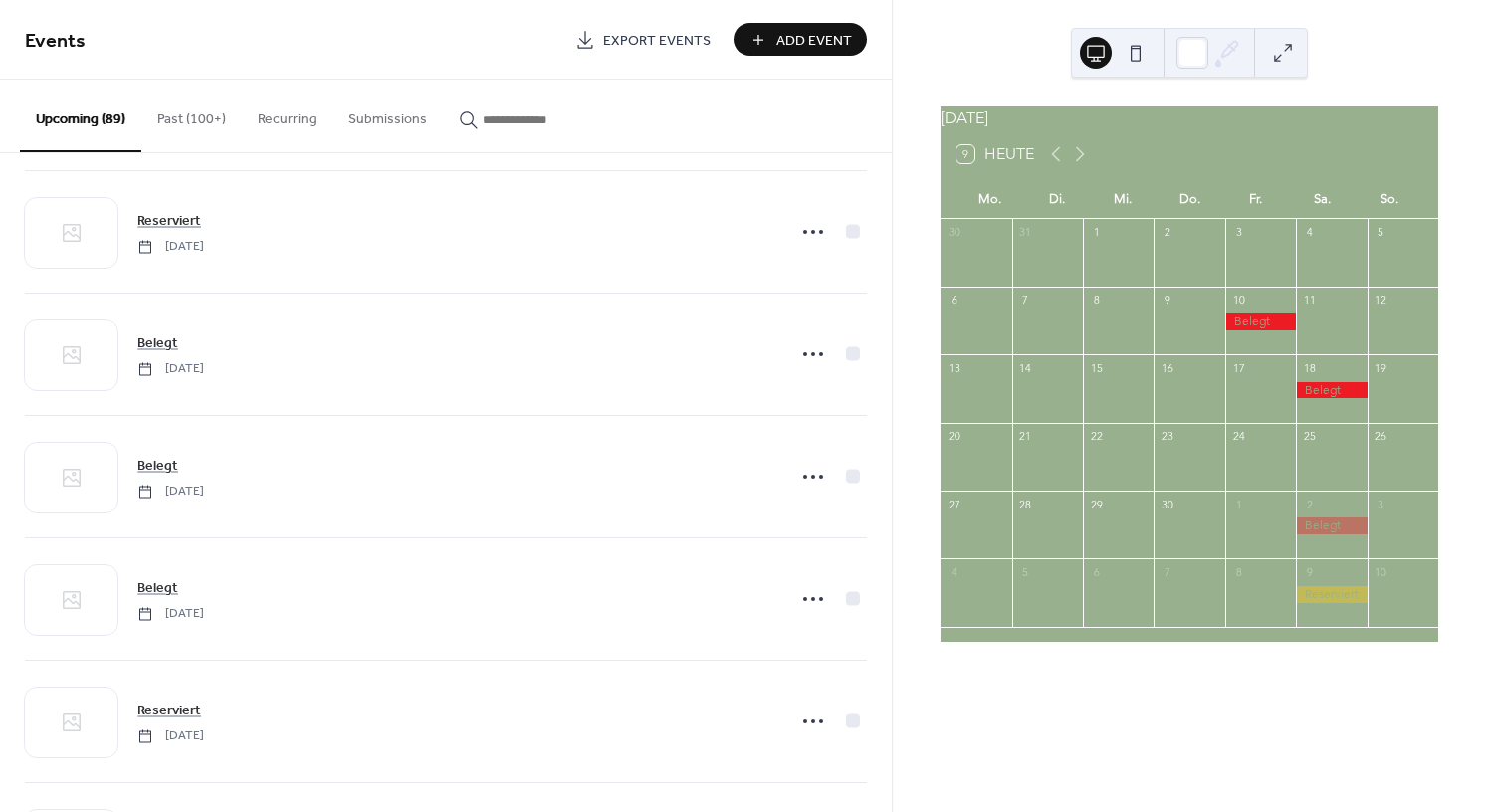 scroll, scrollTop: 6947, scrollLeft: 0, axis: vertical 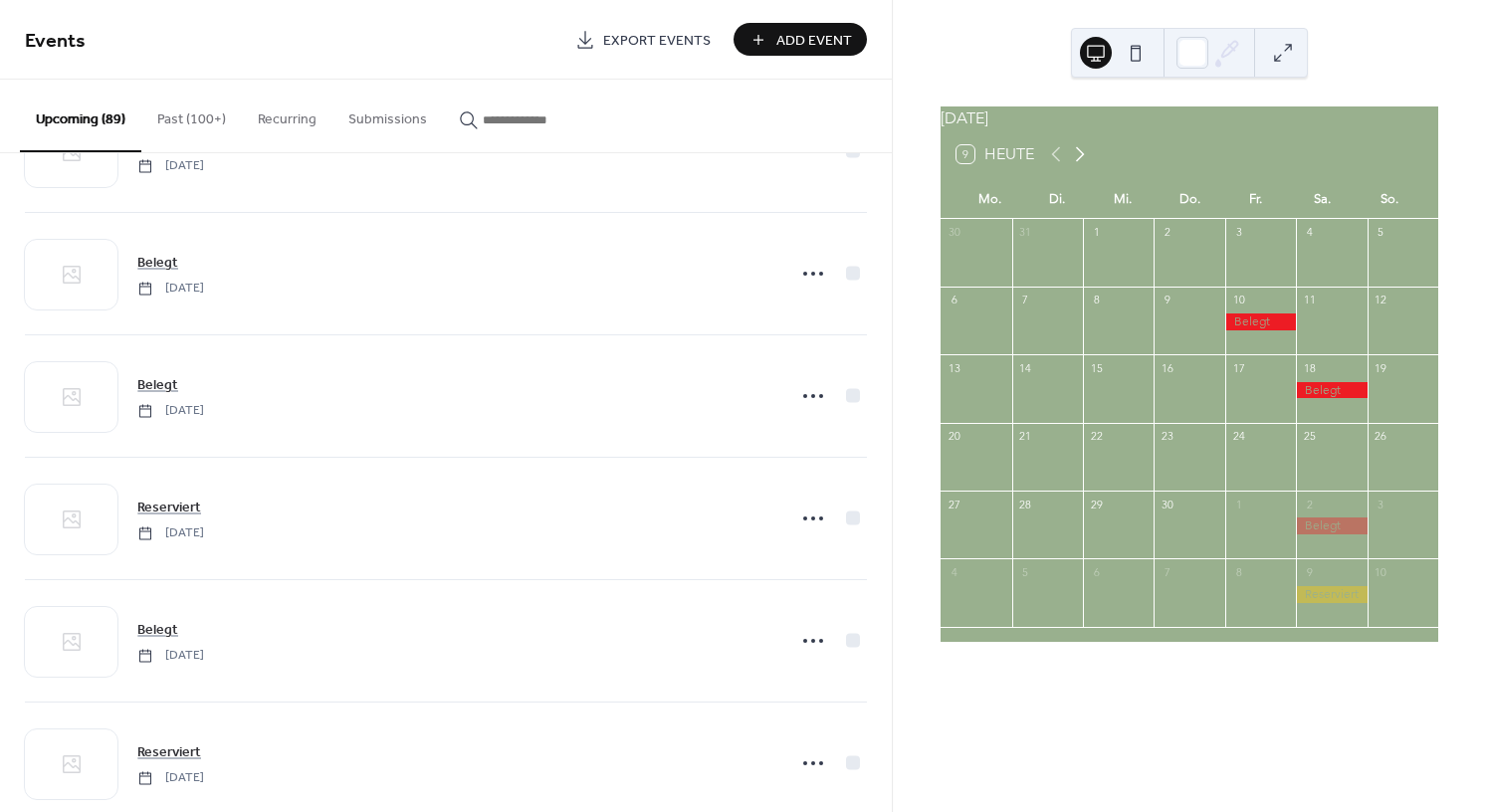 click 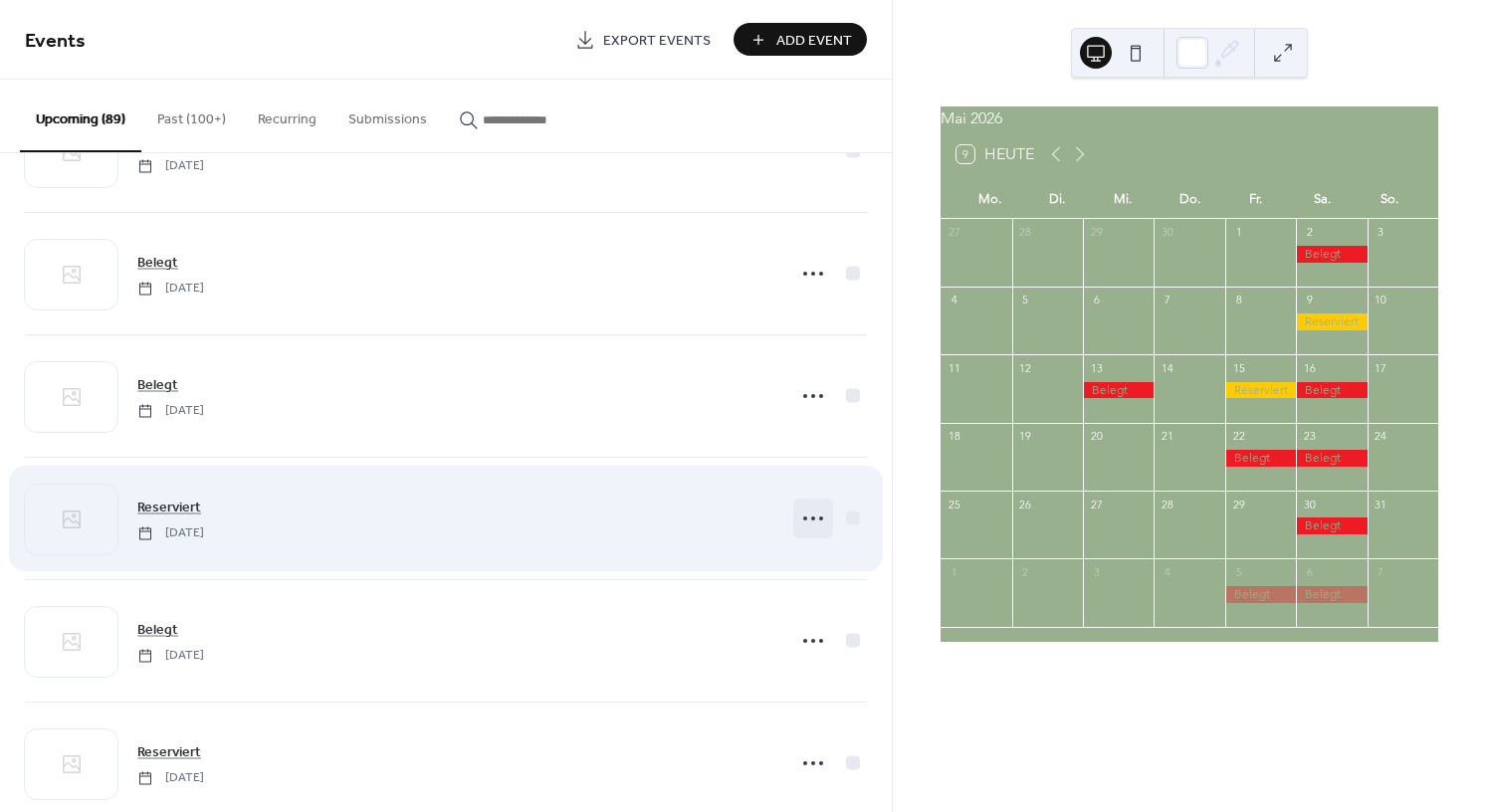 click 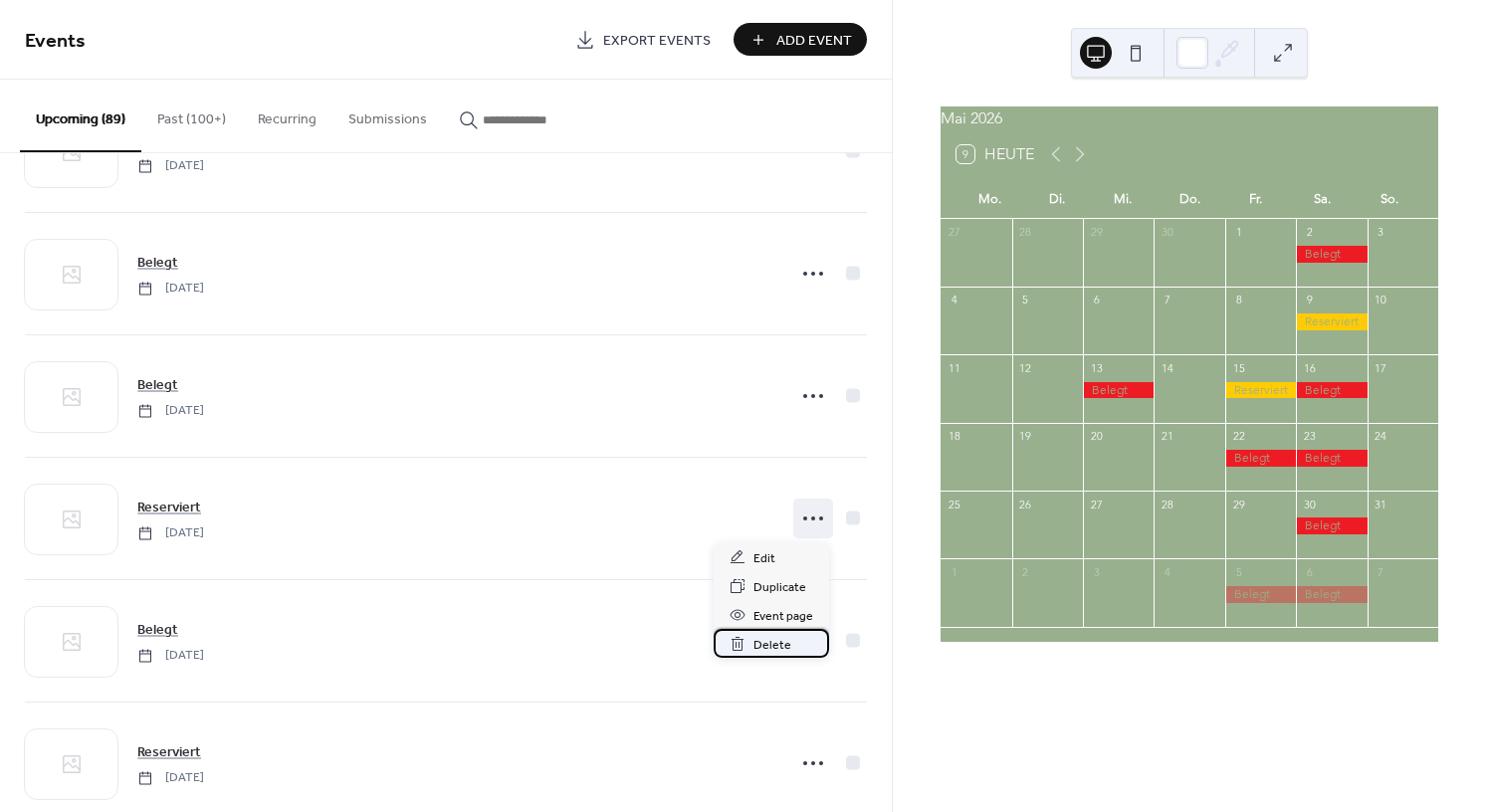 click on "Delete" at bounding box center (772, 645) 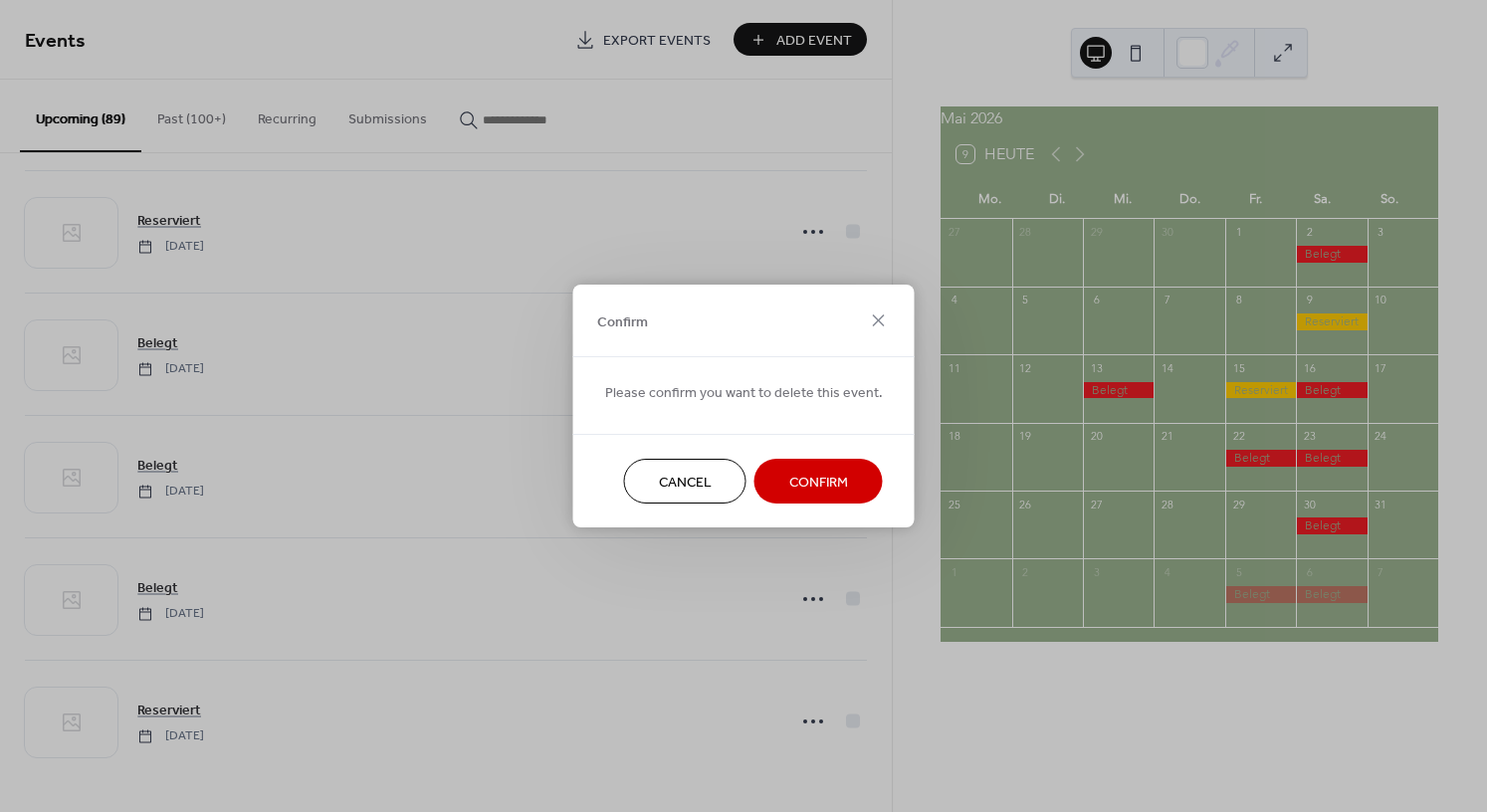 scroll, scrollTop: 6947, scrollLeft: 0, axis: vertical 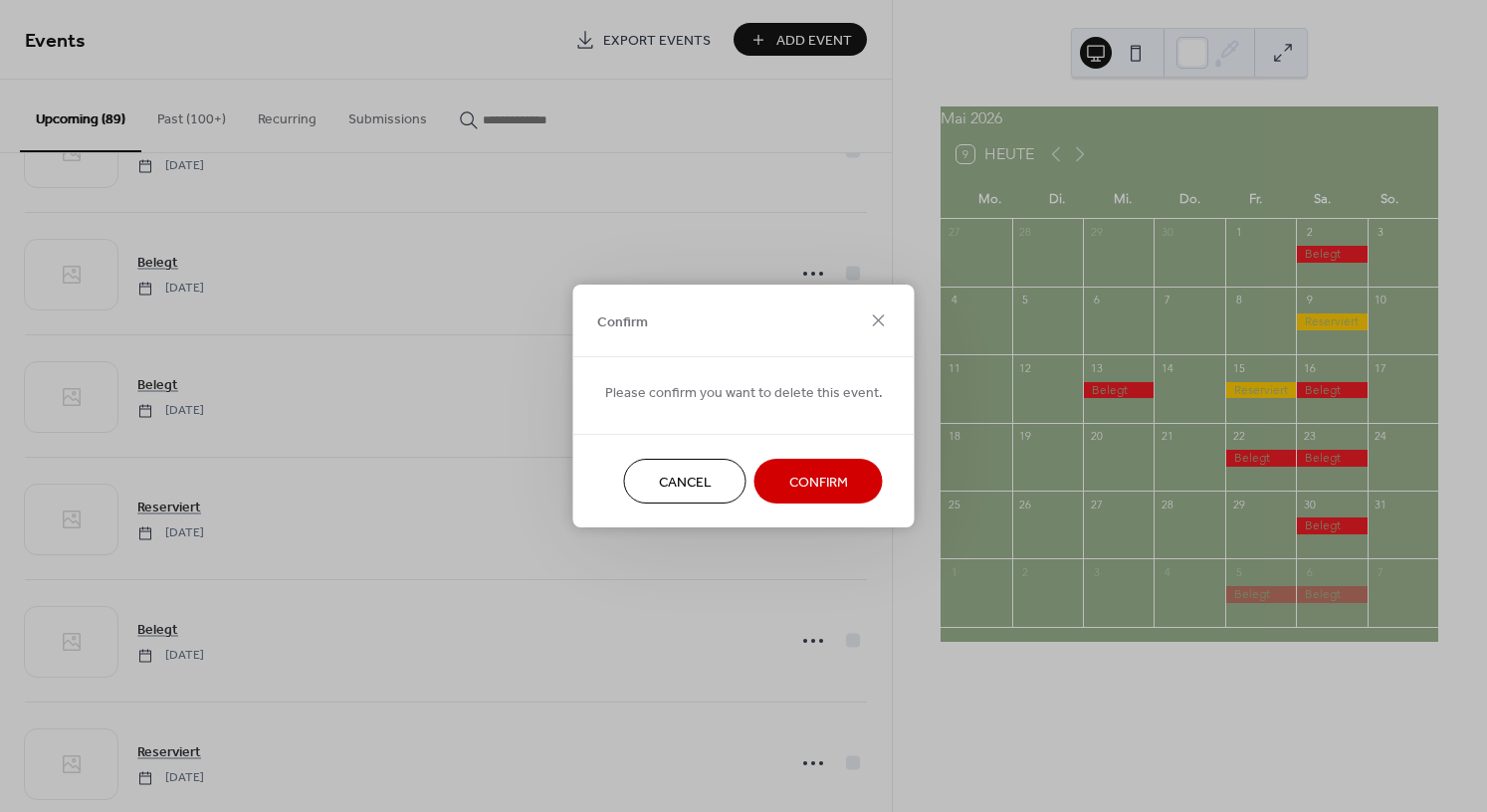 click on "Cancel" at bounding box center [685, 483] 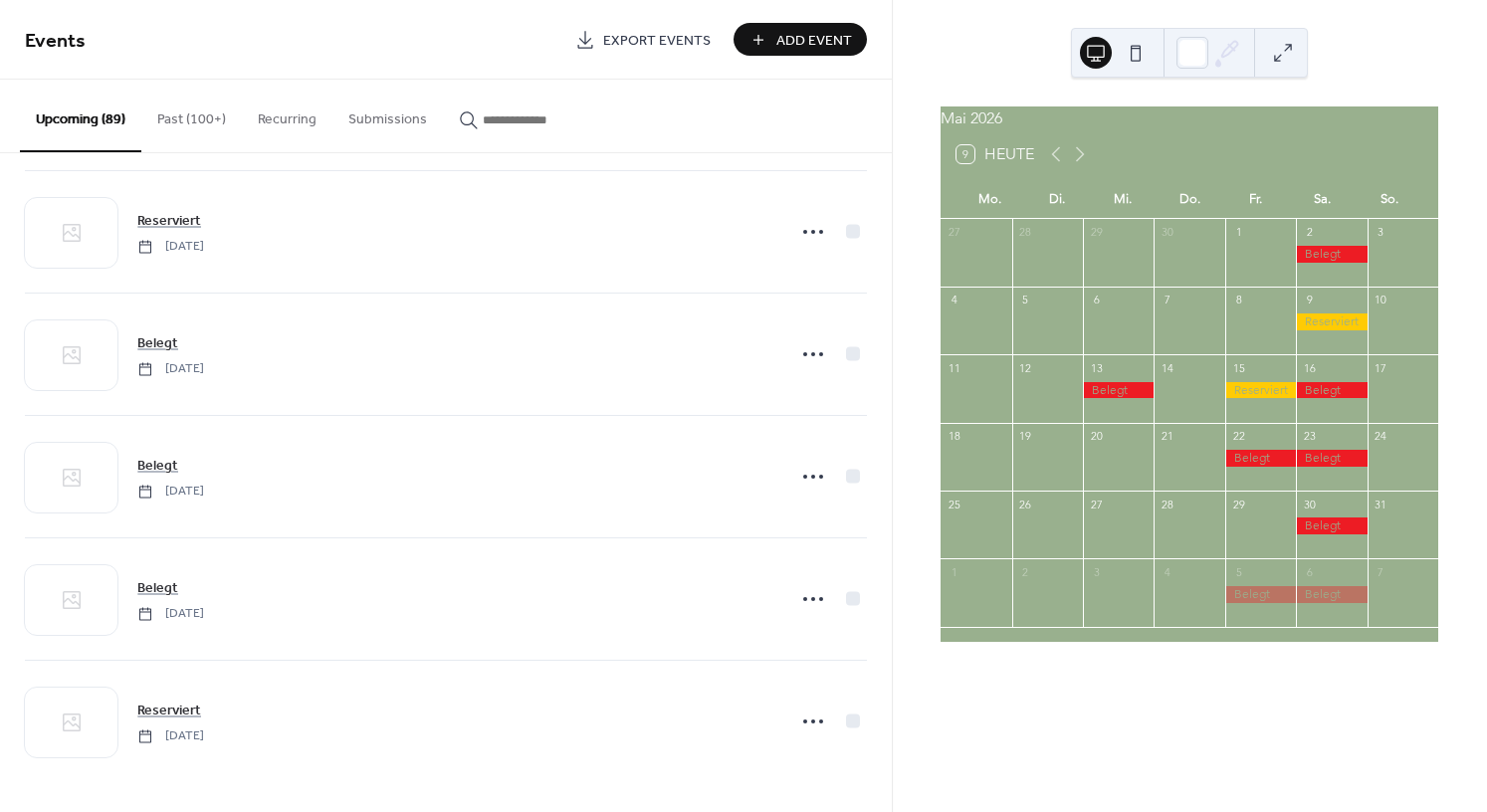scroll, scrollTop: 6947, scrollLeft: 0, axis: vertical 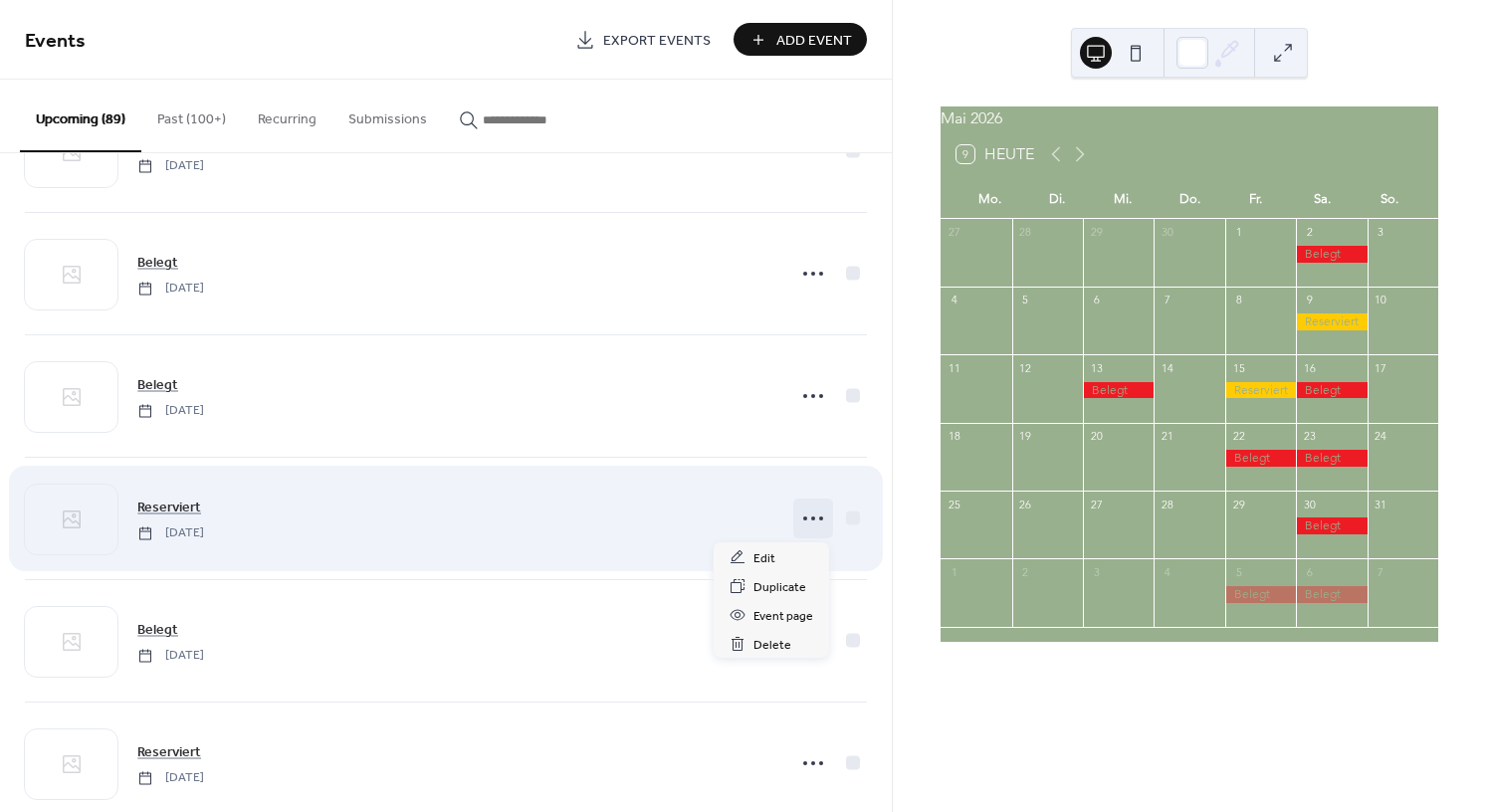 click 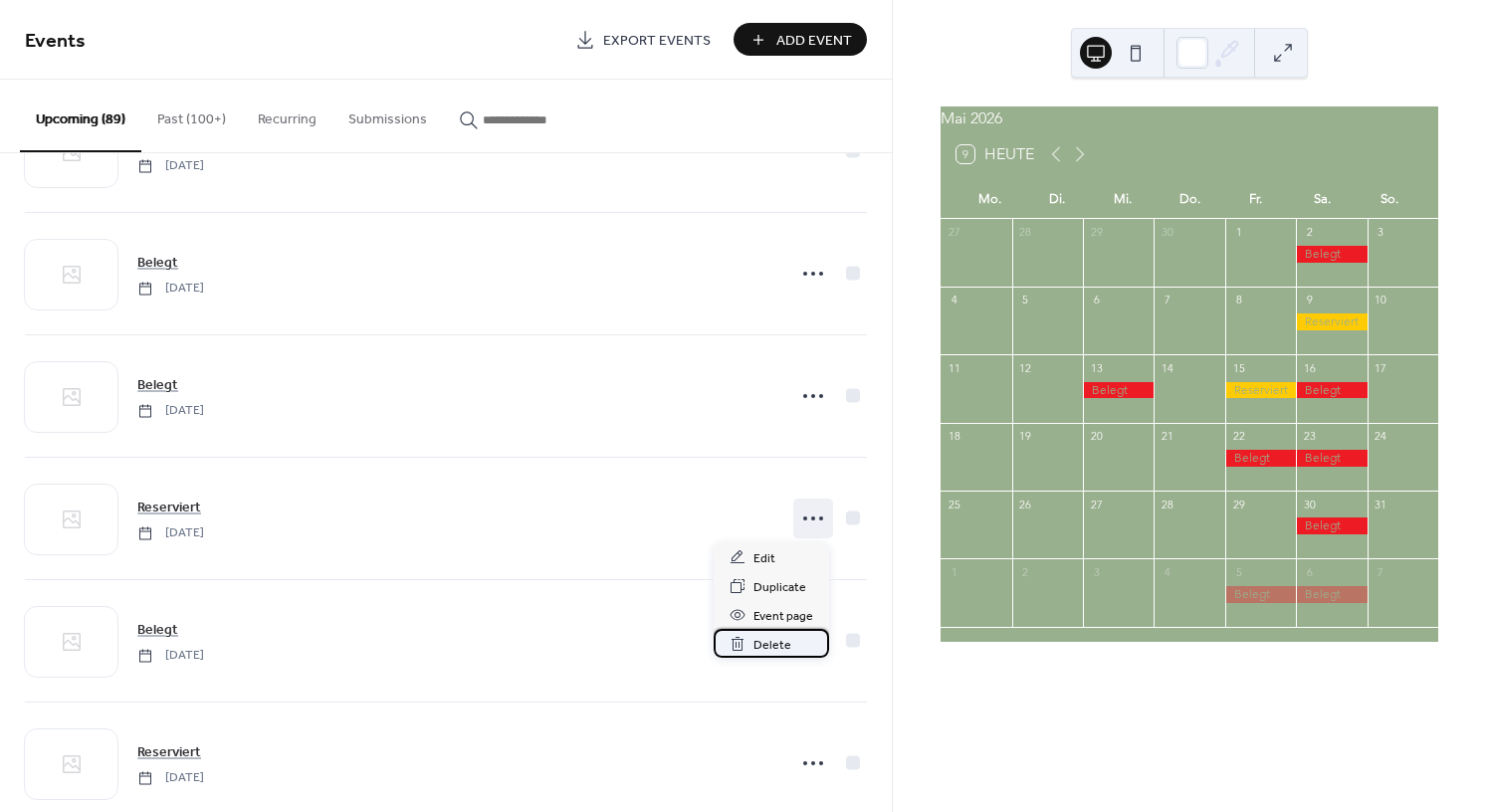 click on "Delete" at bounding box center [772, 645] 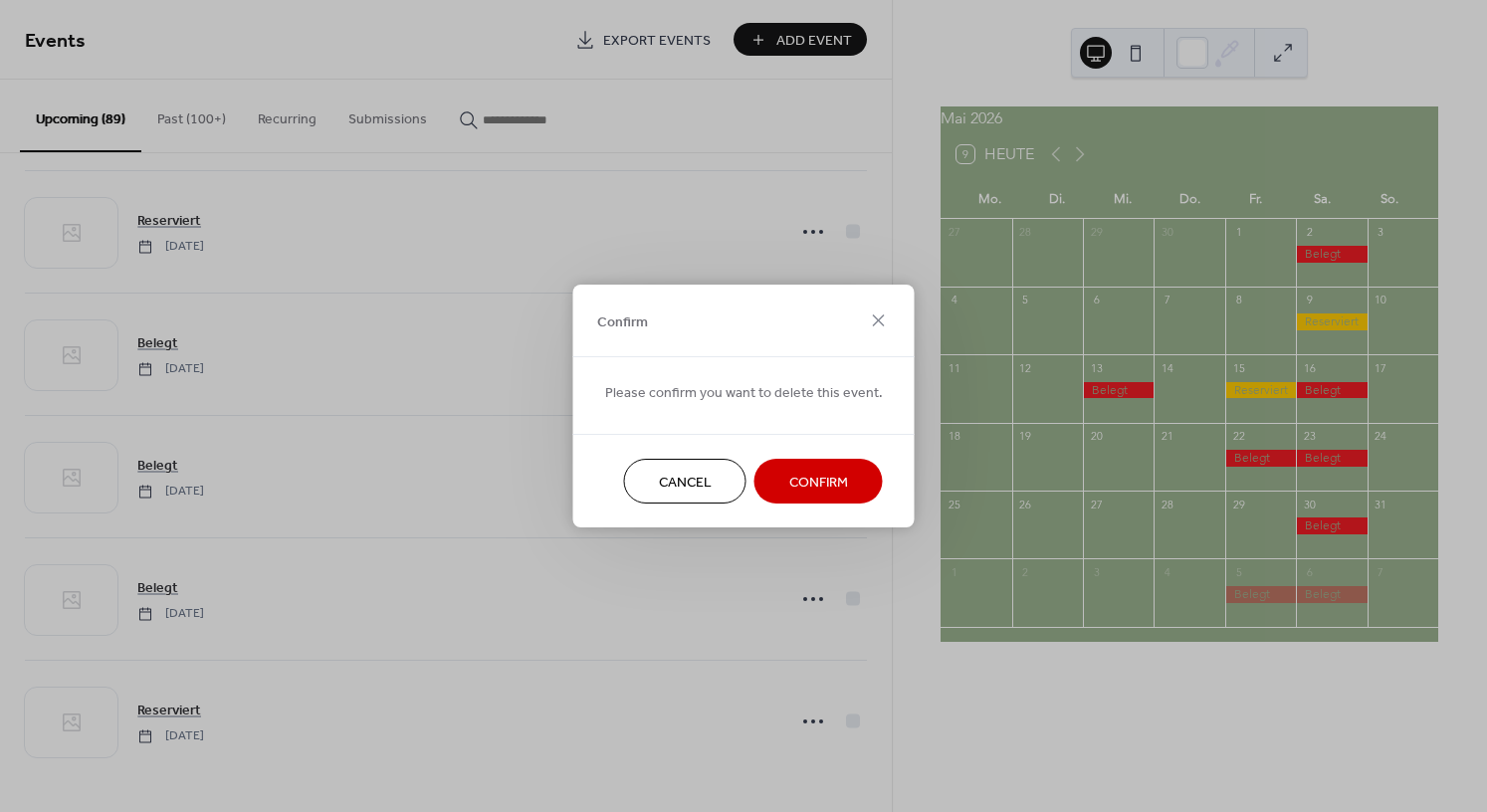 scroll, scrollTop: 6947, scrollLeft: 0, axis: vertical 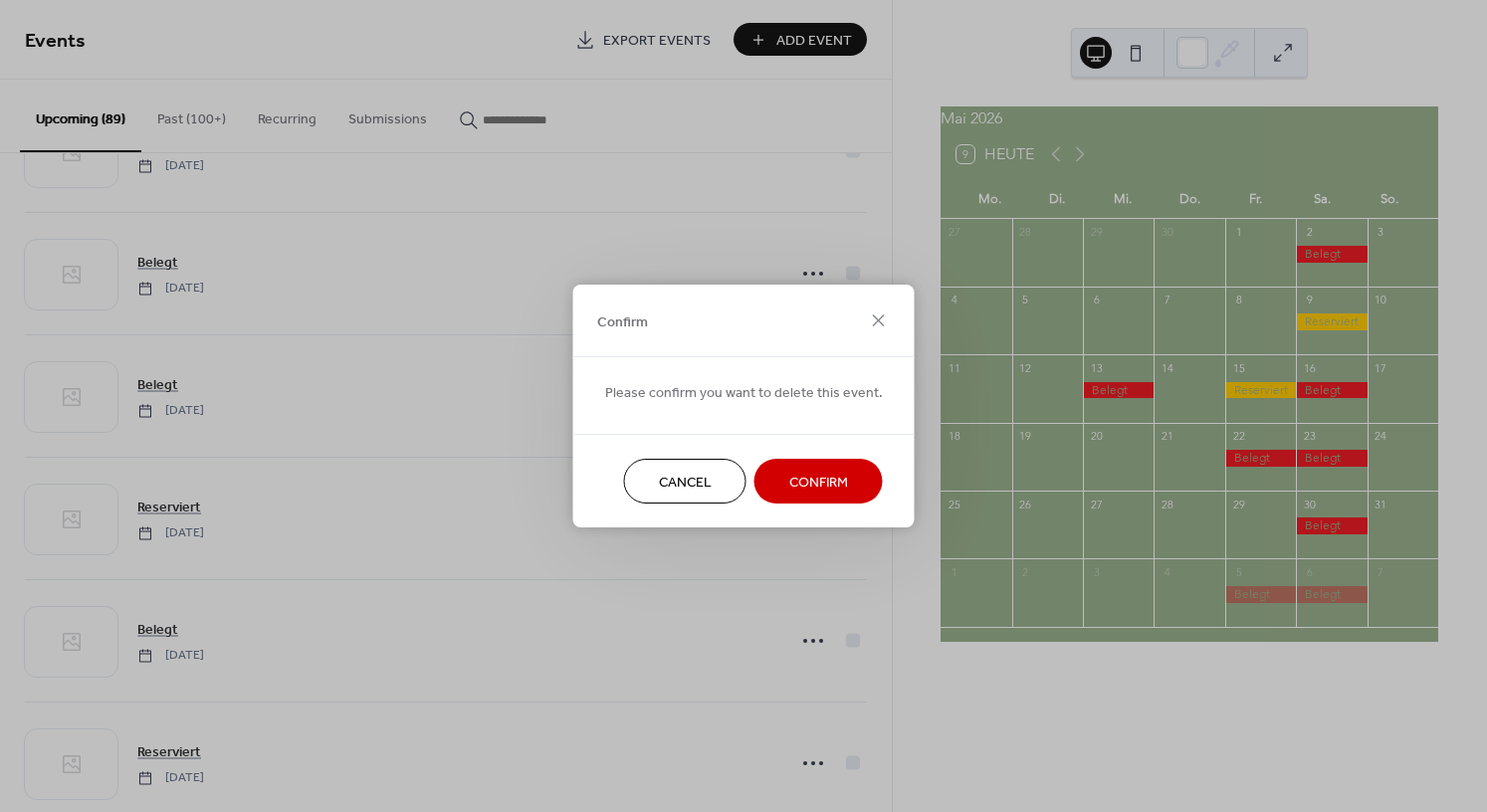 click on "Confirm" at bounding box center [818, 483] 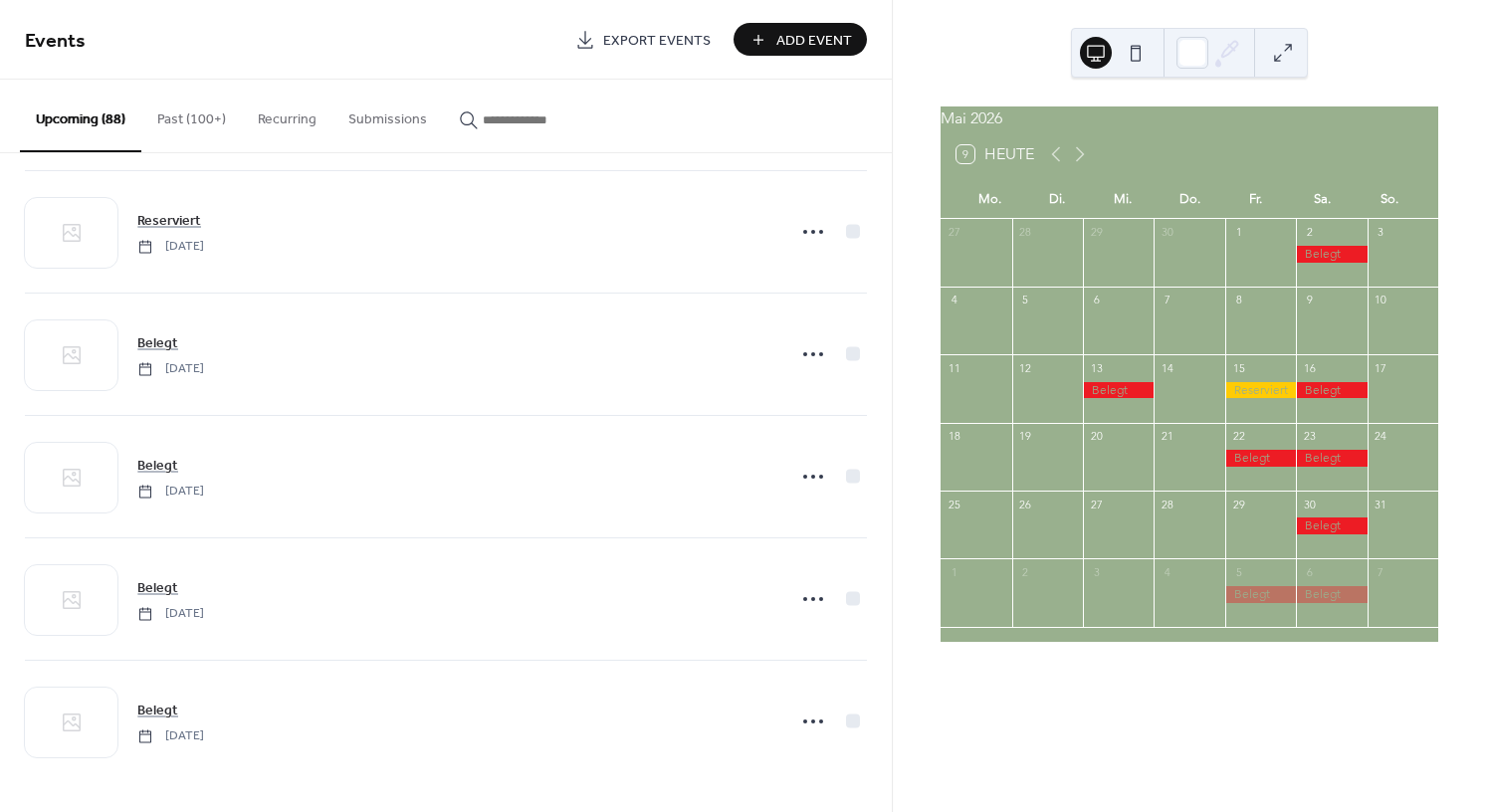 scroll, scrollTop: 6947, scrollLeft: 0, axis: vertical 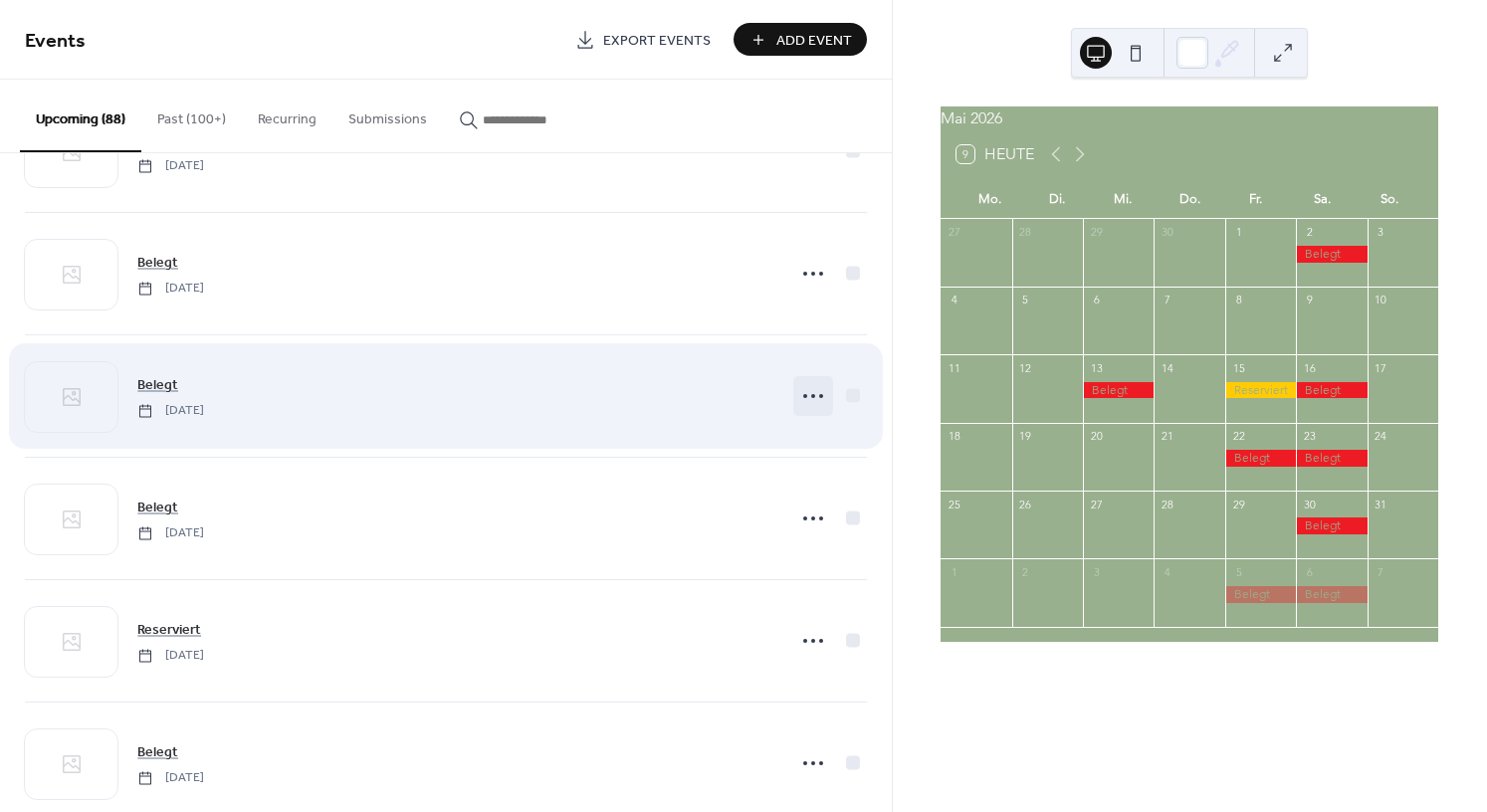 click 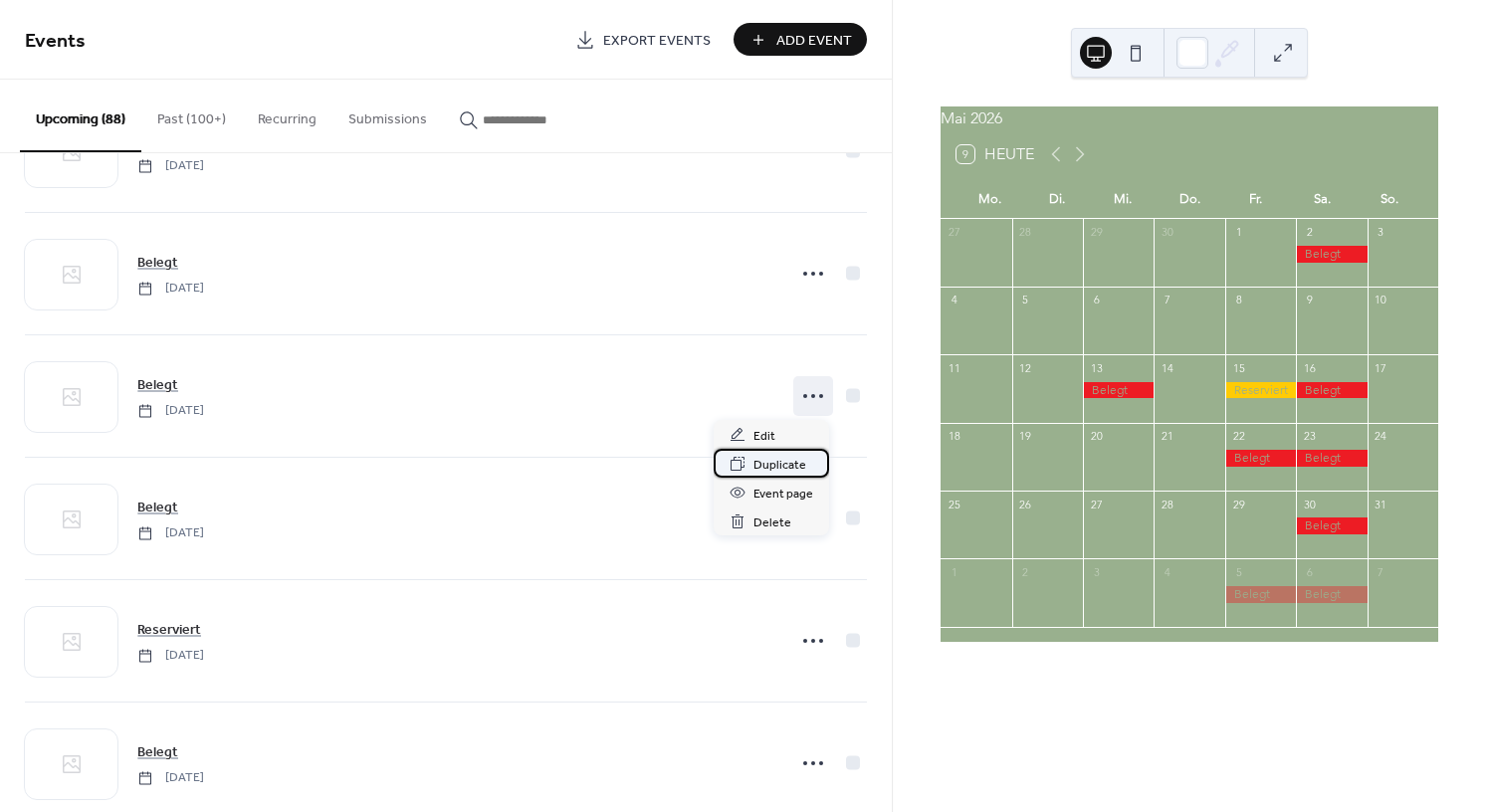 click on "Duplicate" at bounding box center (779, 465) 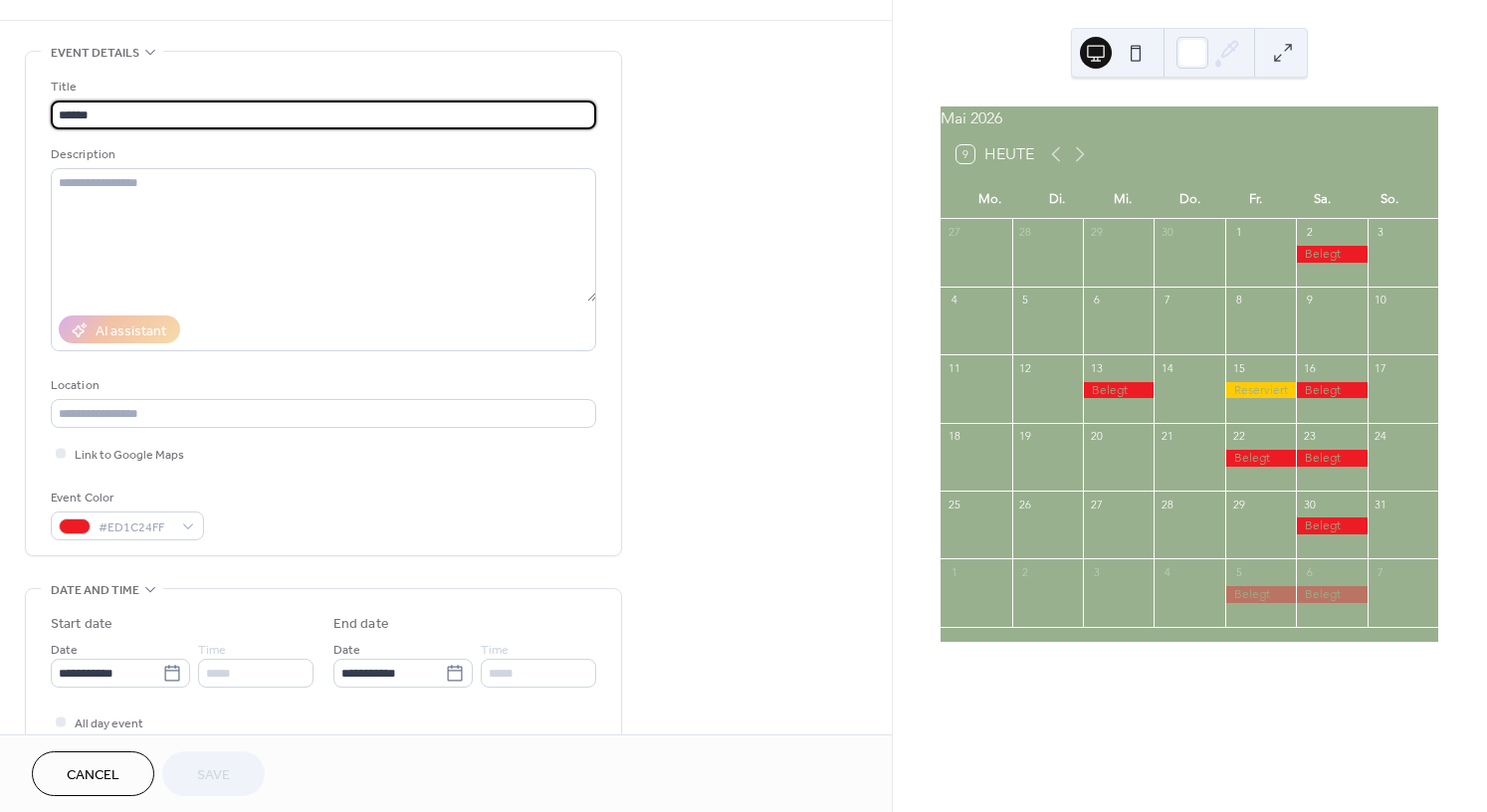 scroll, scrollTop: 73, scrollLeft: 0, axis: vertical 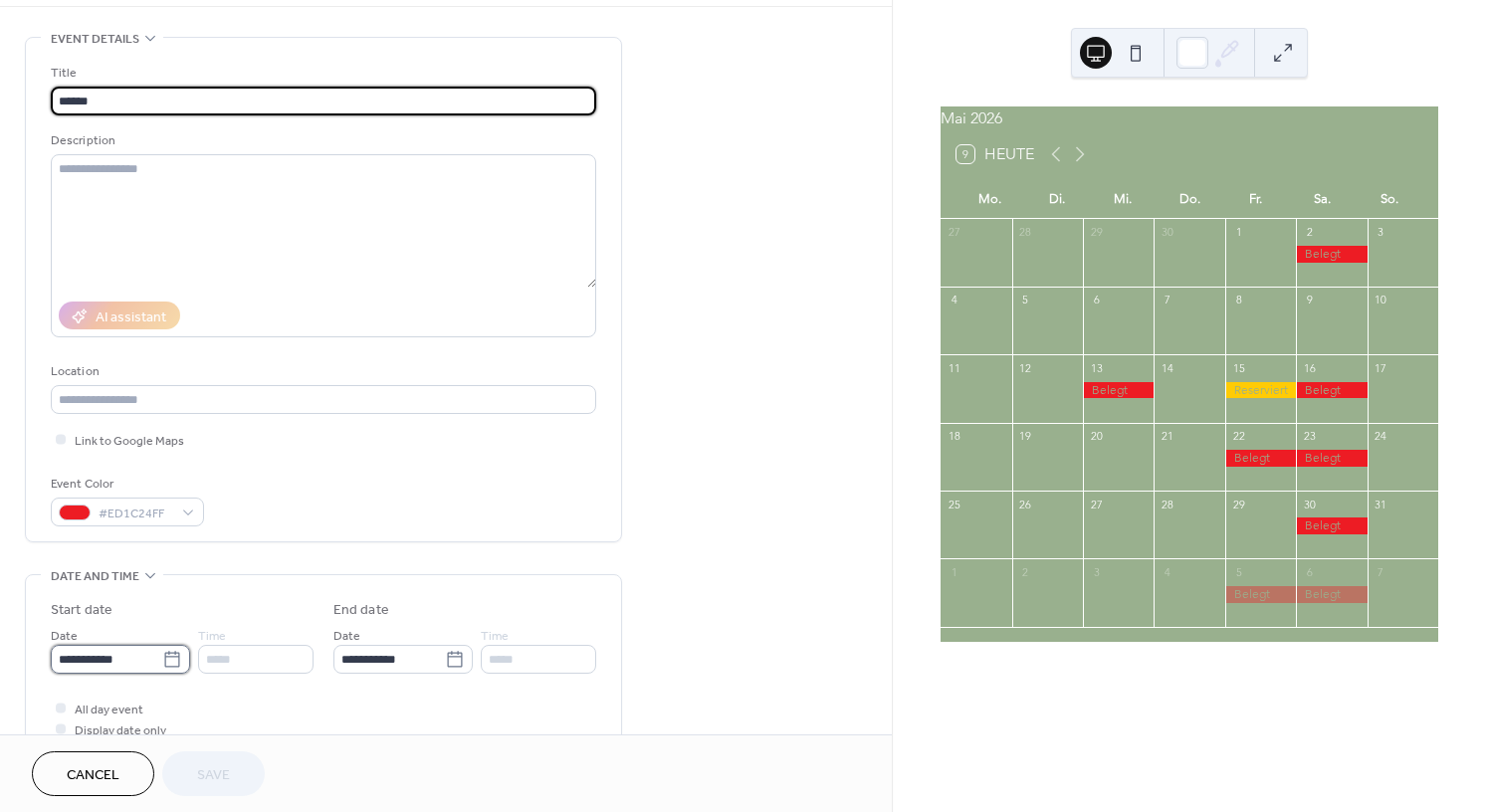 click on "**********" at bounding box center (106, 659) 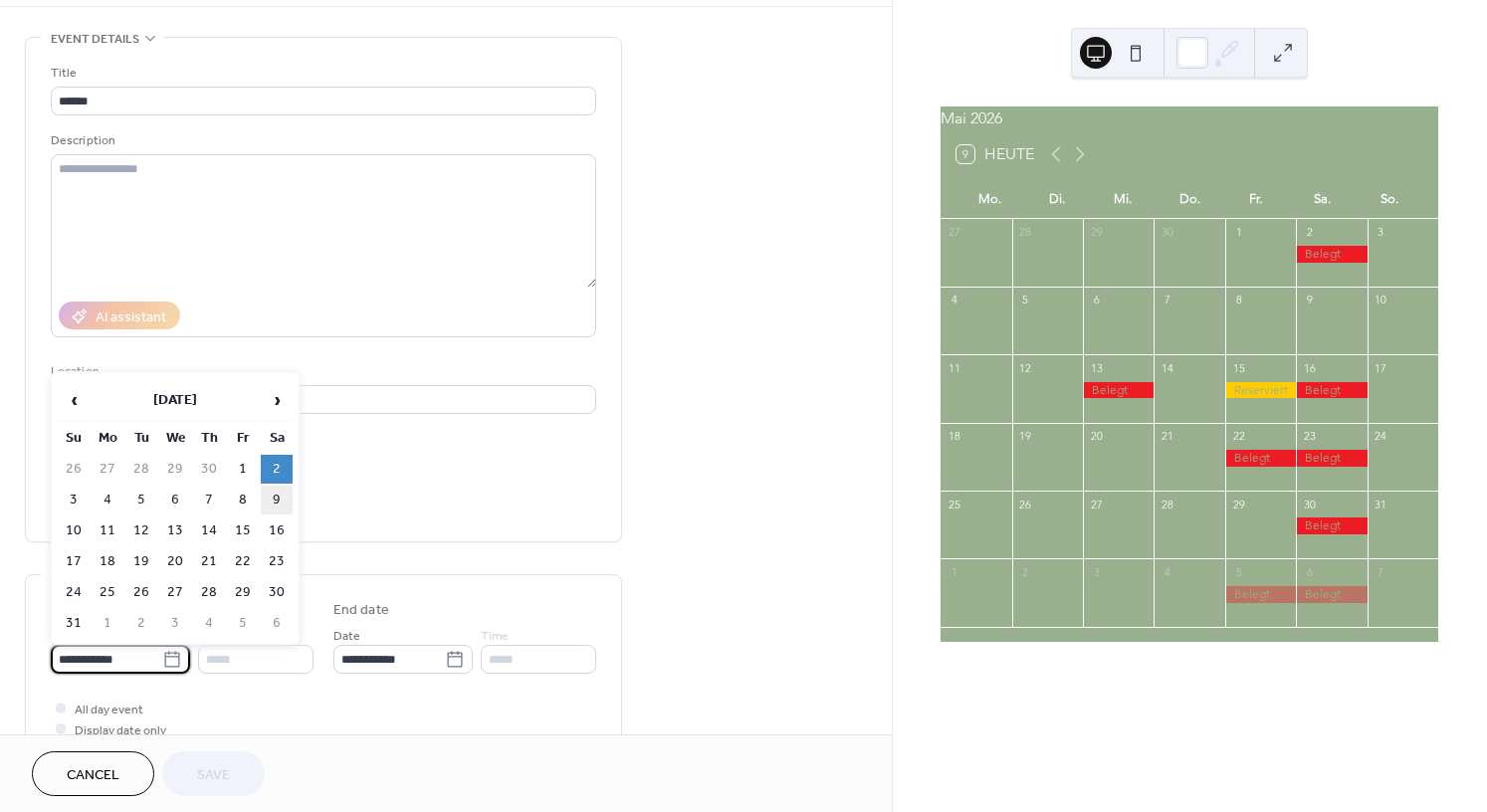 click on "9" at bounding box center [277, 500] 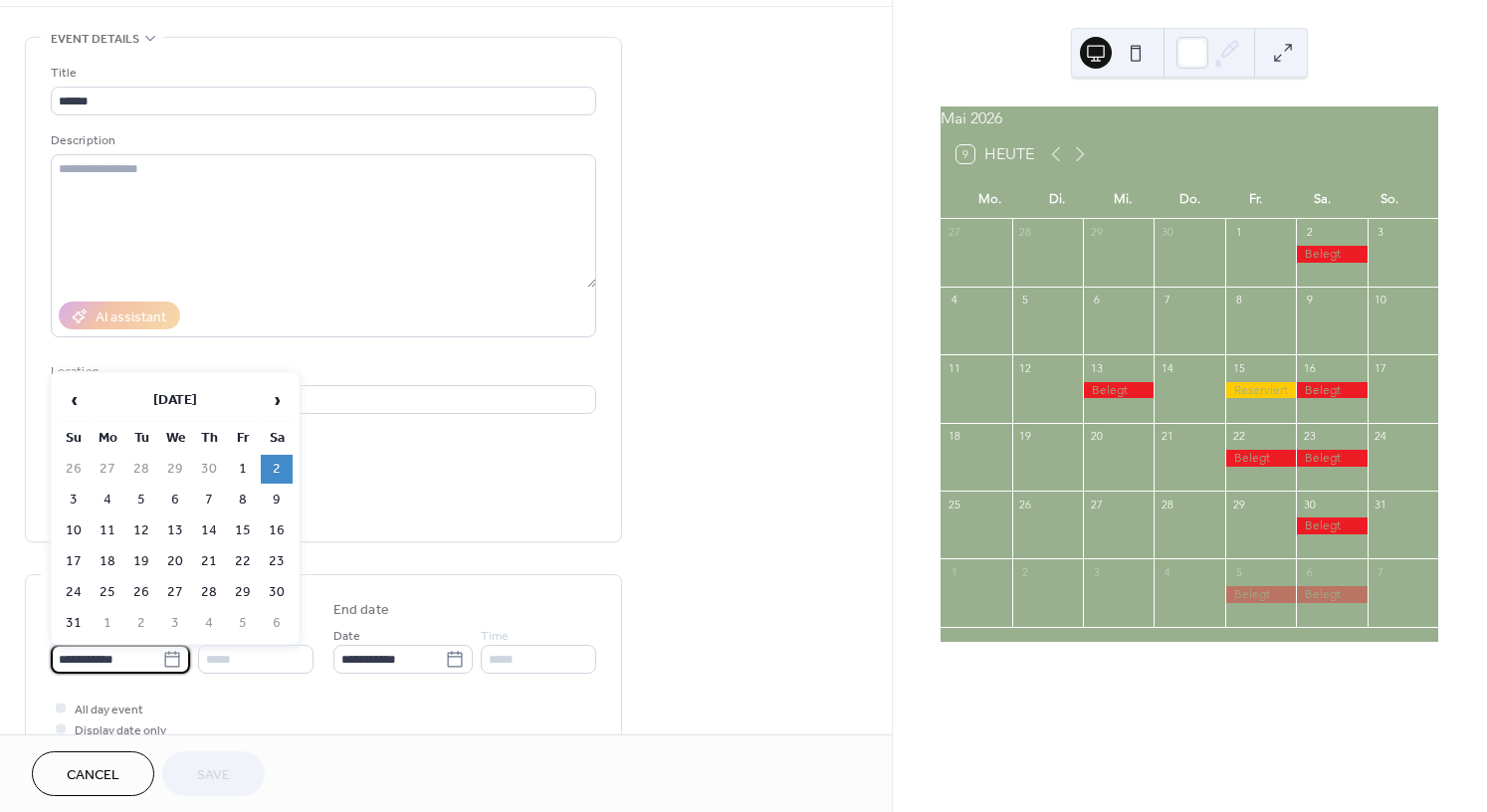 type on "**********" 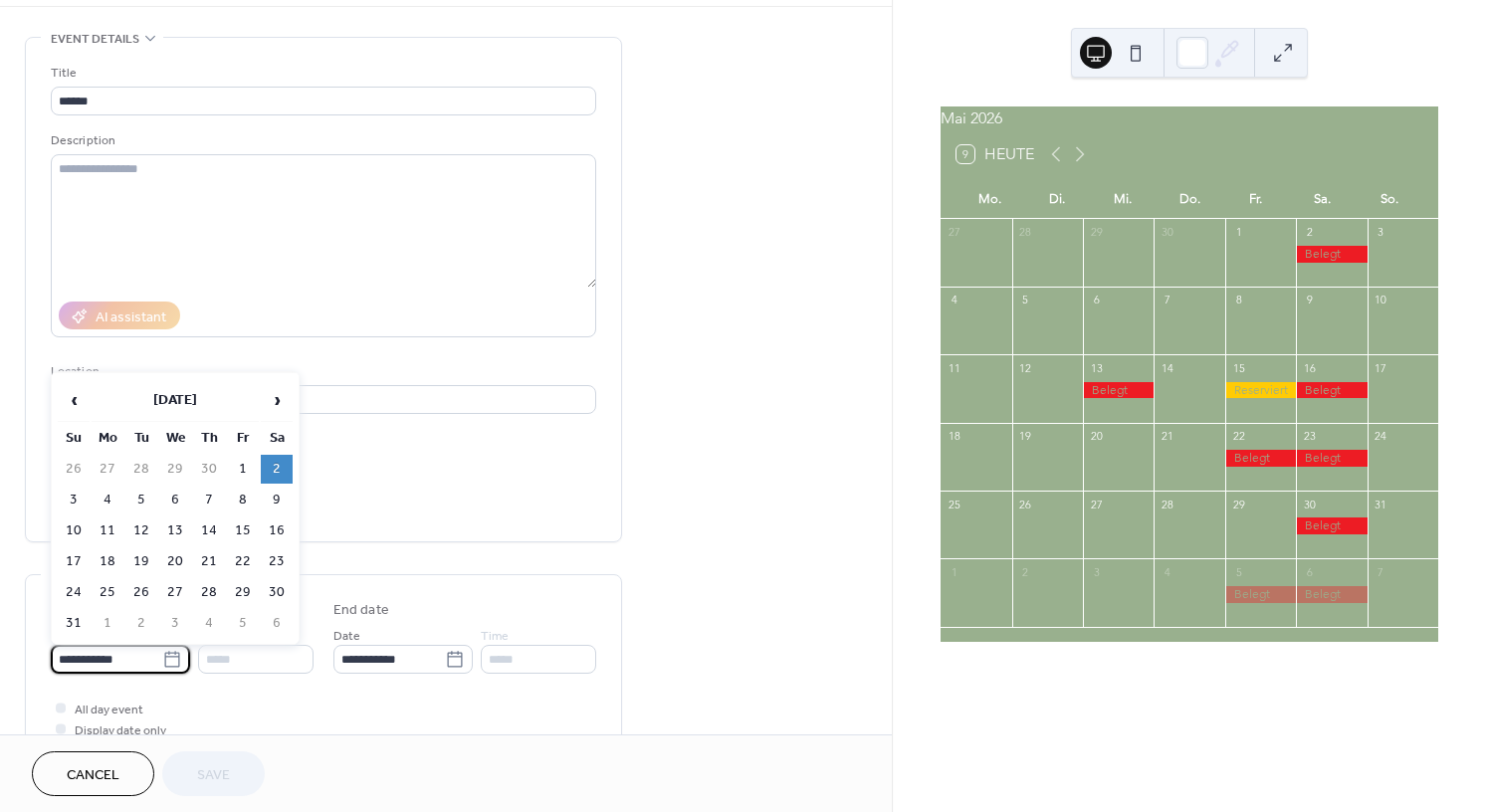 type on "**********" 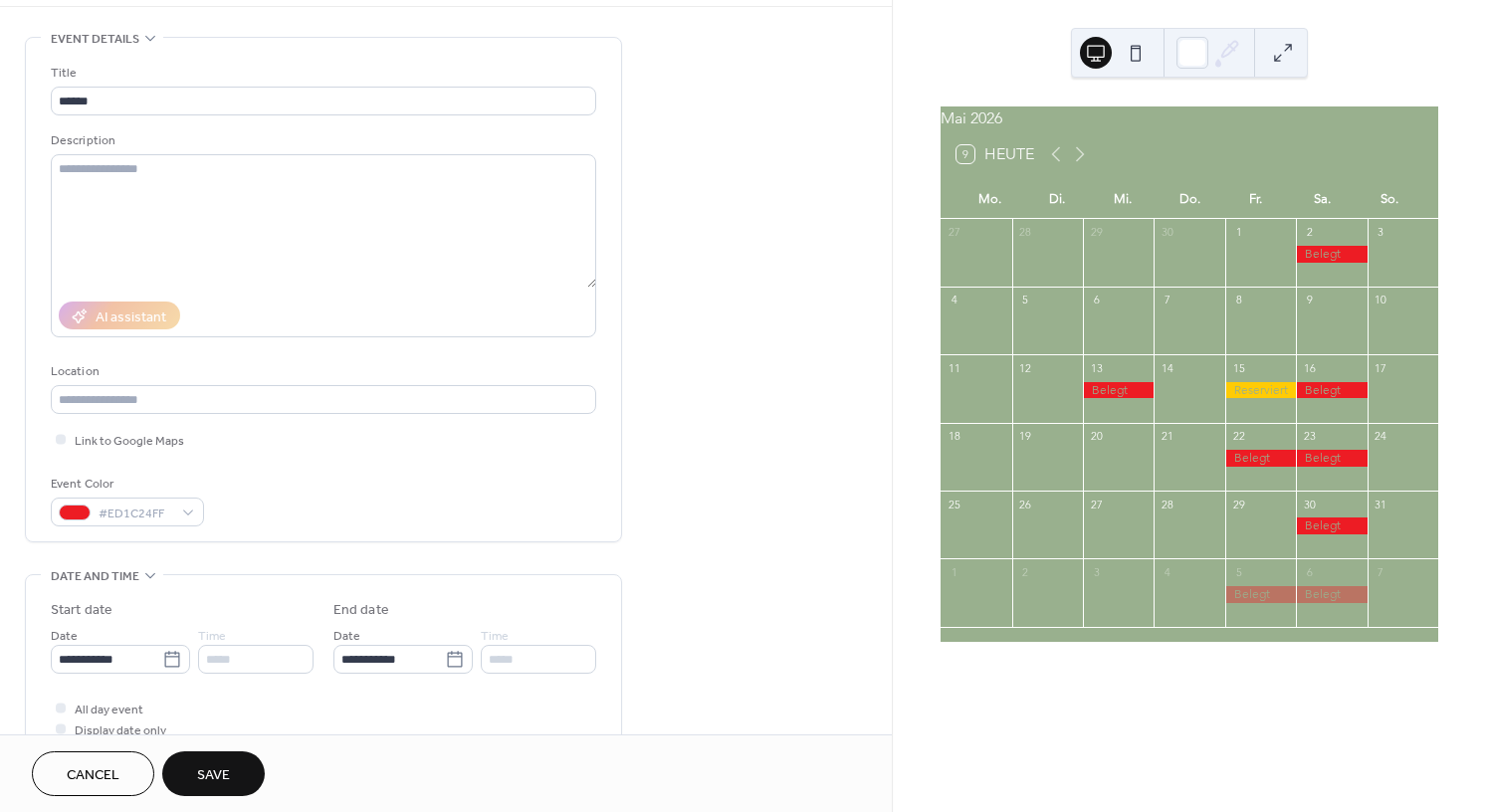 click on "Save" at bounding box center (213, 773) 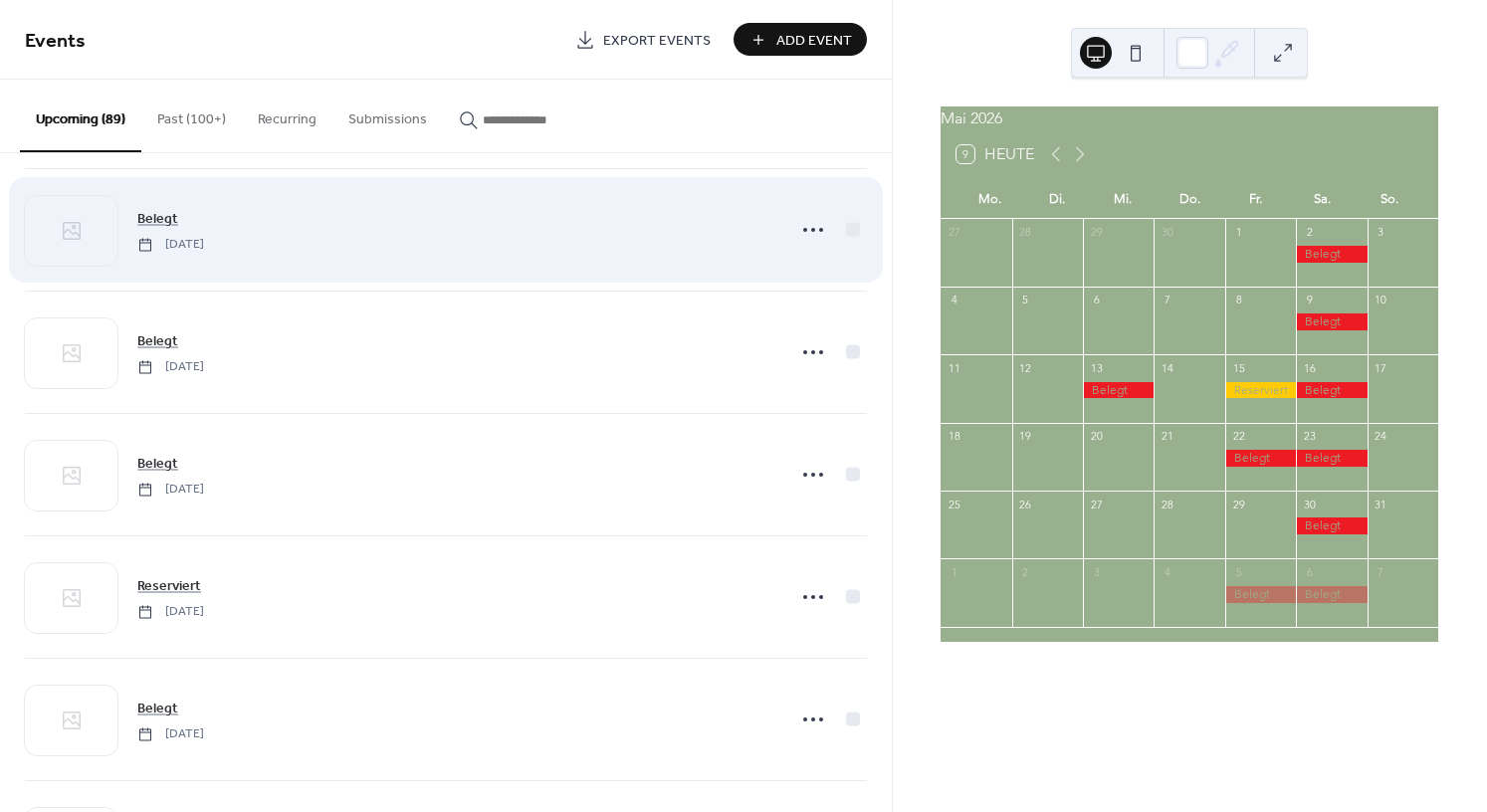 scroll, scrollTop: 7116, scrollLeft: 0, axis: vertical 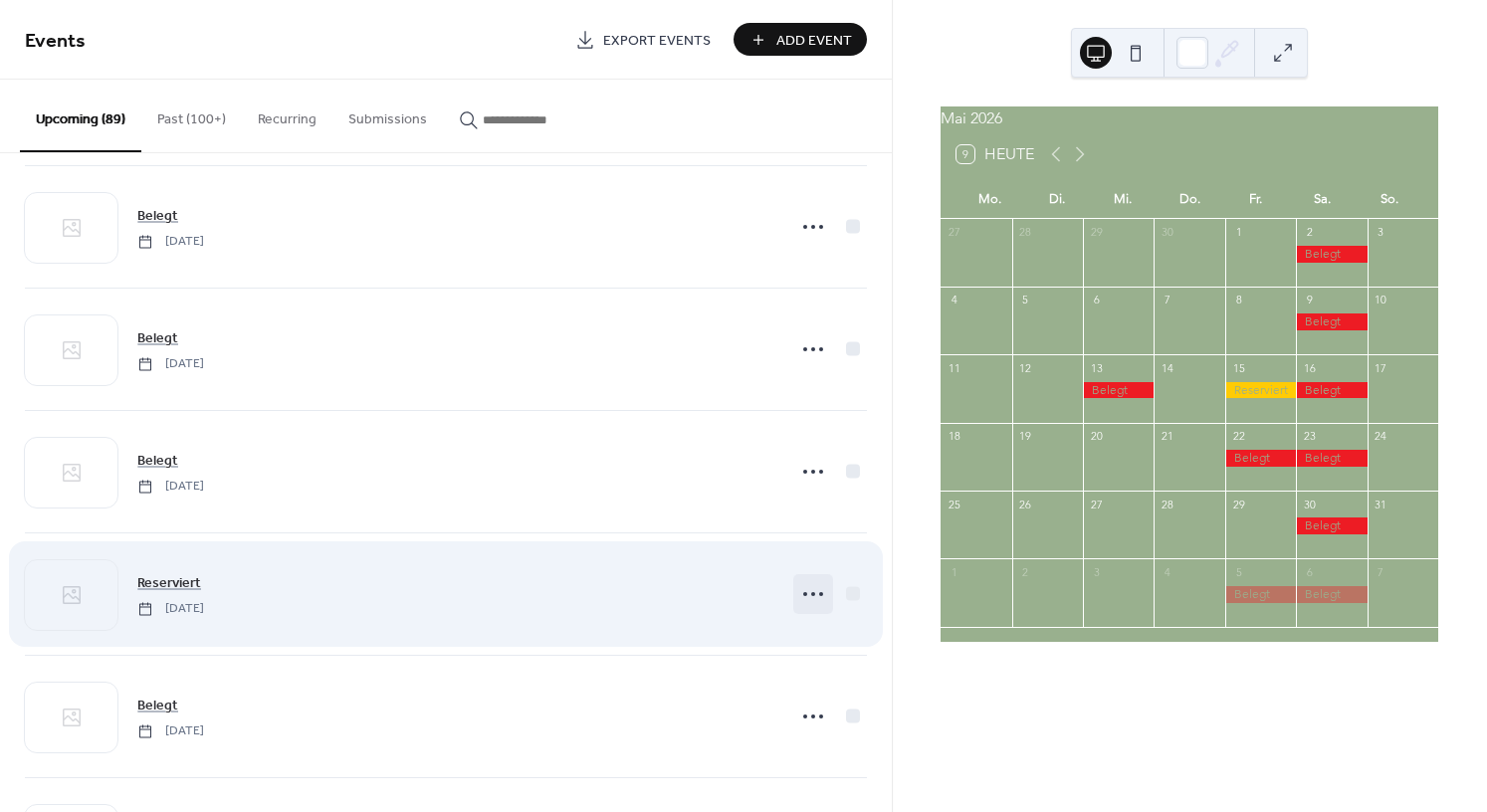 click 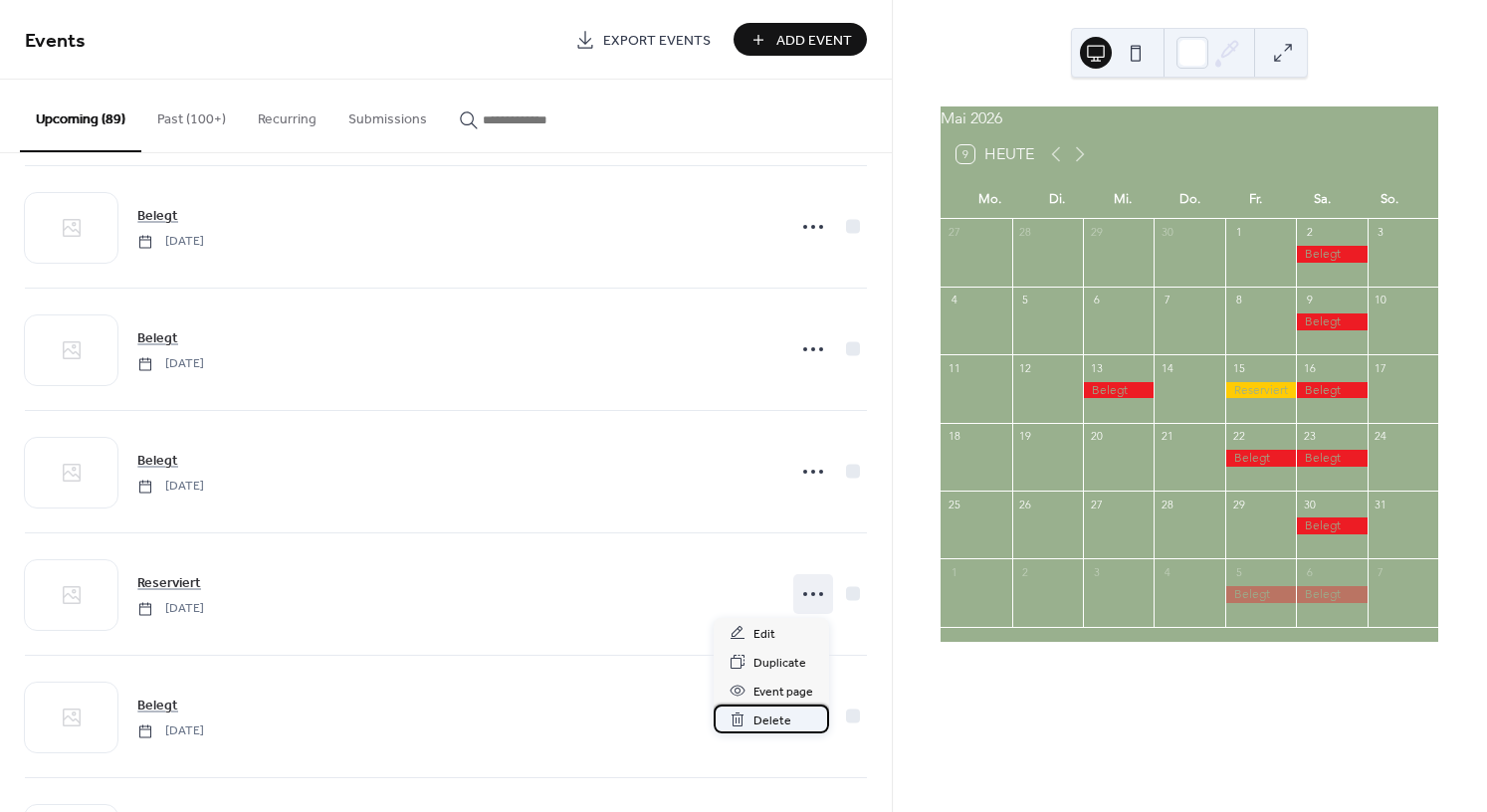 click on "Delete" at bounding box center [772, 720] 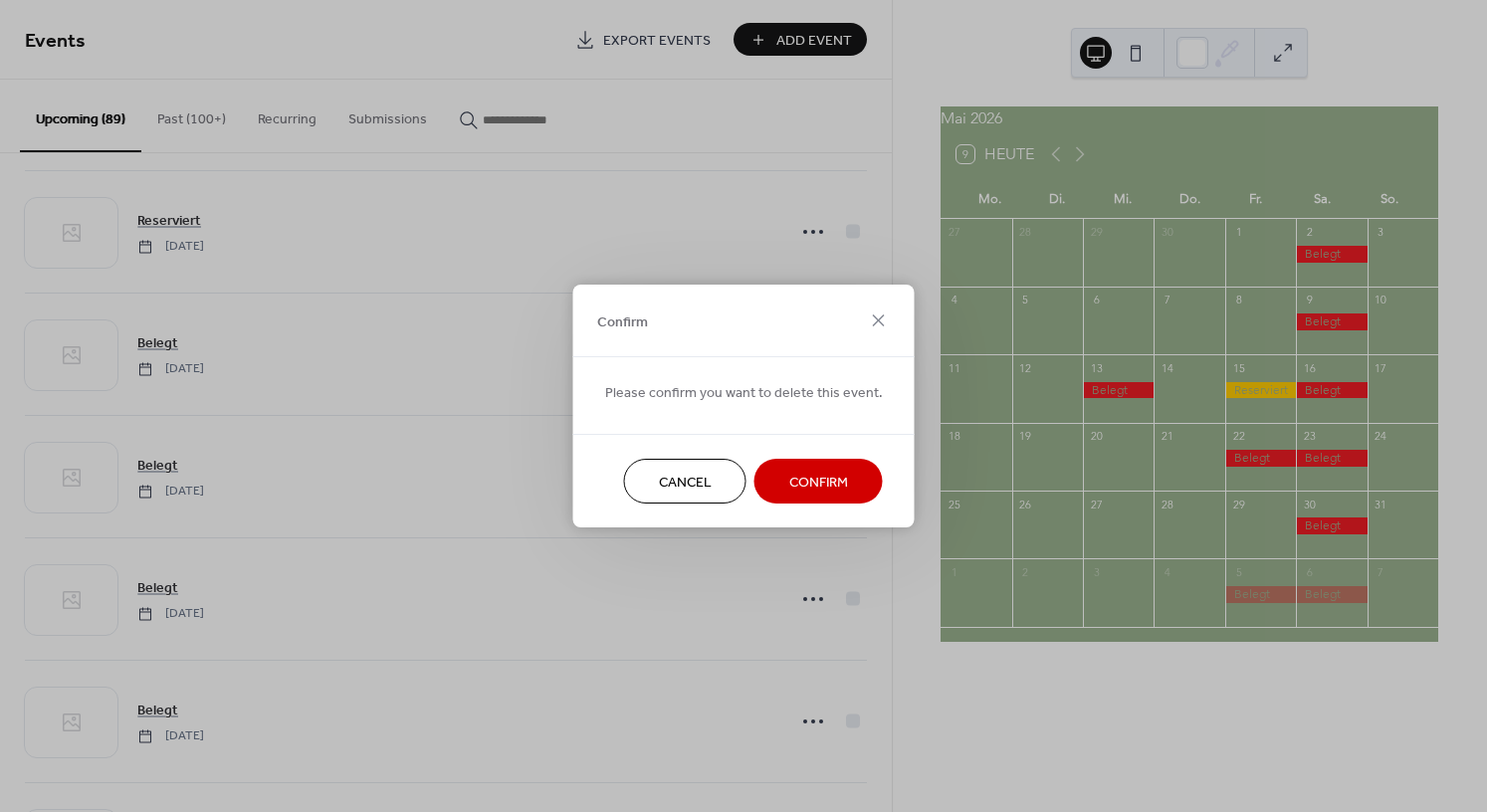 scroll, scrollTop: 7116, scrollLeft: 0, axis: vertical 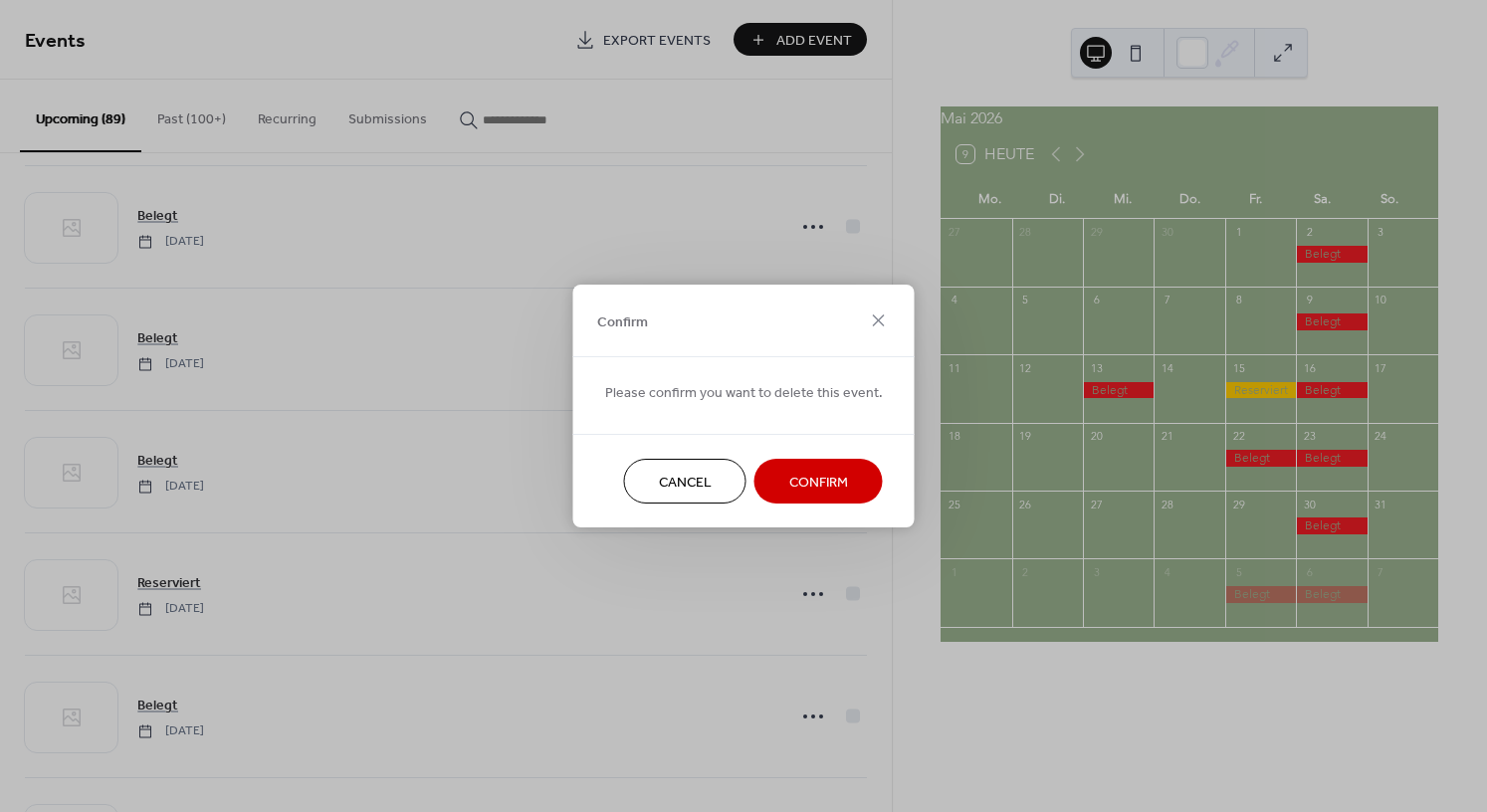 click on "Confirm" at bounding box center (818, 483) 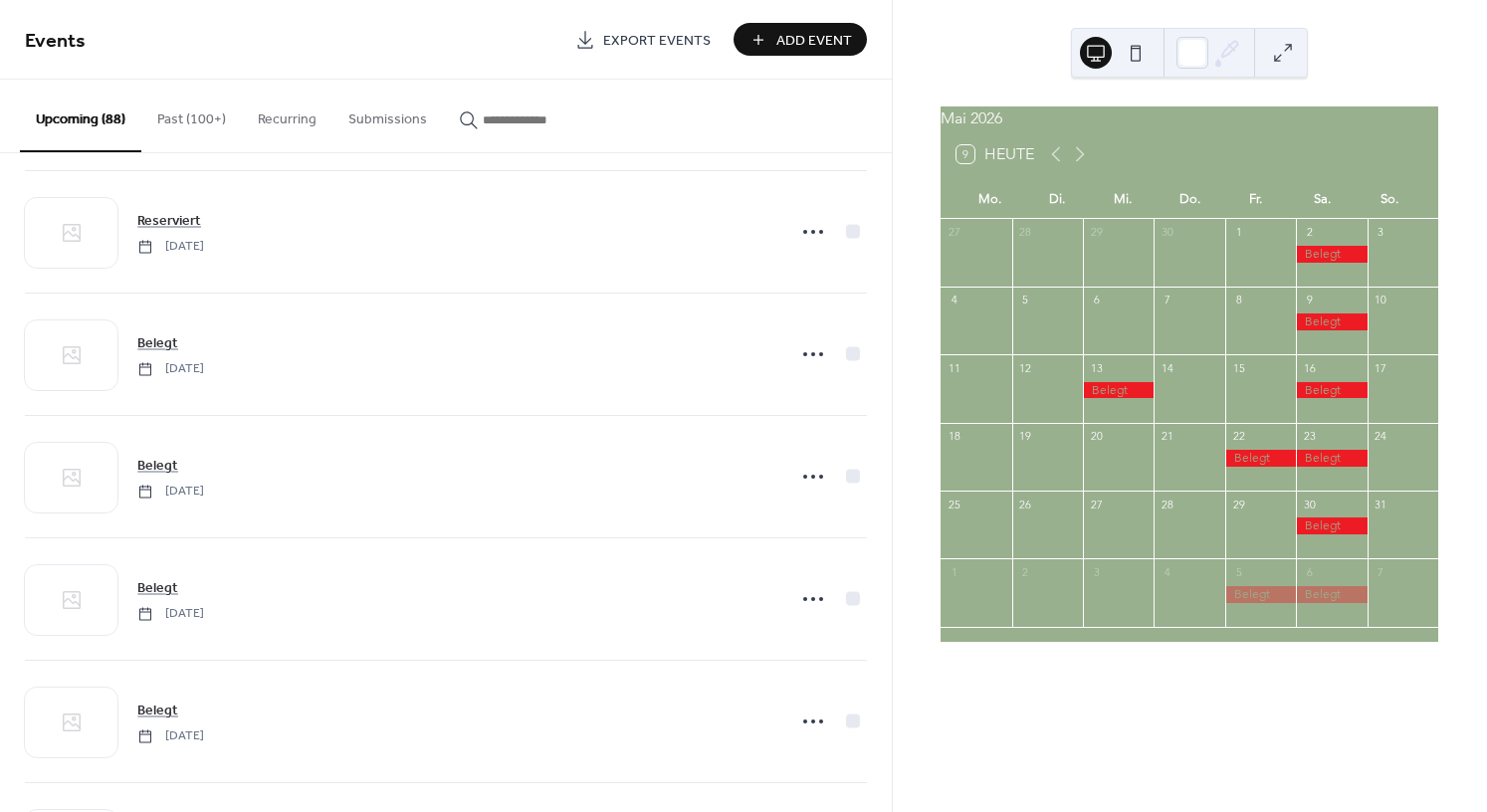 scroll, scrollTop: 7116, scrollLeft: 0, axis: vertical 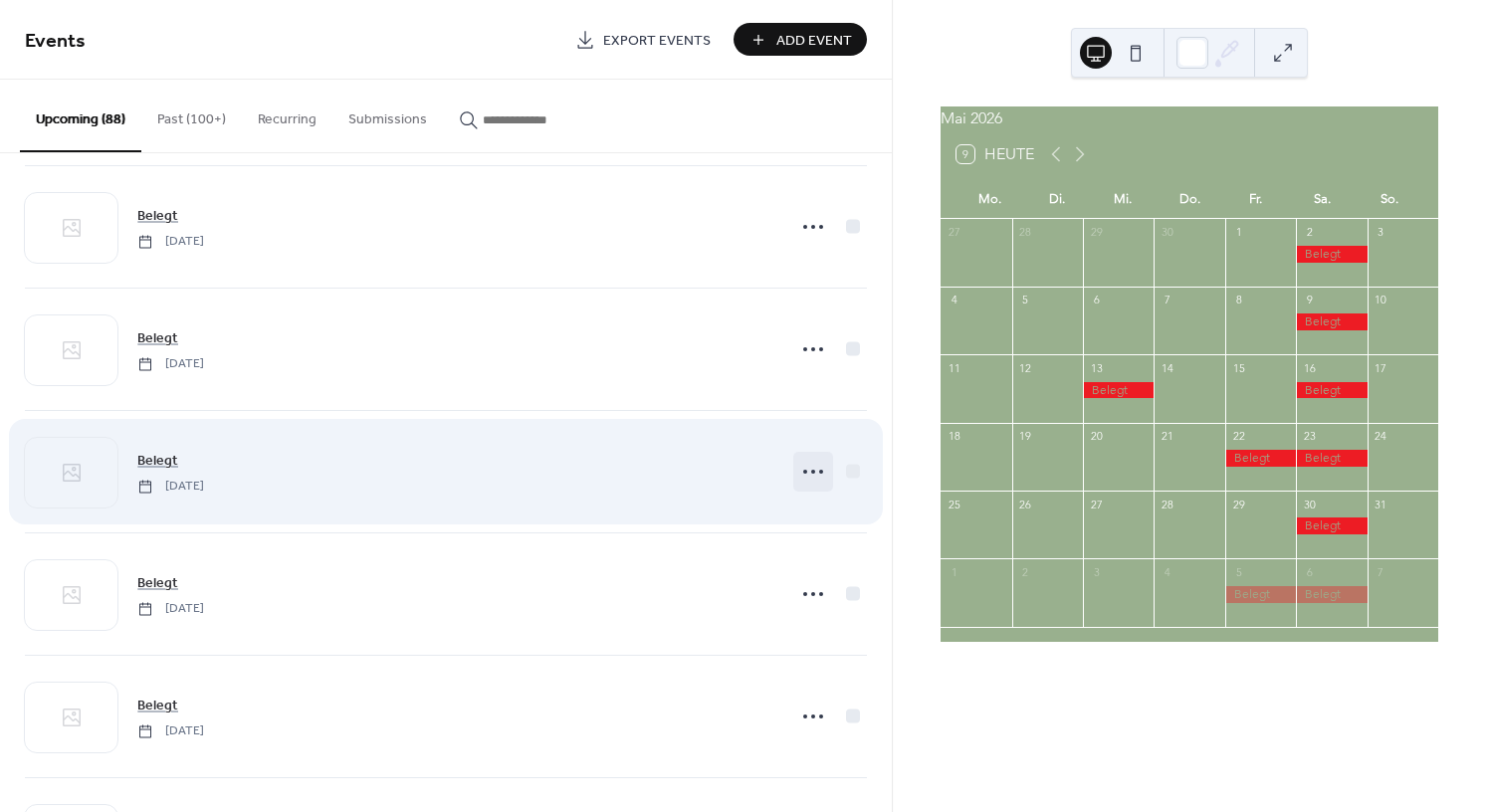 click 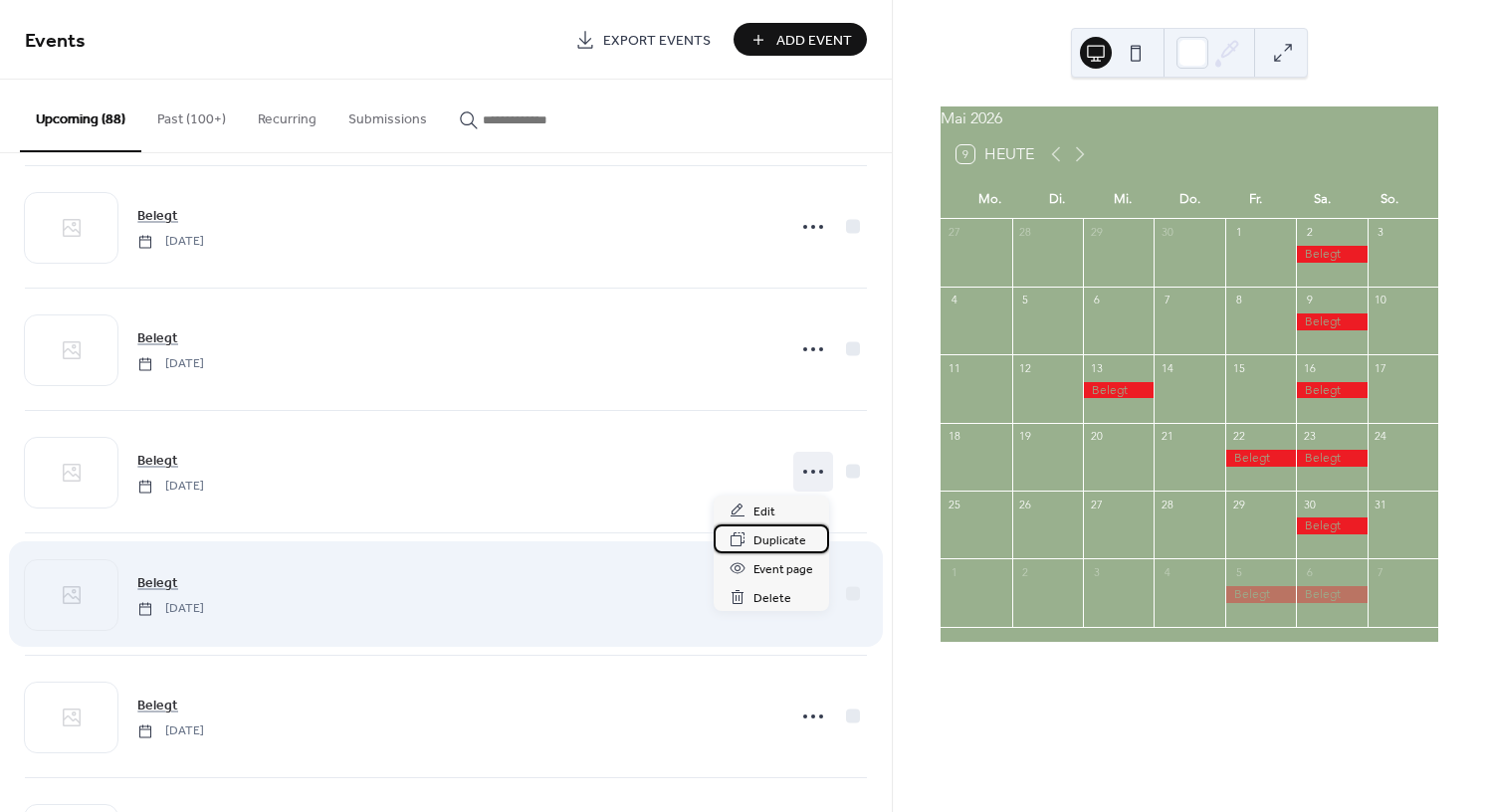 click on "Duplicate" at bounding box center (779, 540) 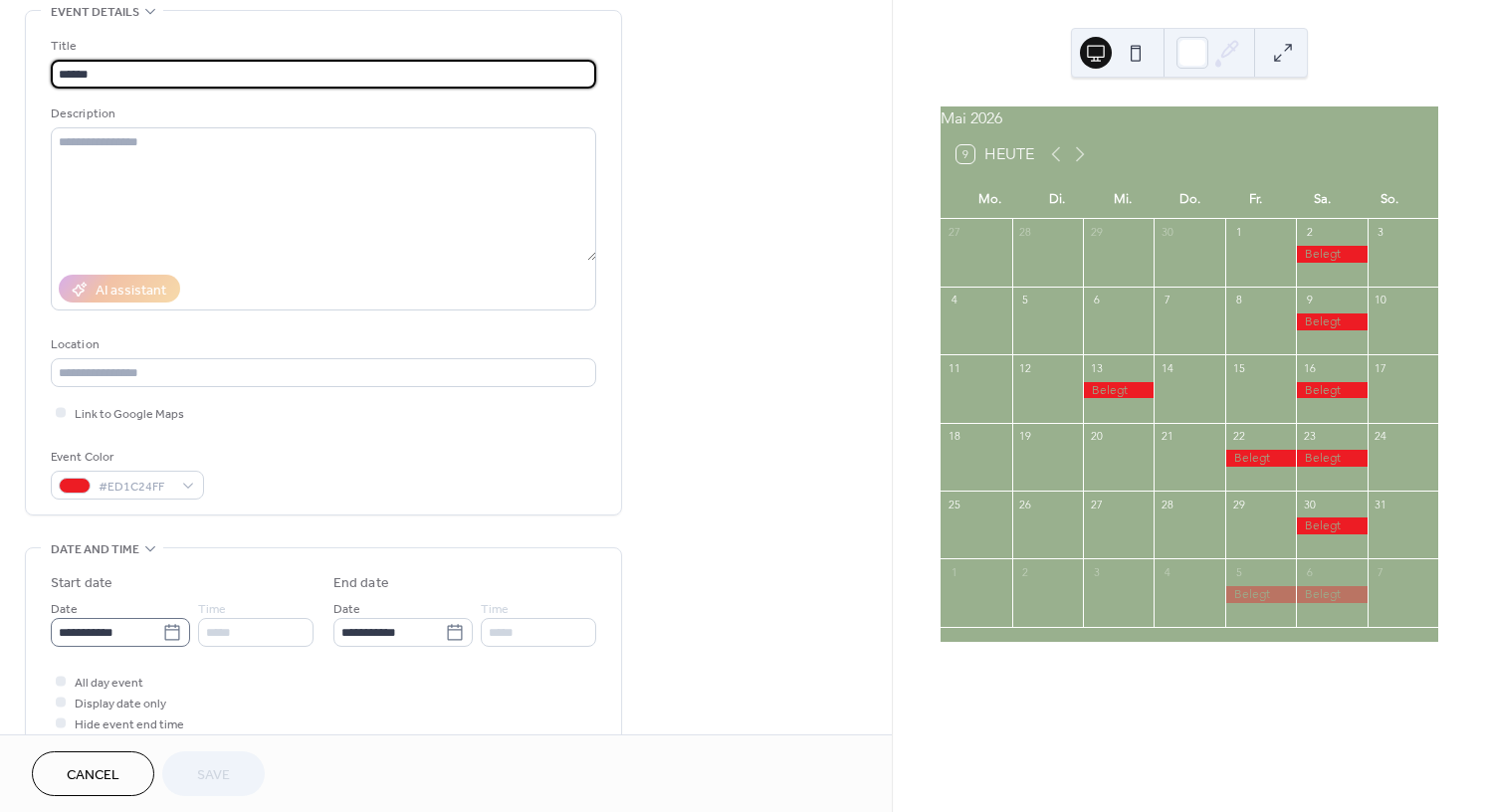 scroll, scrollTop: 135, scrollLeft: 0, axis: vertical 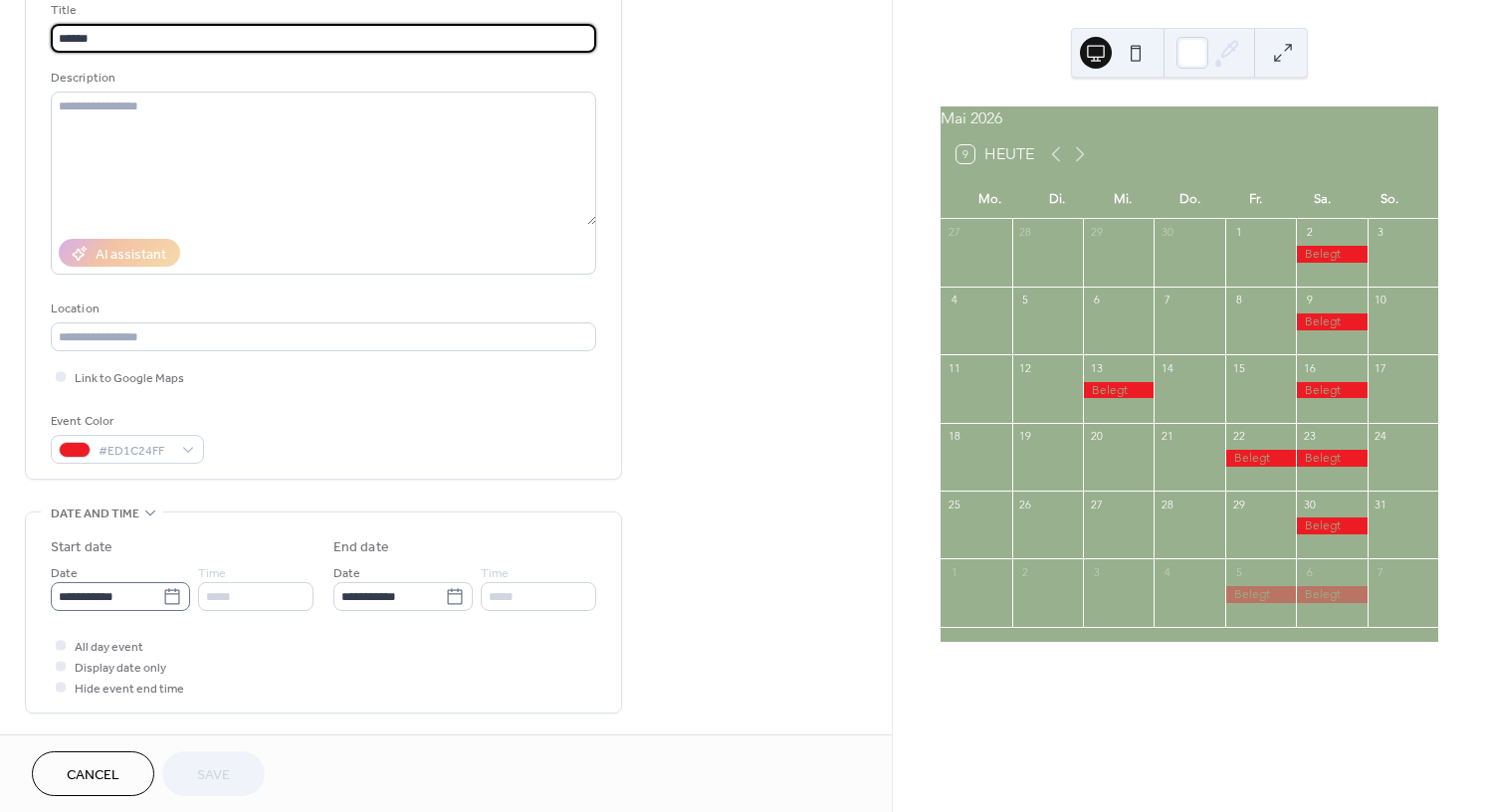 click 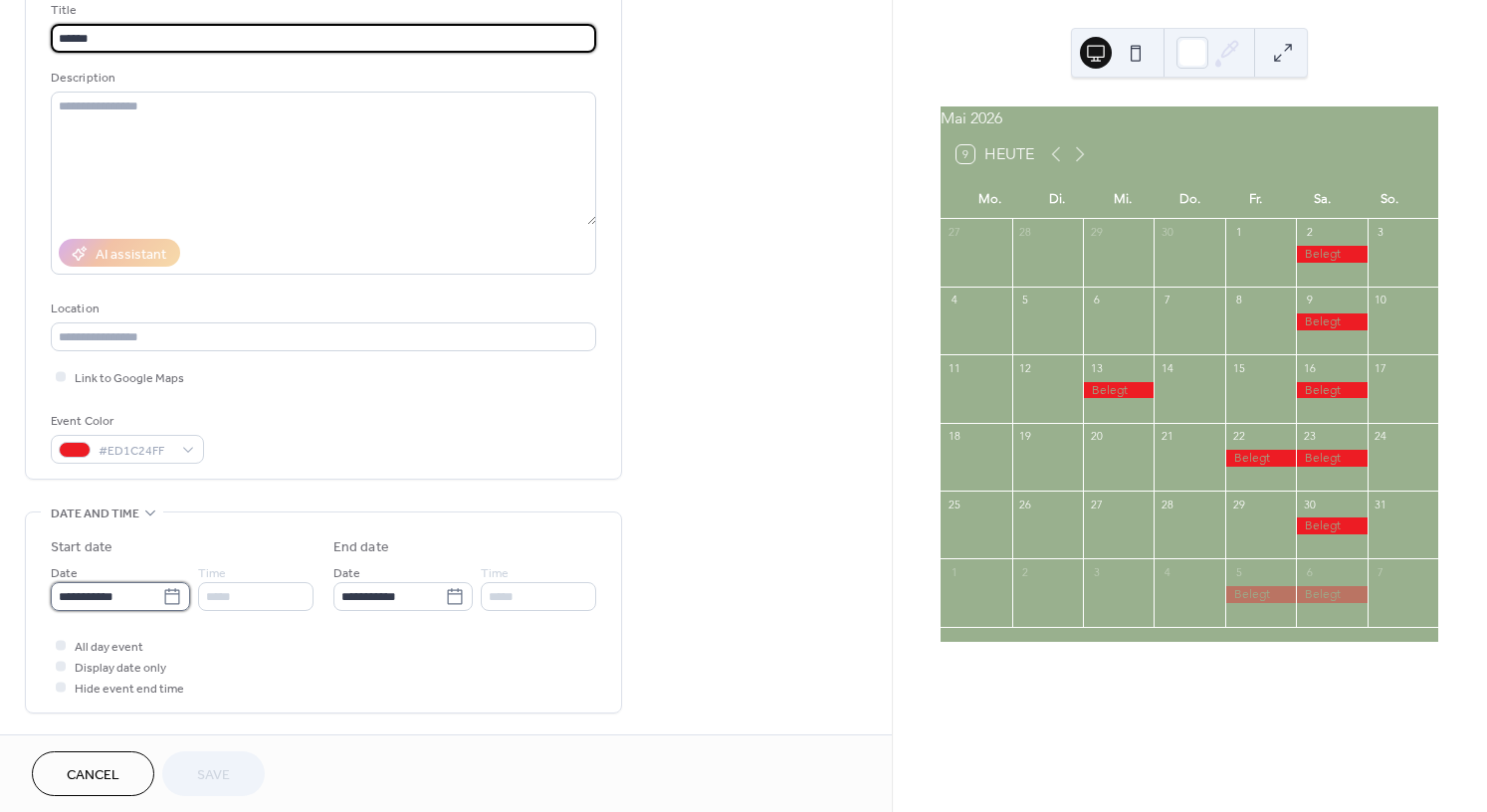 click on "**********" at bounding box center [106, 596] 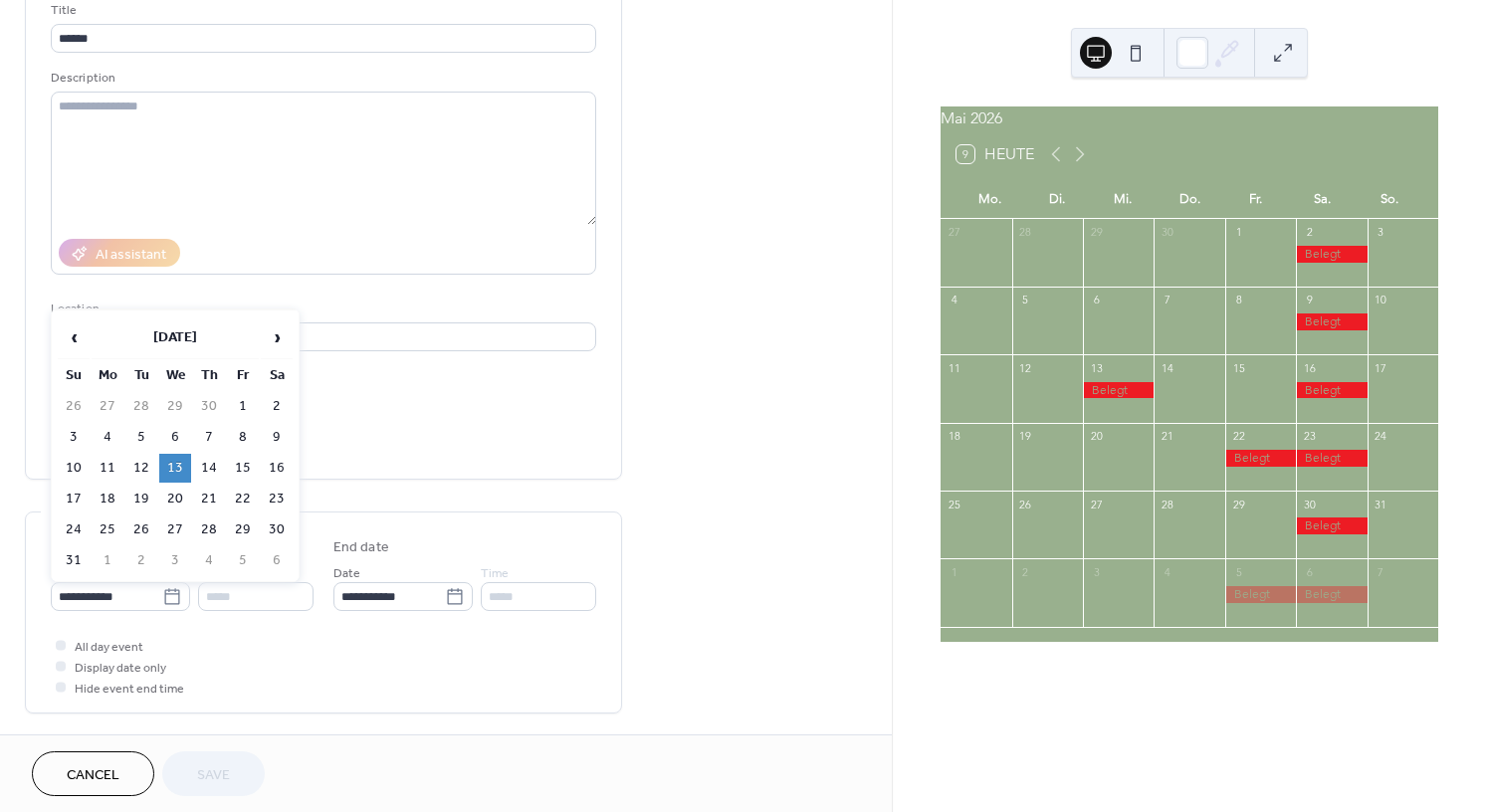 click on "15" at bounding box center (243, 468) 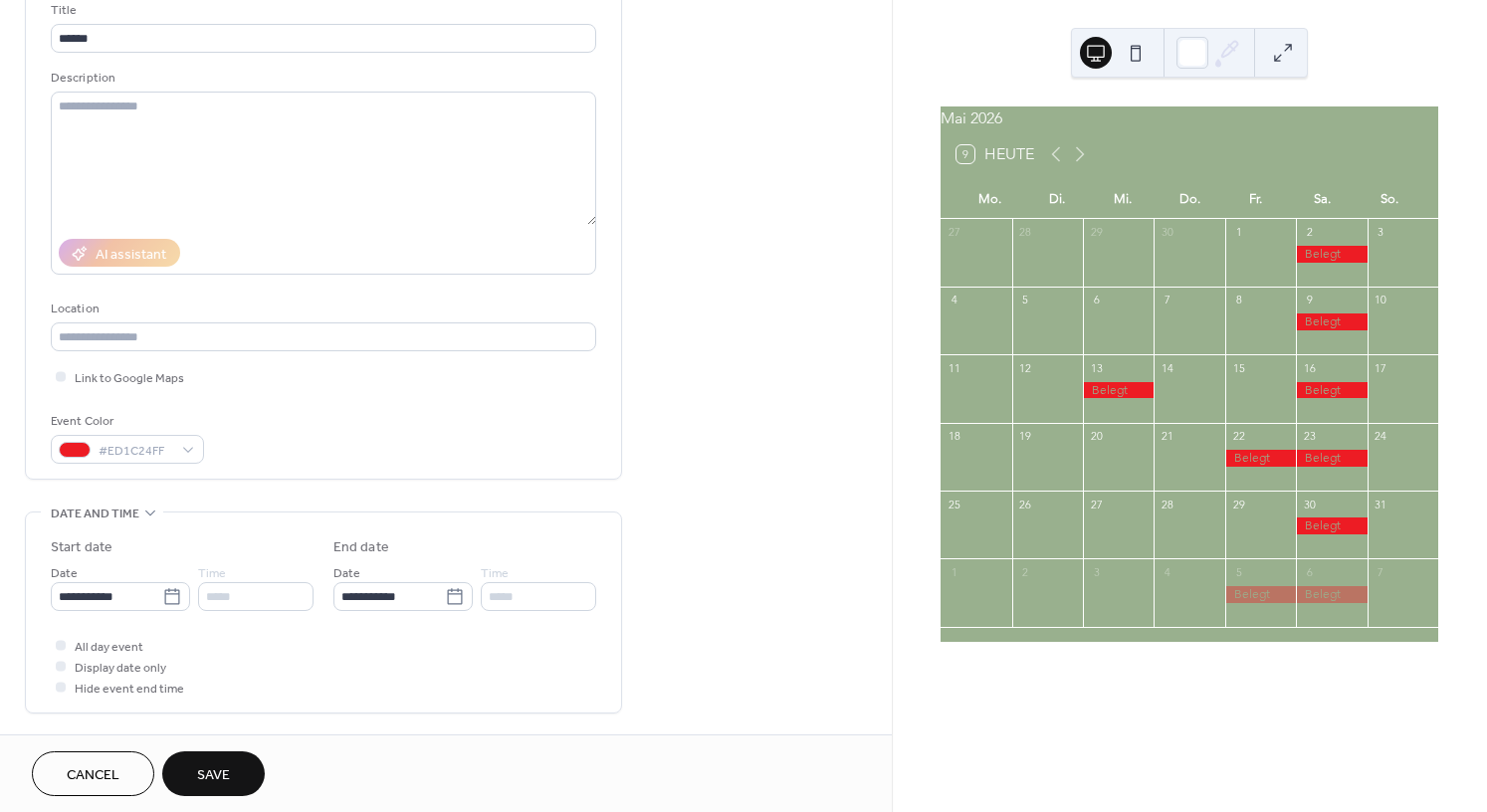 click on "Save" at bounding box center [213, 775] 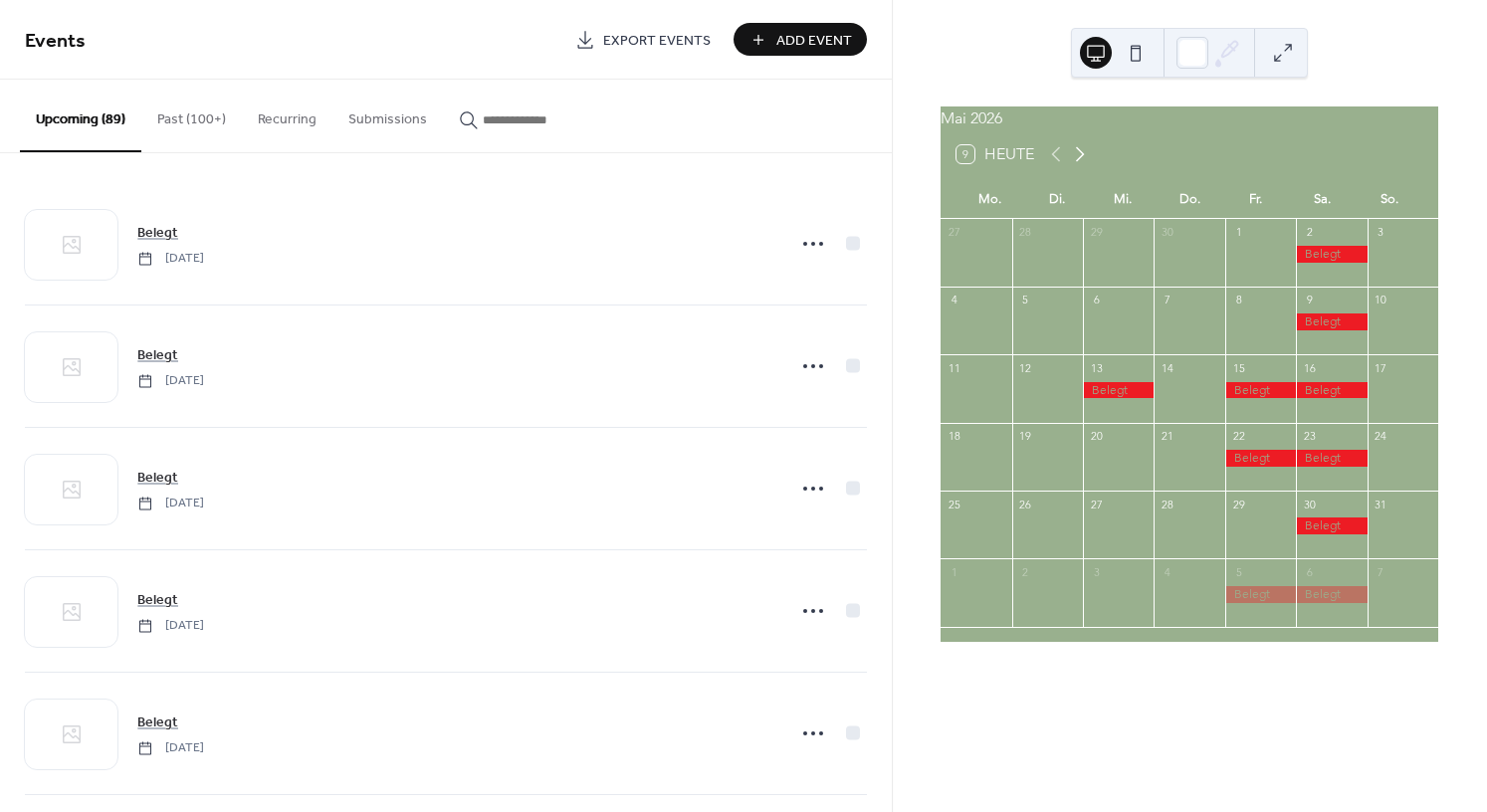 click 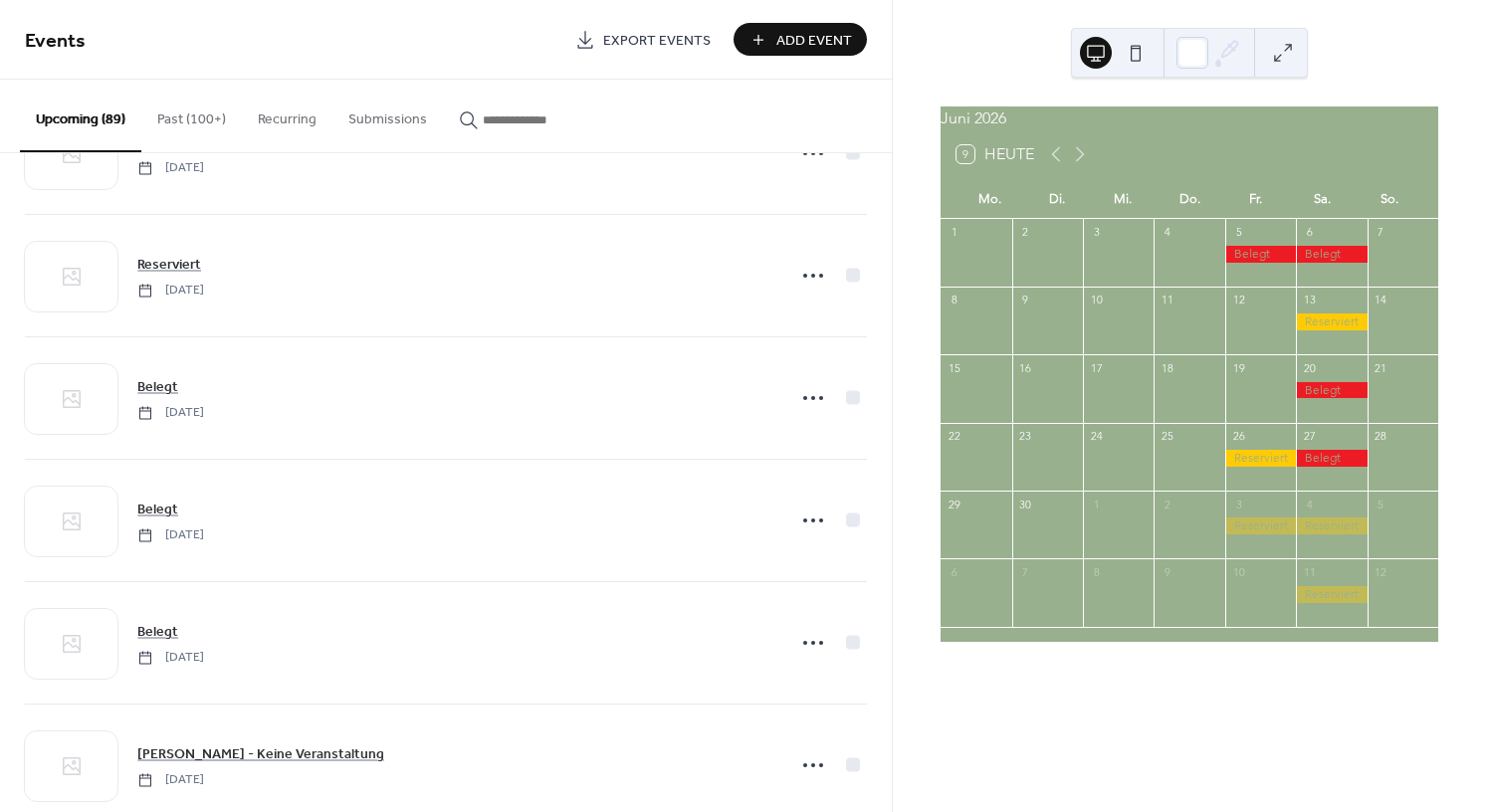 scroll, scrollTop: 3035, scrollLeft: 0, axis: vertical 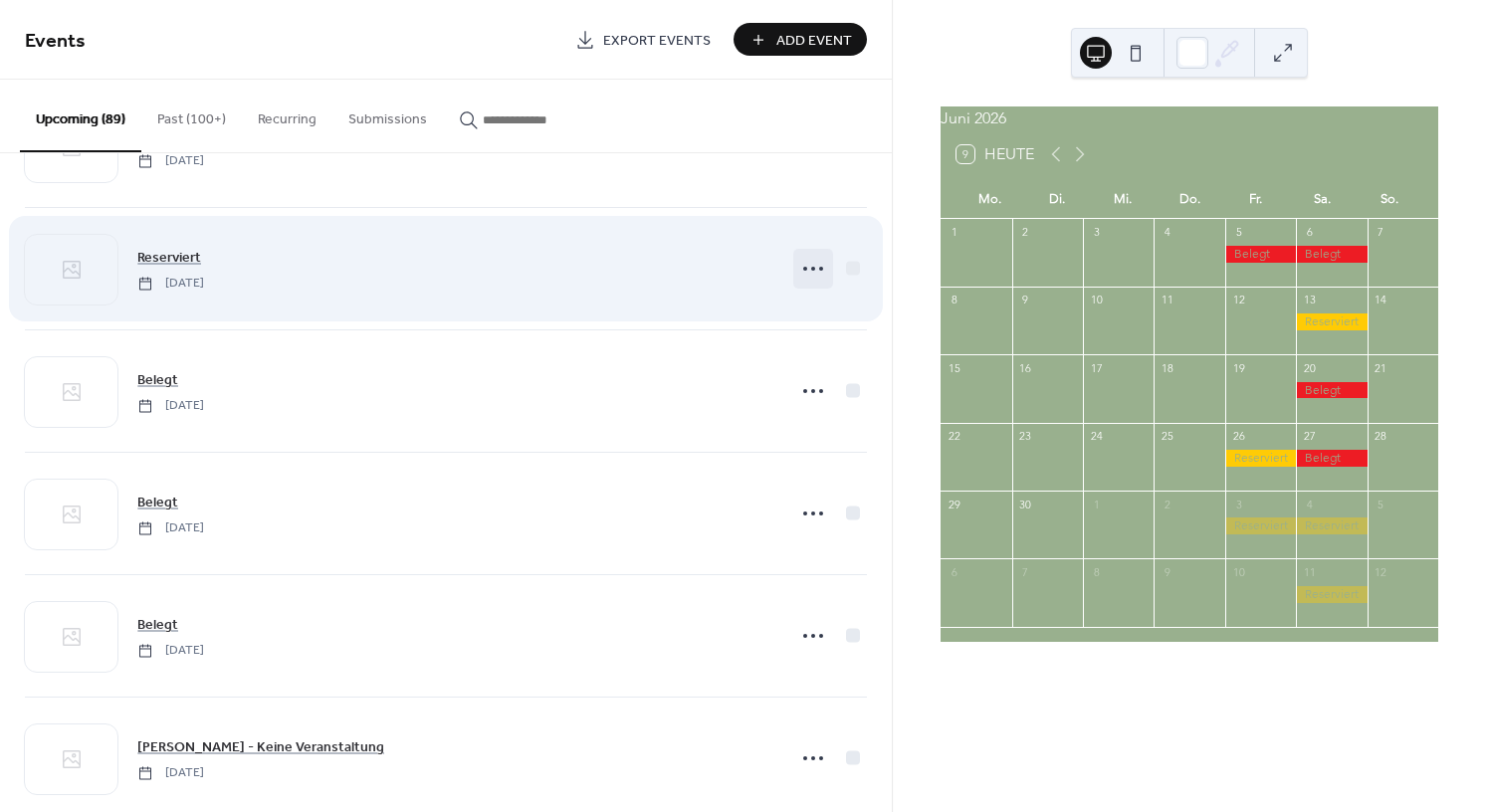 click 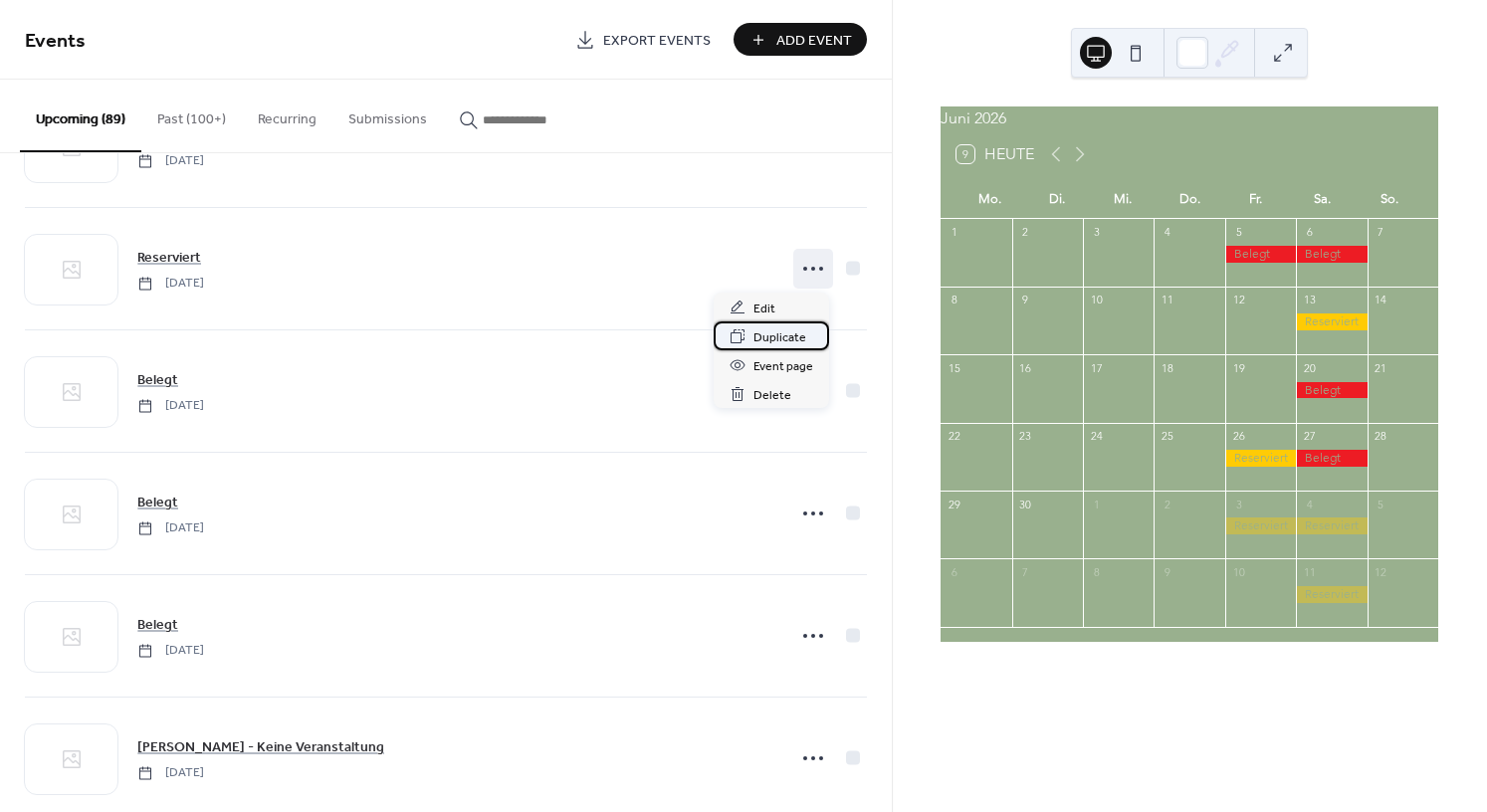 click on "Duplicate" at bounding box center [779, 337] 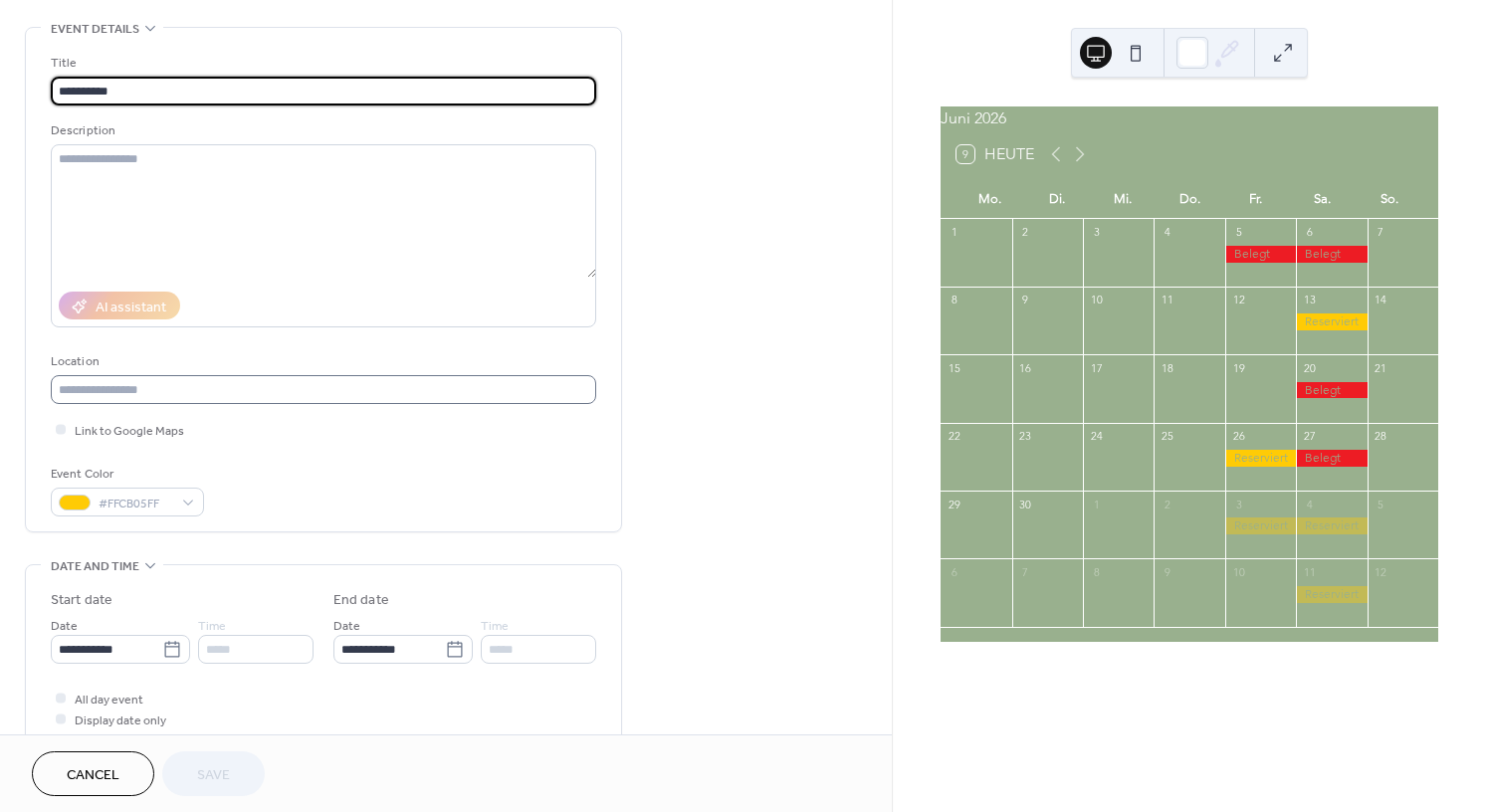 scroll, scrollTop: 313, scrollLeft: 0, axis: vertical 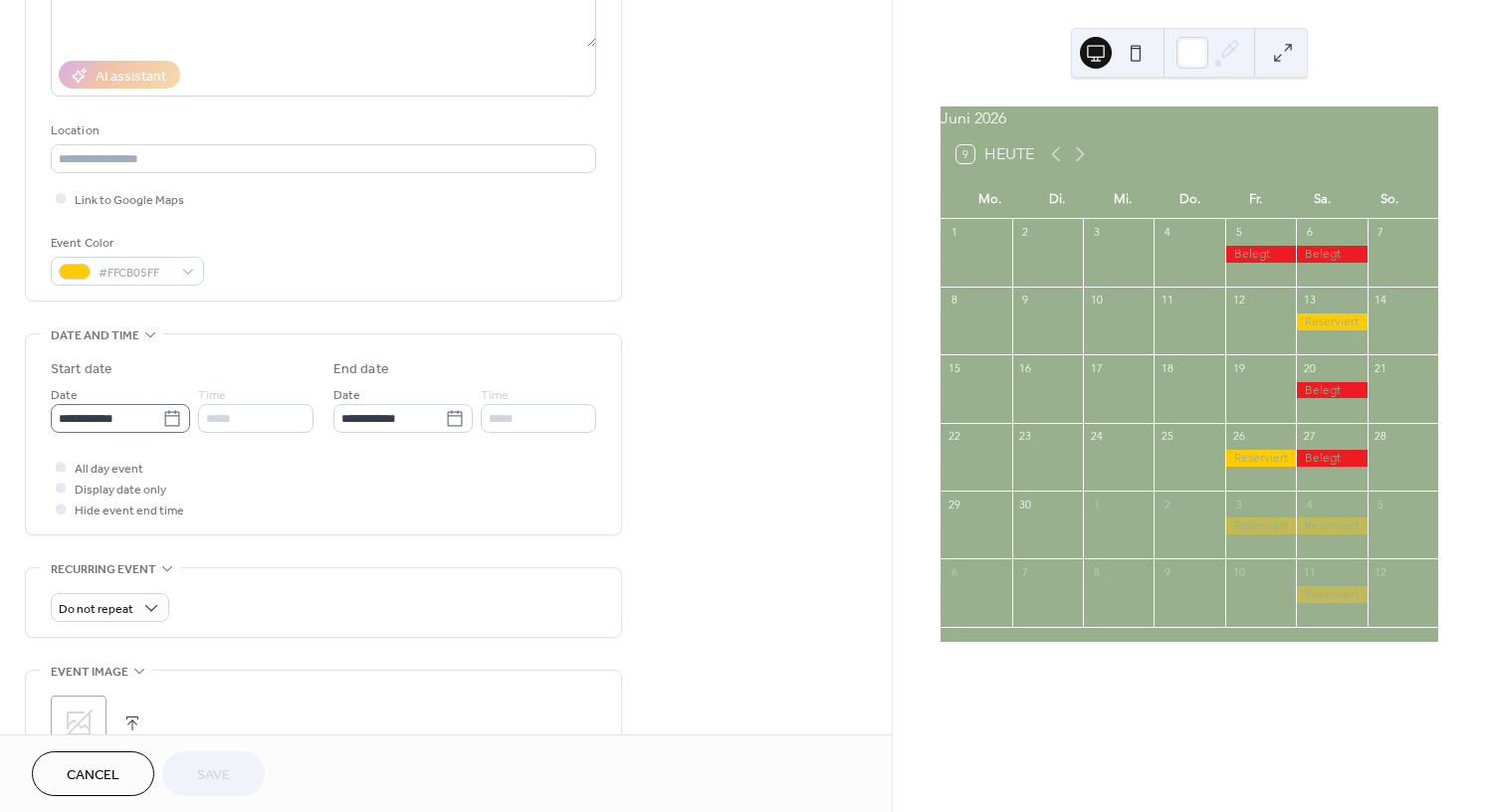 click 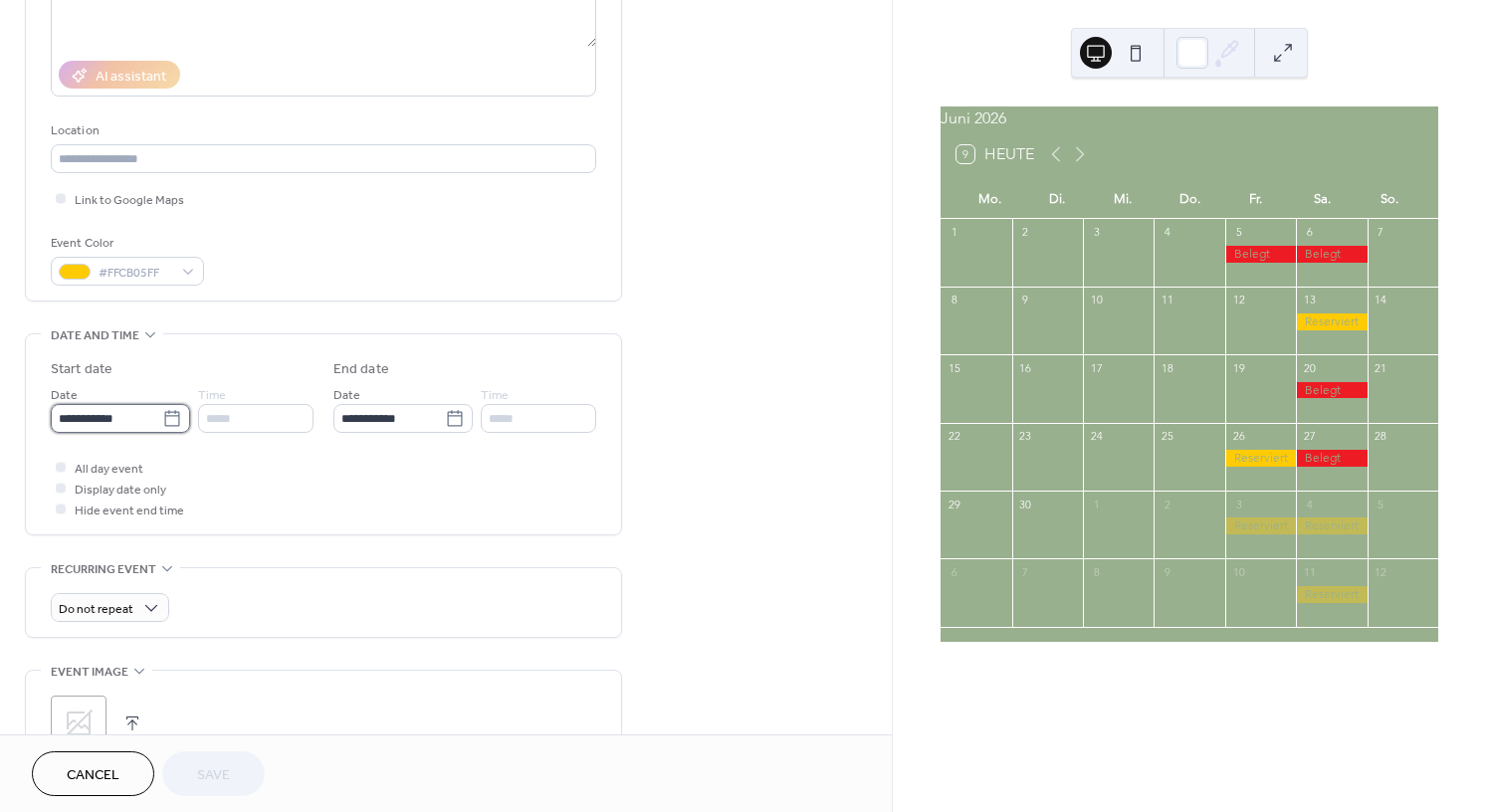 click on "**********" at bounding box center (106, 418) 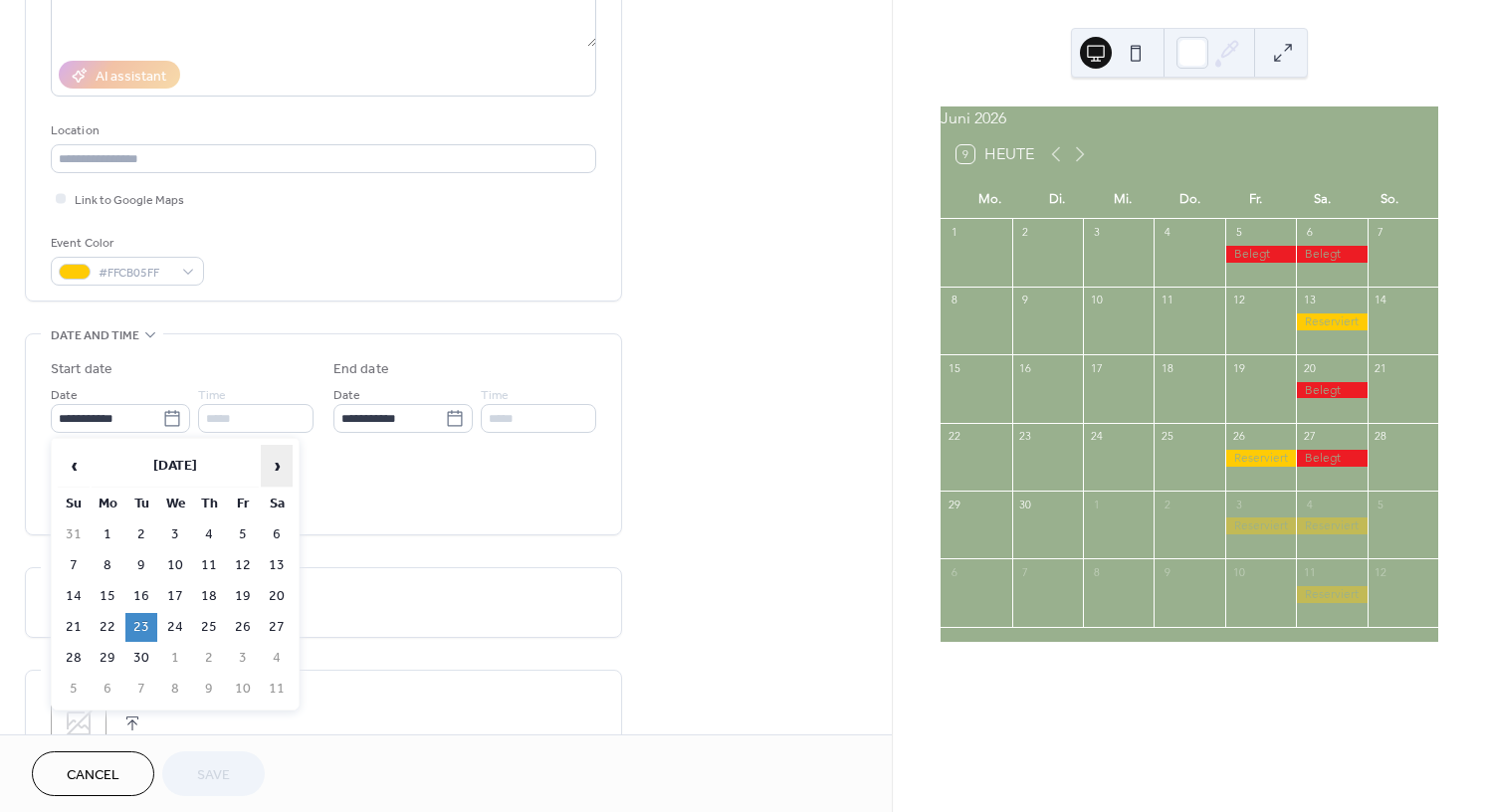 click on "›" at bounding box center (277, 466) 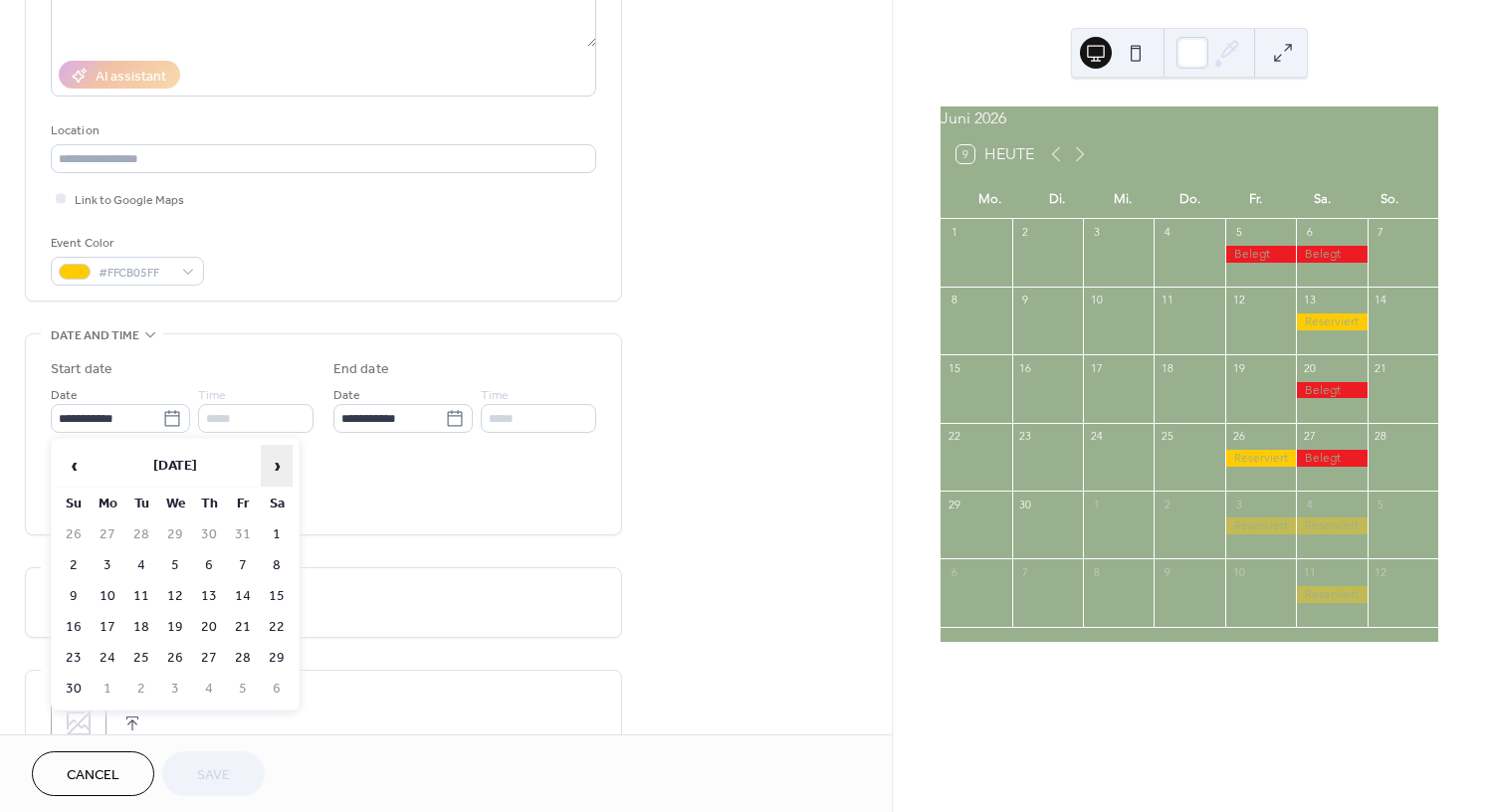 click on "›" at bounding box center [277, 466] 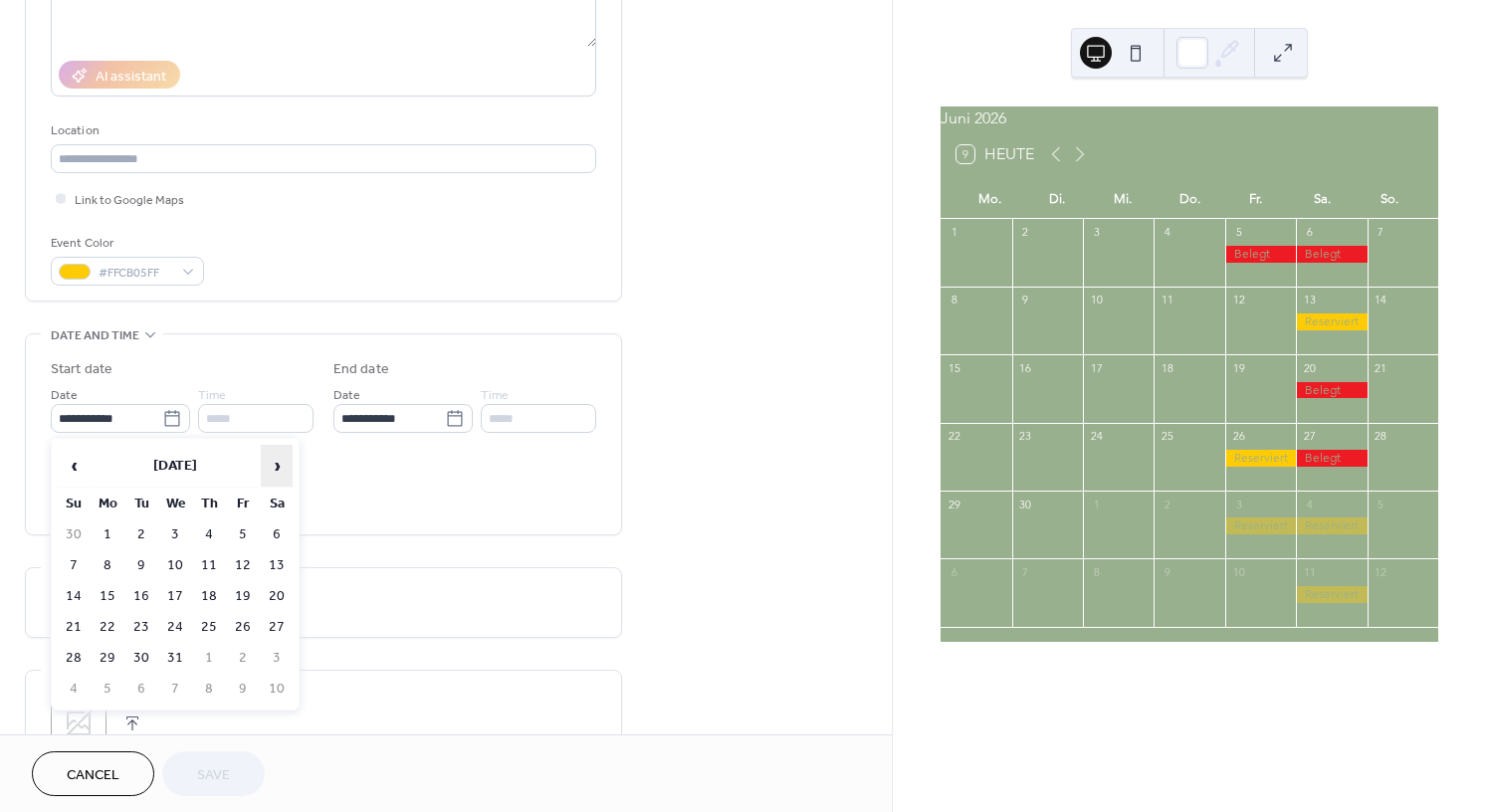 click on "›" at bounding box center (277, 466) 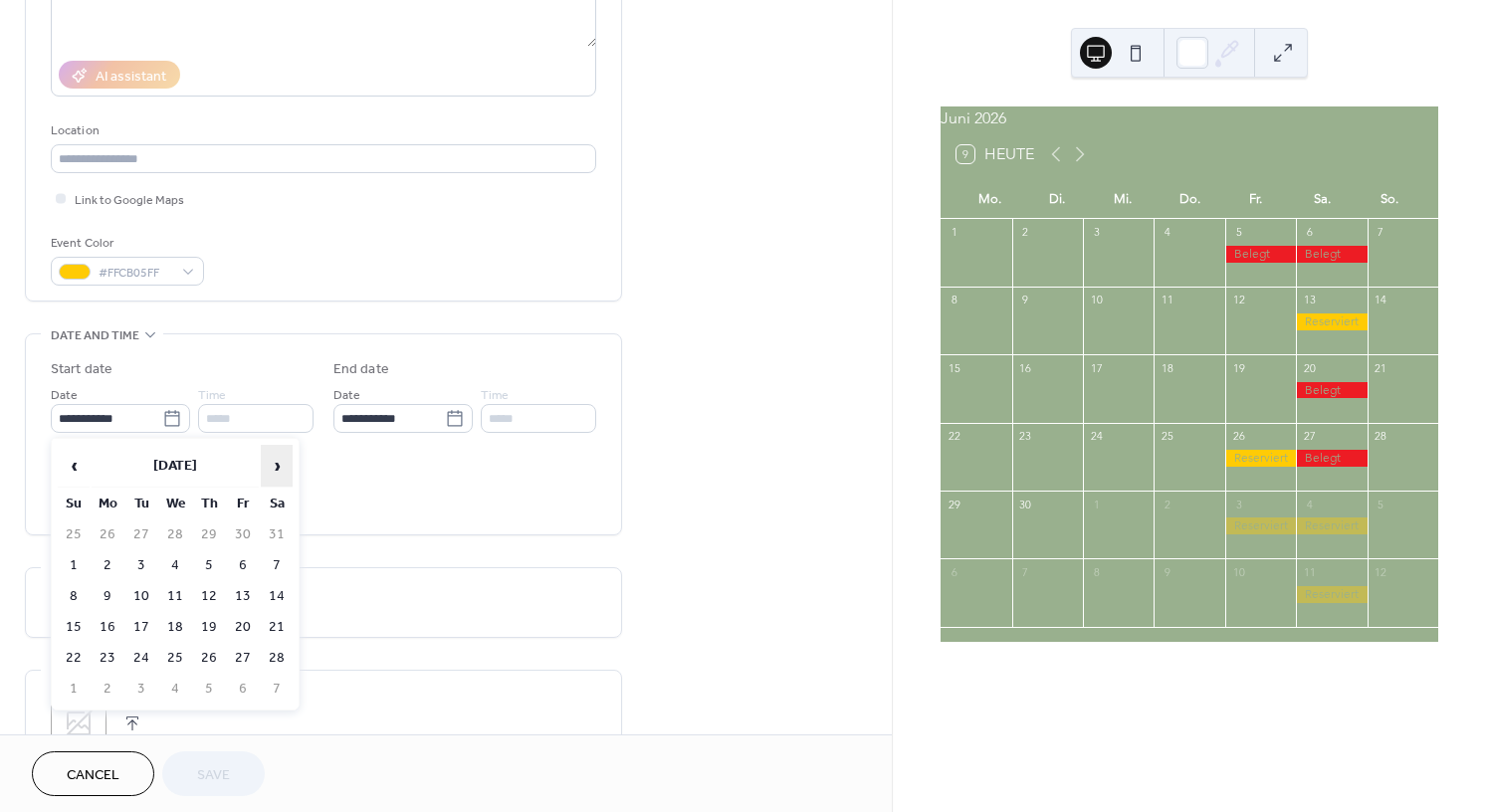 click on "›" at bounding box center [277, 466] 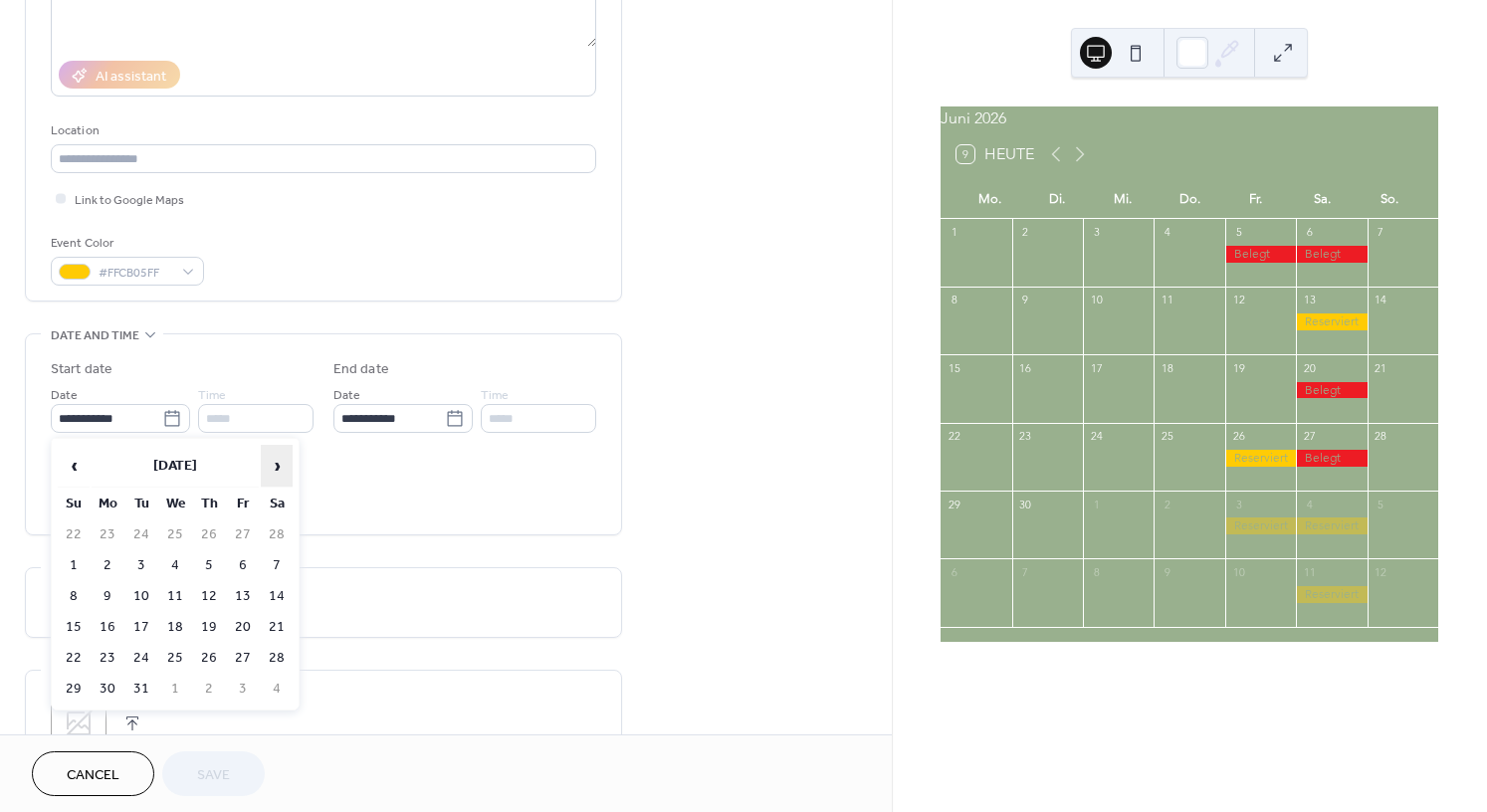 click on "›" at bounding box center (277, 466) 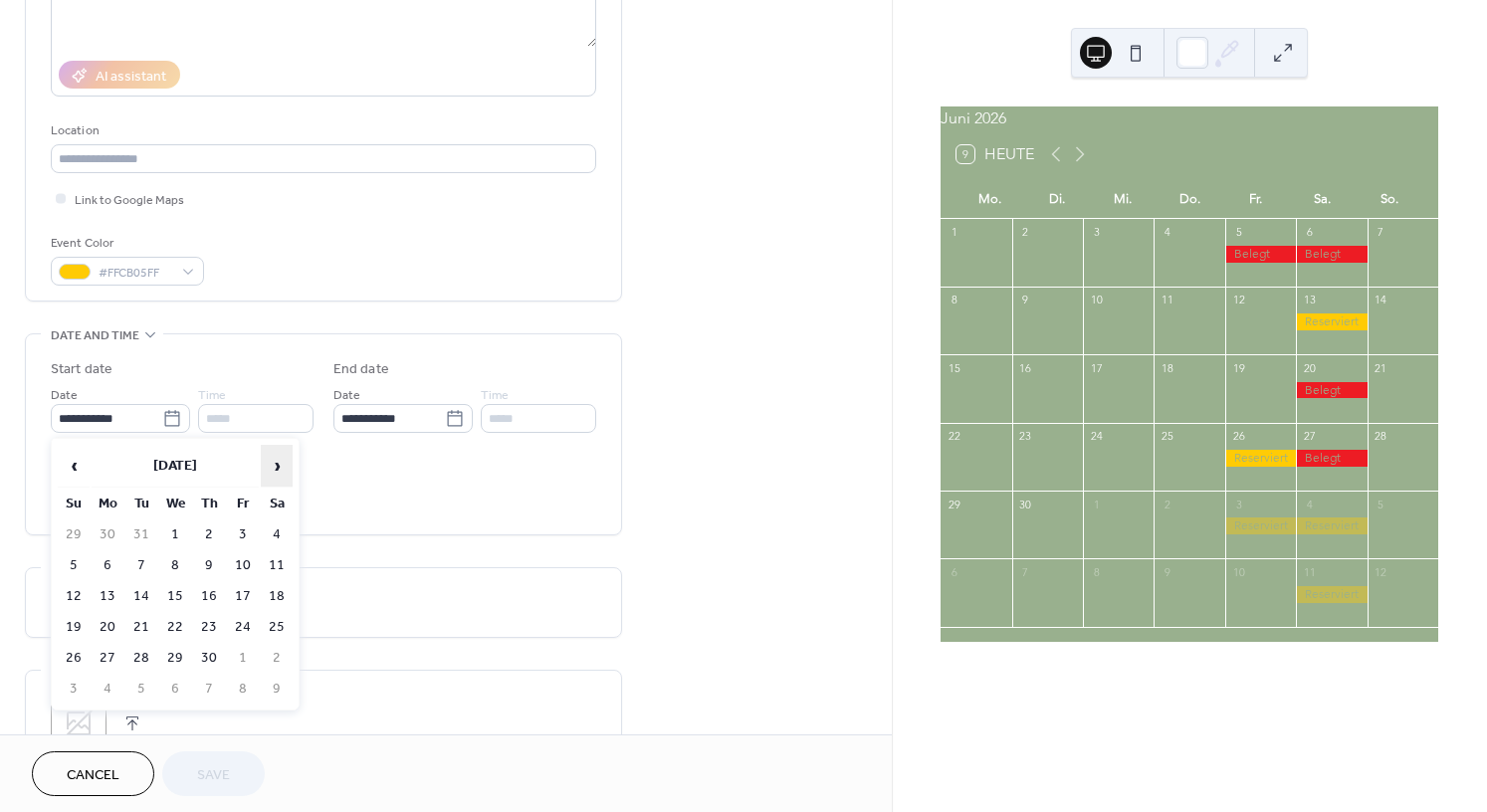 click on "›" at bounding box center (277, 466) 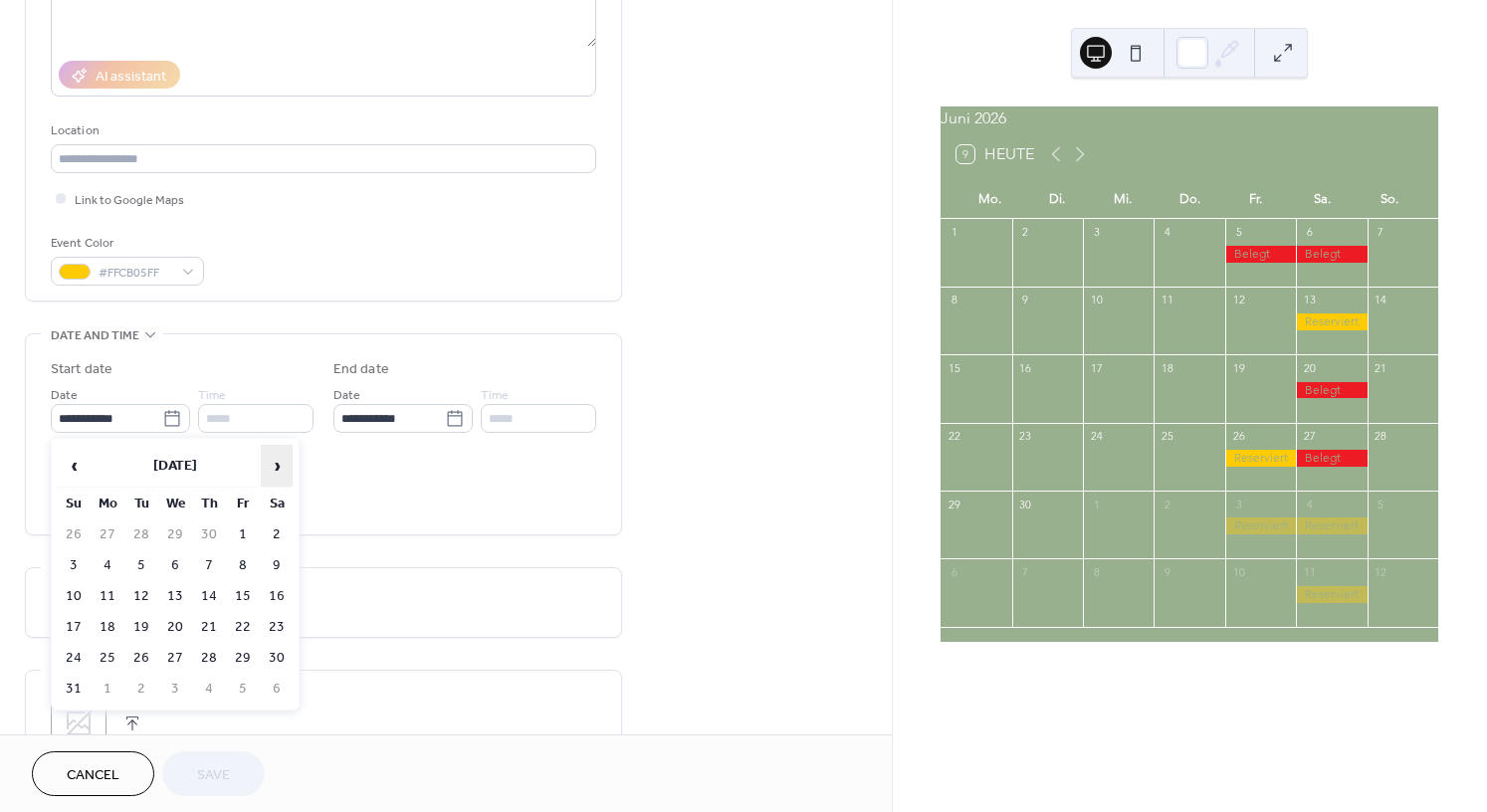 click on "›" at bounding box center [277, 466] 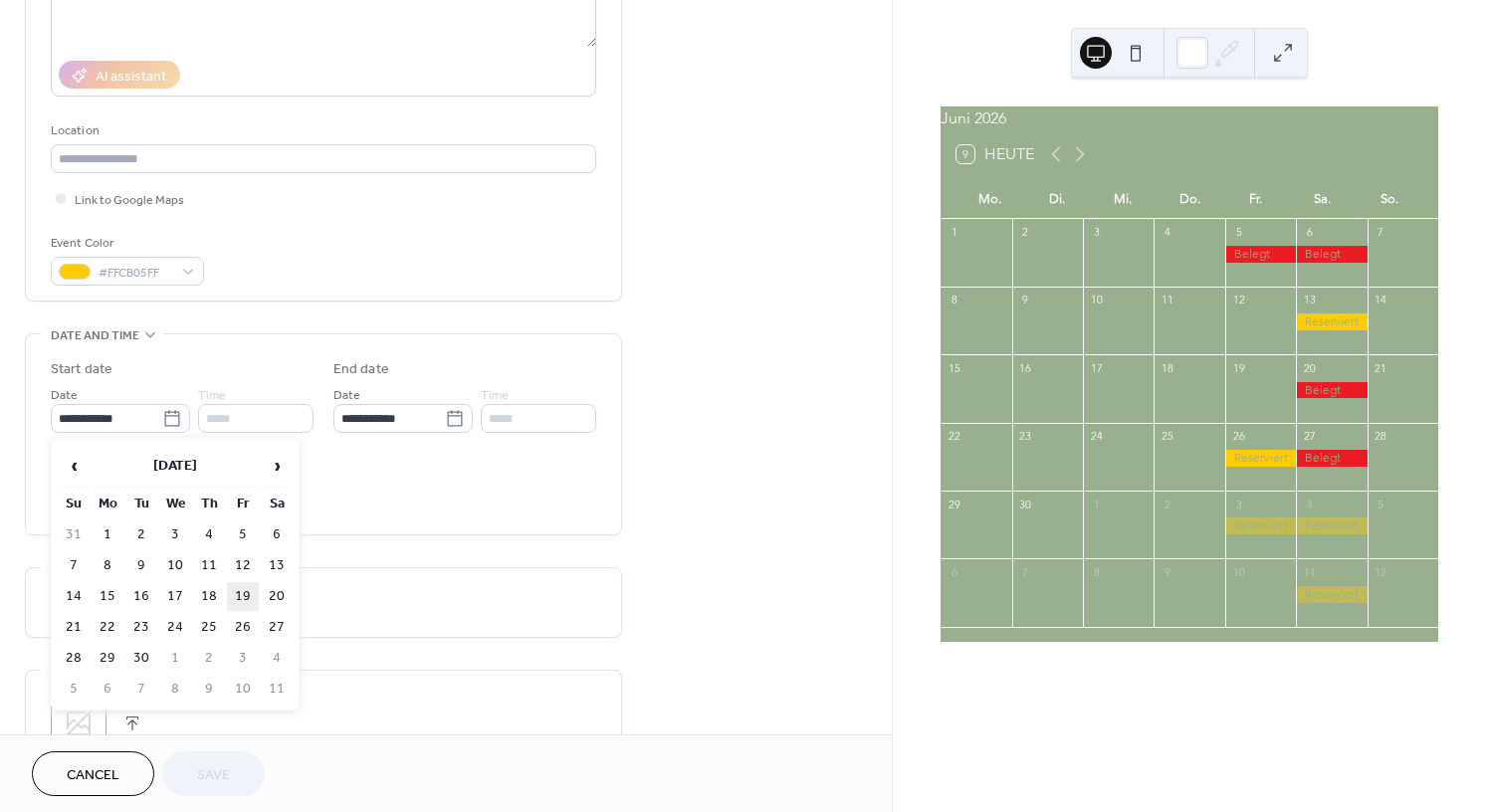 click on "19" at bounding box center [243, 596] 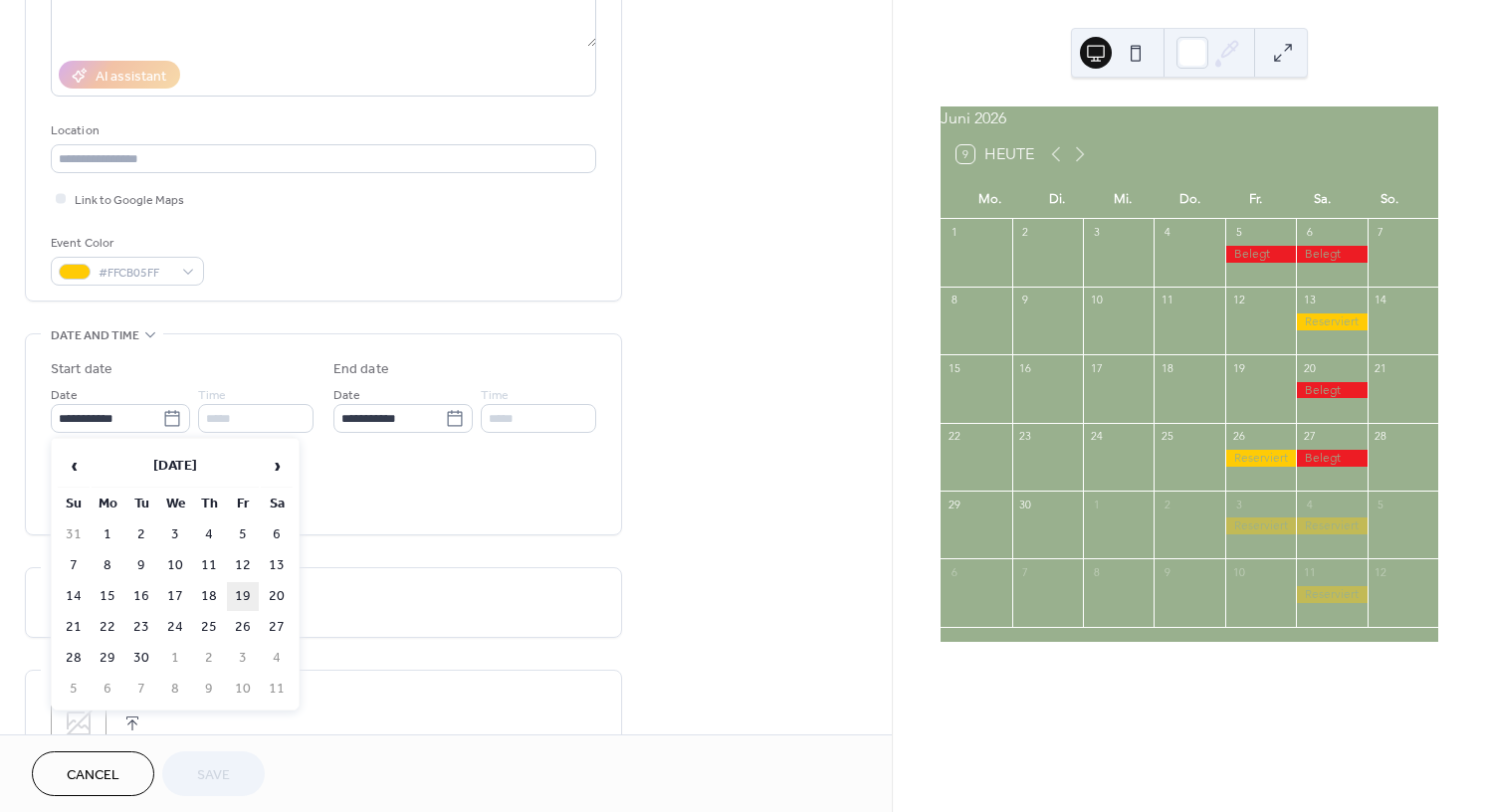 type on "**********" 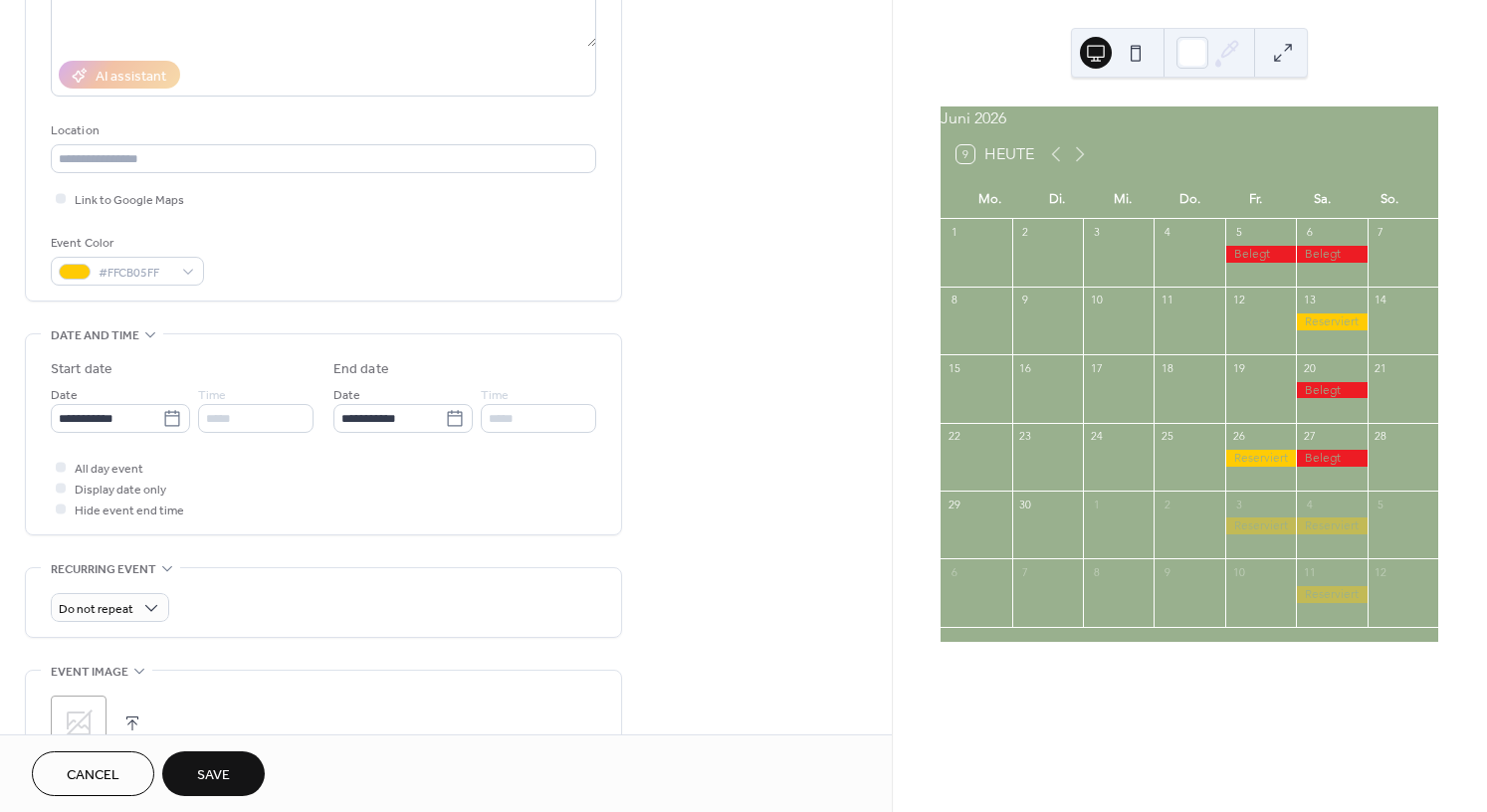 click on "Save" at bounding box center [213, 775] 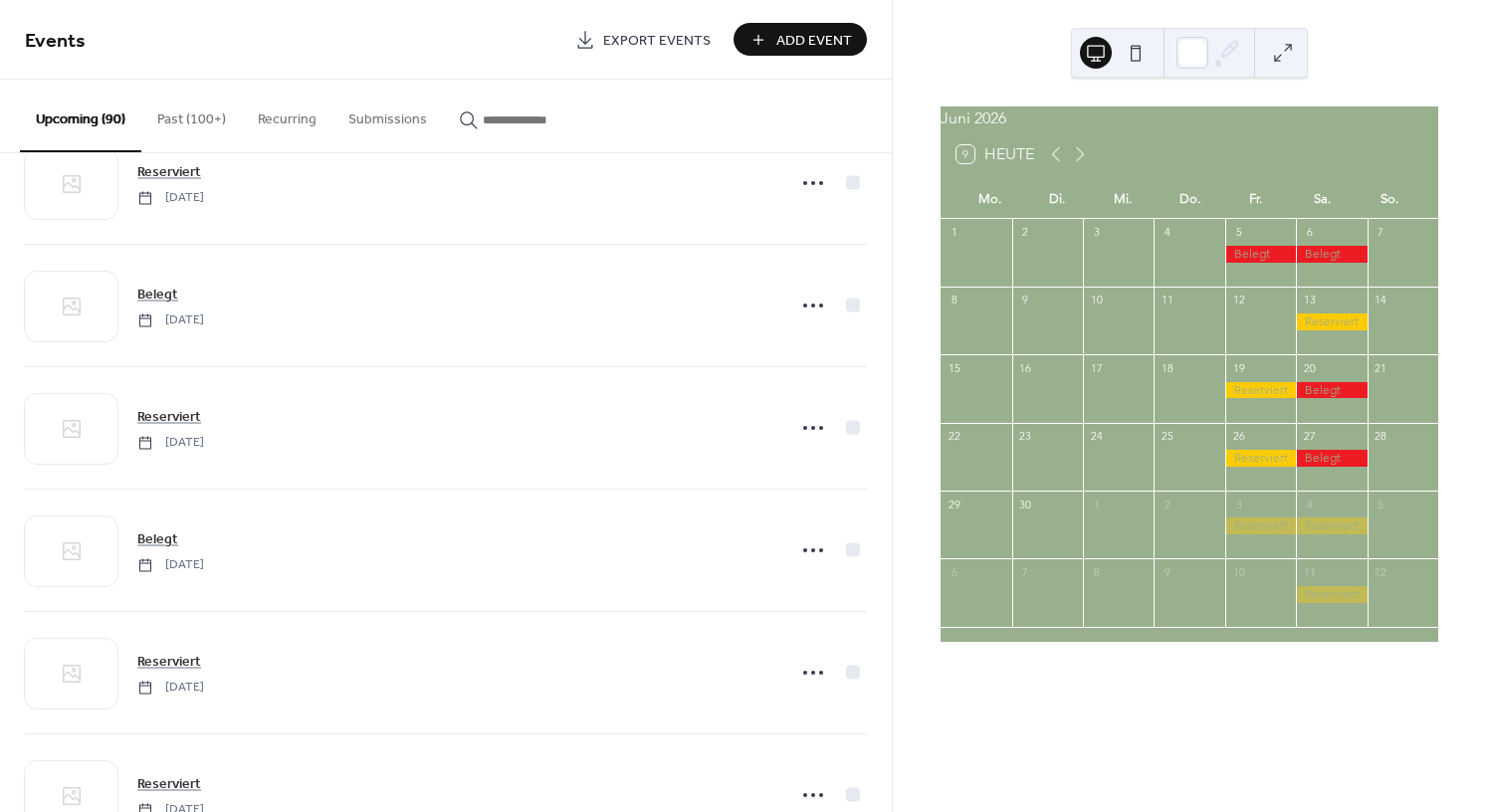 scroll, scrollTop: 8516, scrollLeft: 0, axis: vertical 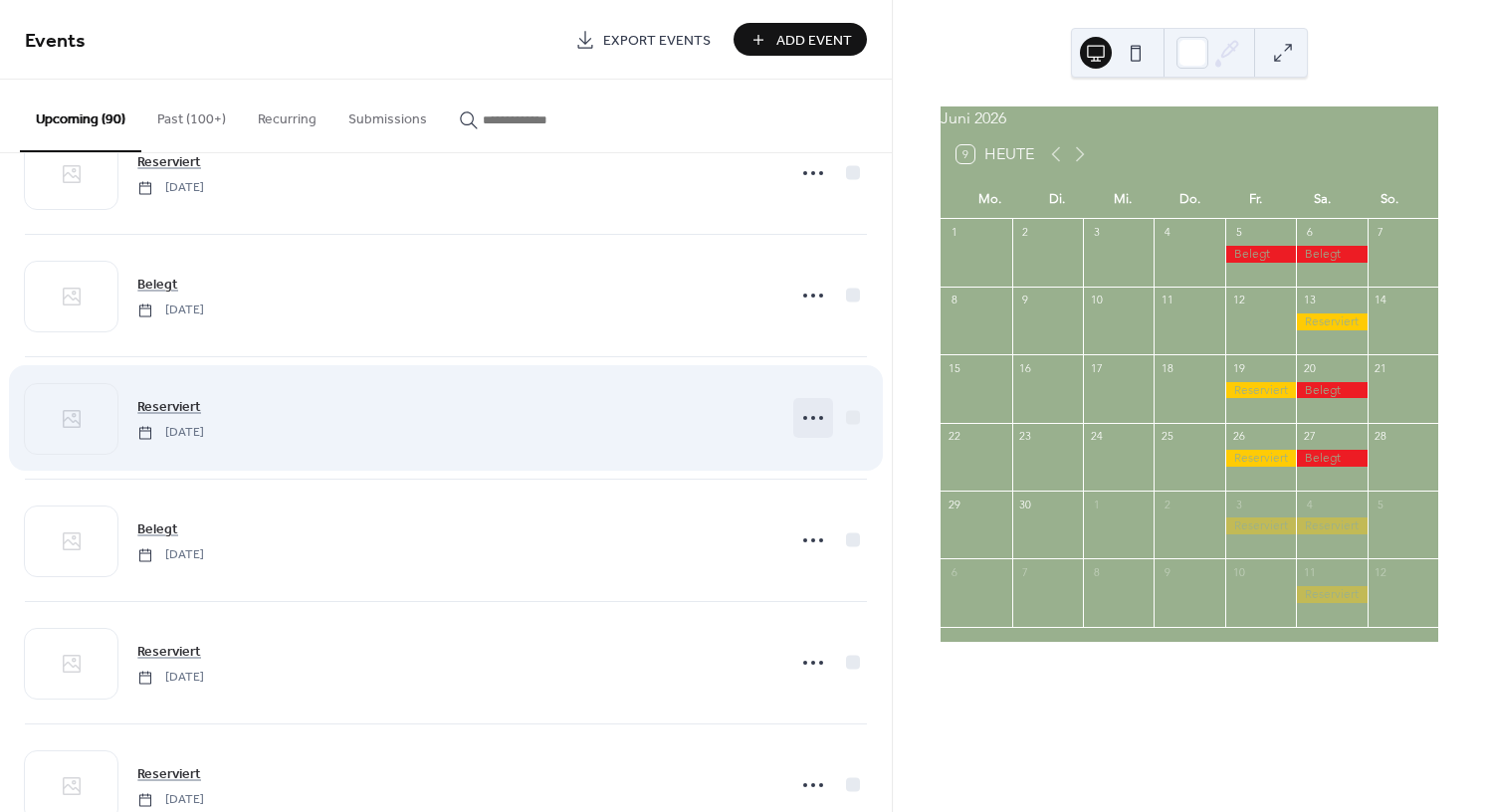 click 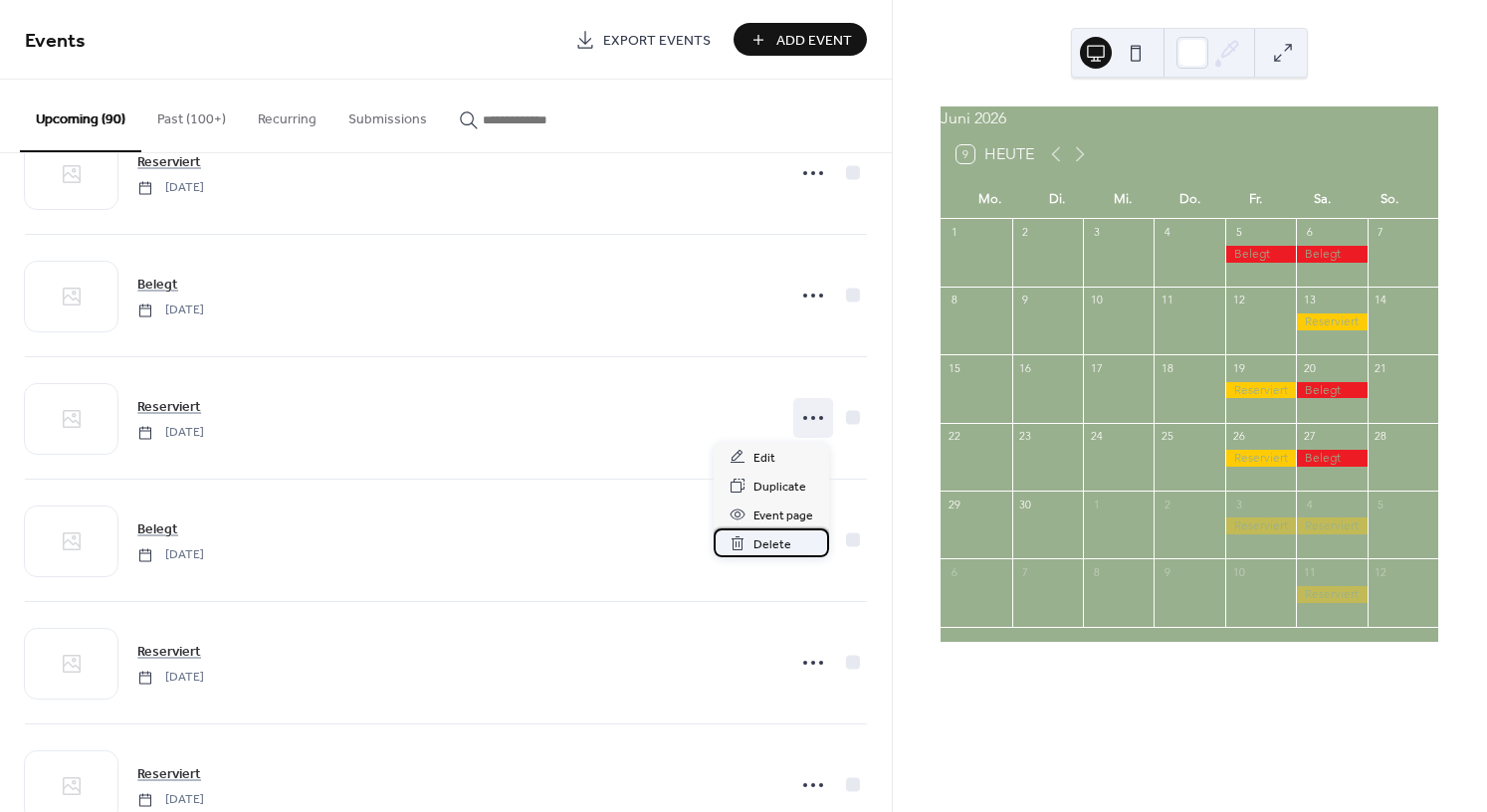 click on "Delete" at bounding box center (772, 544) 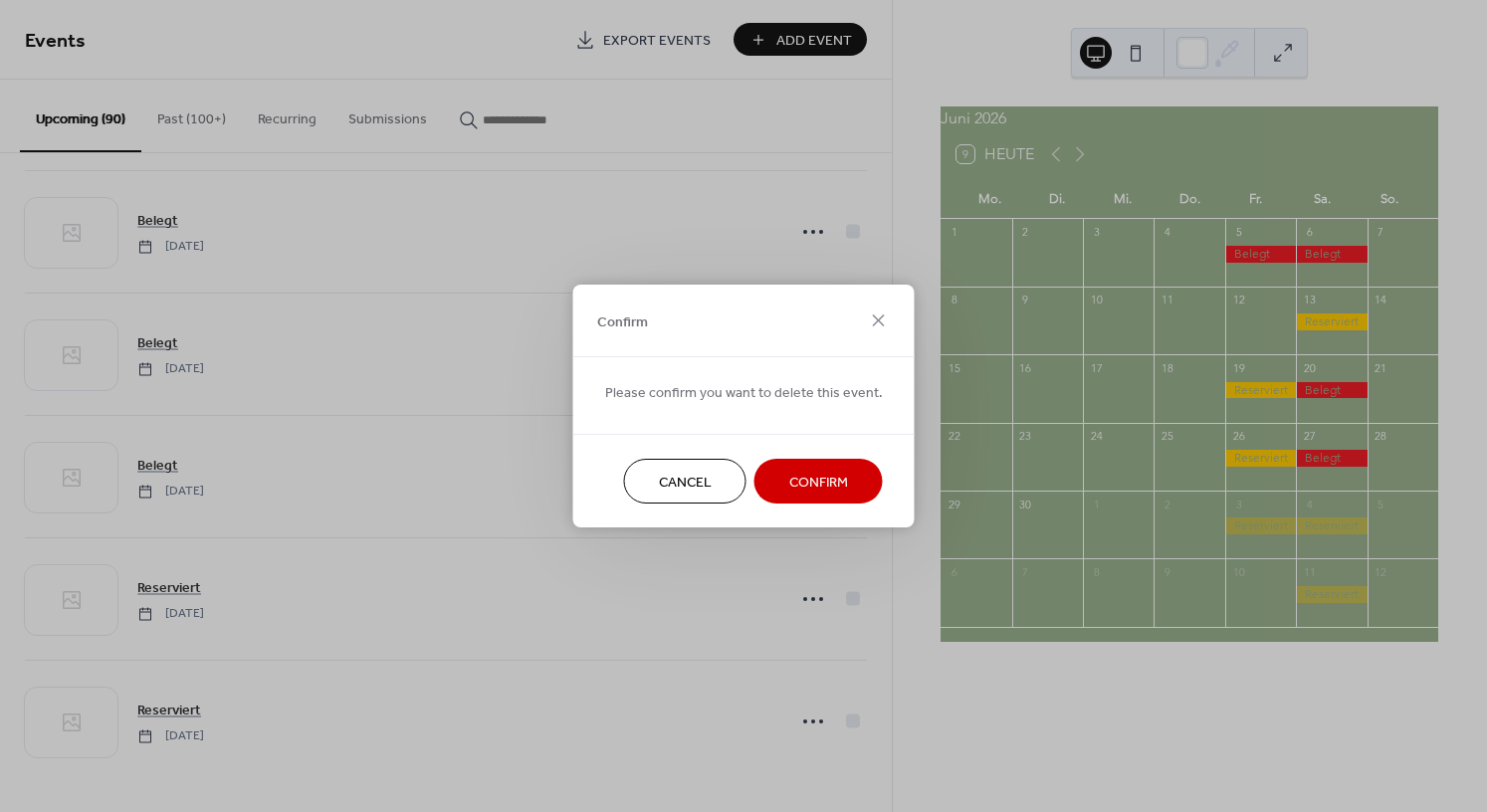 scroll, scrollTop: 8516, scrollLeft: 0, axis: vertical 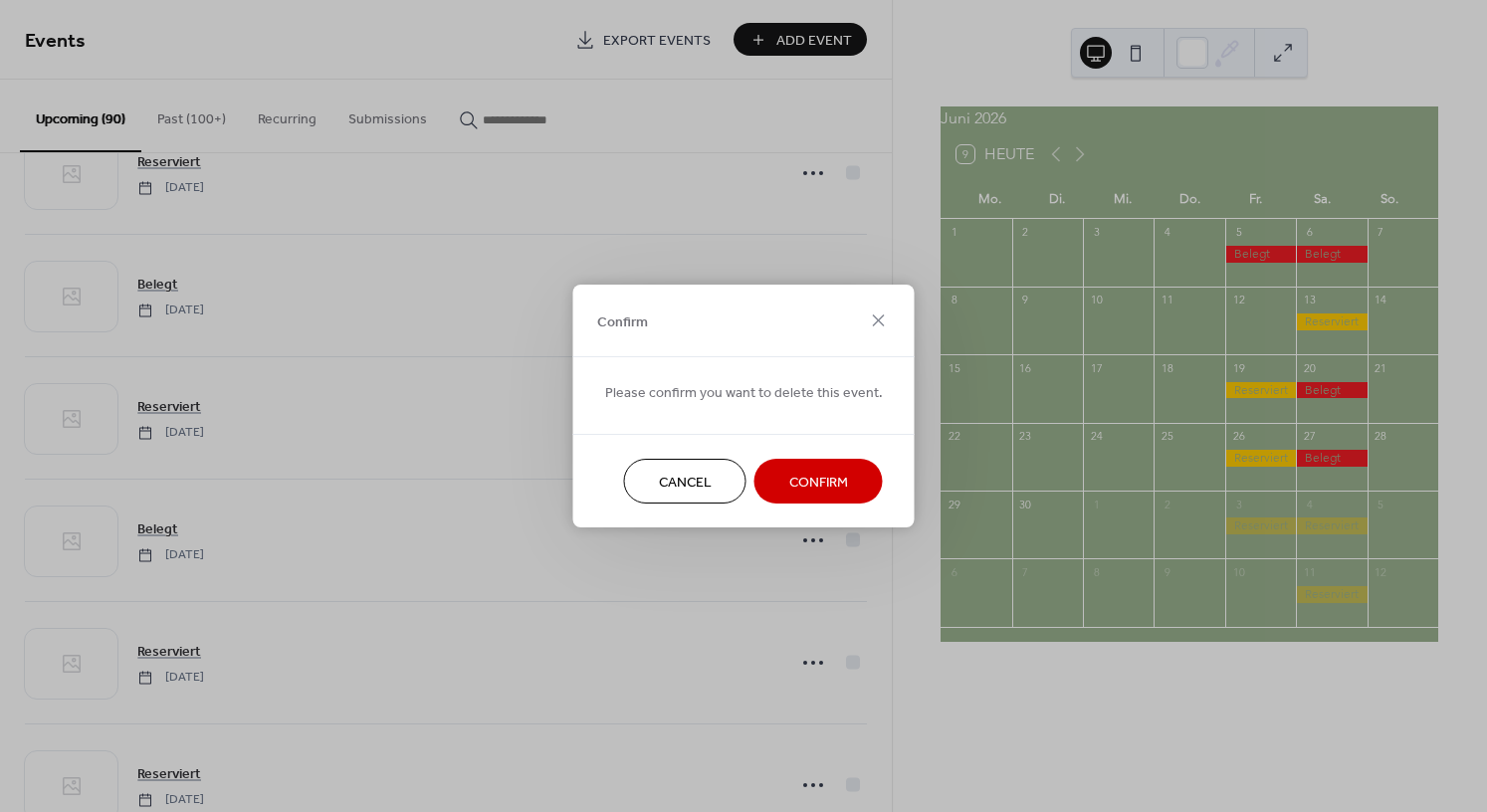 click on "Confirm" at bounding box center (818, 483) 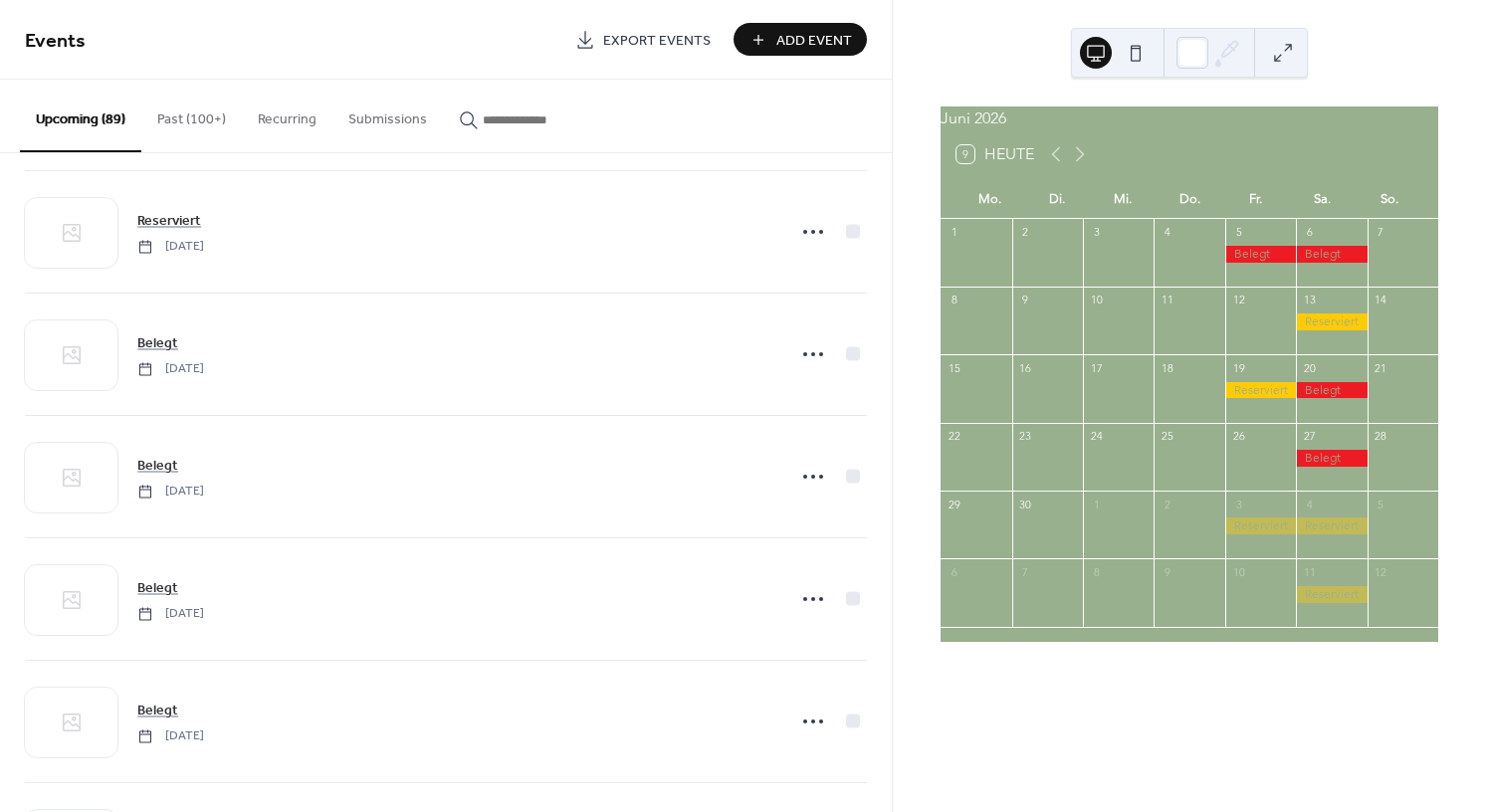 scroll, scrollTop: 8516, scrollLeft: 0, axis: vertical 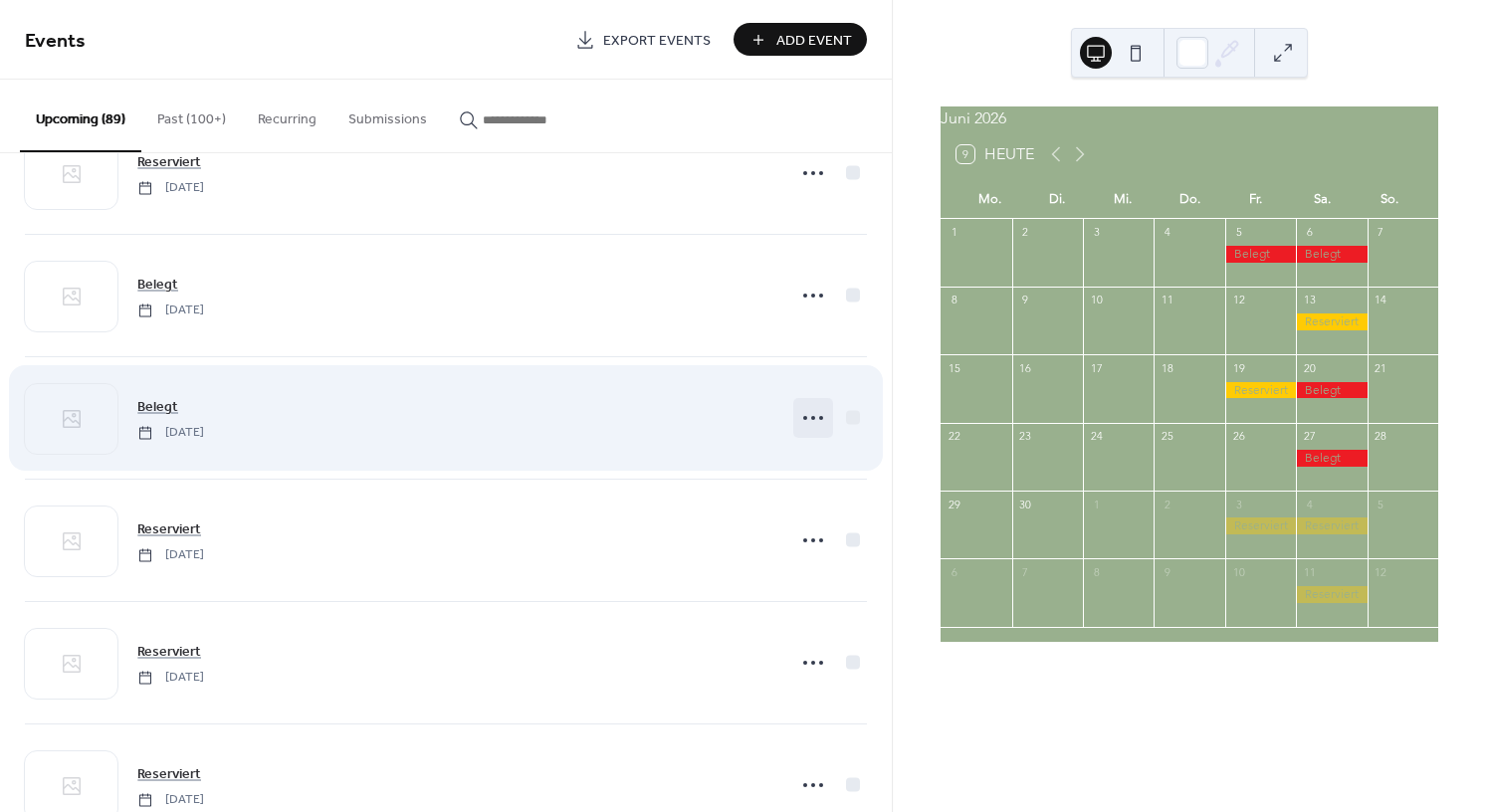 click 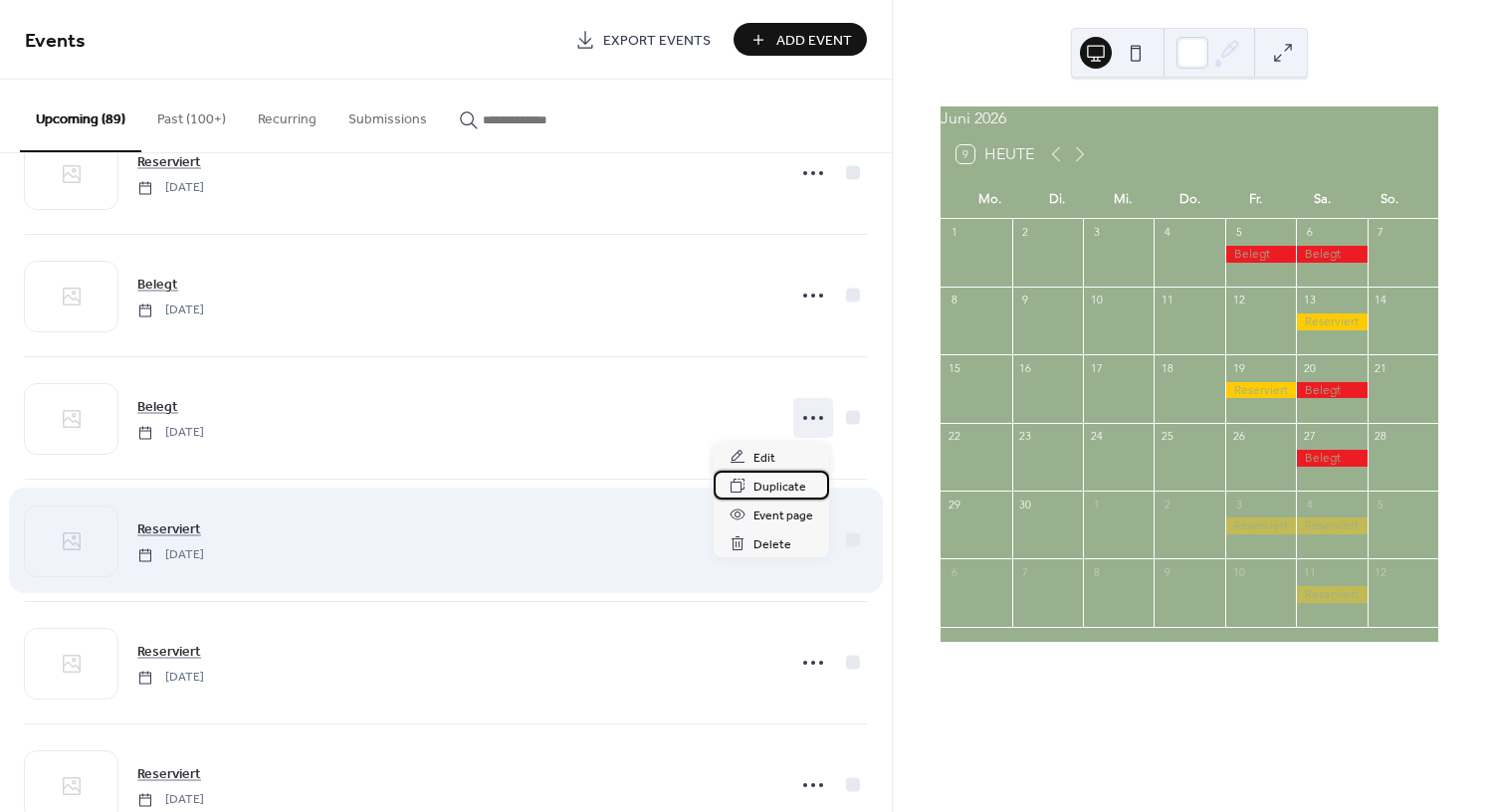click on "Duplicate" at bounding box center [779, 487] 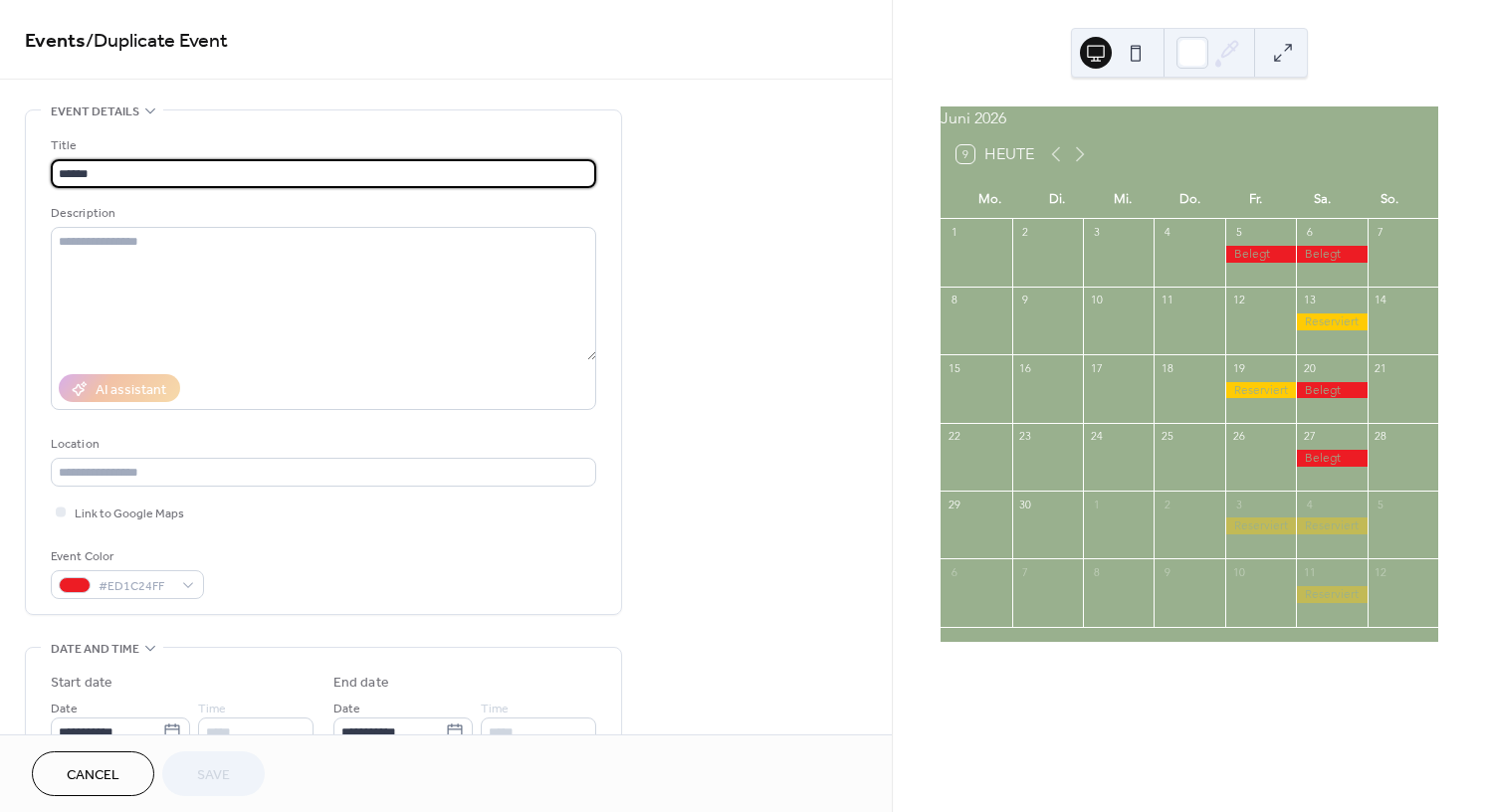 scroll, scrollTop: 19, scrollLeft: 0, axis: vertical 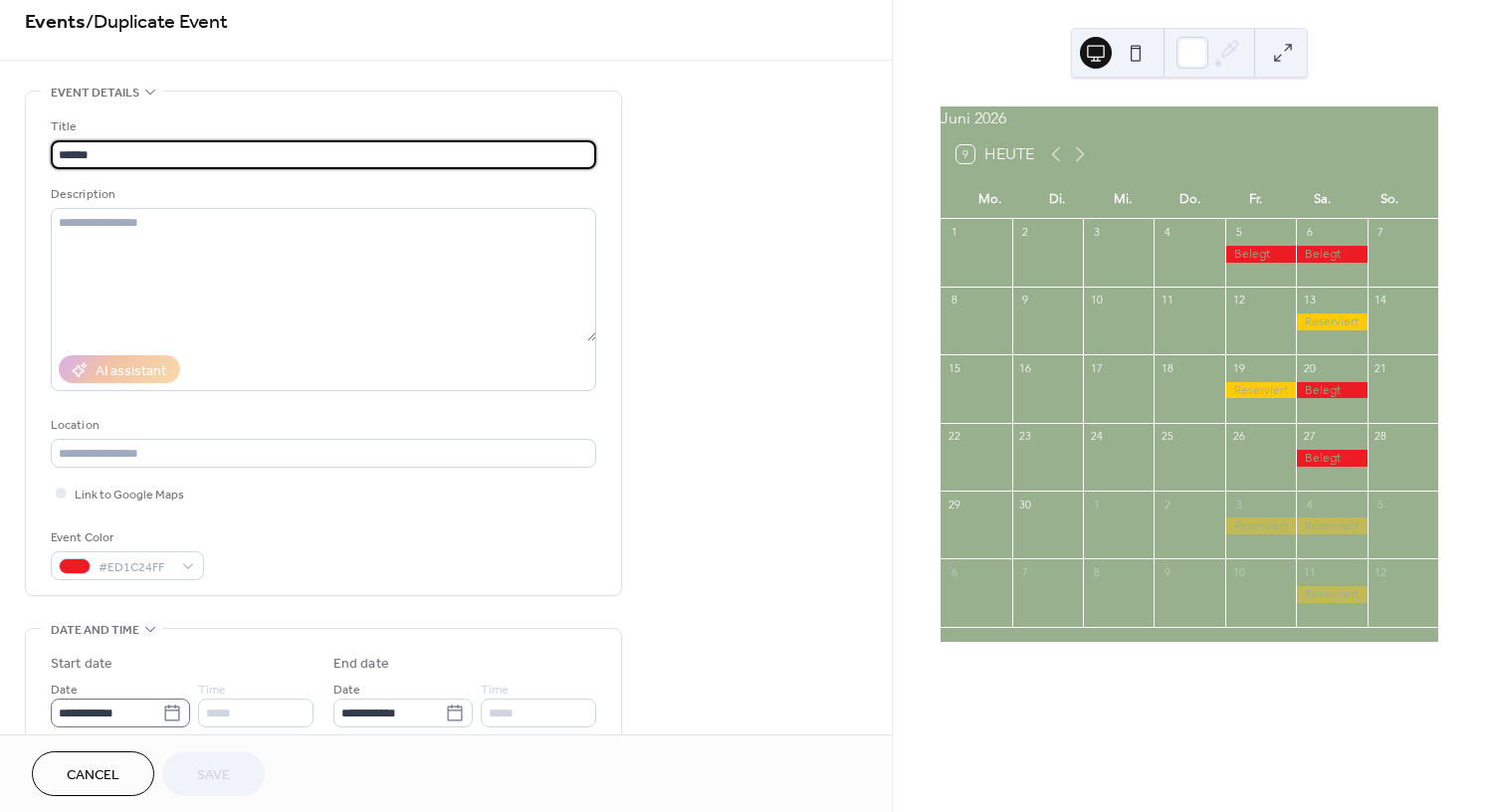 click 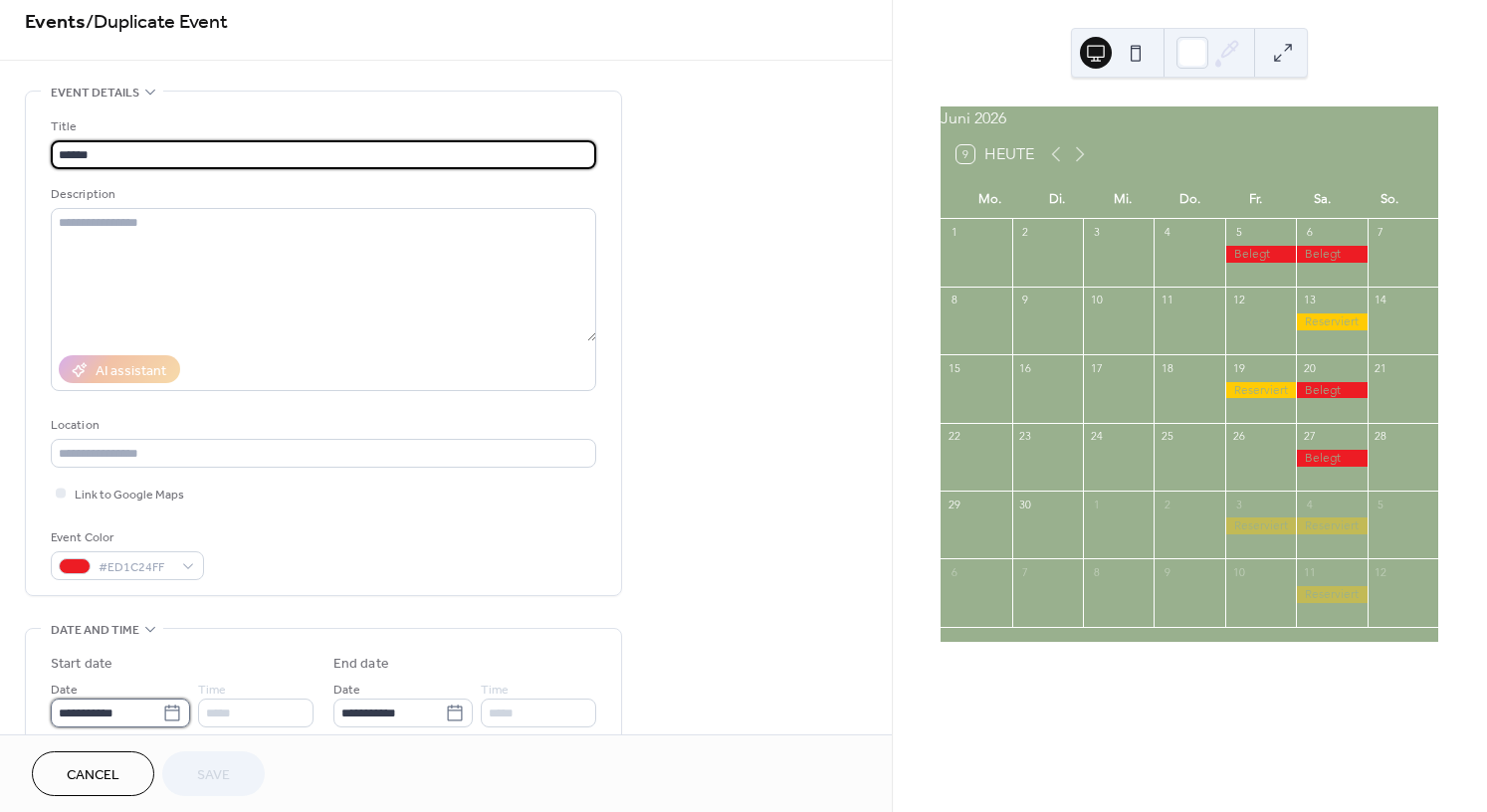 click on "**********" at bounding box center (106, 712) 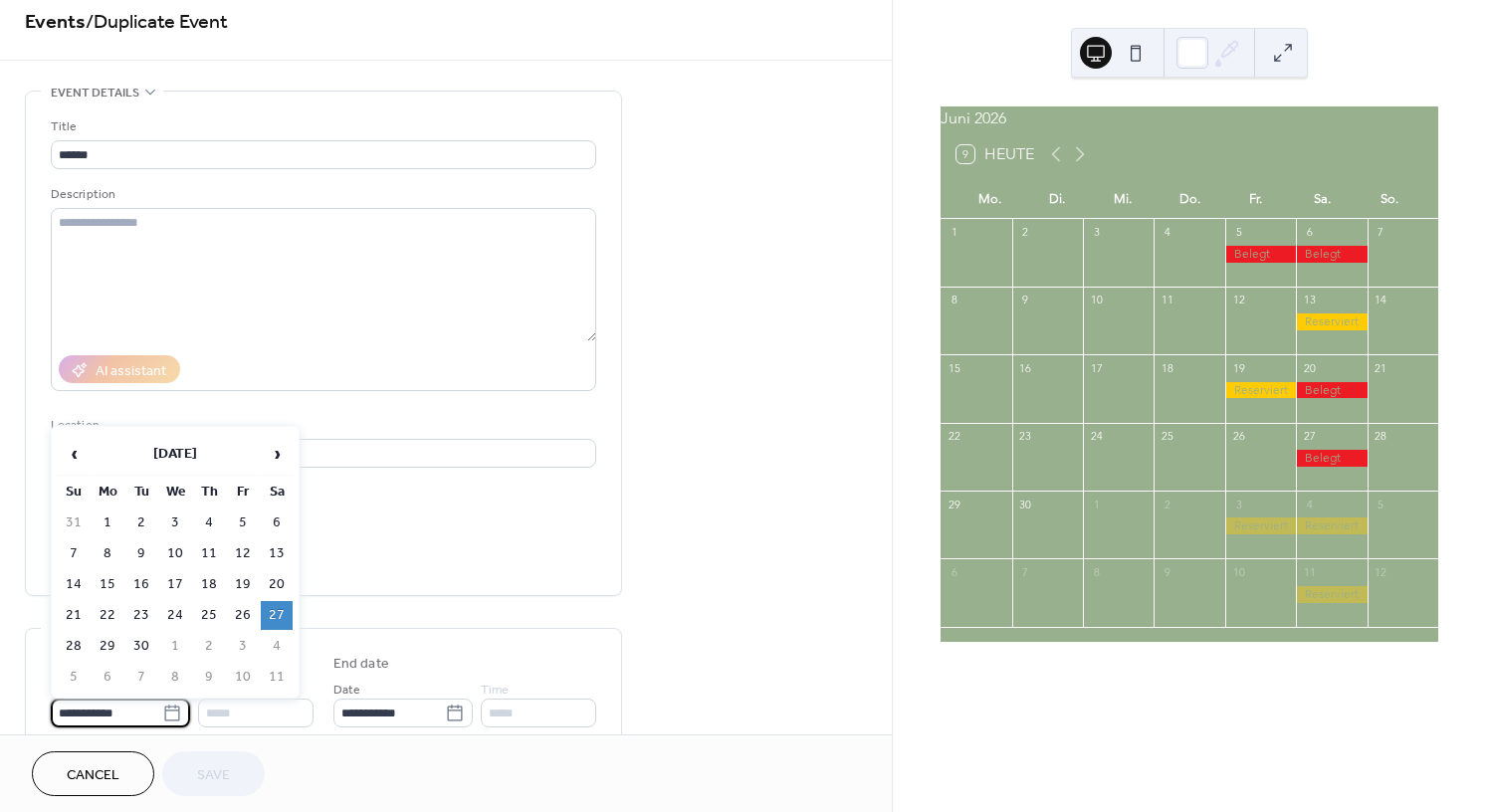 click on "26" at bounding box center (243, 615) 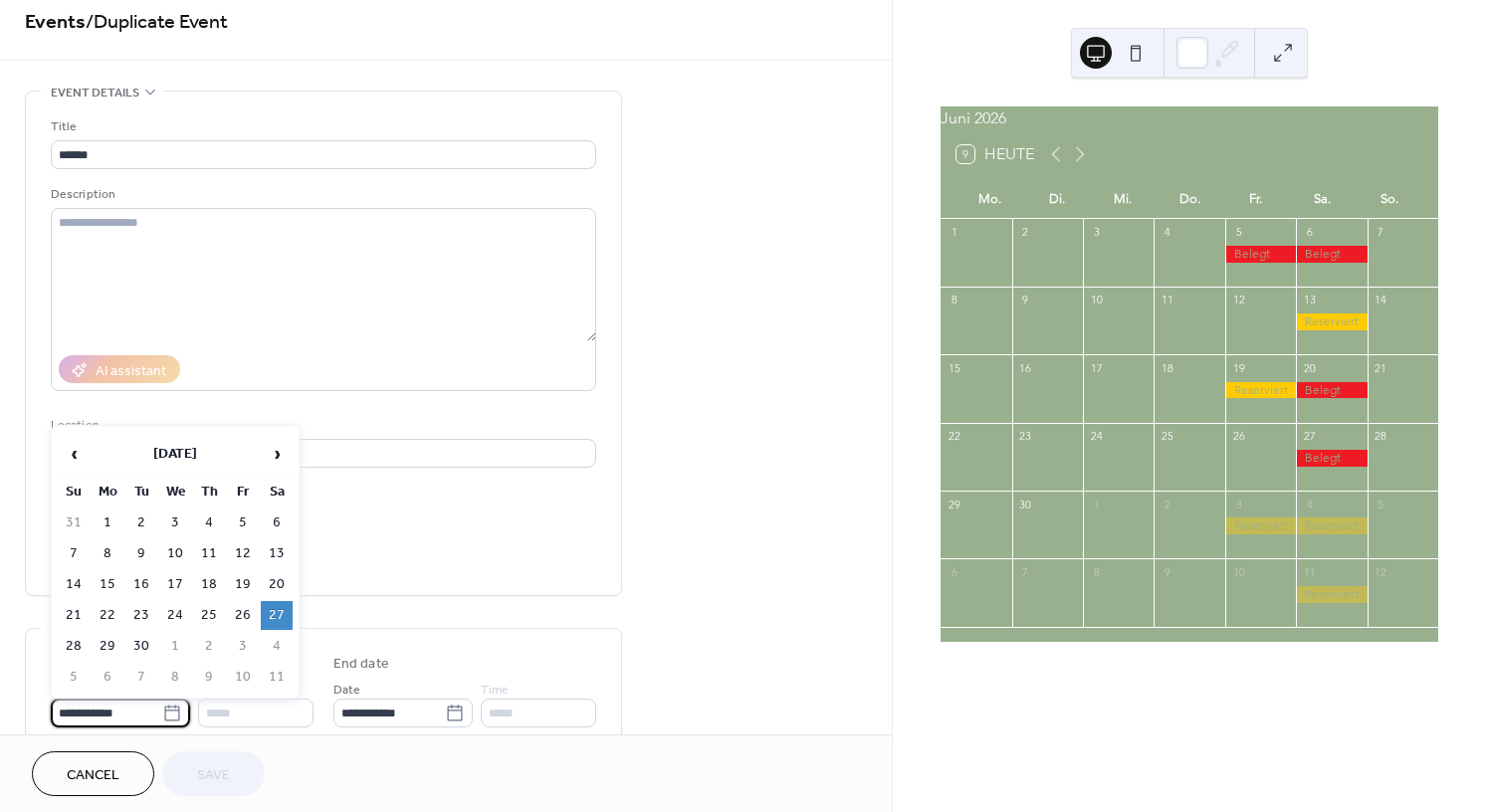 type on "**********" 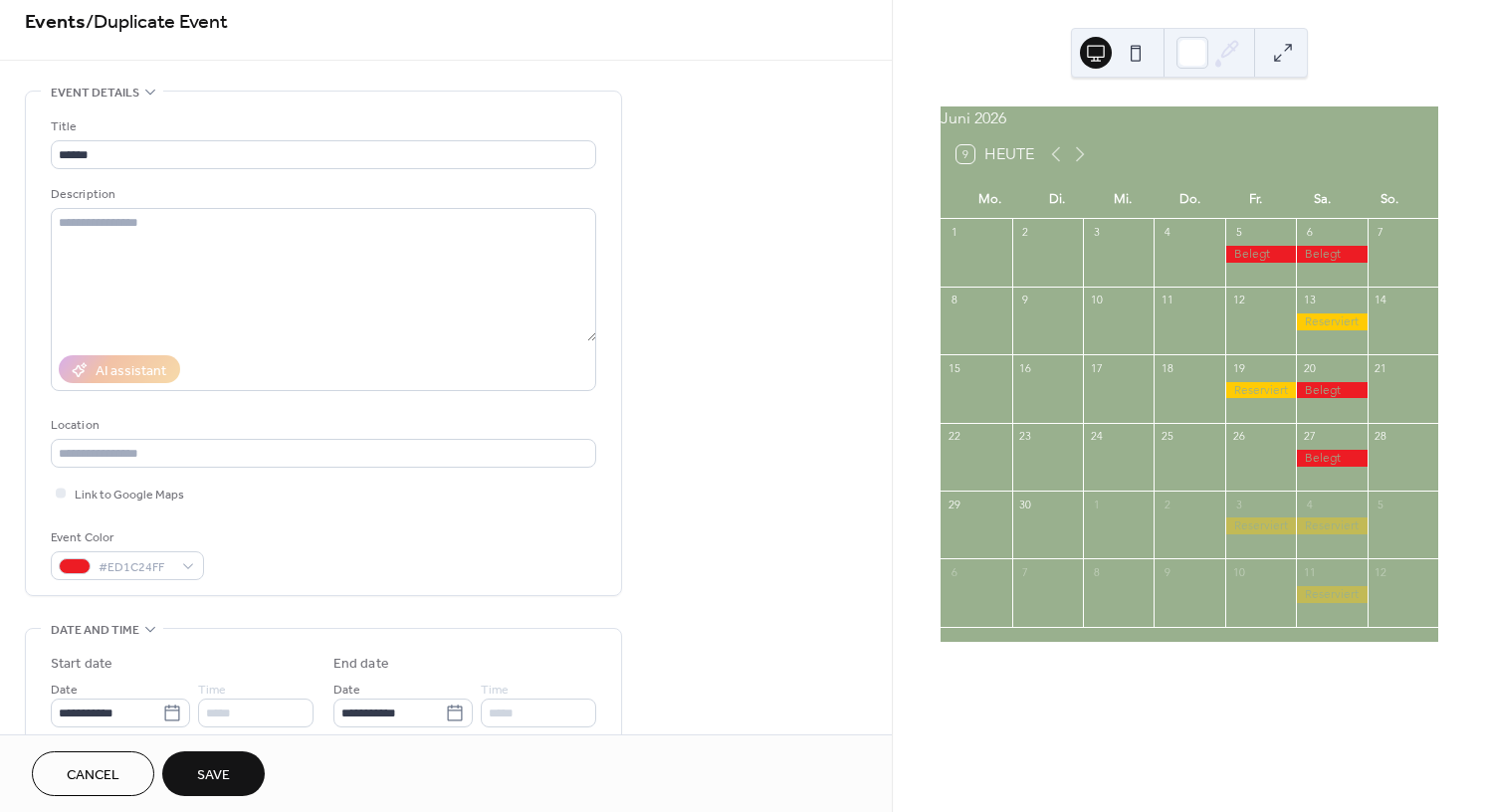 click on "Save" at bounding box center (213, 775) 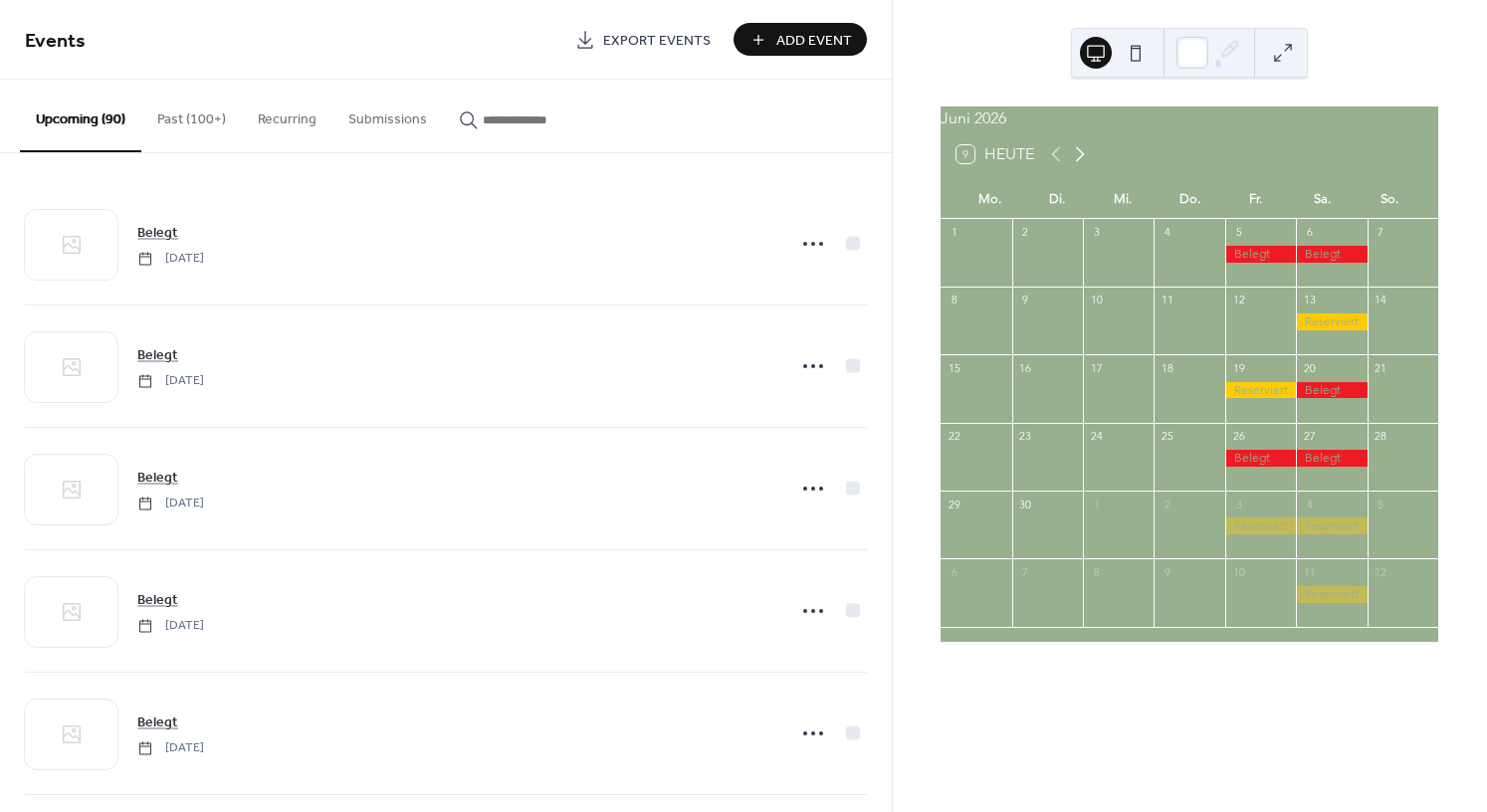 click 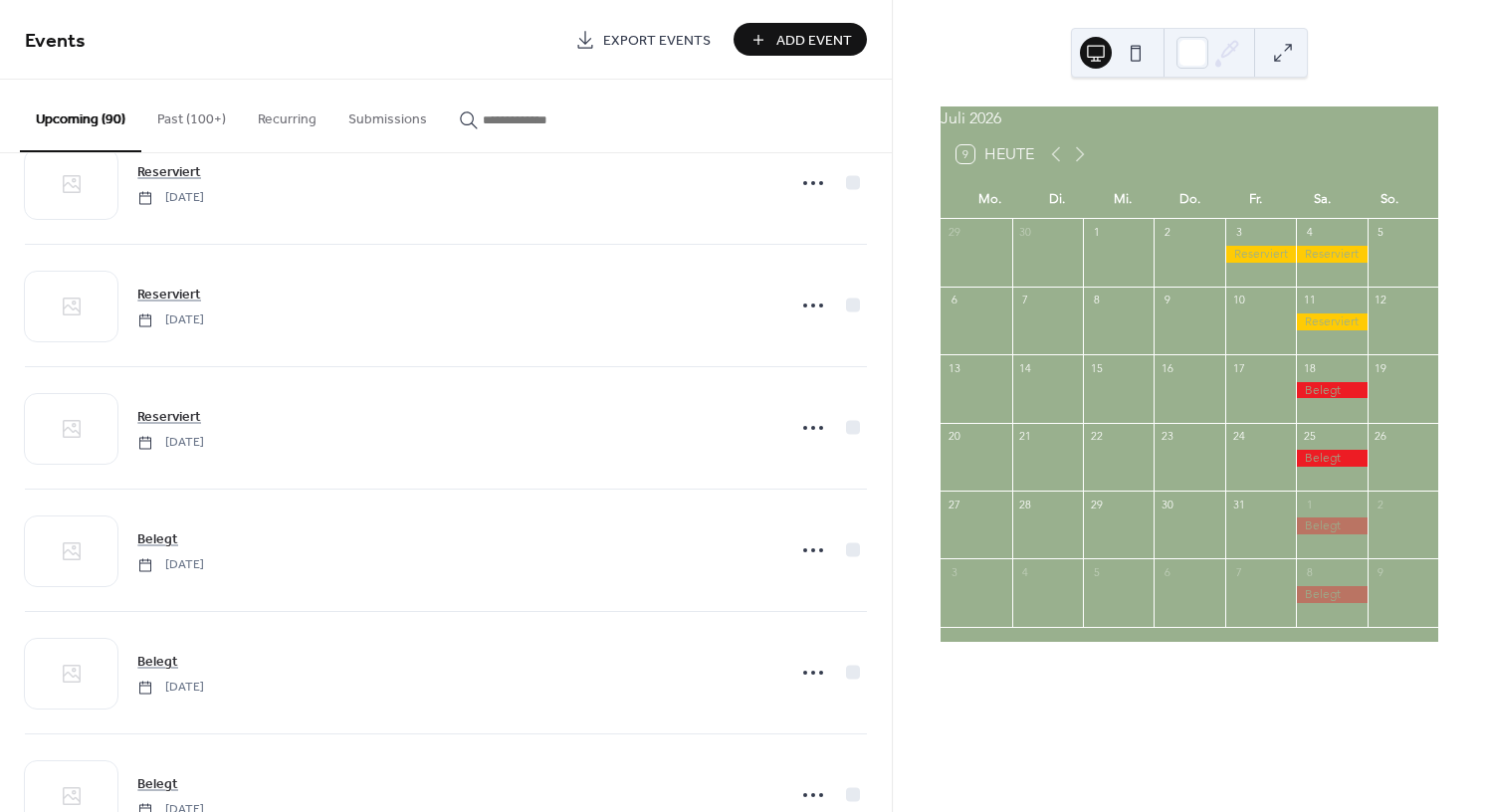 scroll, scrollTop: 9052, scrollLeft: 0, axis: vertical 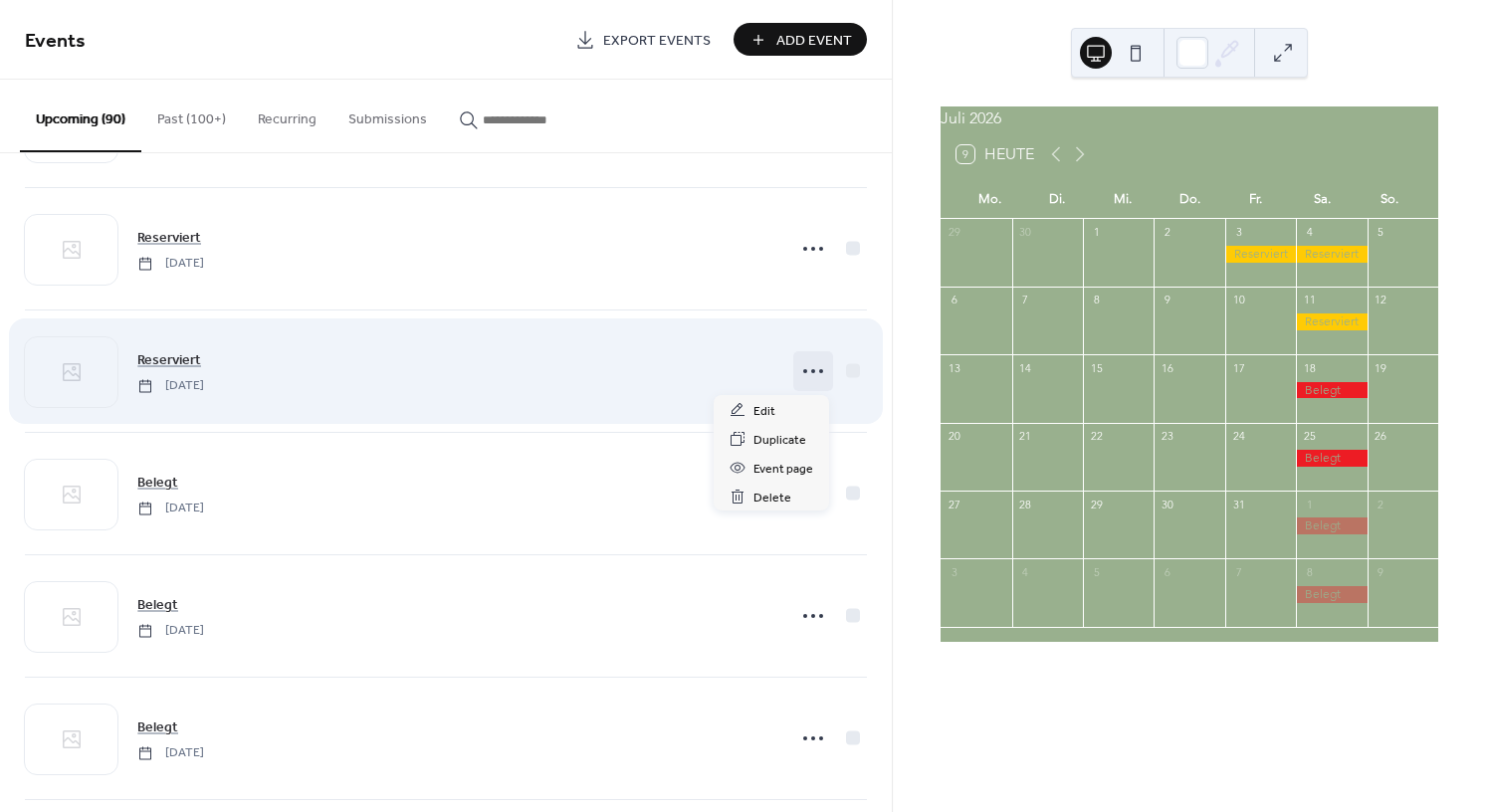 click 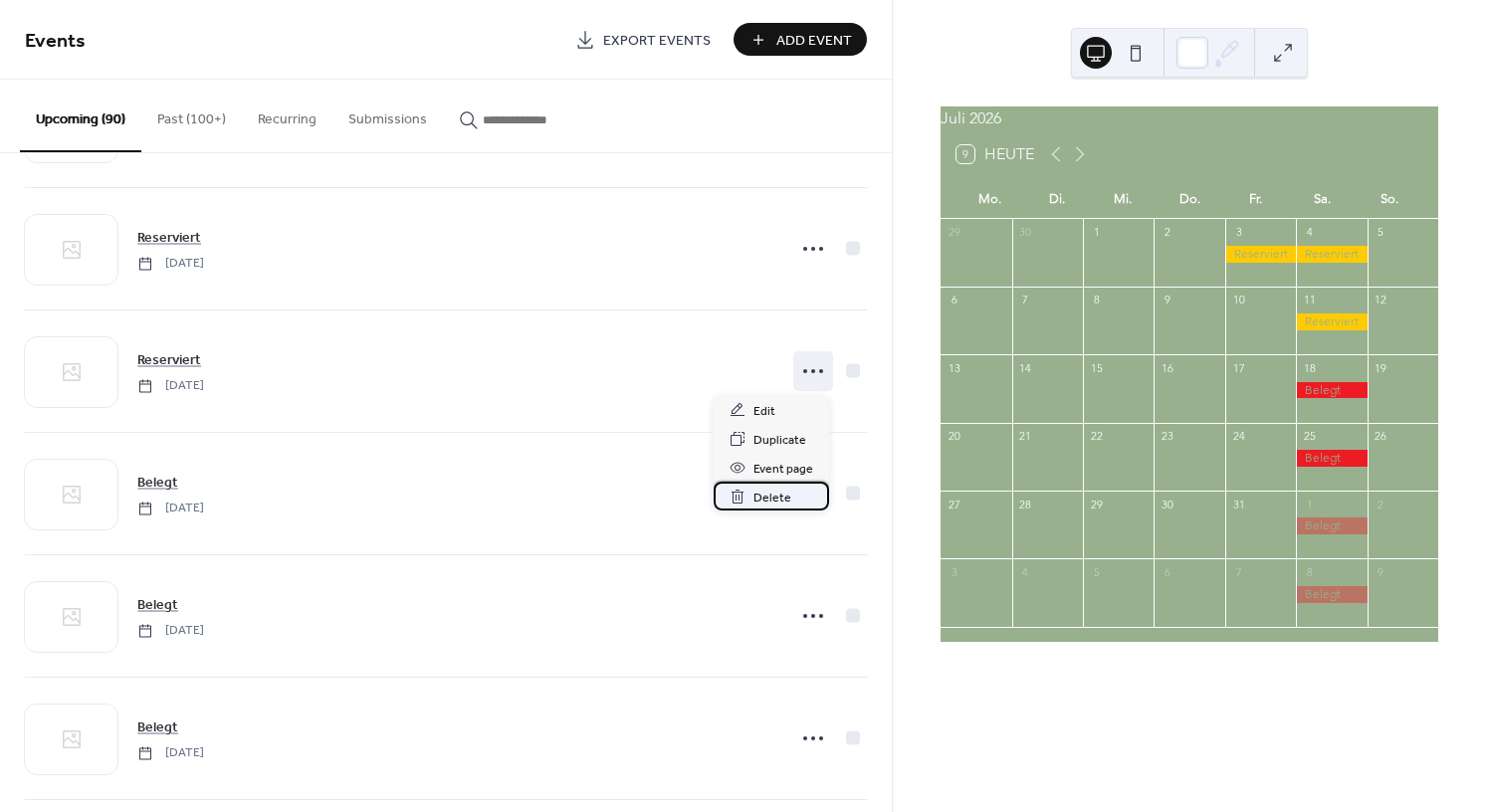 click on "Delete" at bounding box center [772, 498] 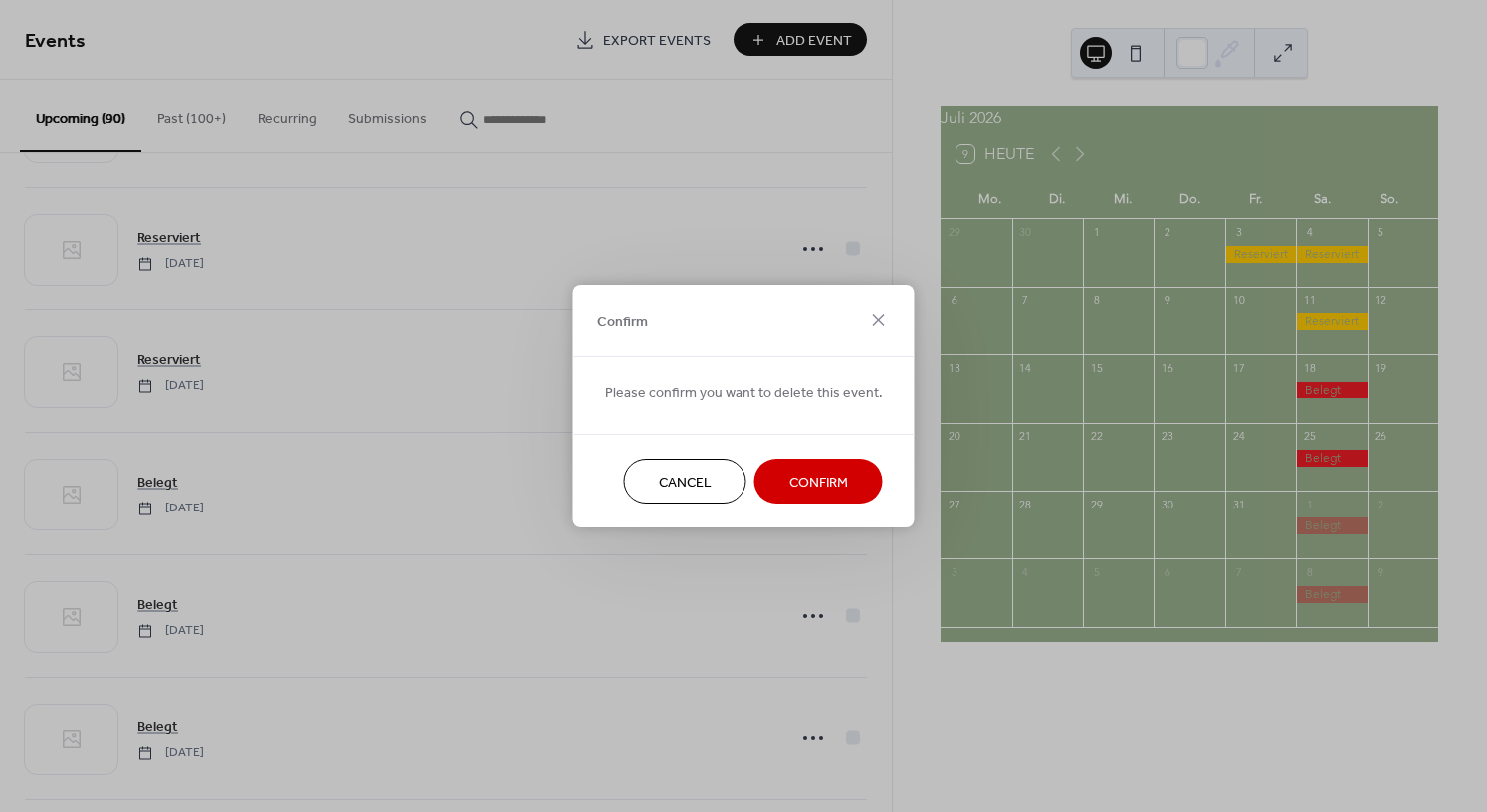 scroll, scrollTop: 9052, scrollLeft: 0, axis: vertical 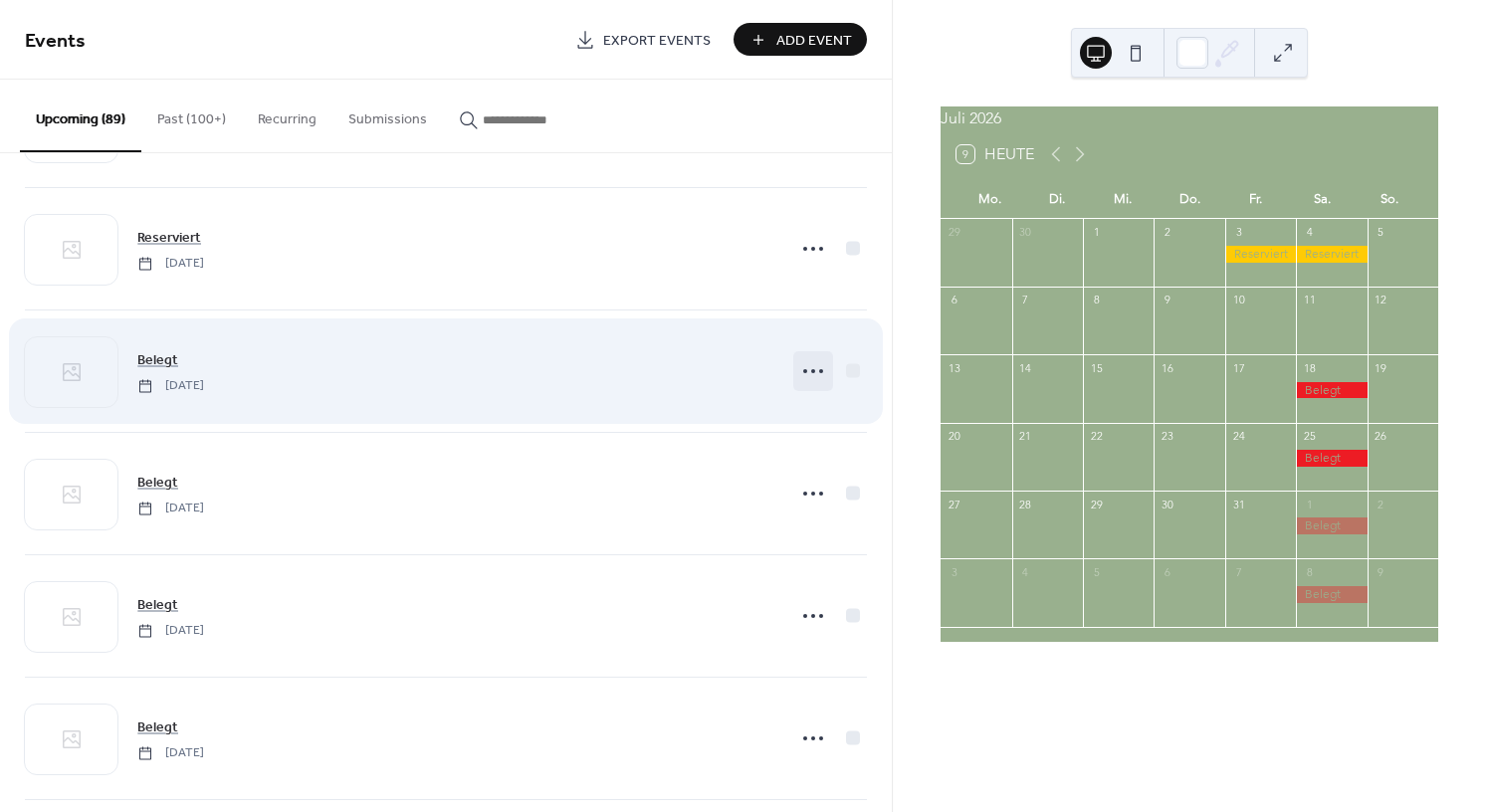 click 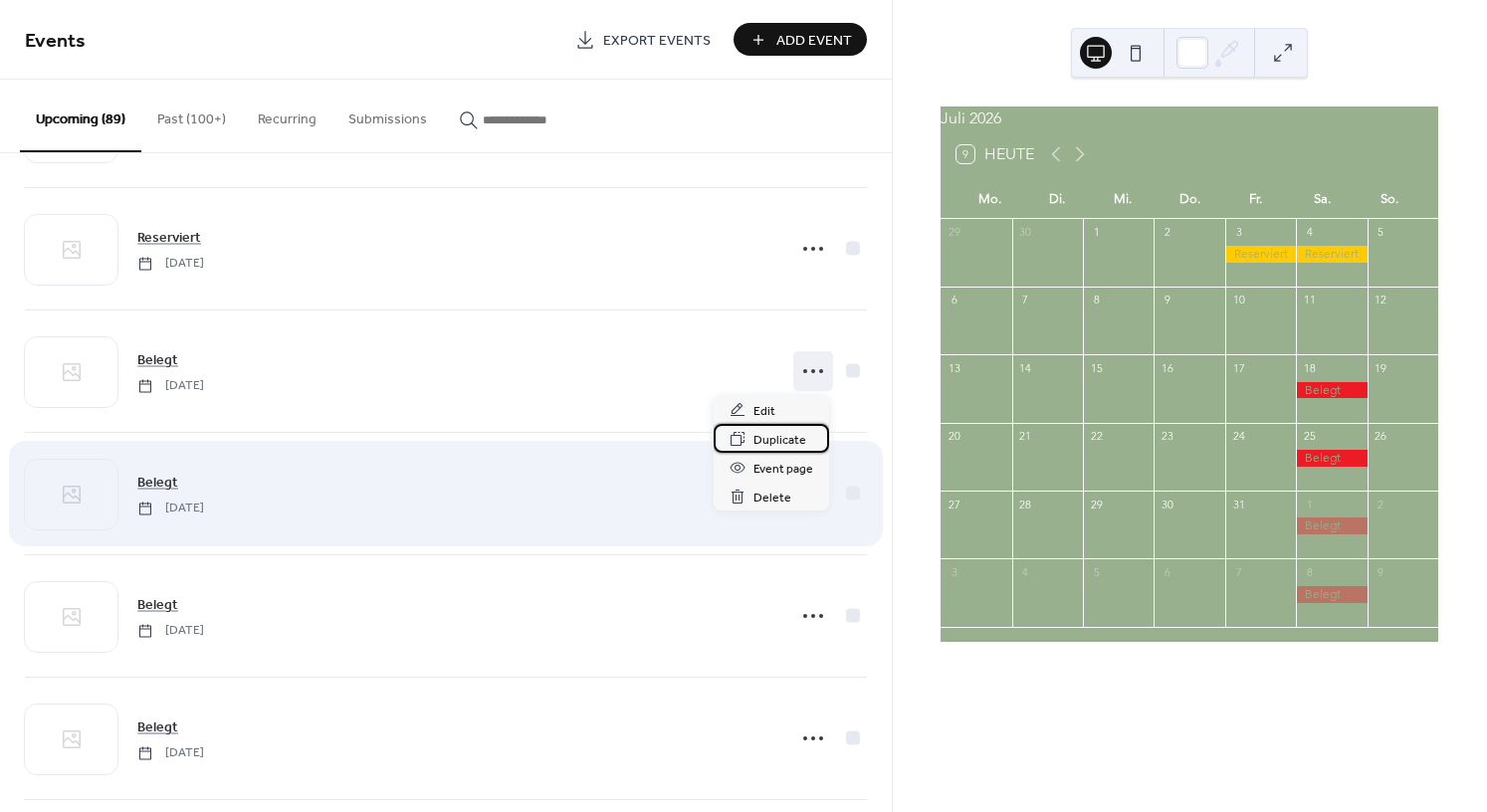 click on "Duplicate" at bounding box center [779, 440] 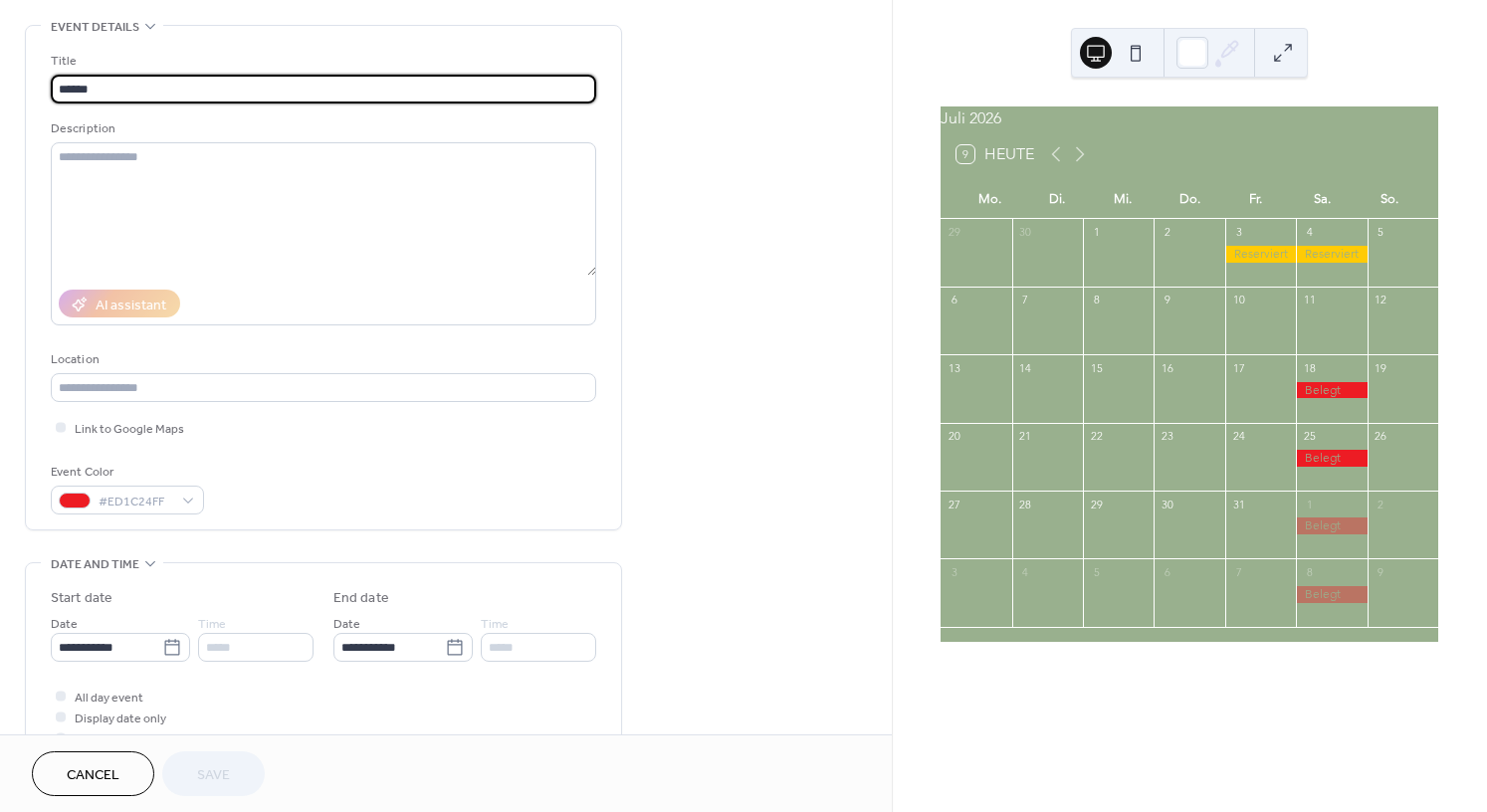 scroll, scrollTop: 88, scrollLeft: 0, axis: vertical 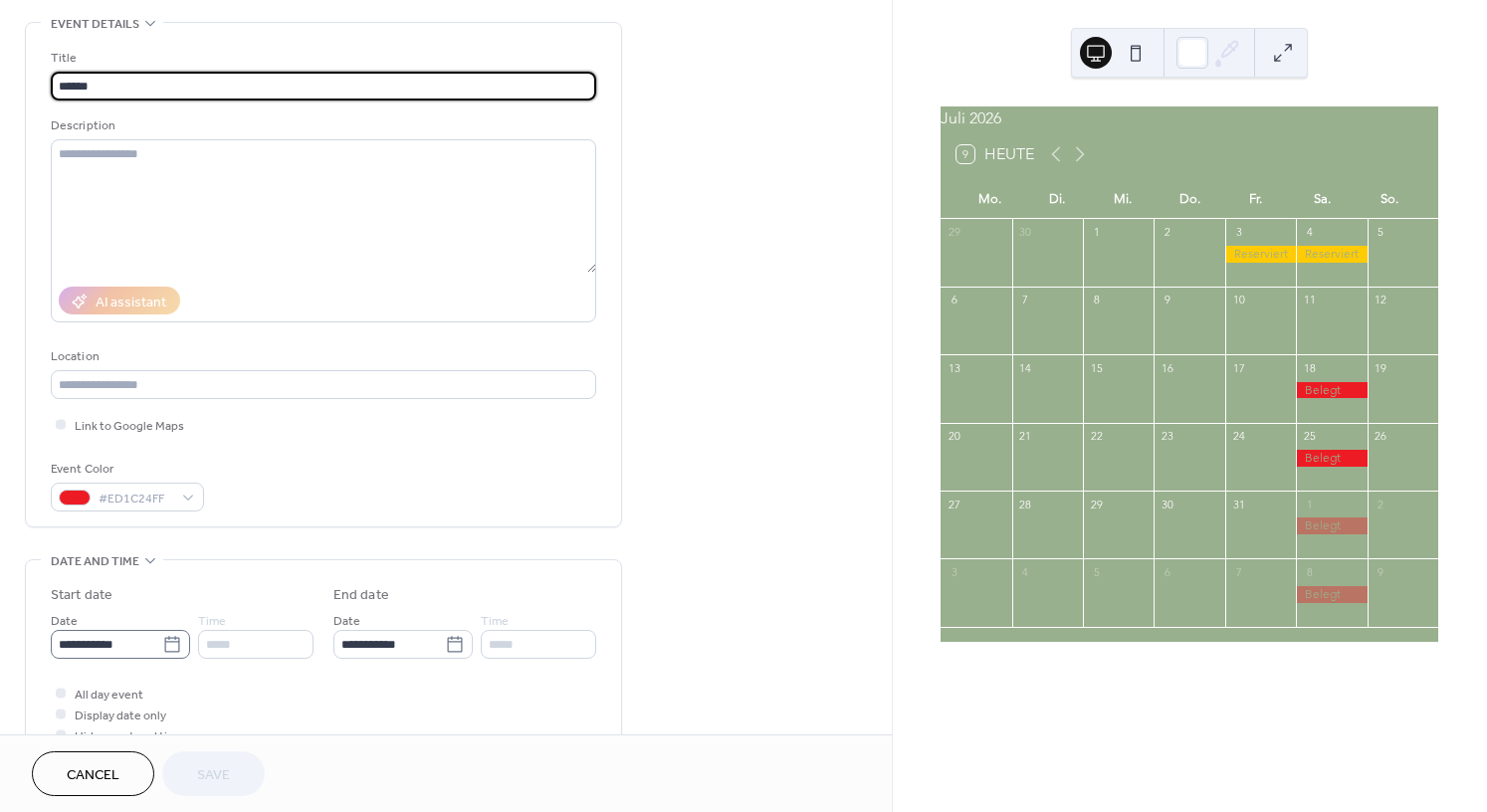 click 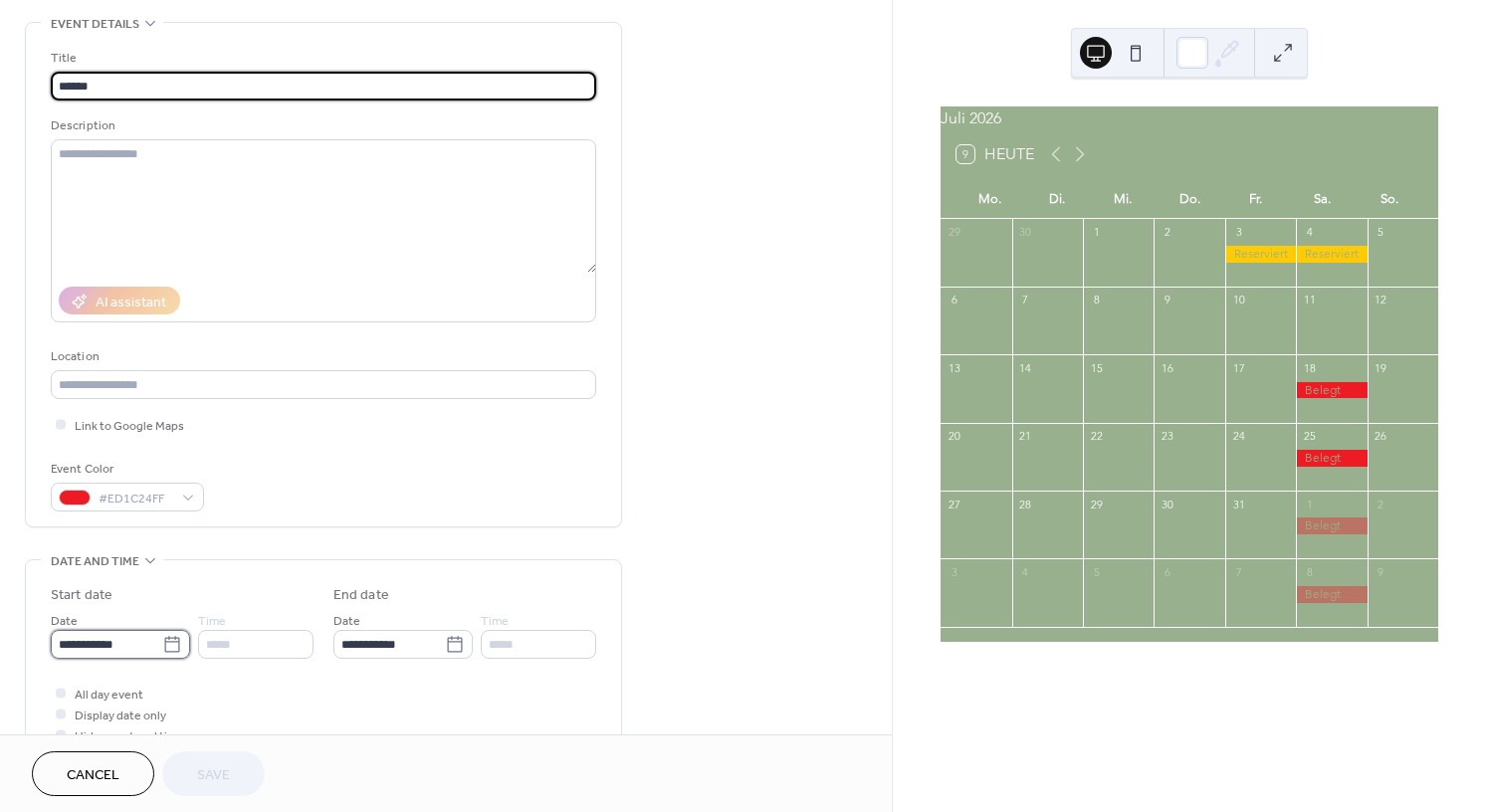 click on "**********" at bounding box center (106, 644) 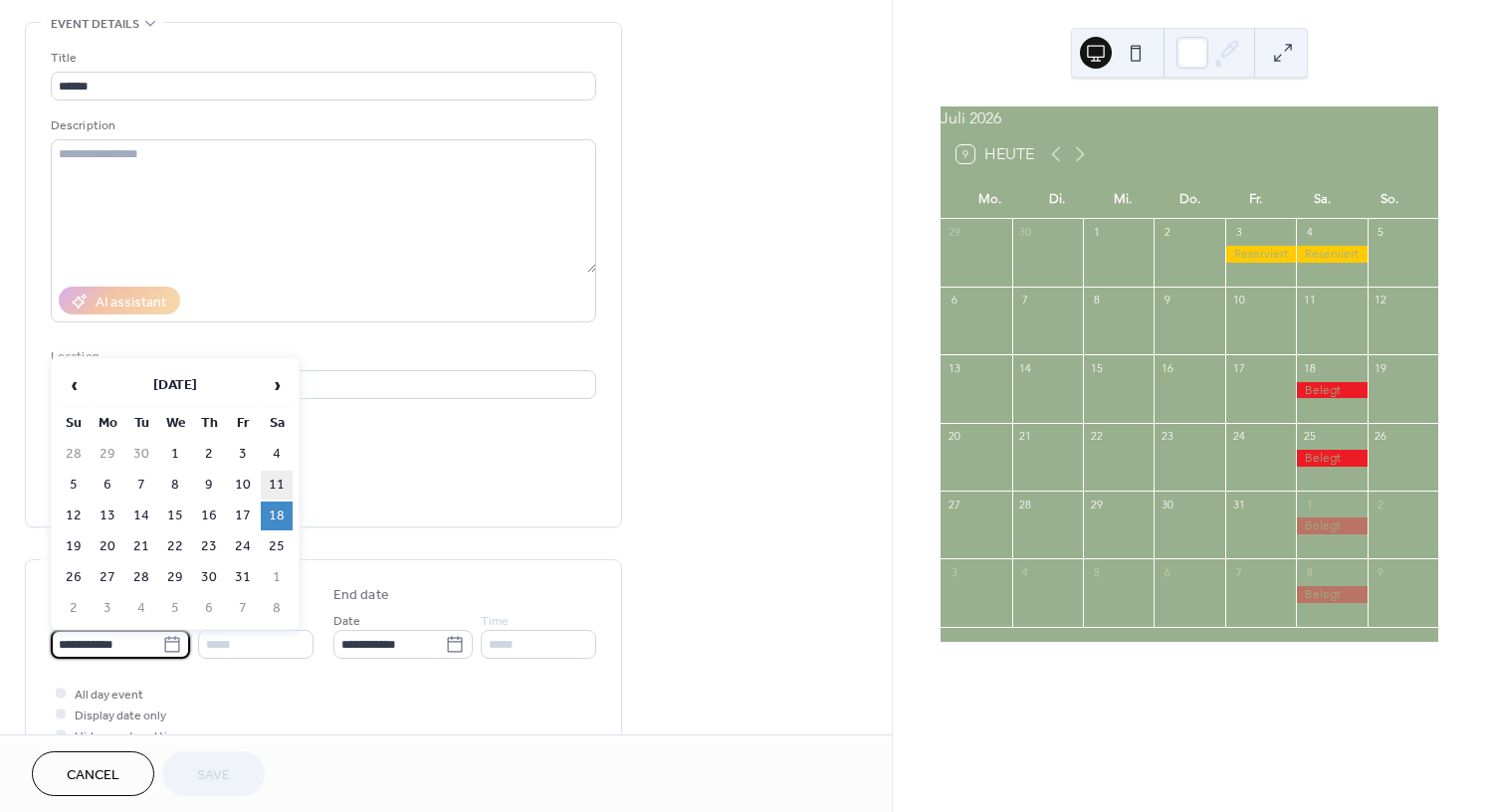 click on "11" at bounding box center (277, 485) 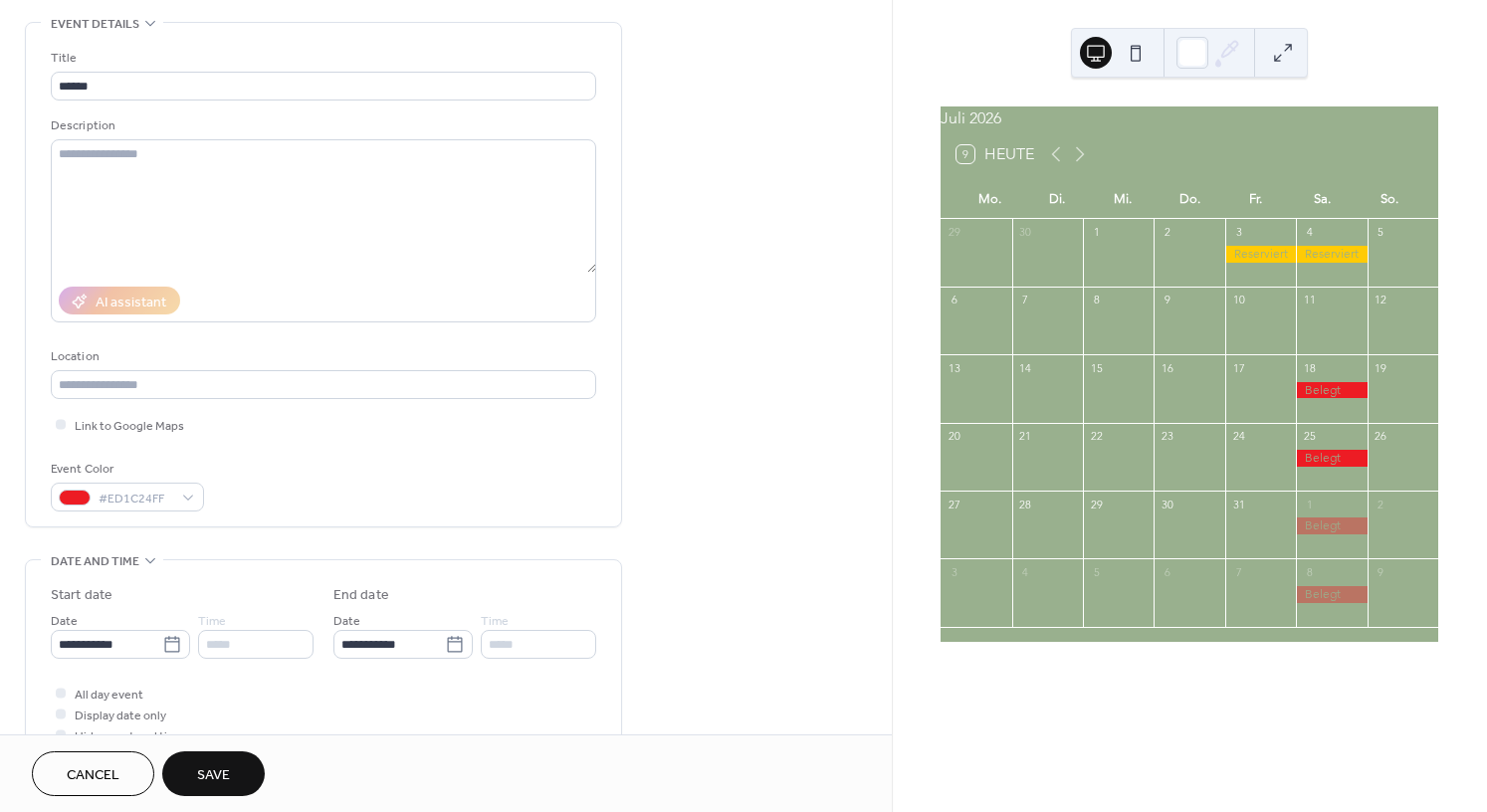 click on "Save" at bounding box center [213, 773] 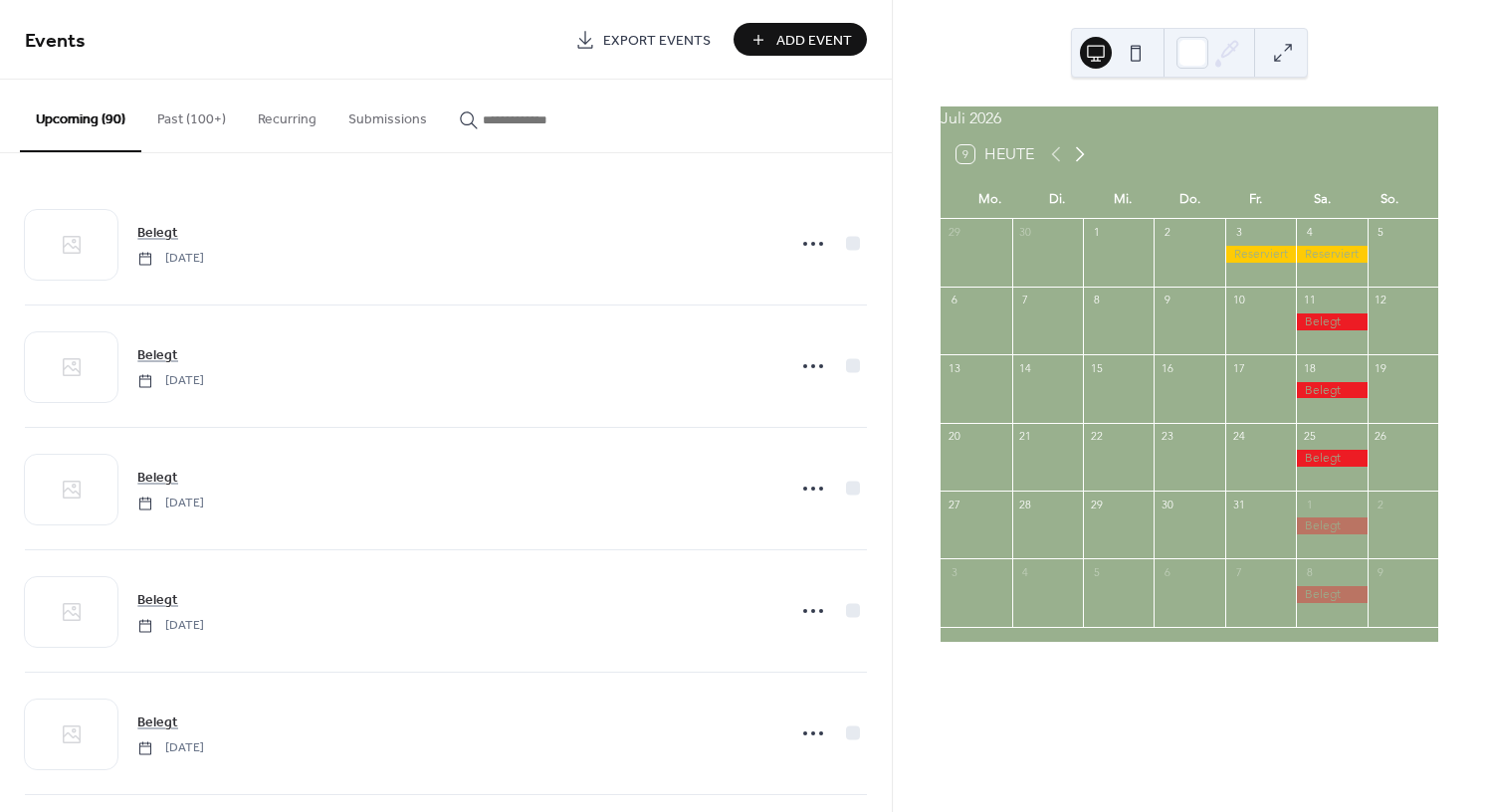 click 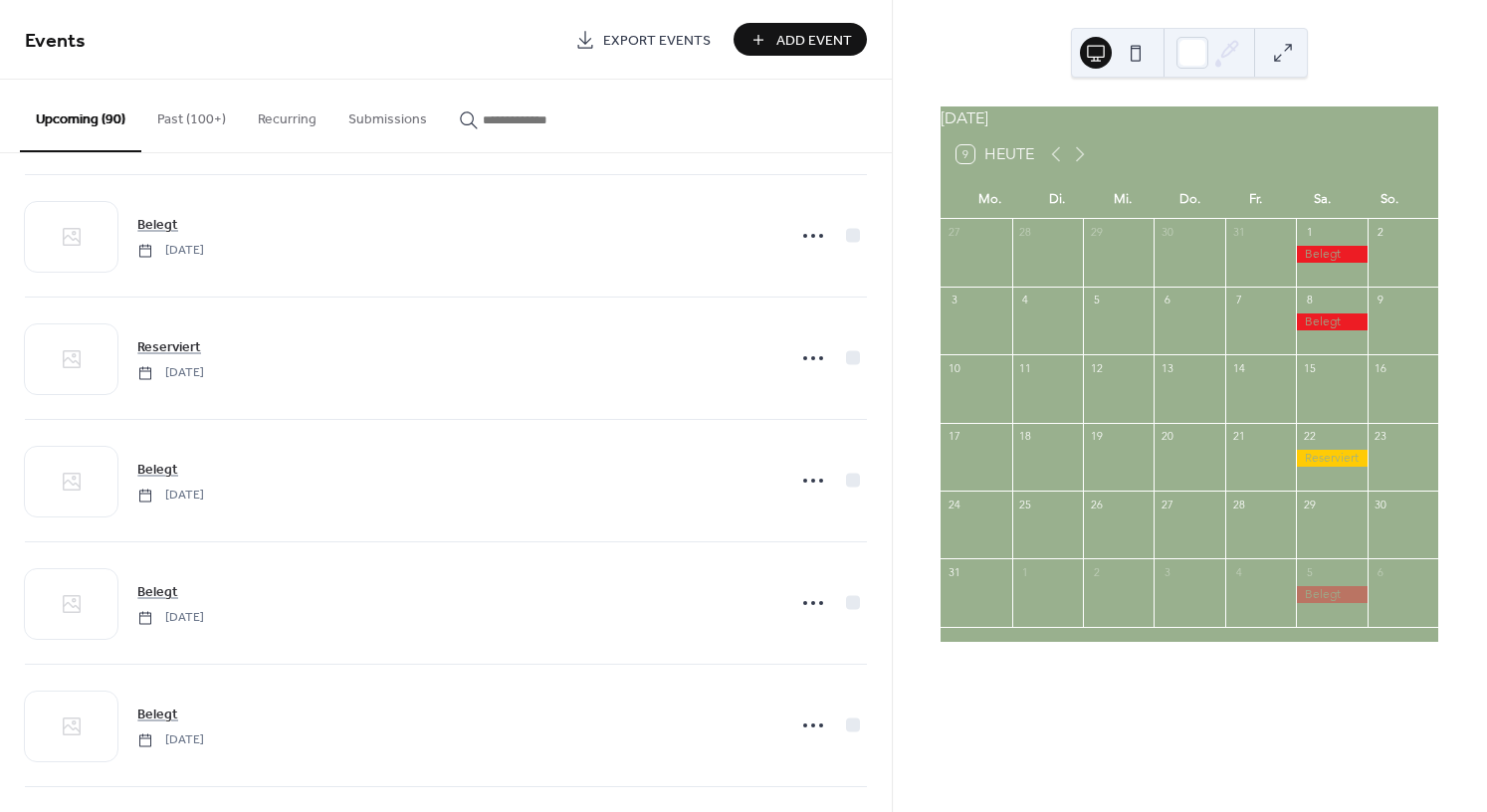 scroll, scrollTop: 2961, scrollLeft: 0, axis: vertical 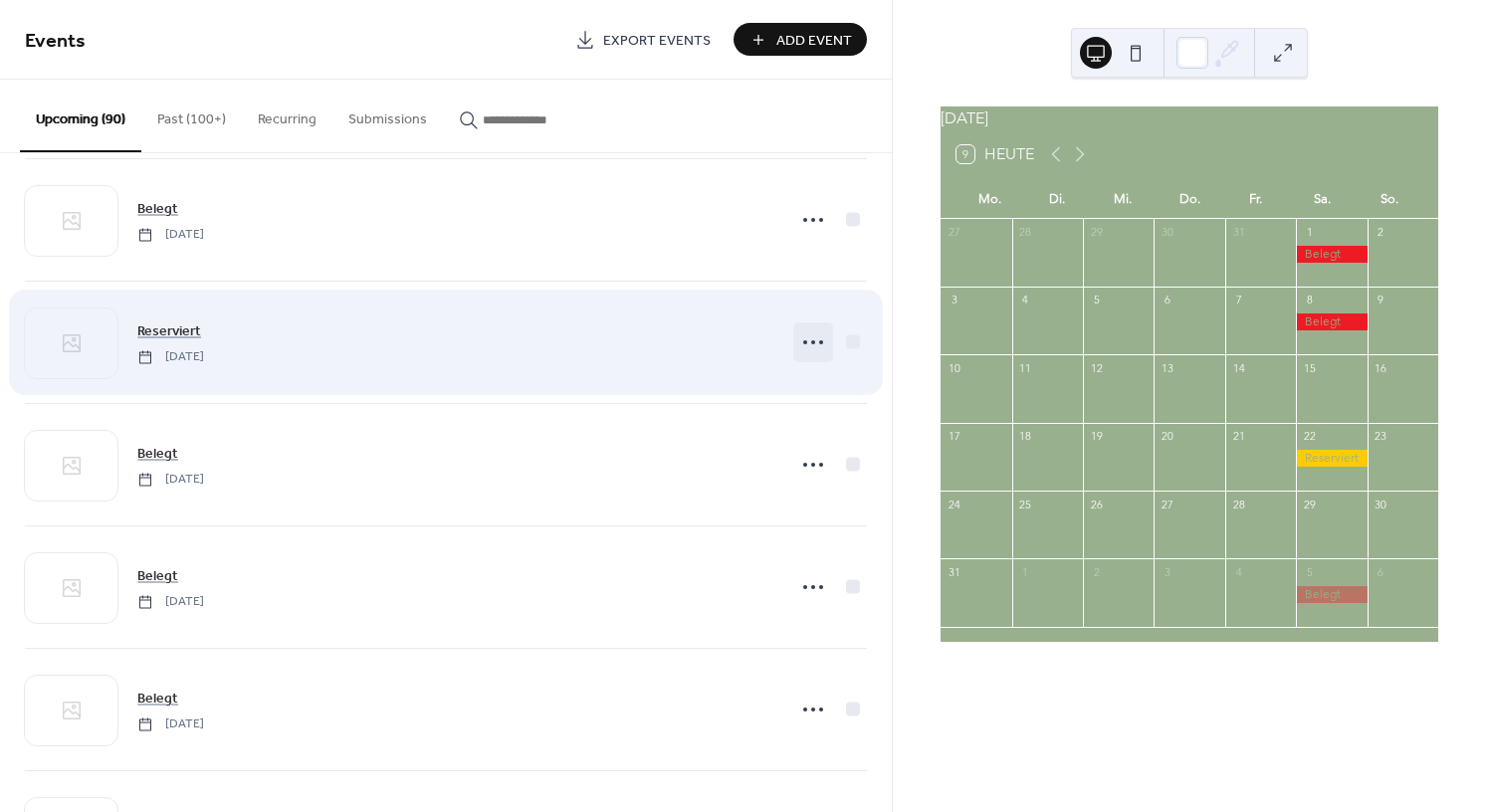 click 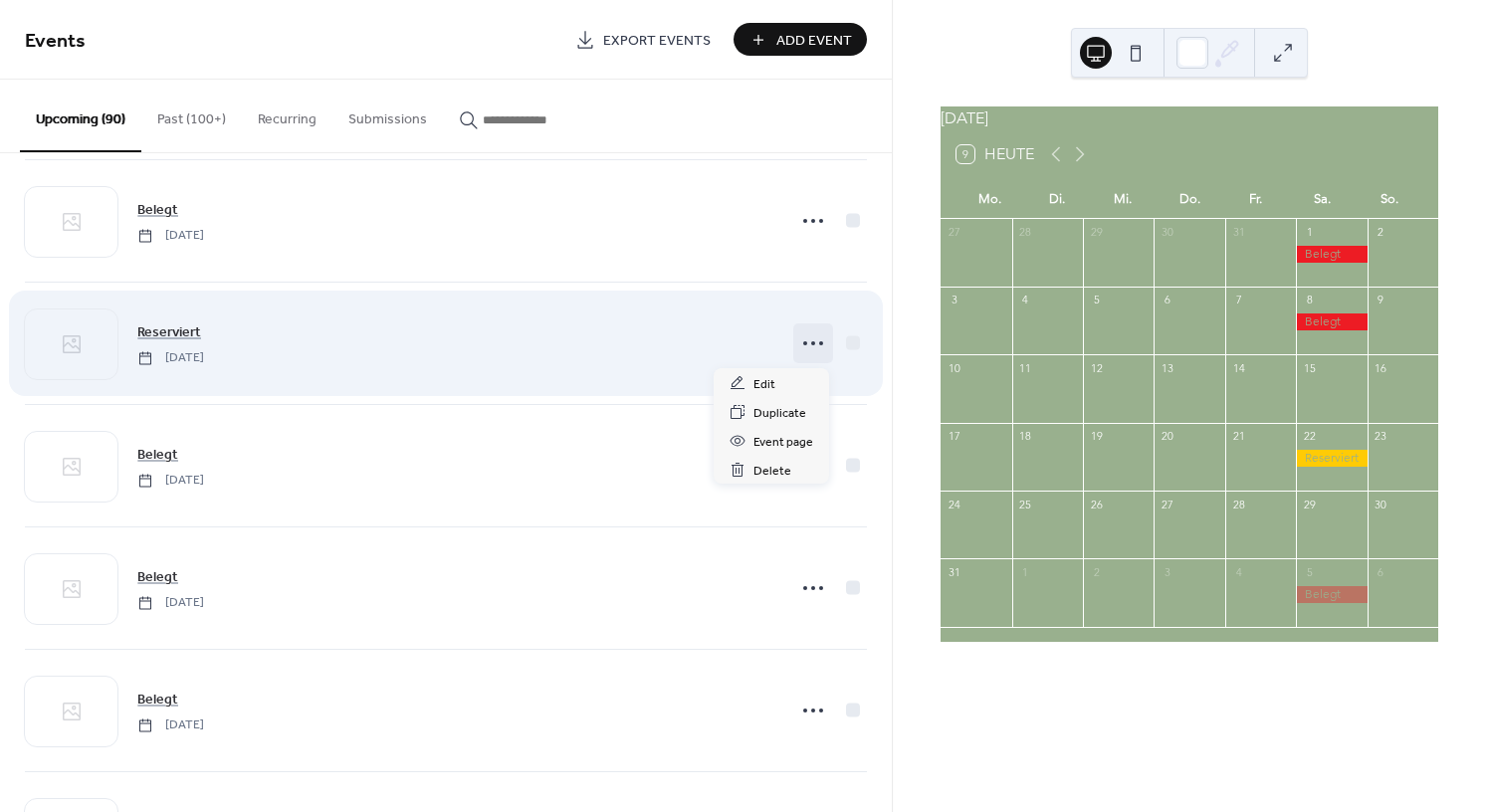 scroll, scrollTop: 2962, scrollLeft: 0, axis: vertical 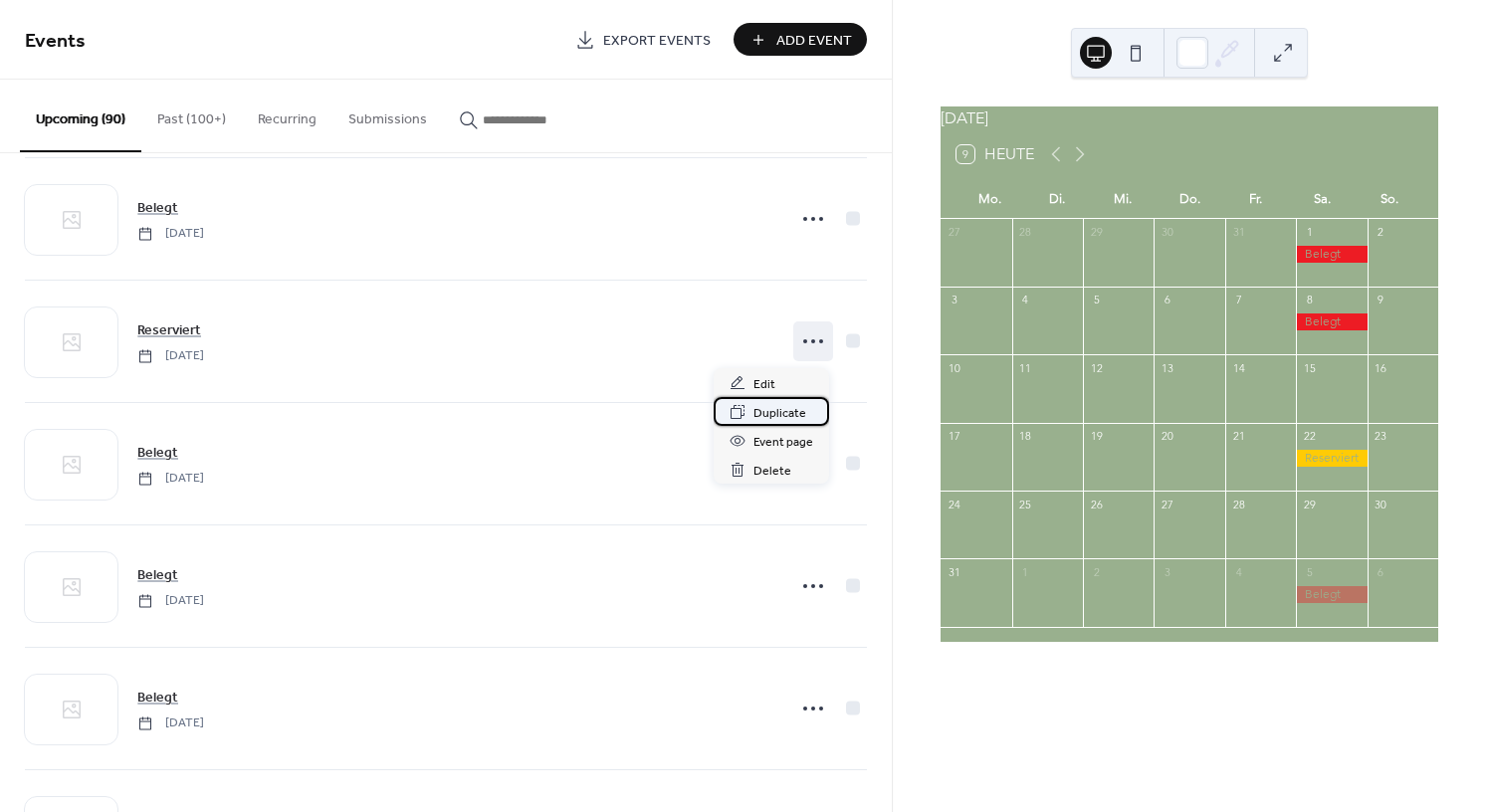 click on "Duplicate" at bounding box center [779, 413] 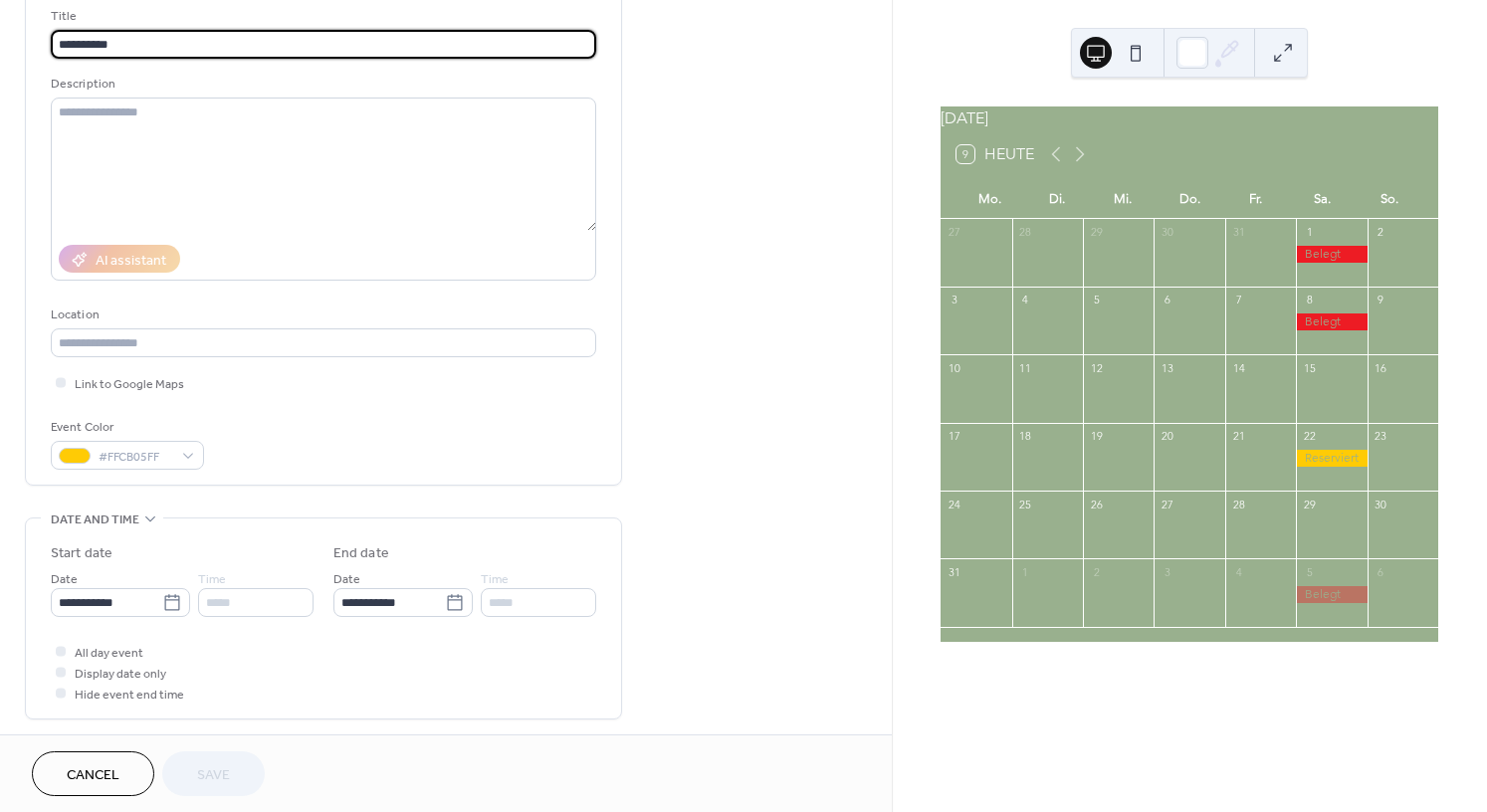 scroll, scrollTop: 145, scrollLeft: 0, axis: vertical 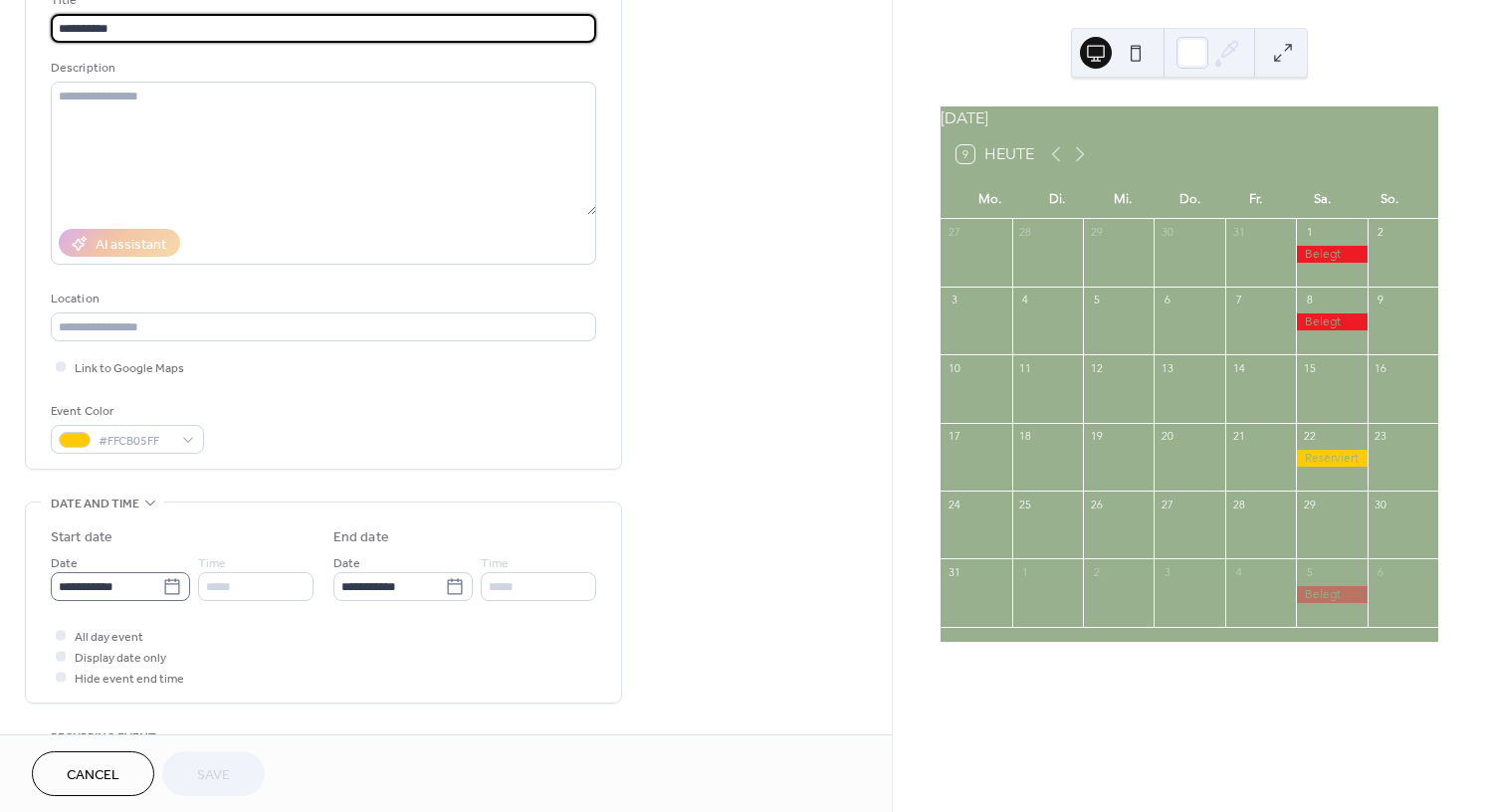 click 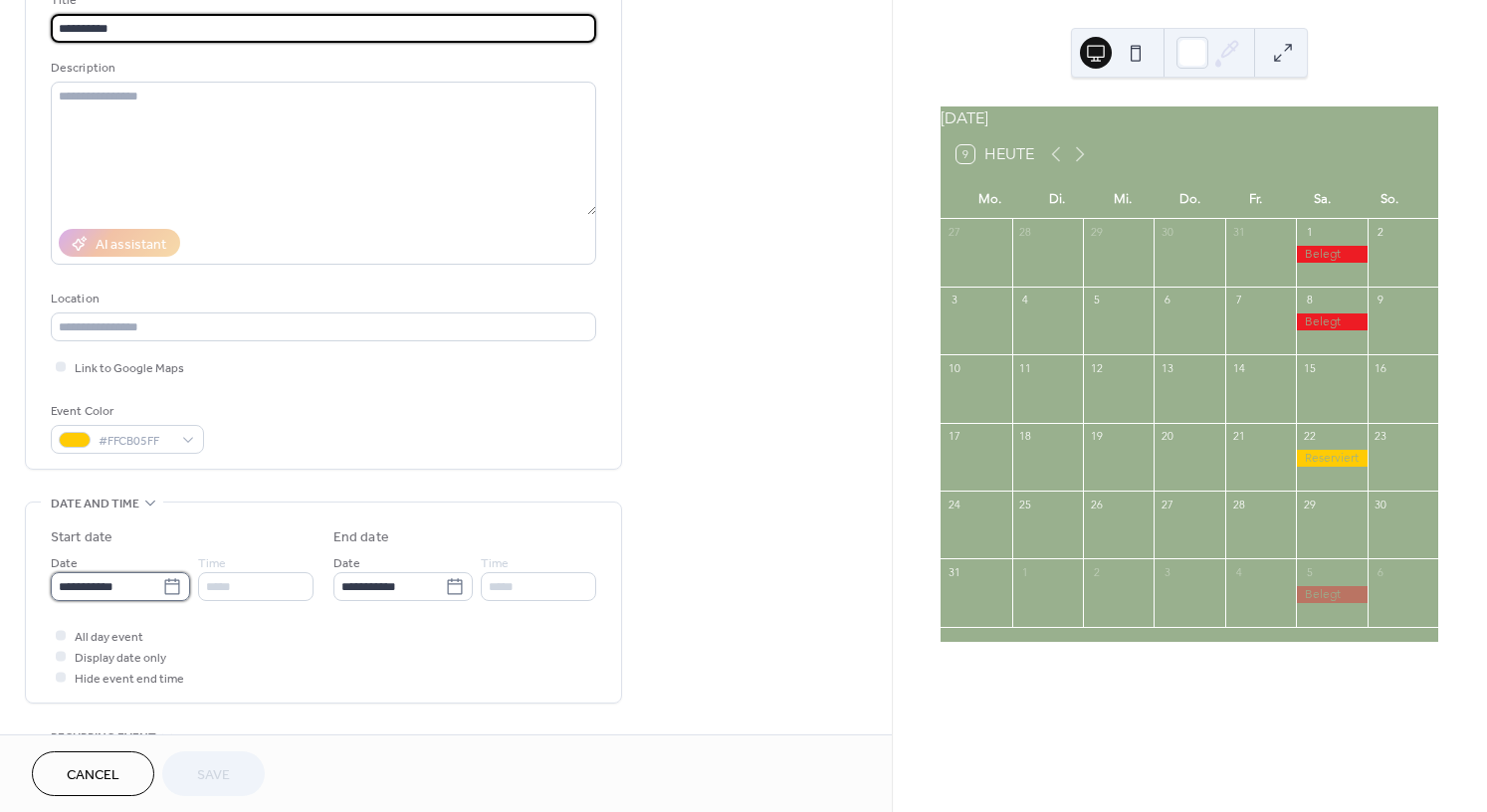 click on "**********" at bounding box center (106, 586) 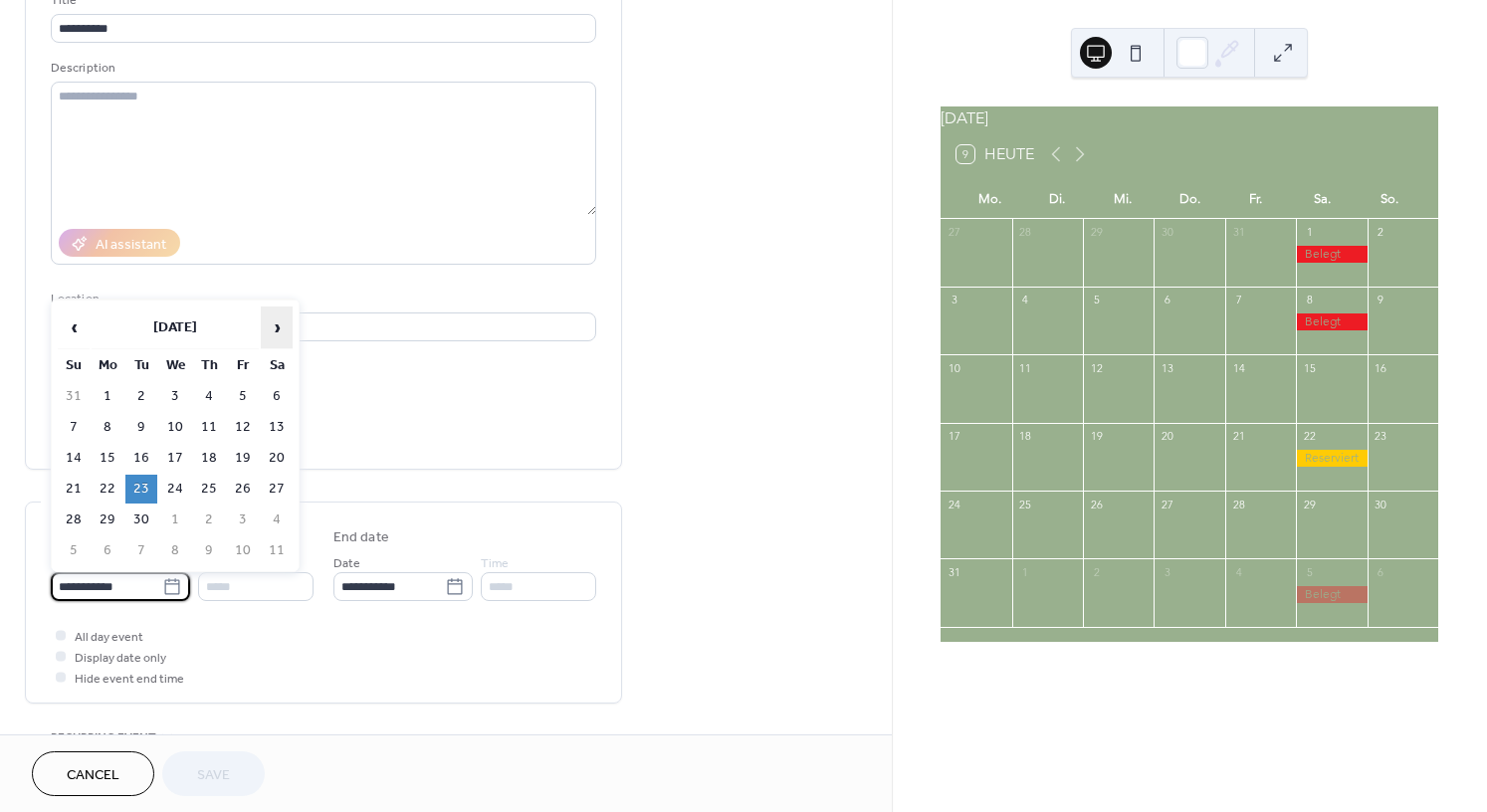 click on "›" at bounding box center [277, 327] 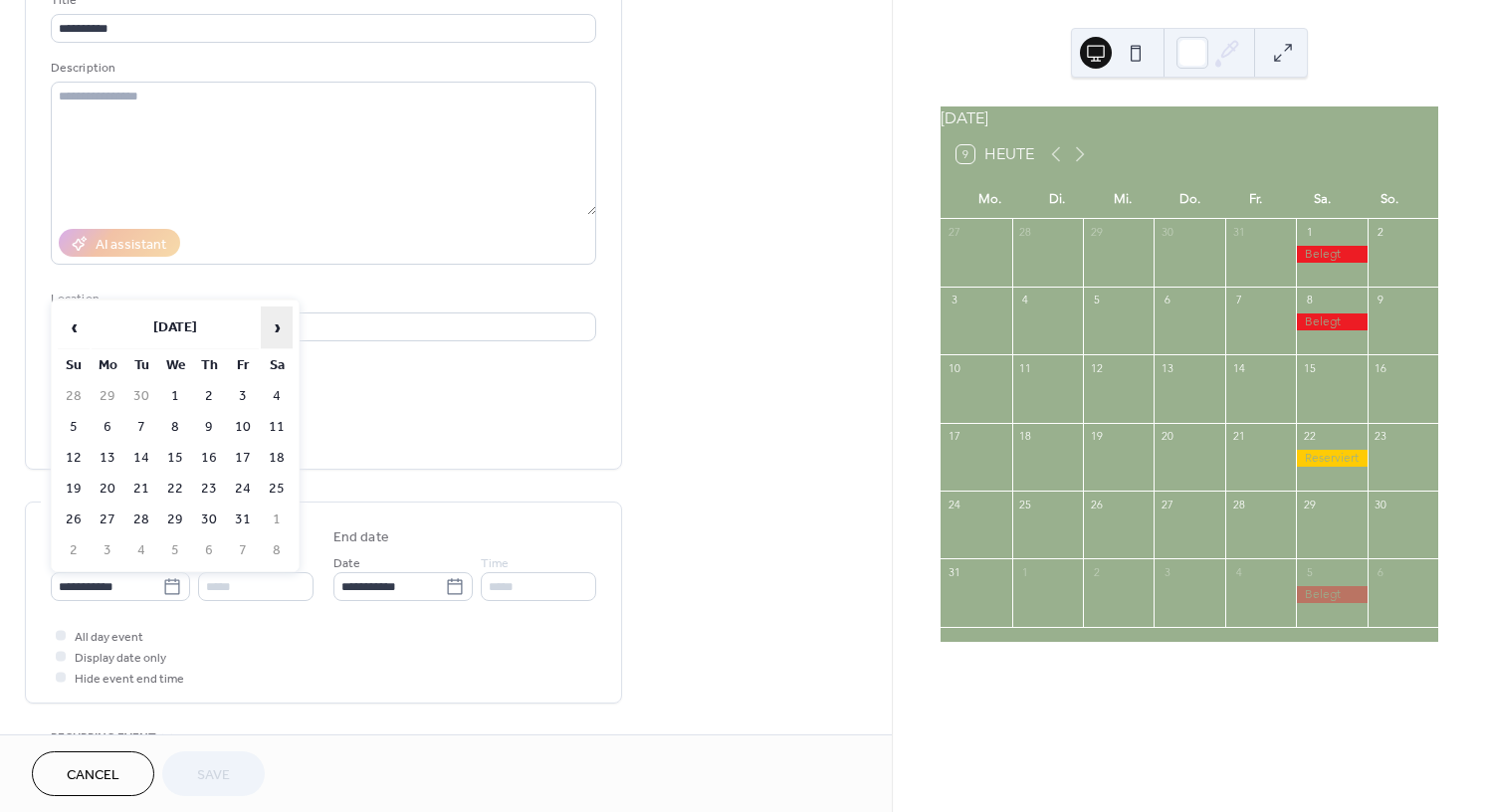 click on "›" at bounding box center (277, 327) 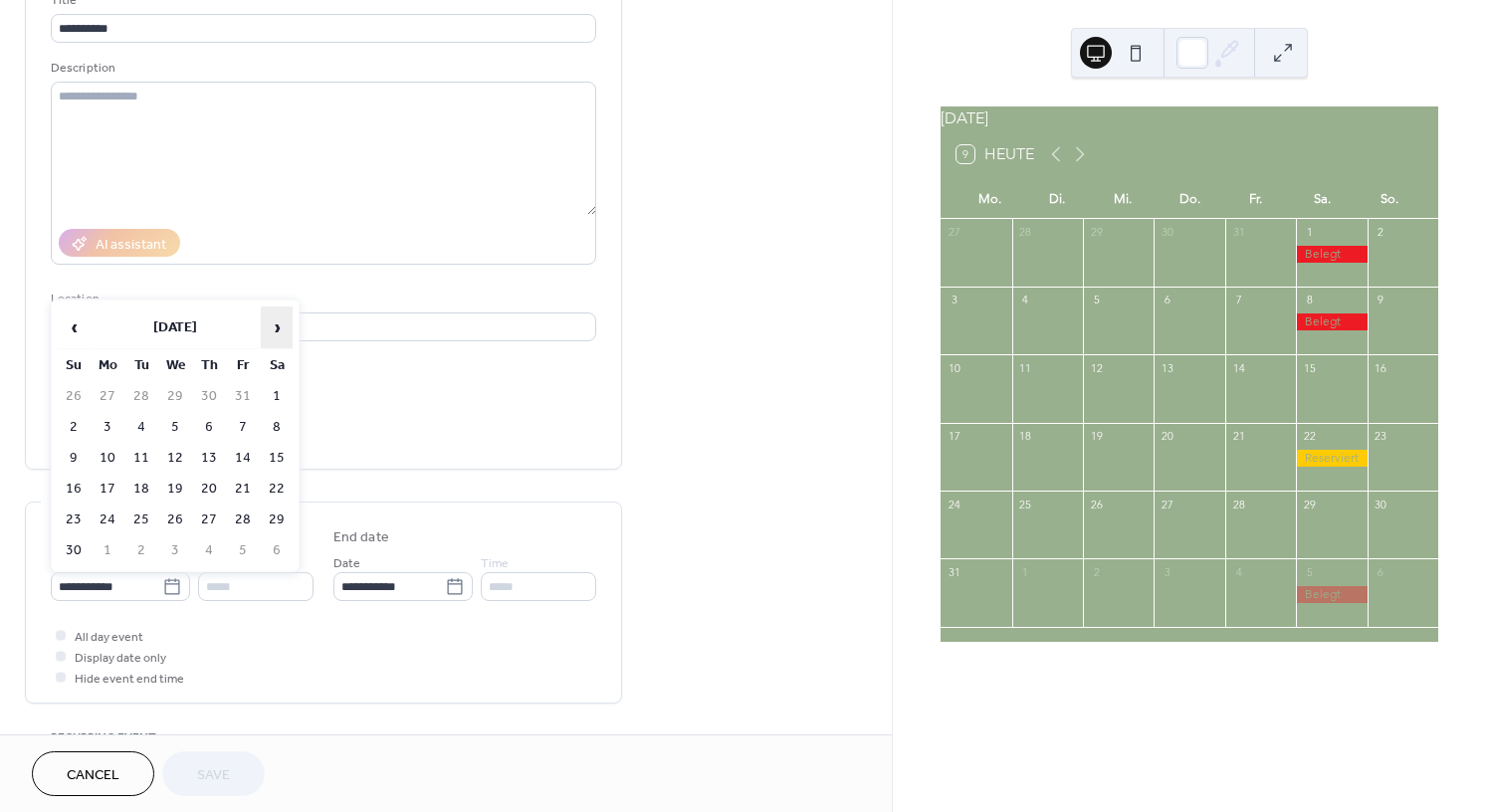 click on "›" at bounding box center (277, 327) 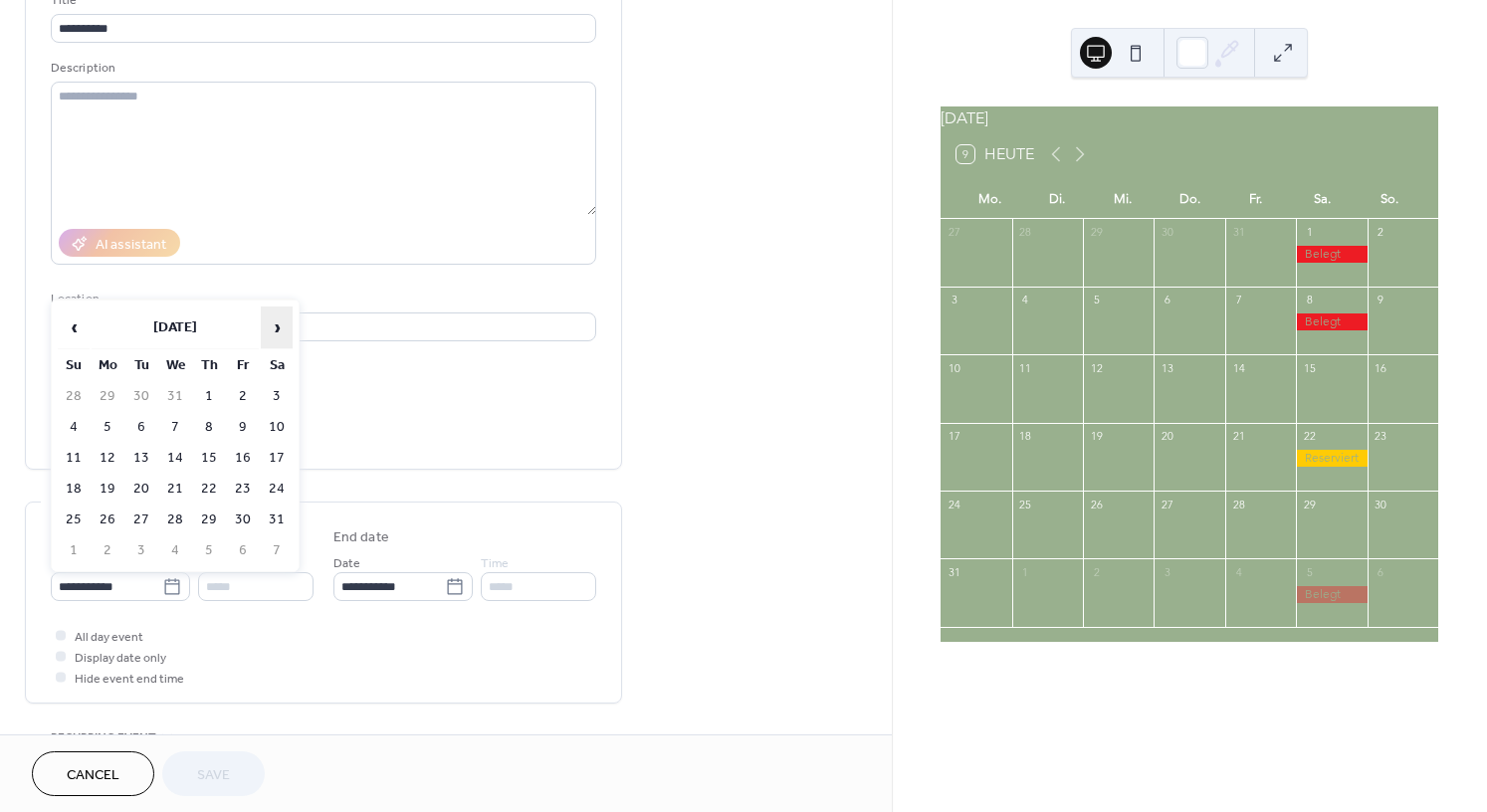click on "›" at bounding box center [277, 327] 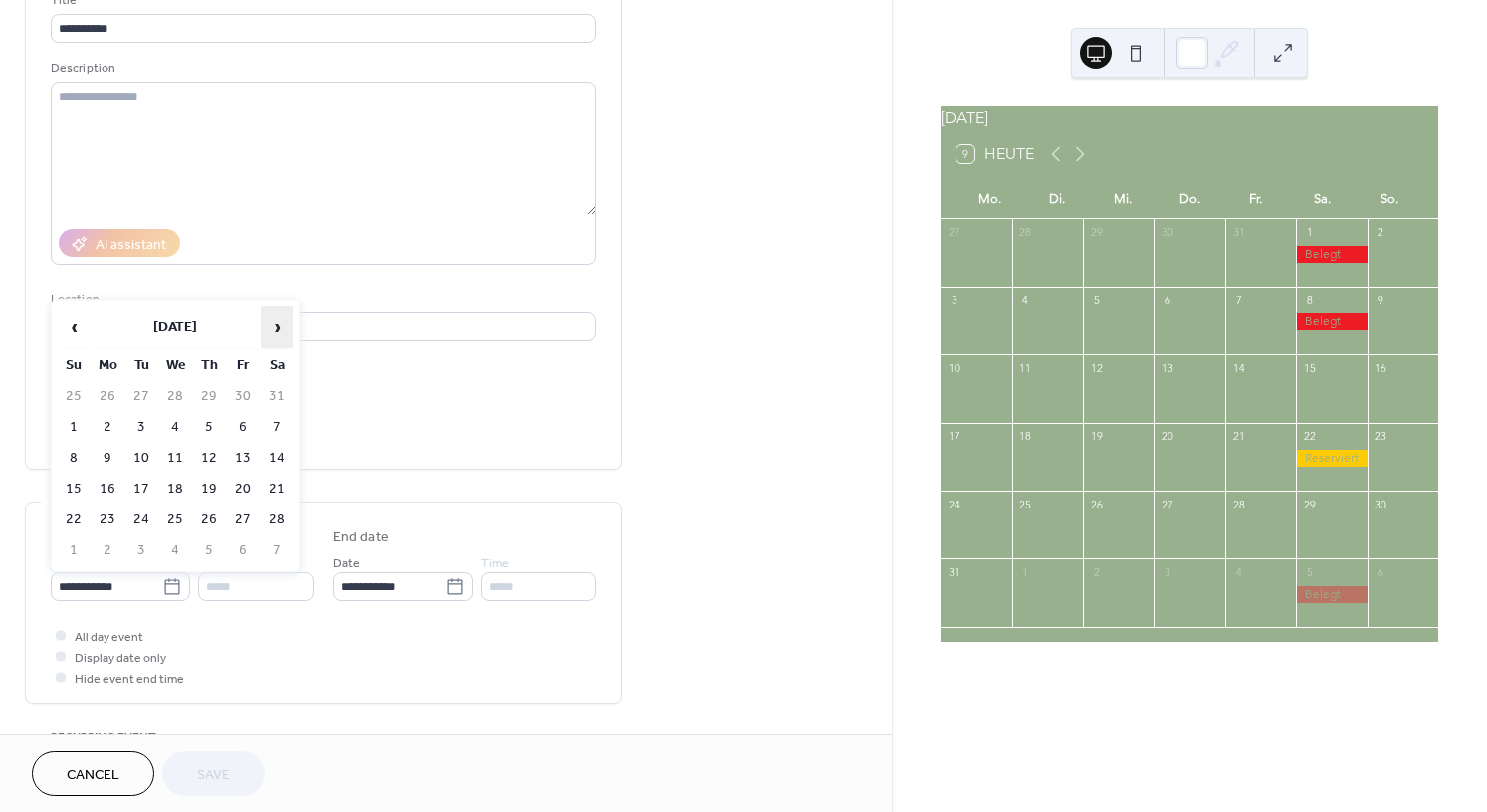 click on "›" at bounding box center [277, 327] 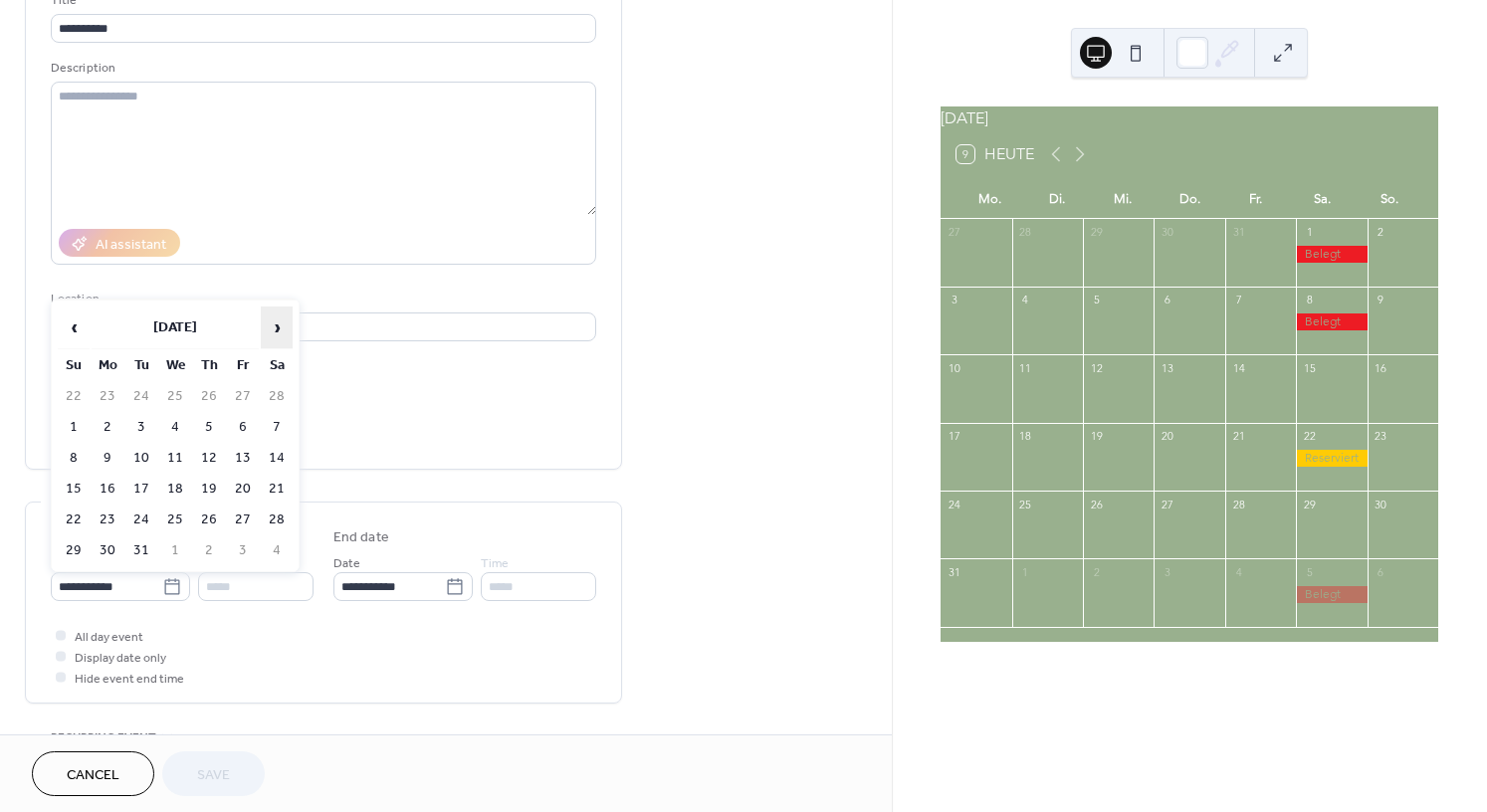 click on "›" at bounding box center [277, 327] 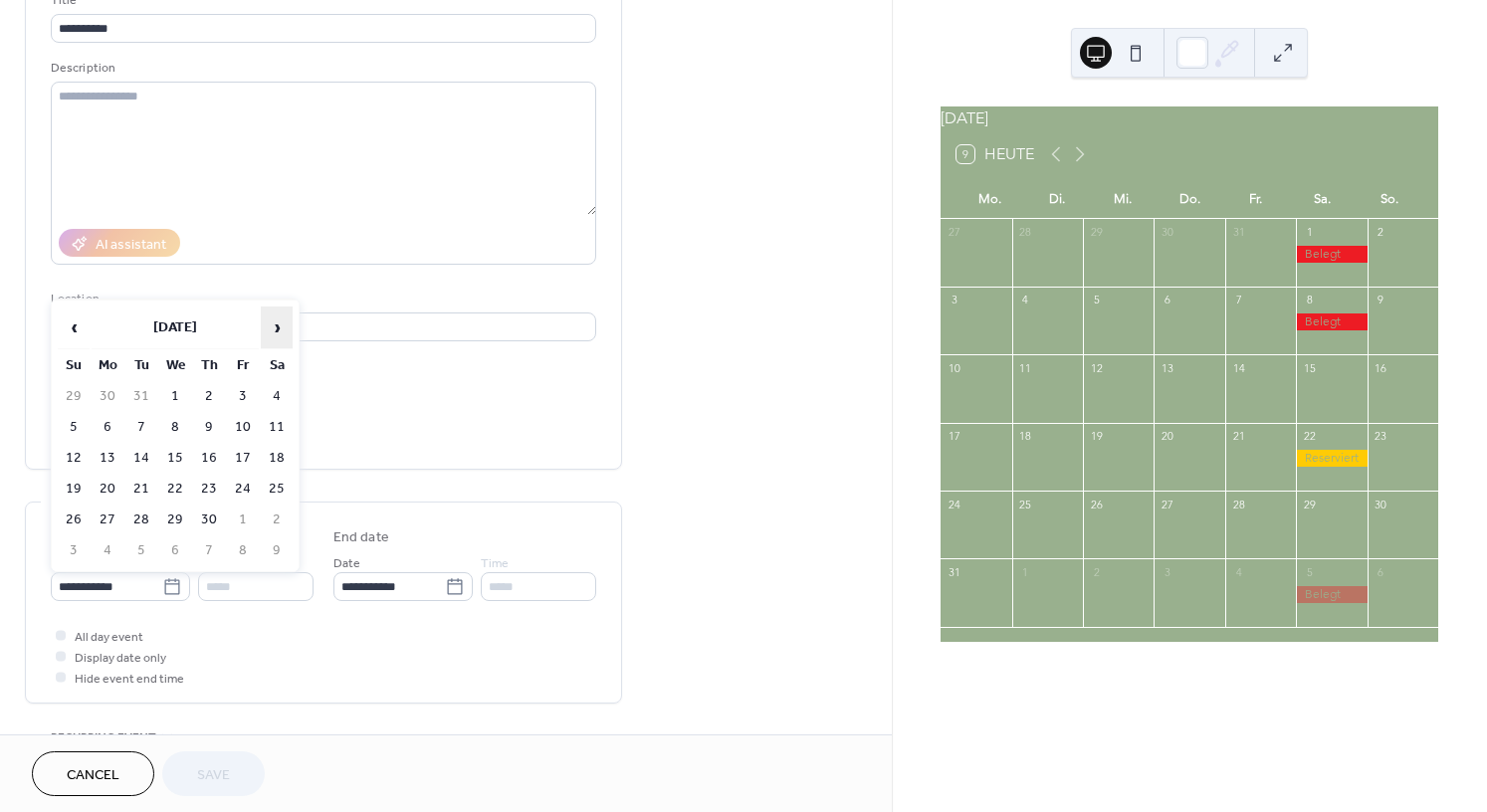 click on "›" at bounding box center (277, 327) 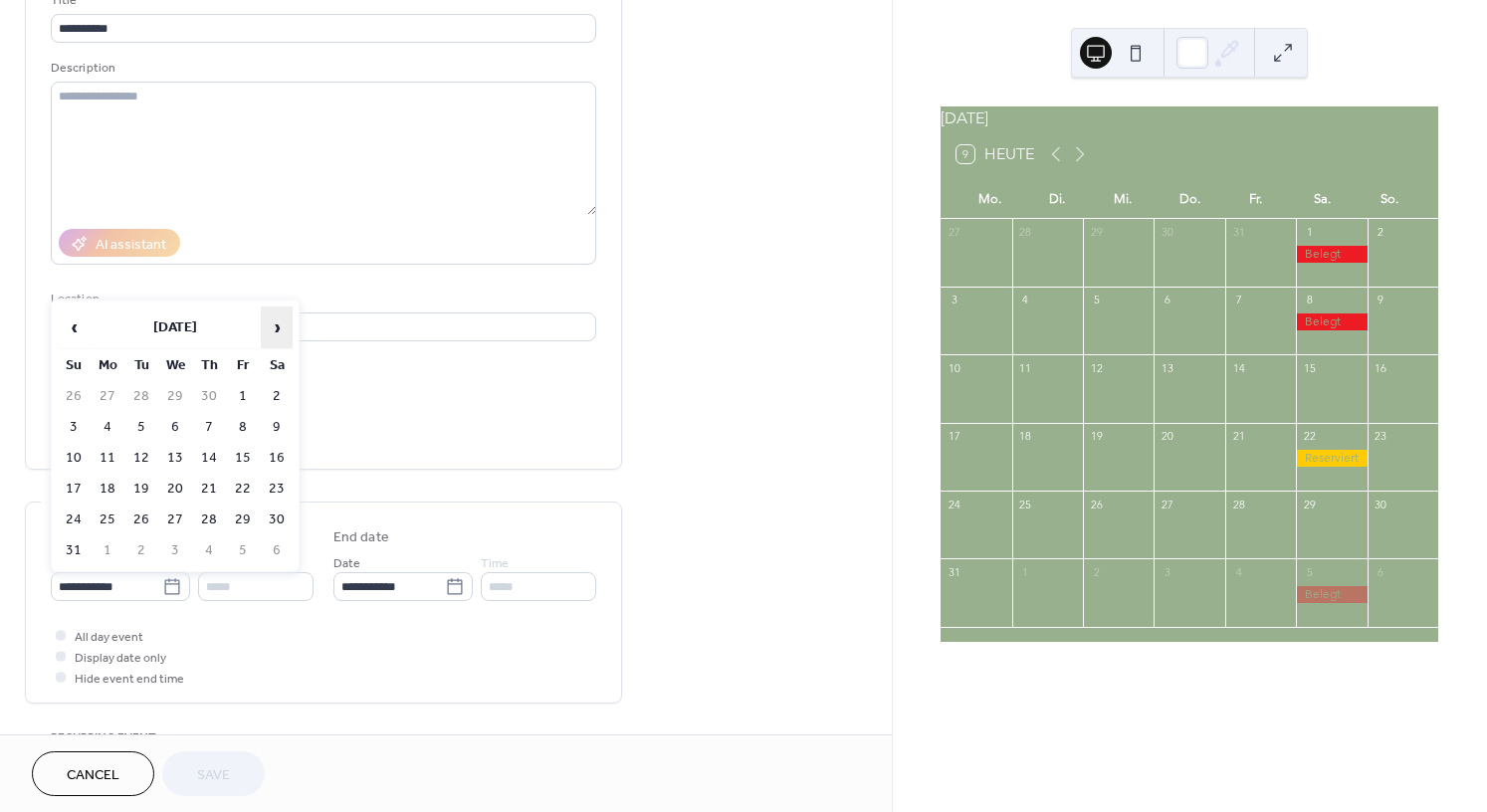 click on "›" at bounding box center (277, 327) 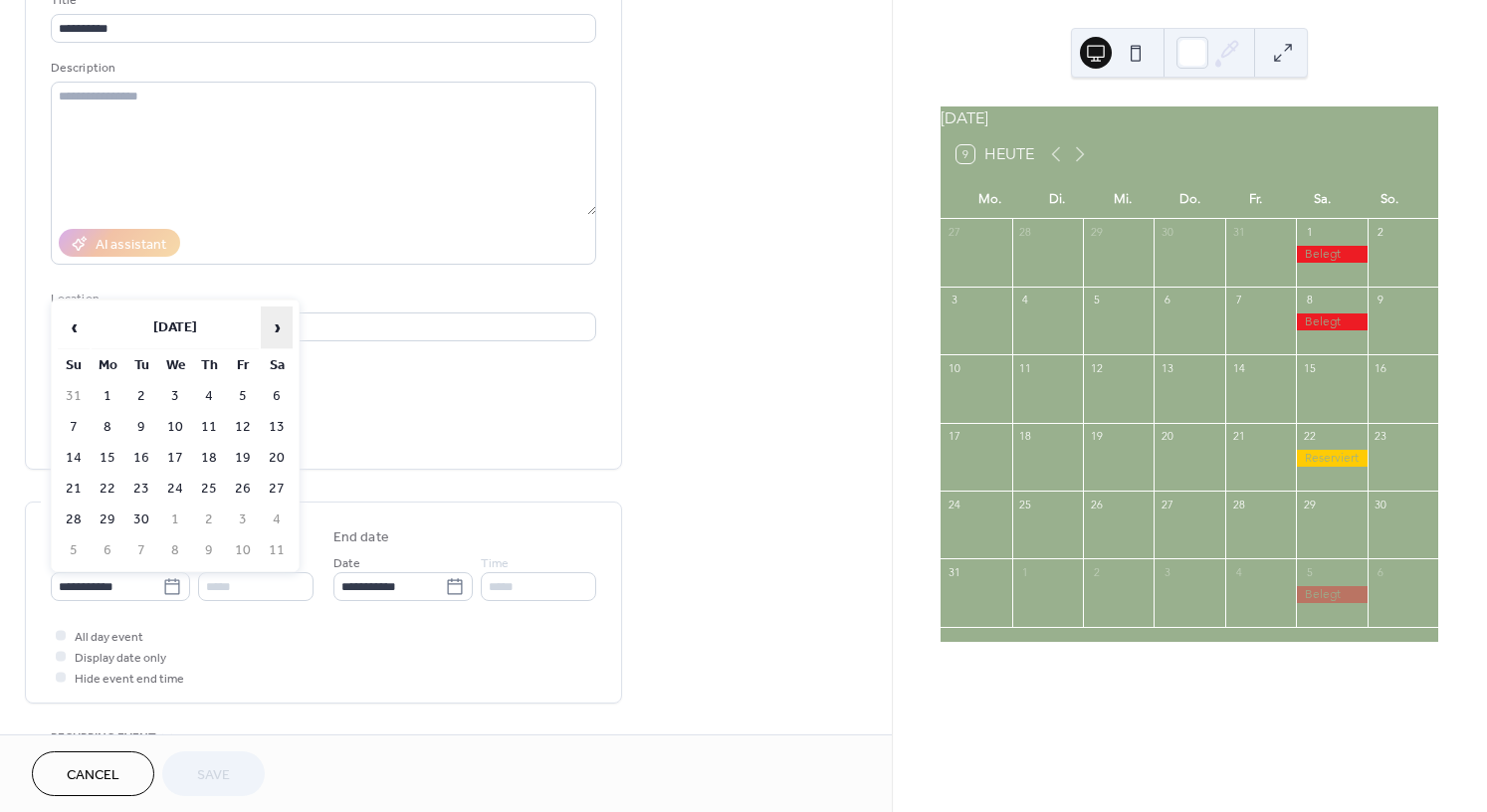 click on "›" at bounding box center (277, 327) 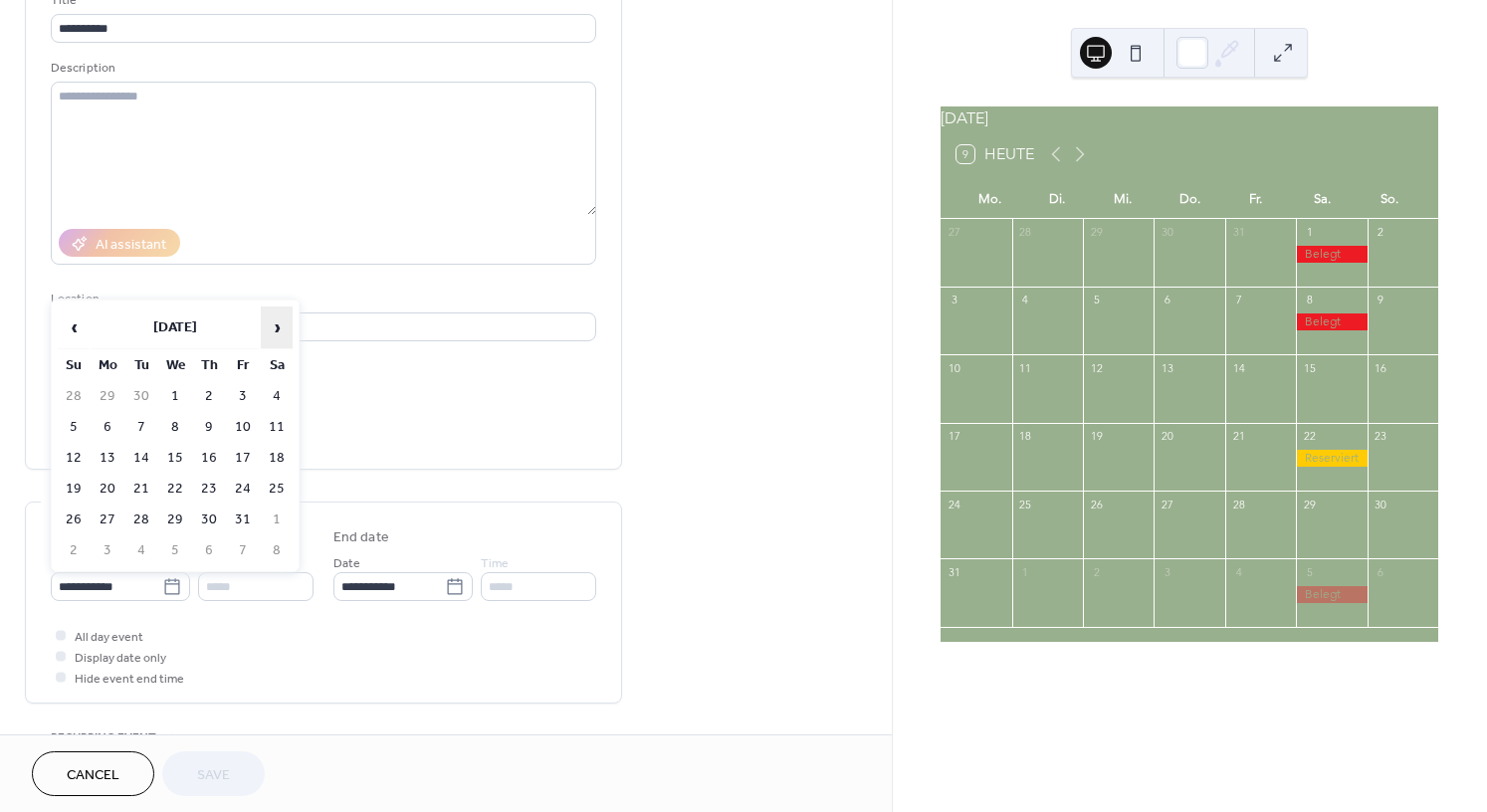 click on "›" at bounding box center (277, 327) 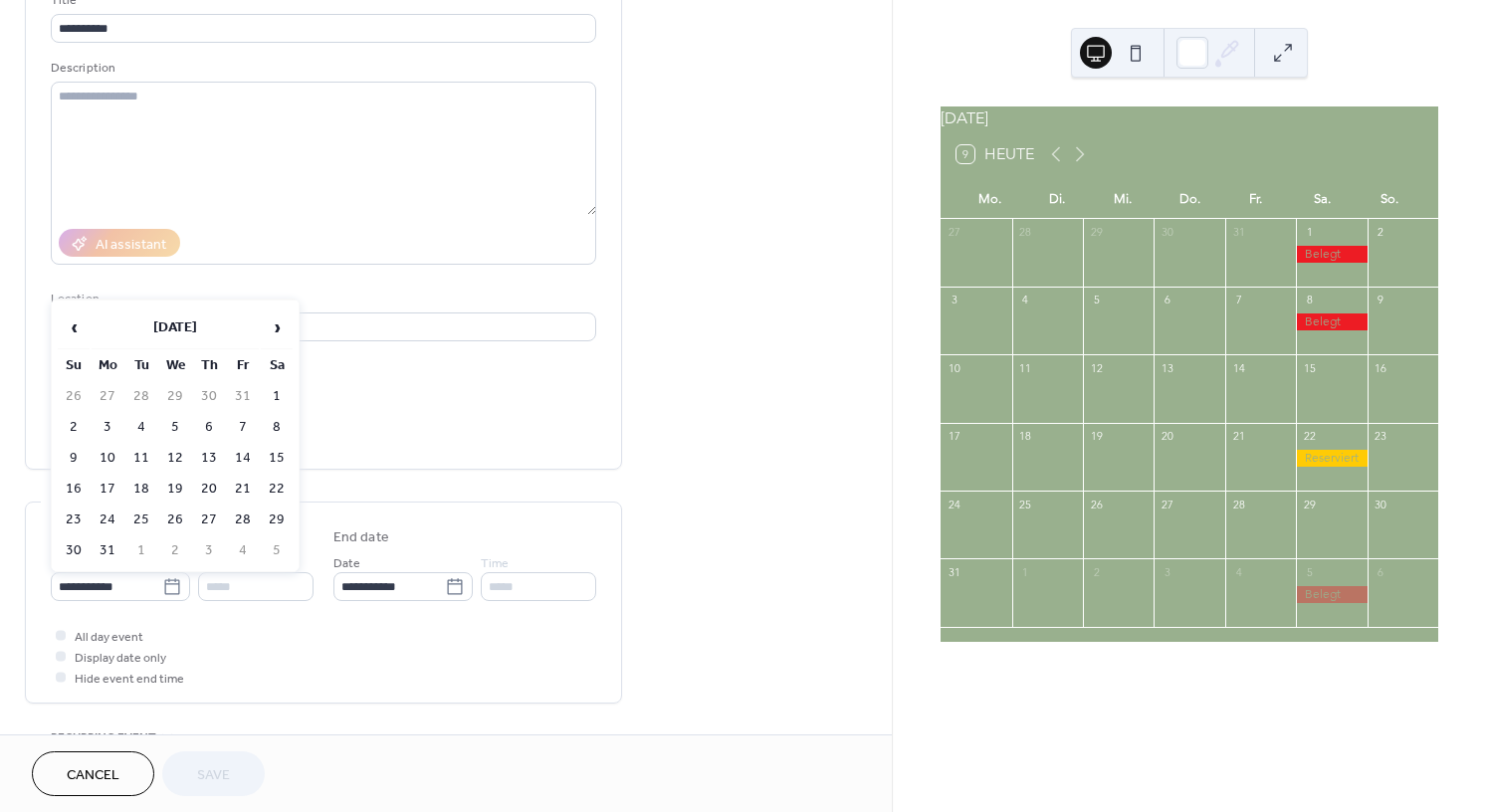 click on "21" at bounding box center [243, 489] 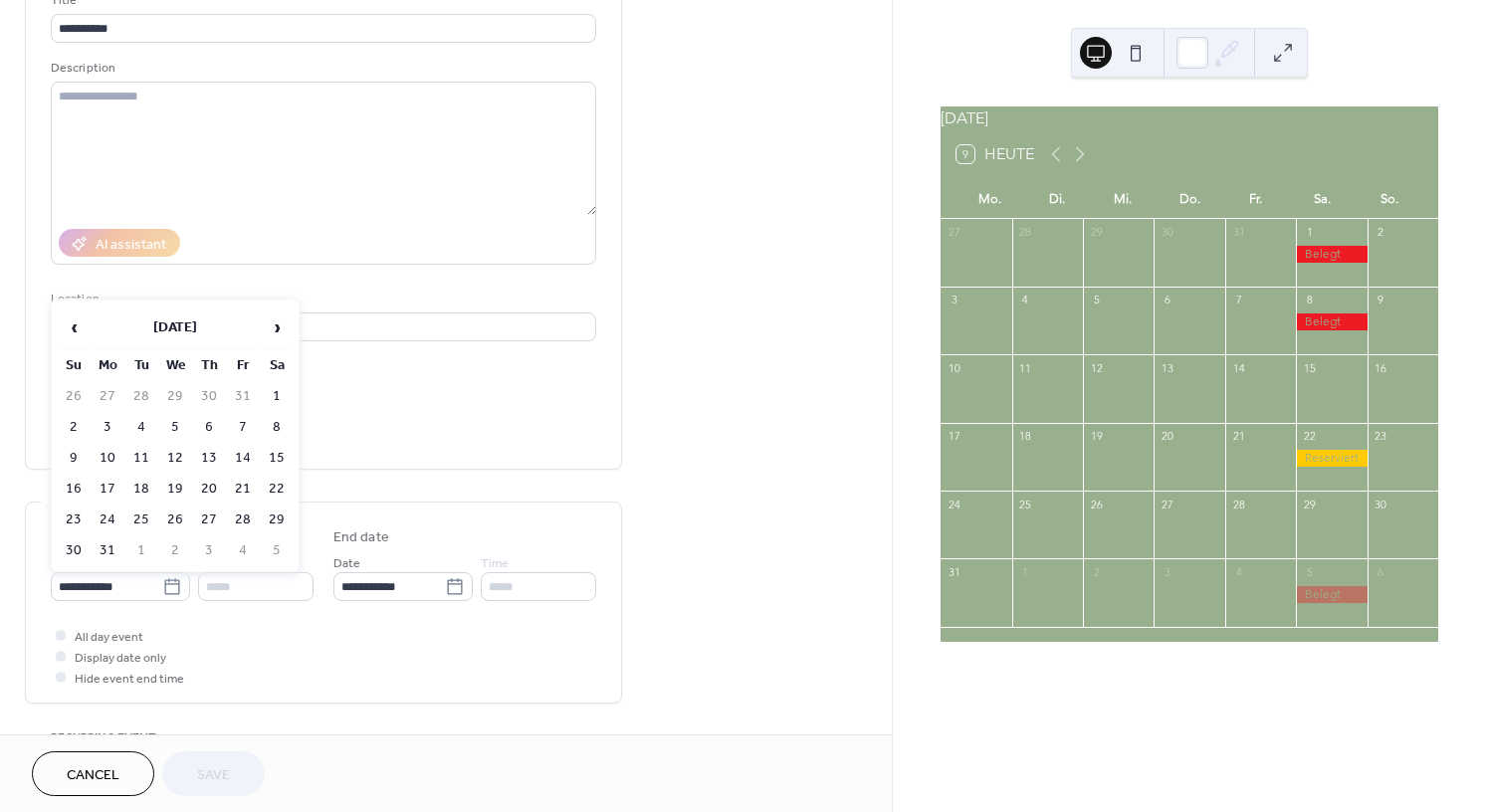 type on "**********" 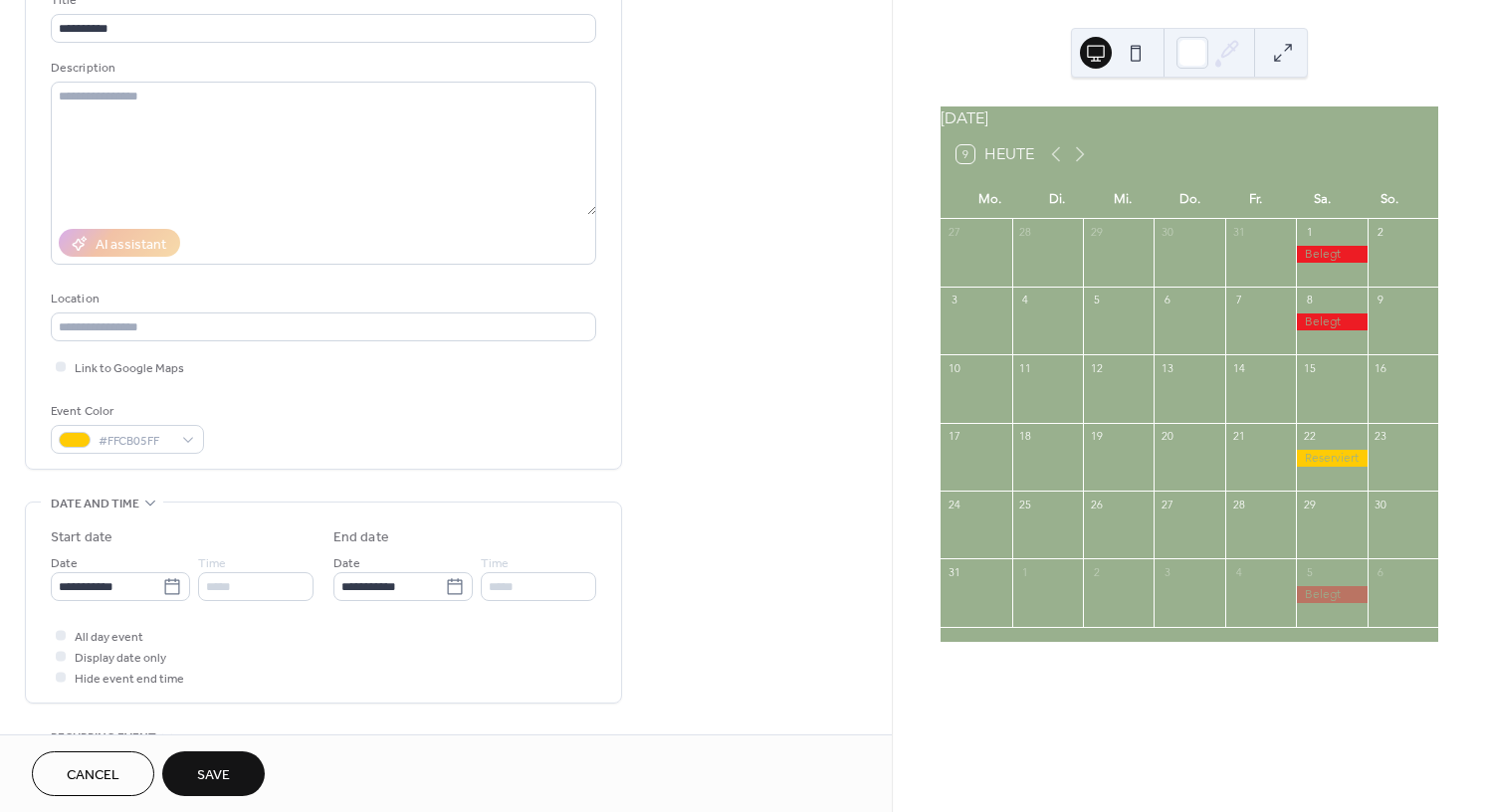 click on "Save" at bounding box center [213, 775] 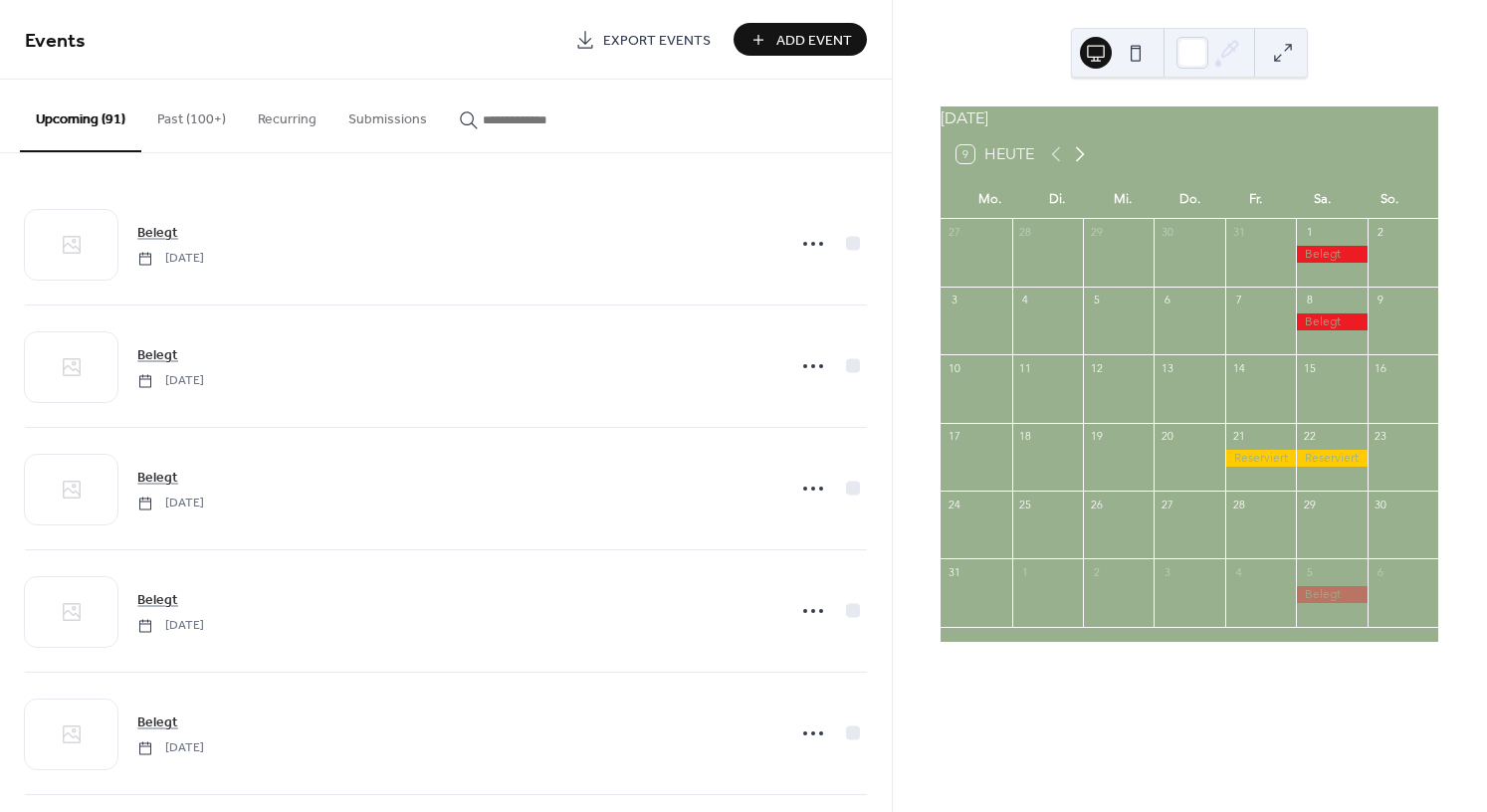click 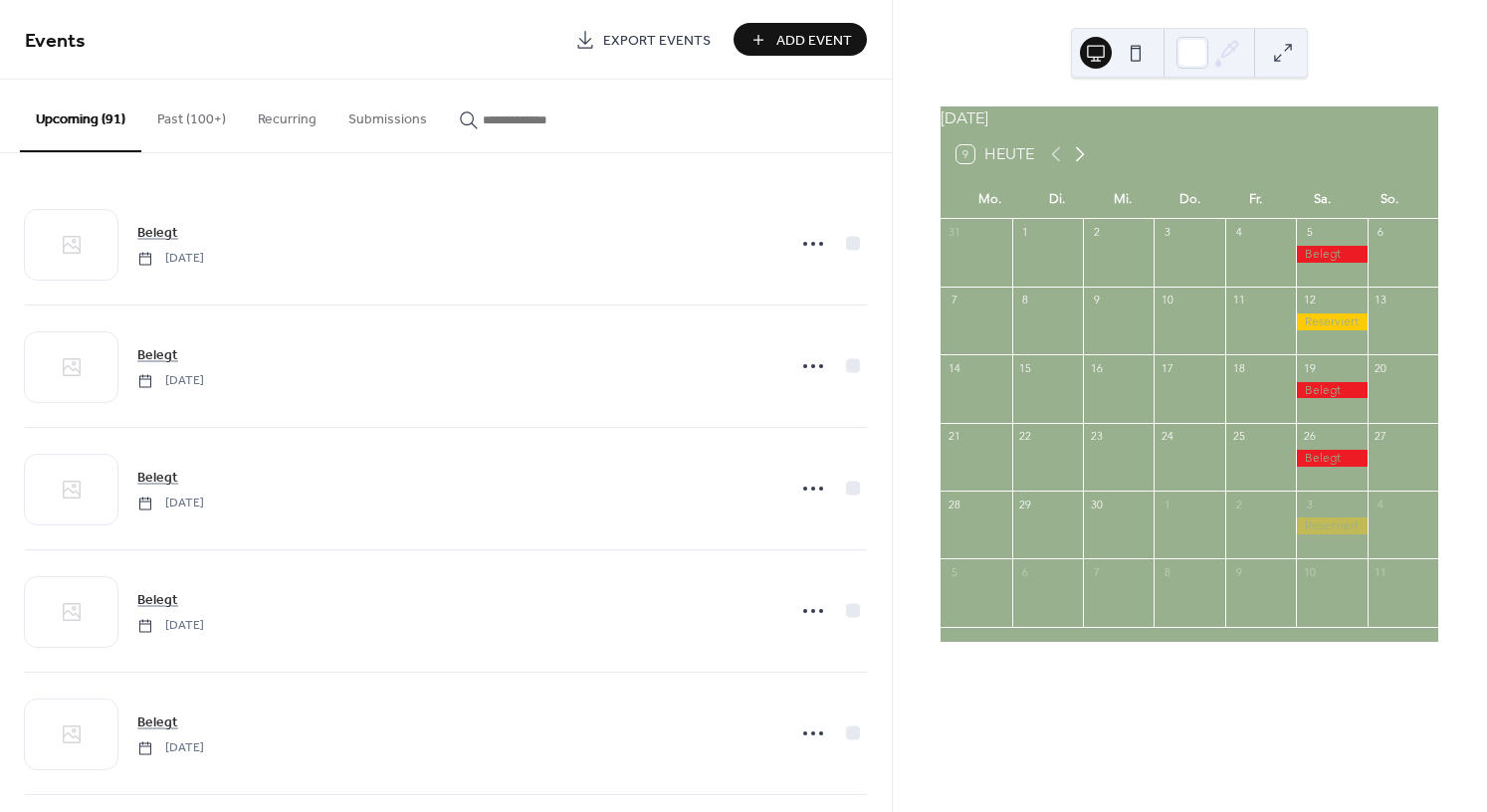 click 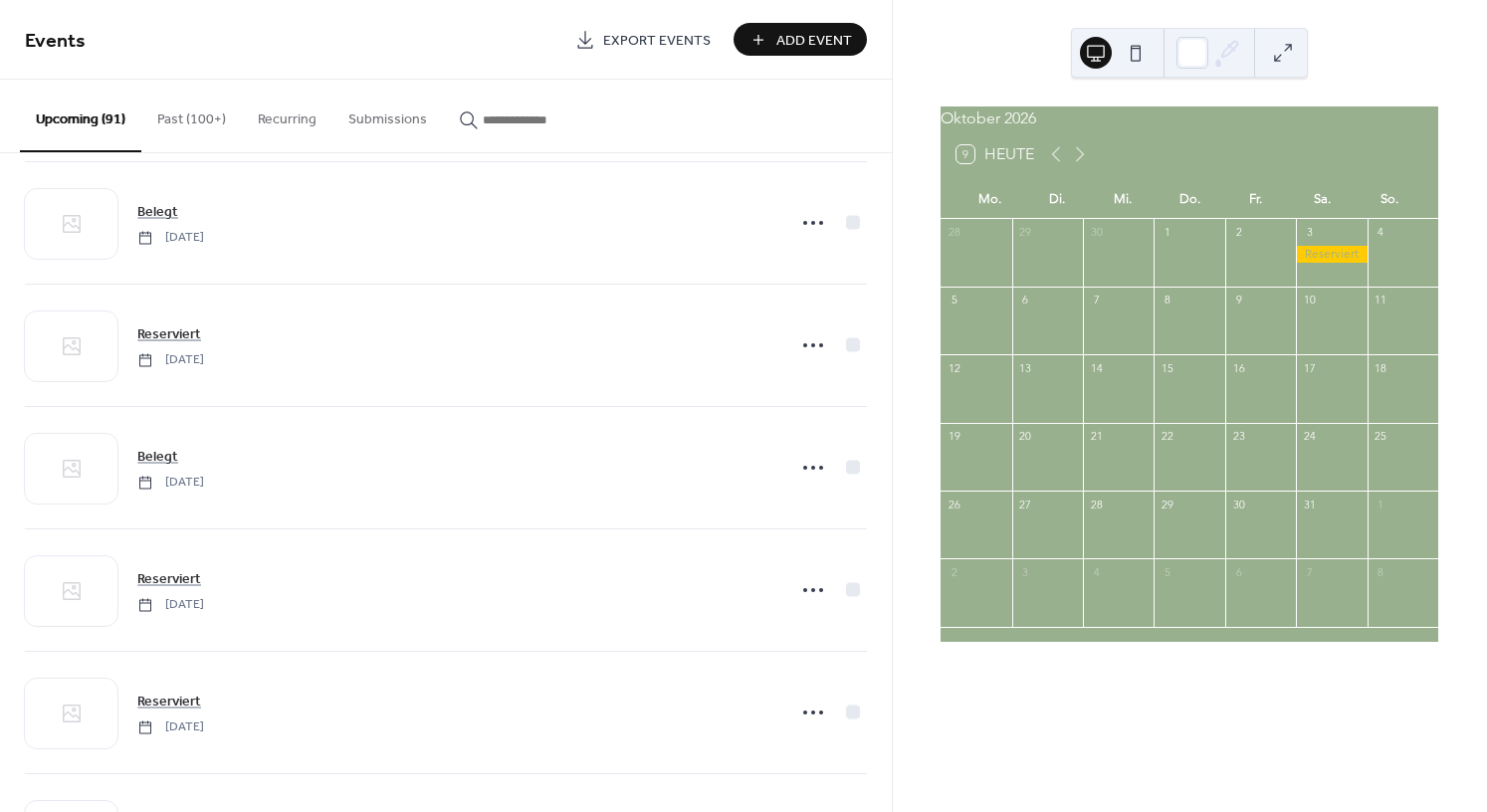 scroll, scrollTop: 10427, scrollLeft: 0, axis: vertical 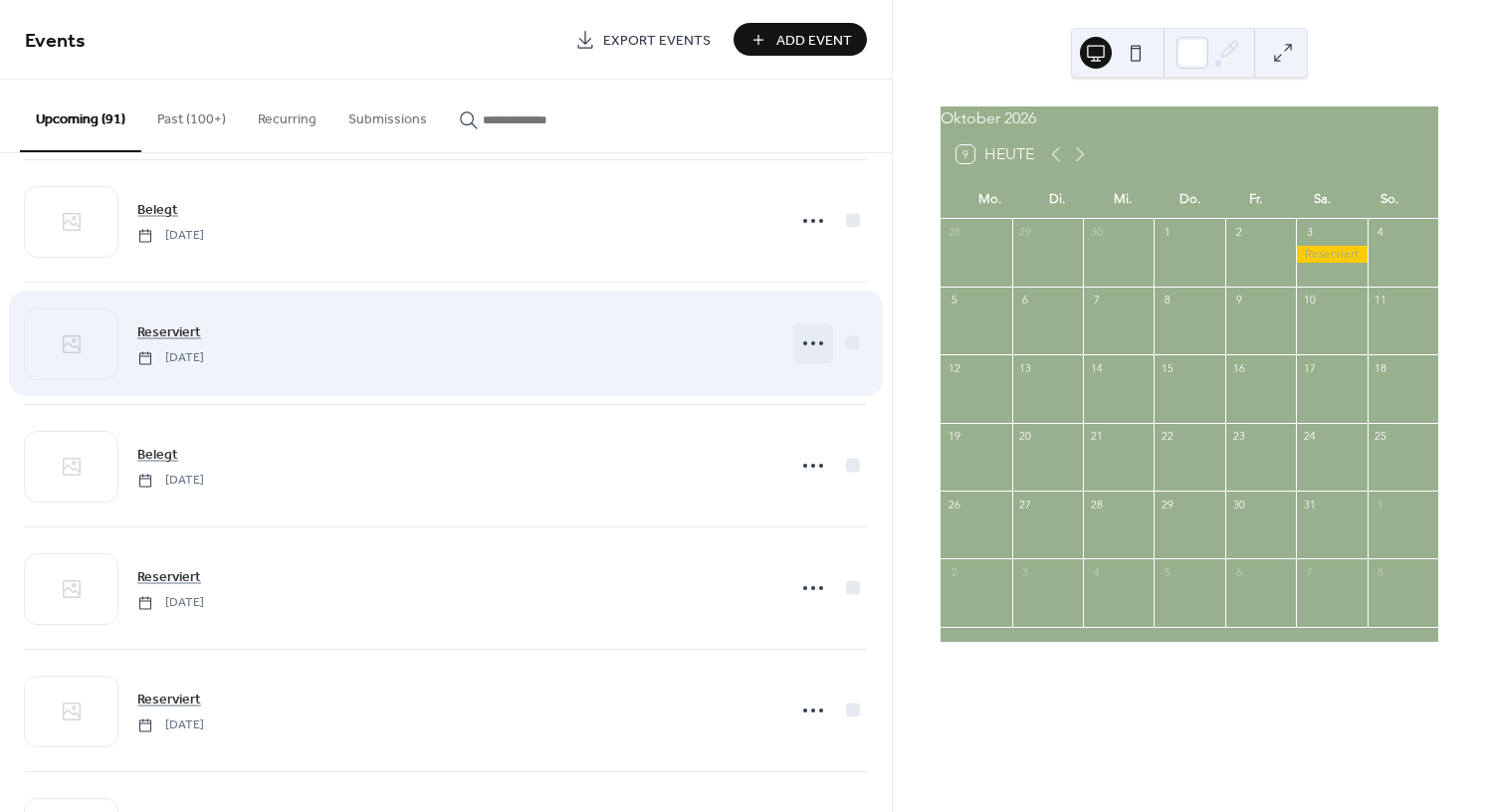 click 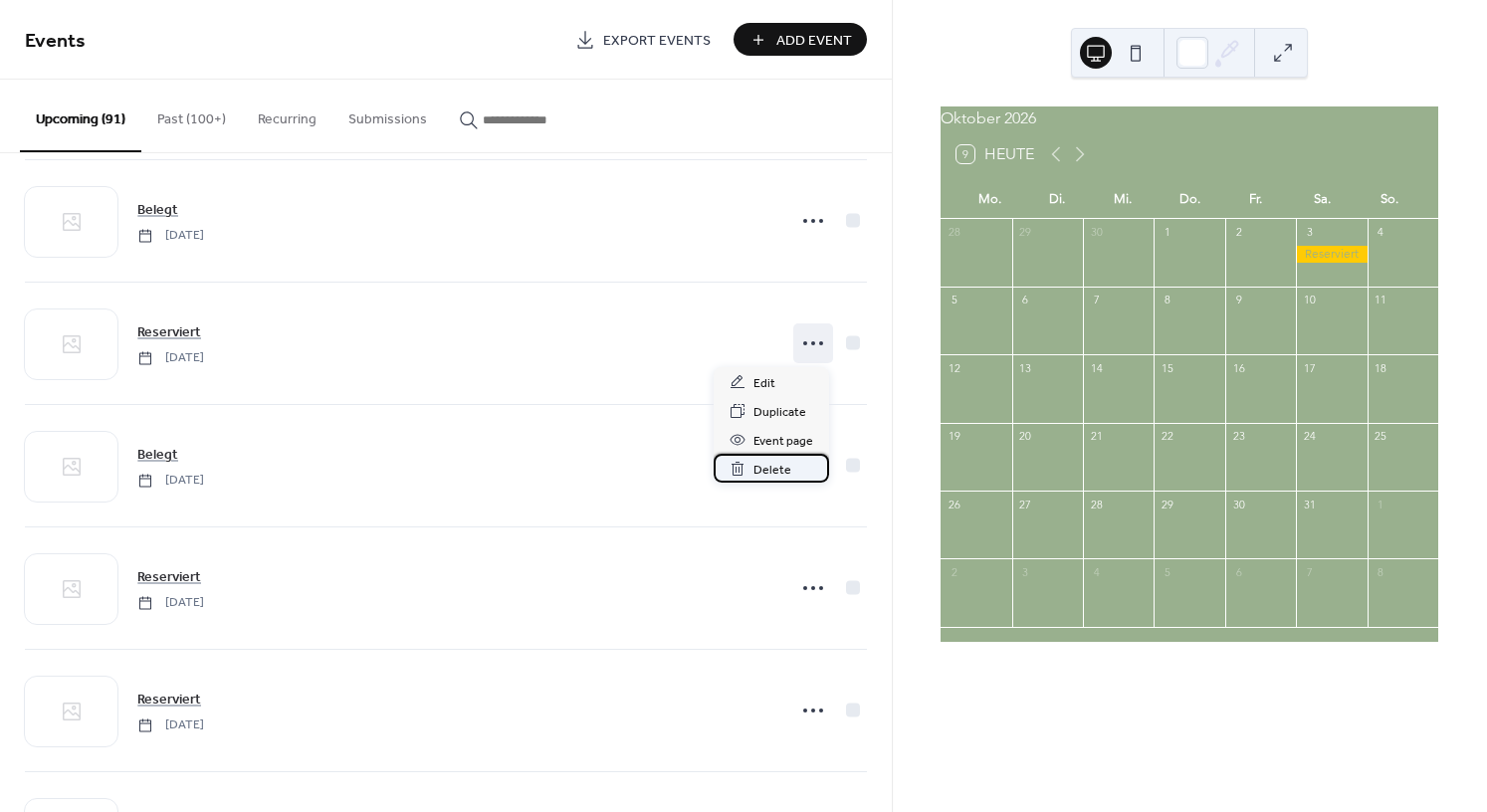 click on "Delete" at bounding box center [772, 470] 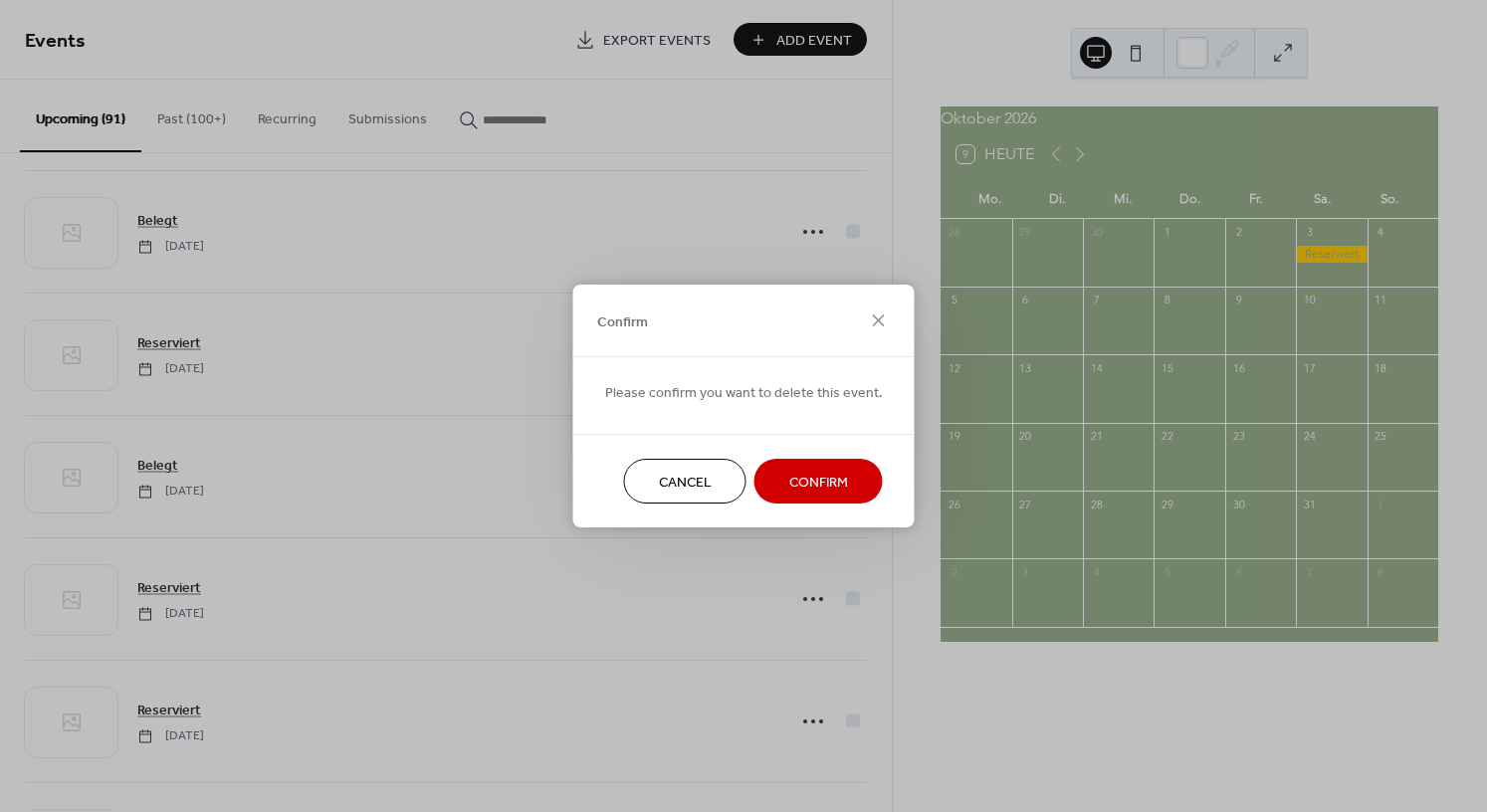 scroll, scrollTop: 10427, scrollLeft: 0, axis: vertical 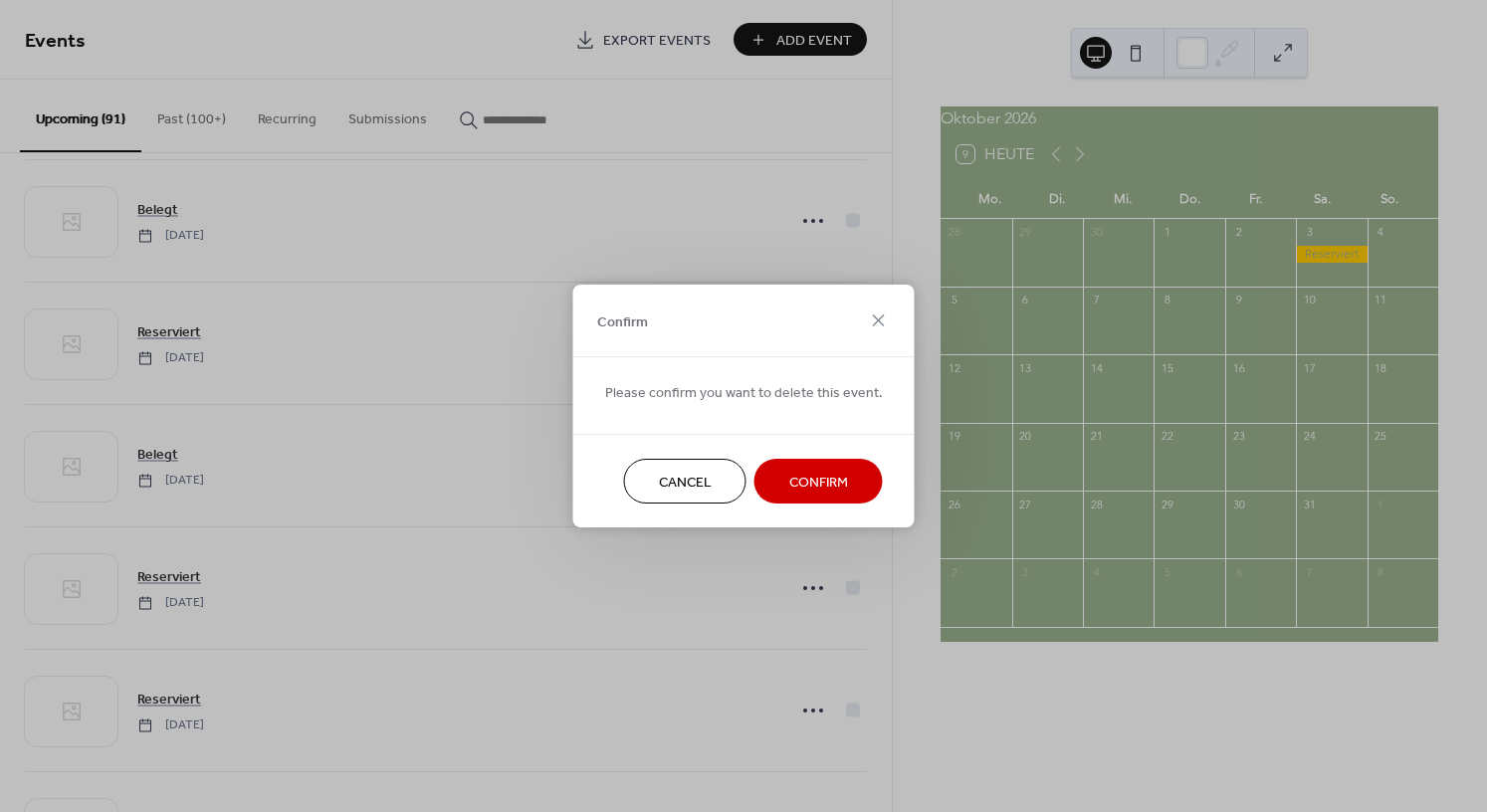click on "Confirm" at bounding box center [818, 483] 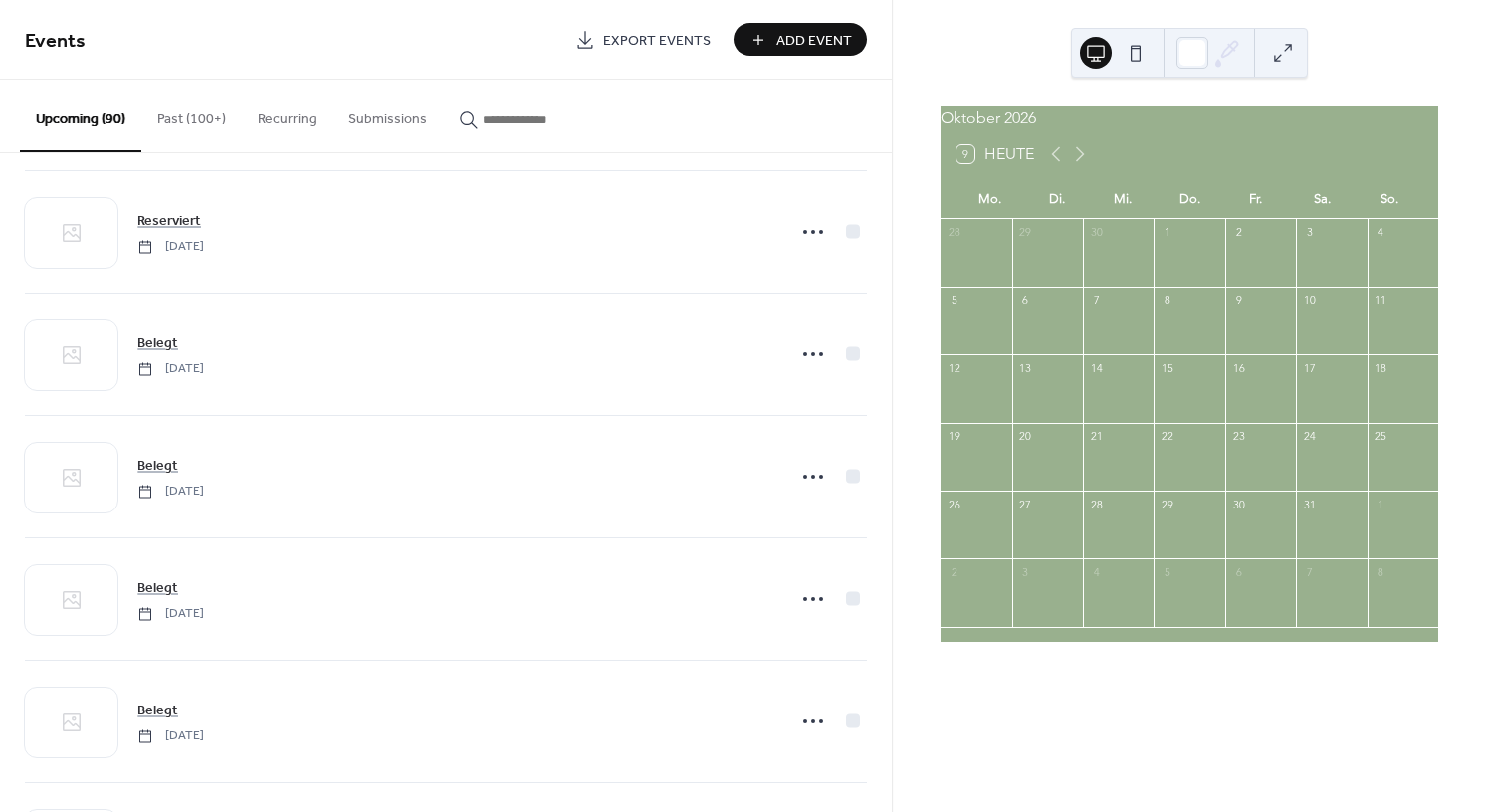 scroll, scrollTop: 10416, scrollLeft: 0, axis: vertical 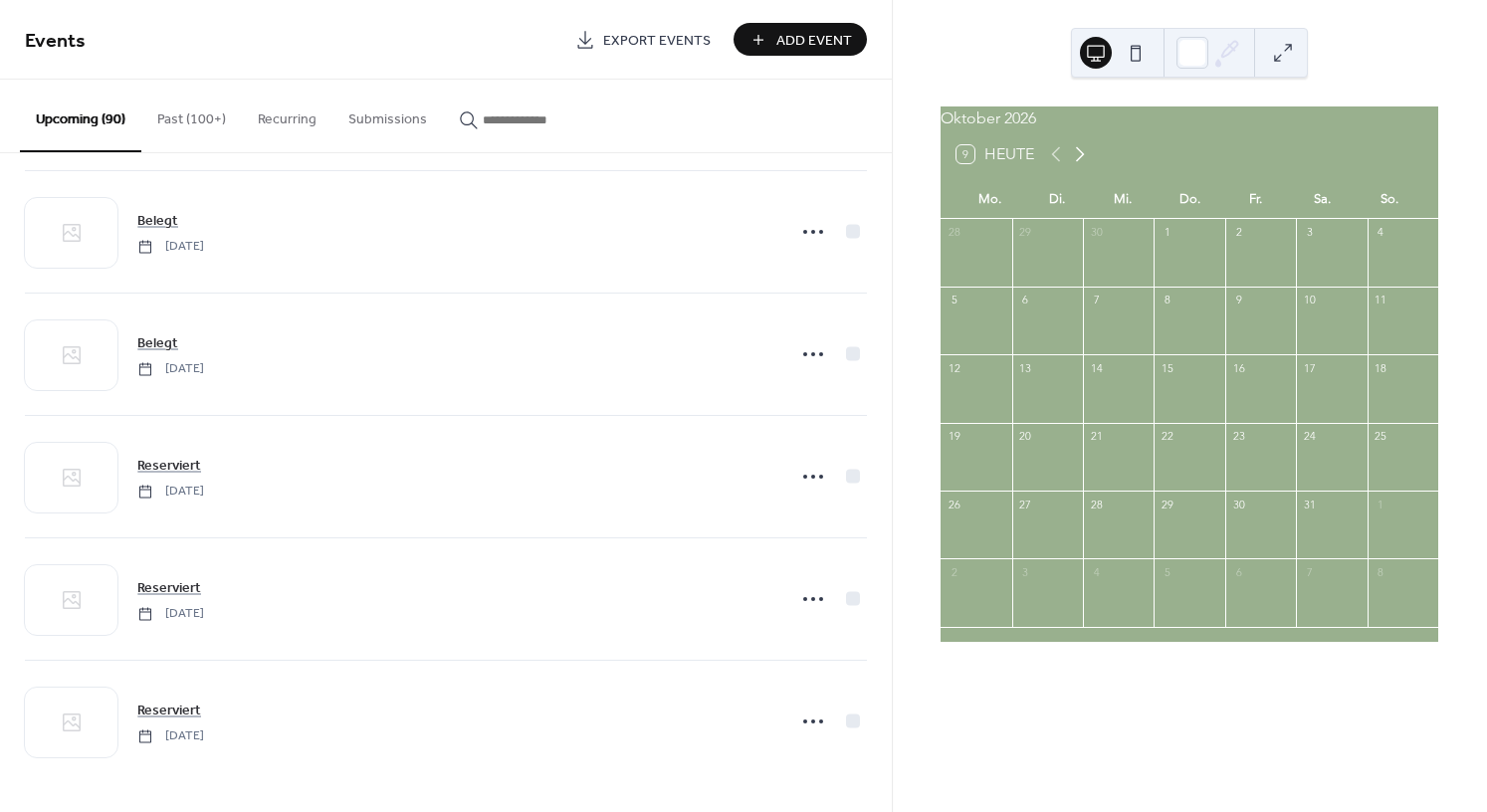 click 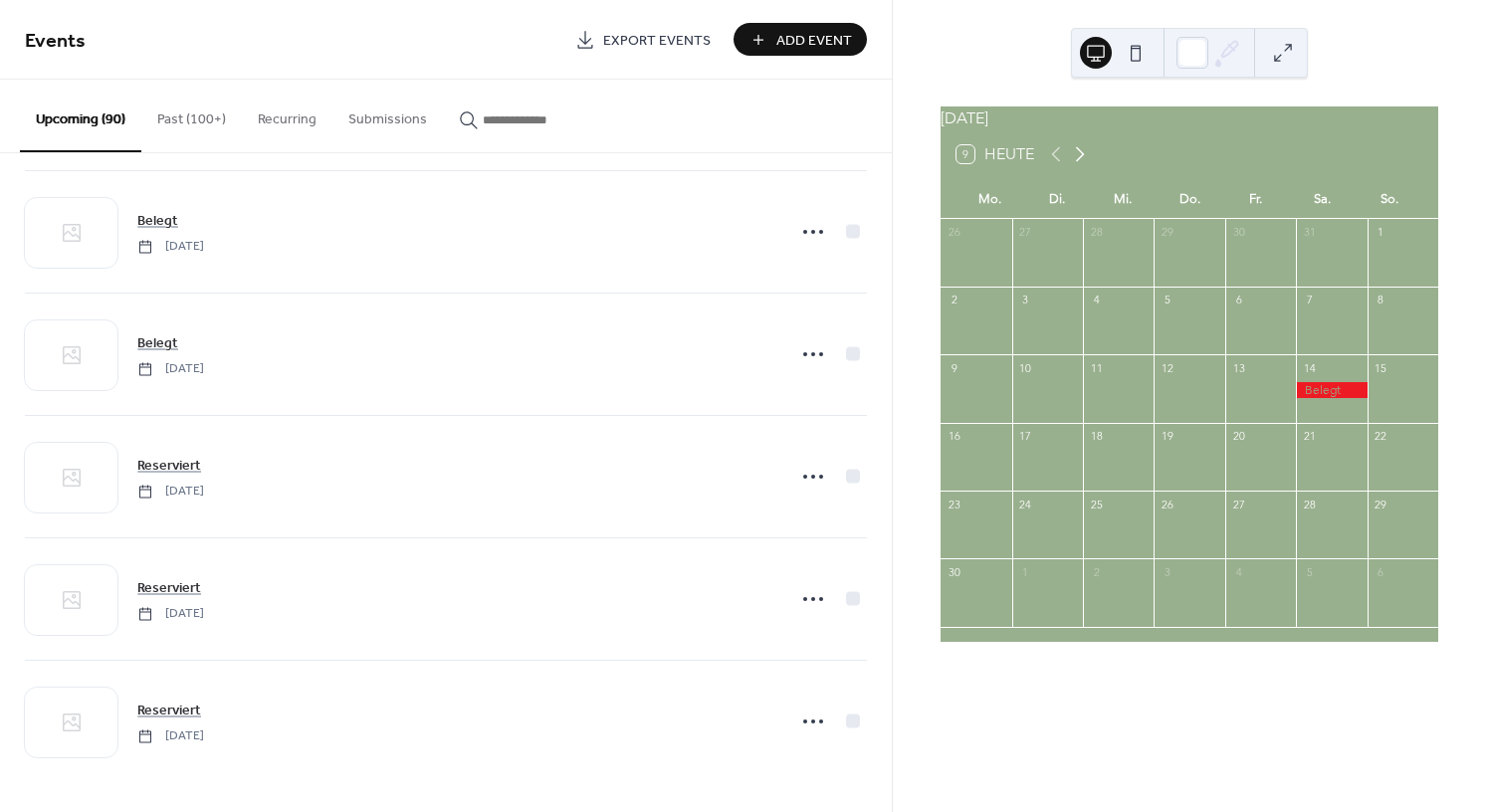 click 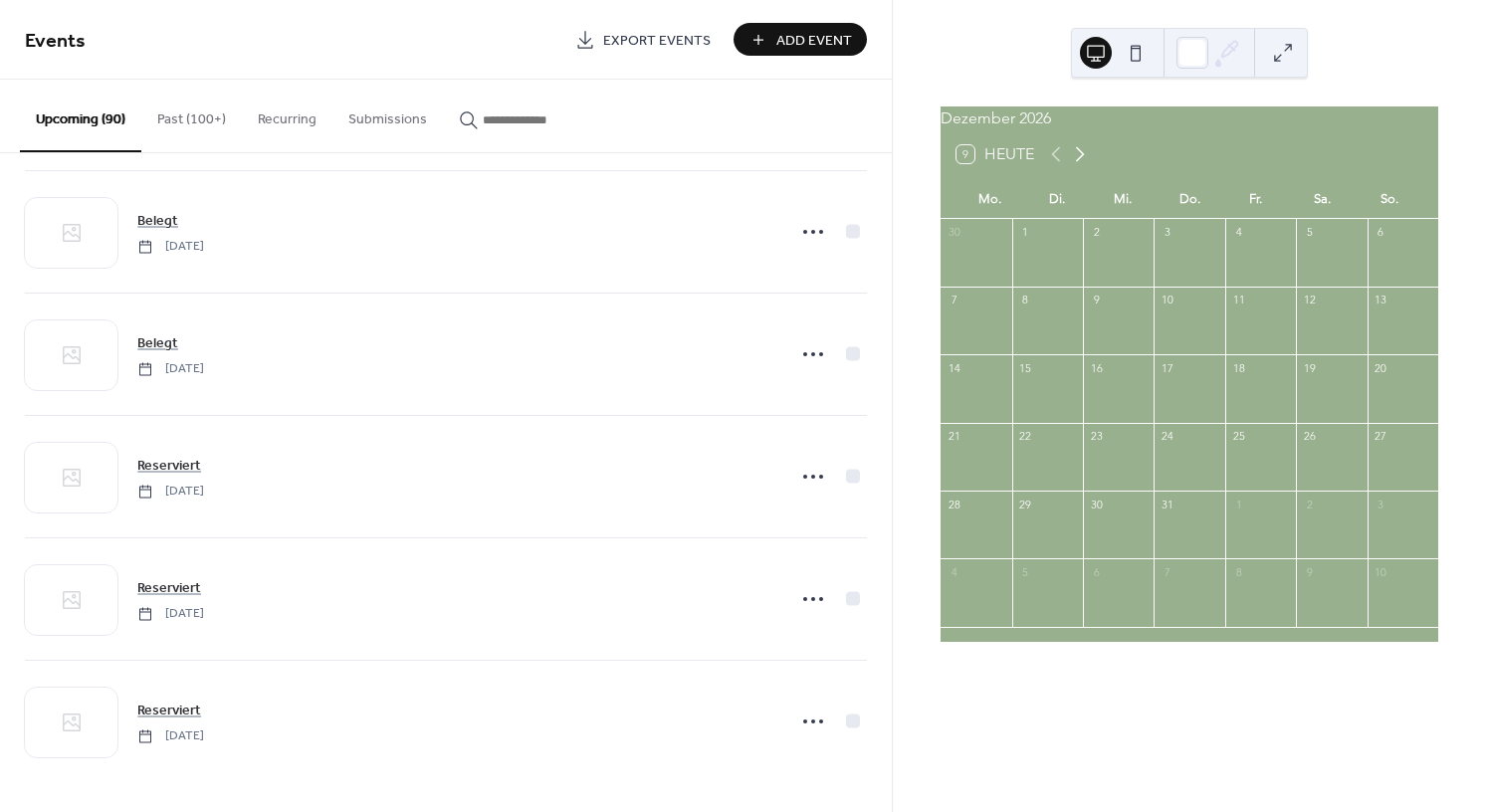 click 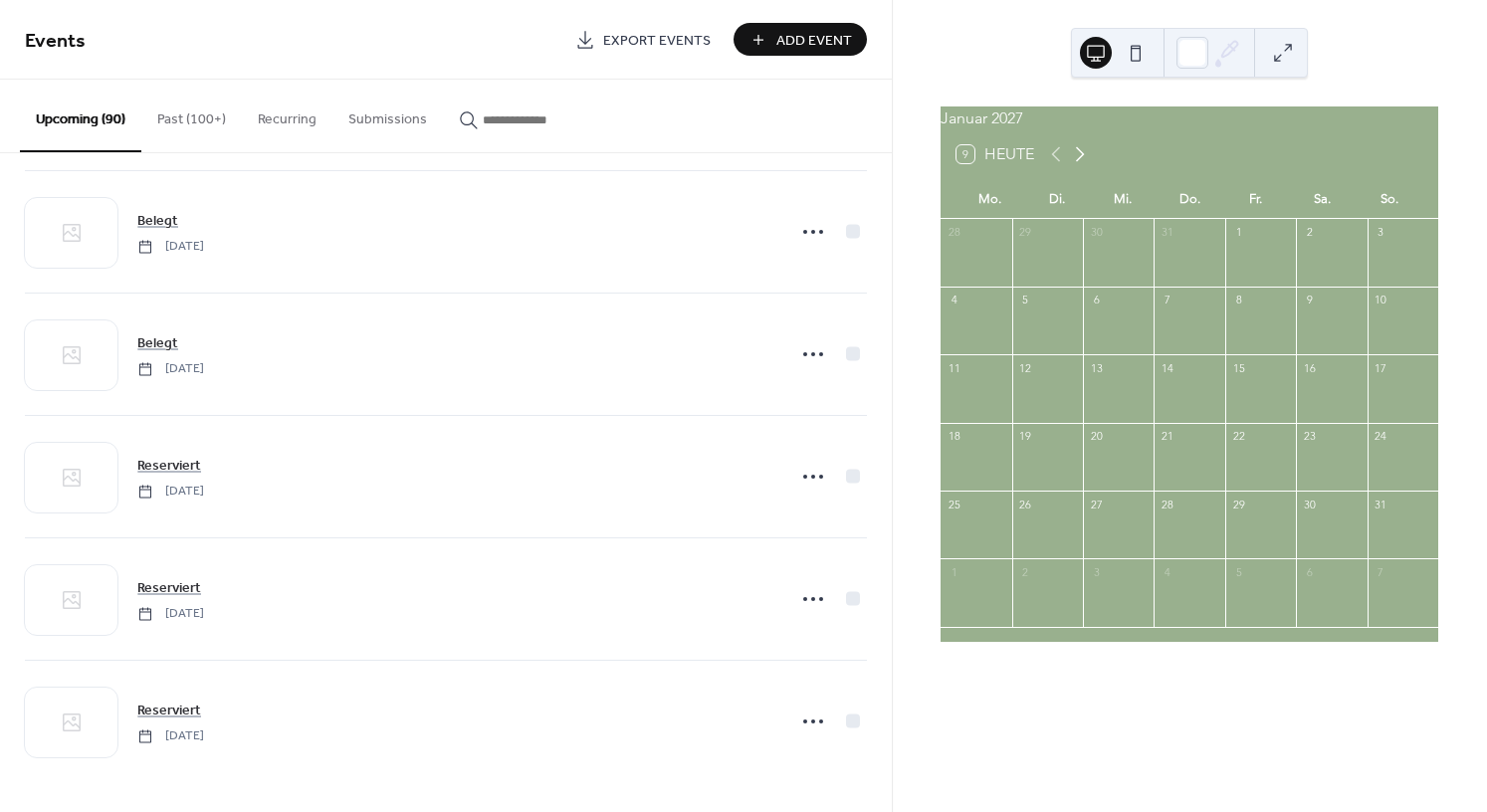 click 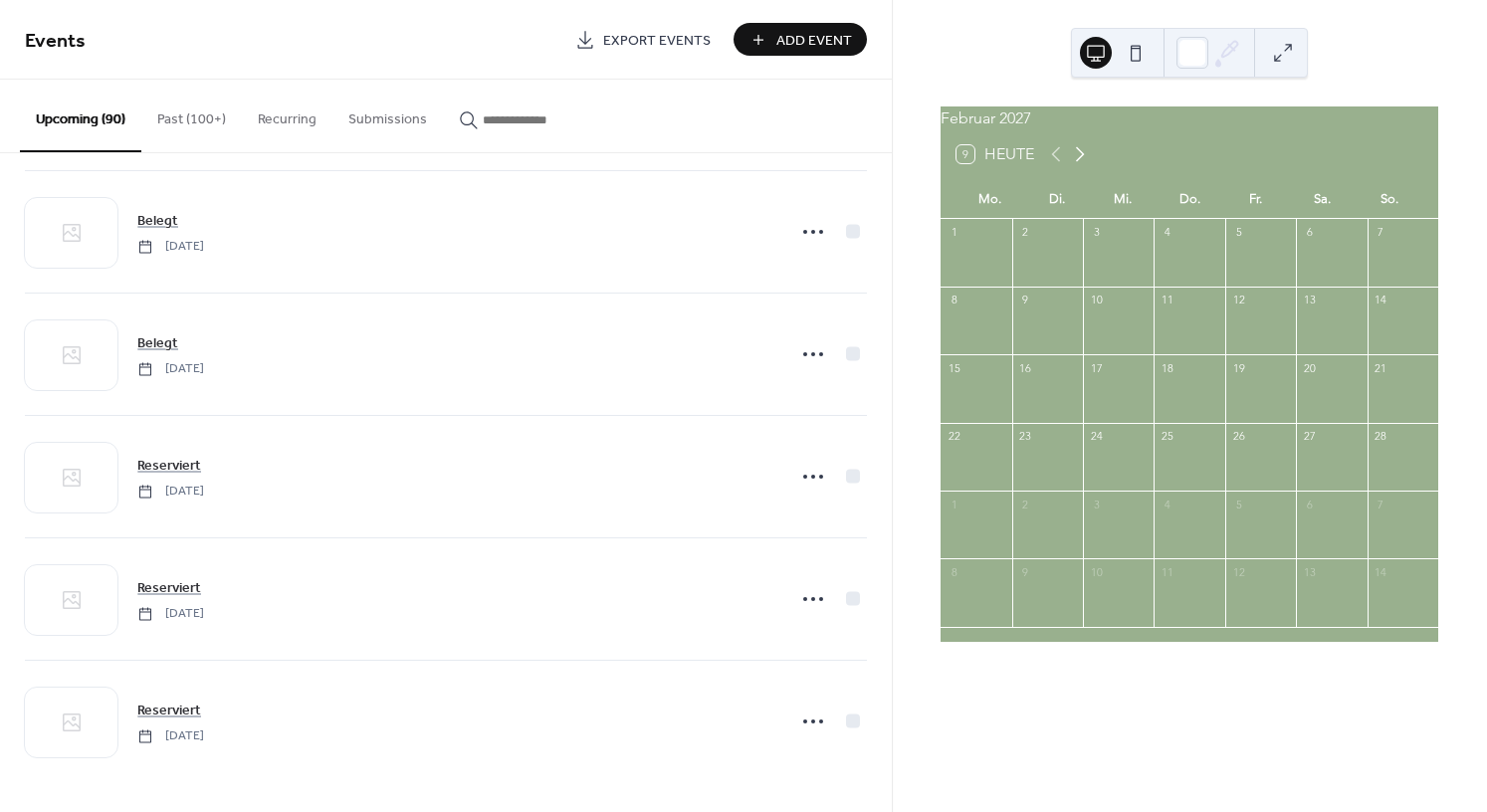 click 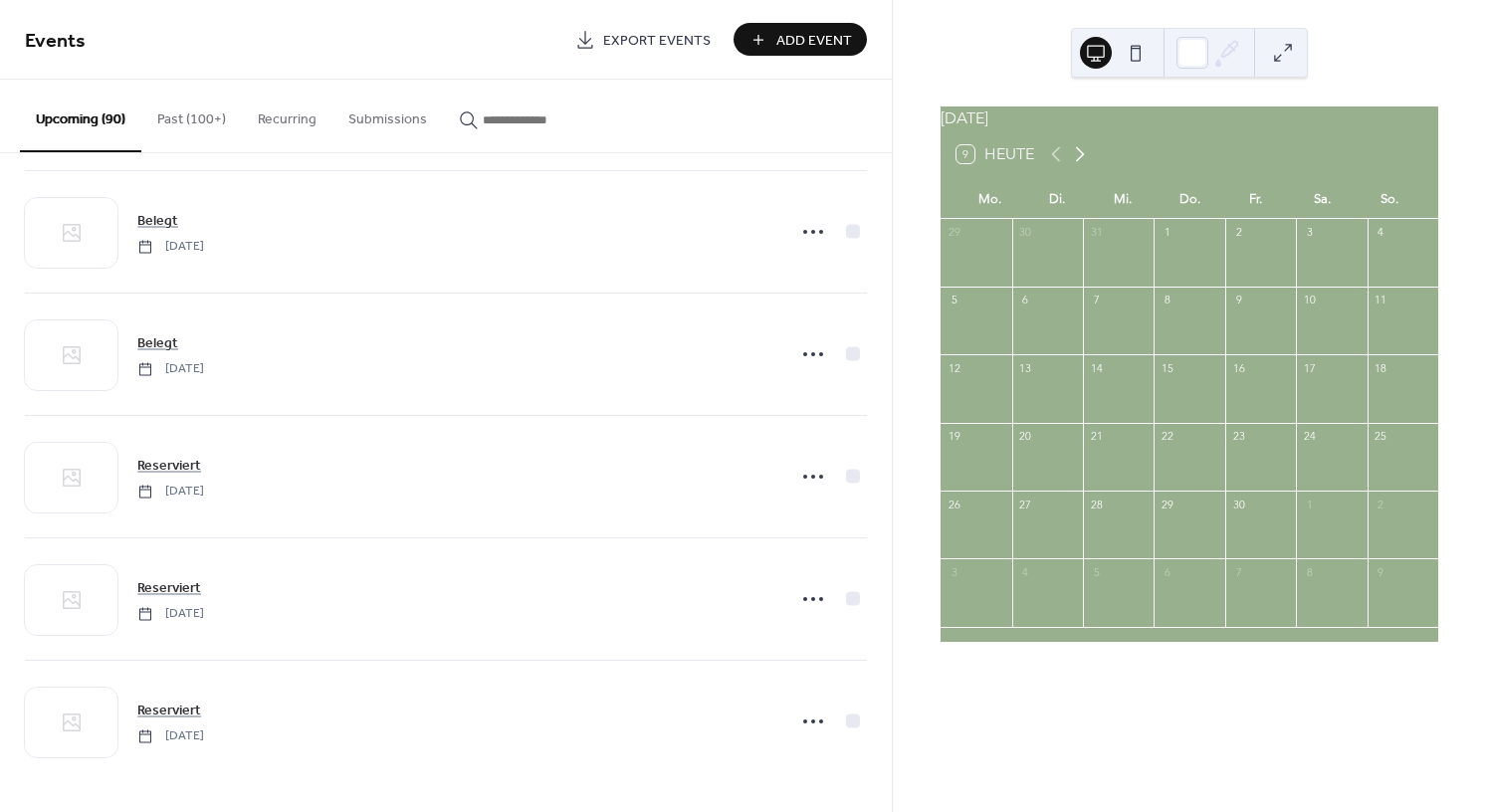 click 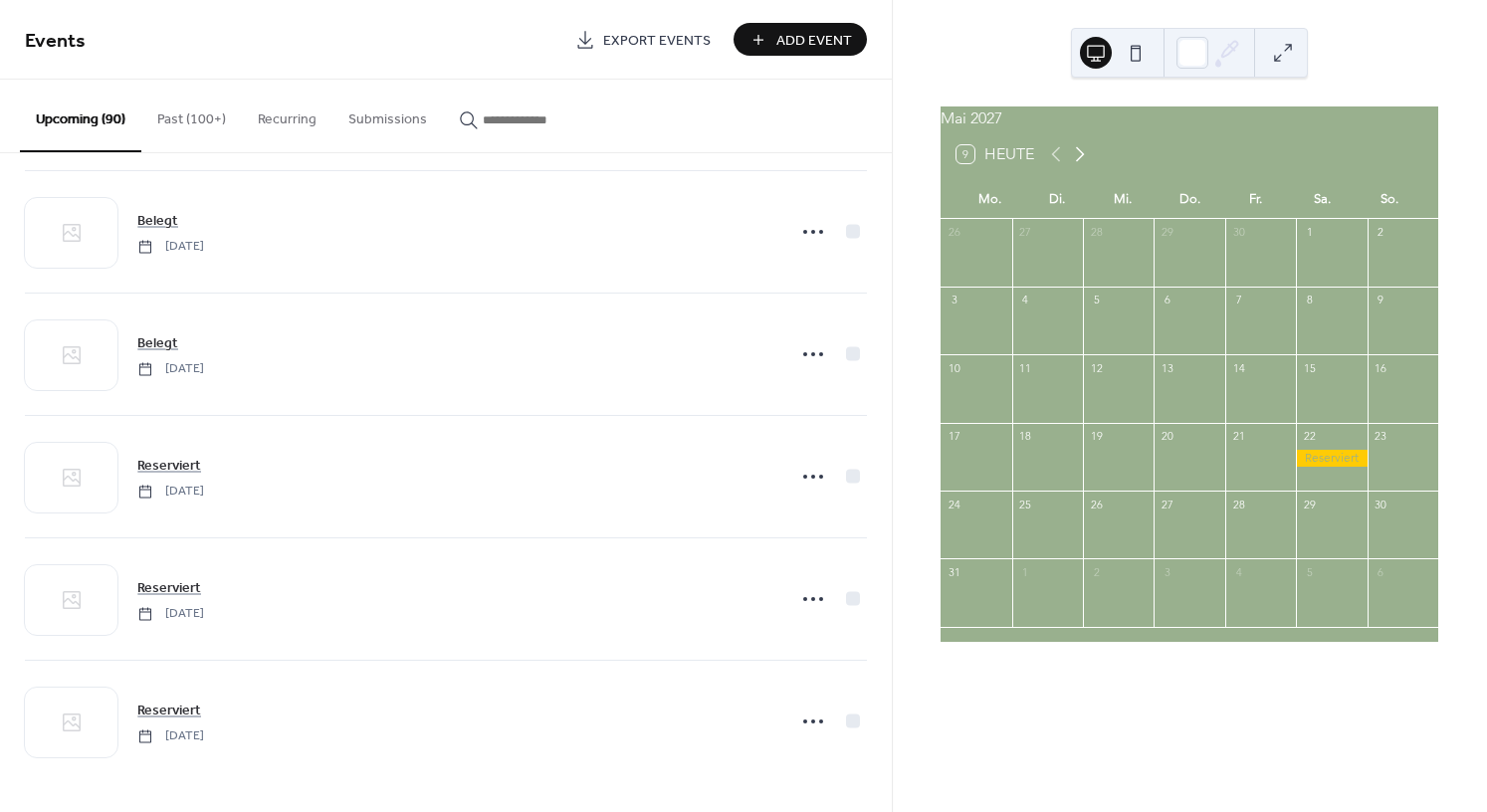click 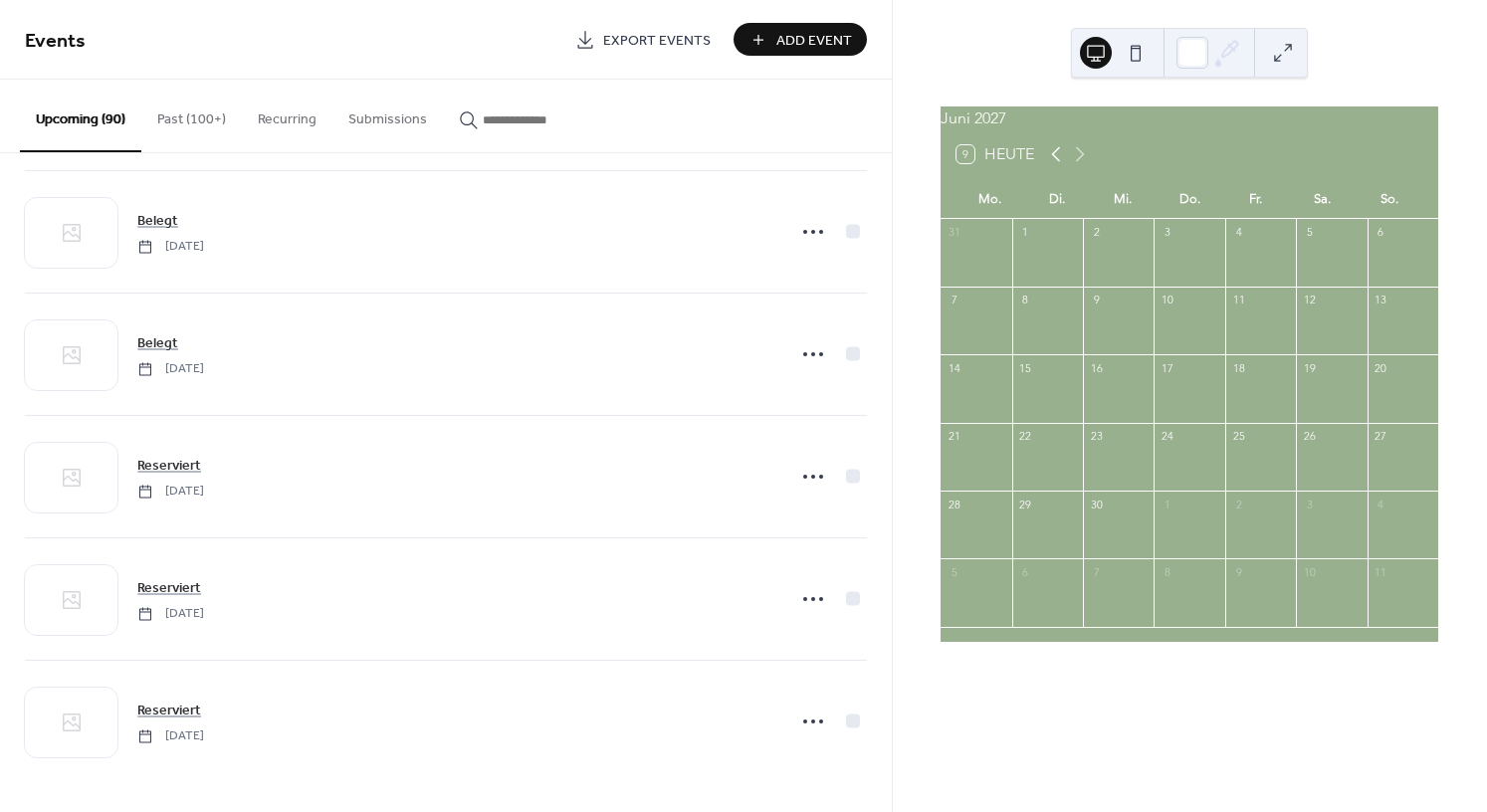 click 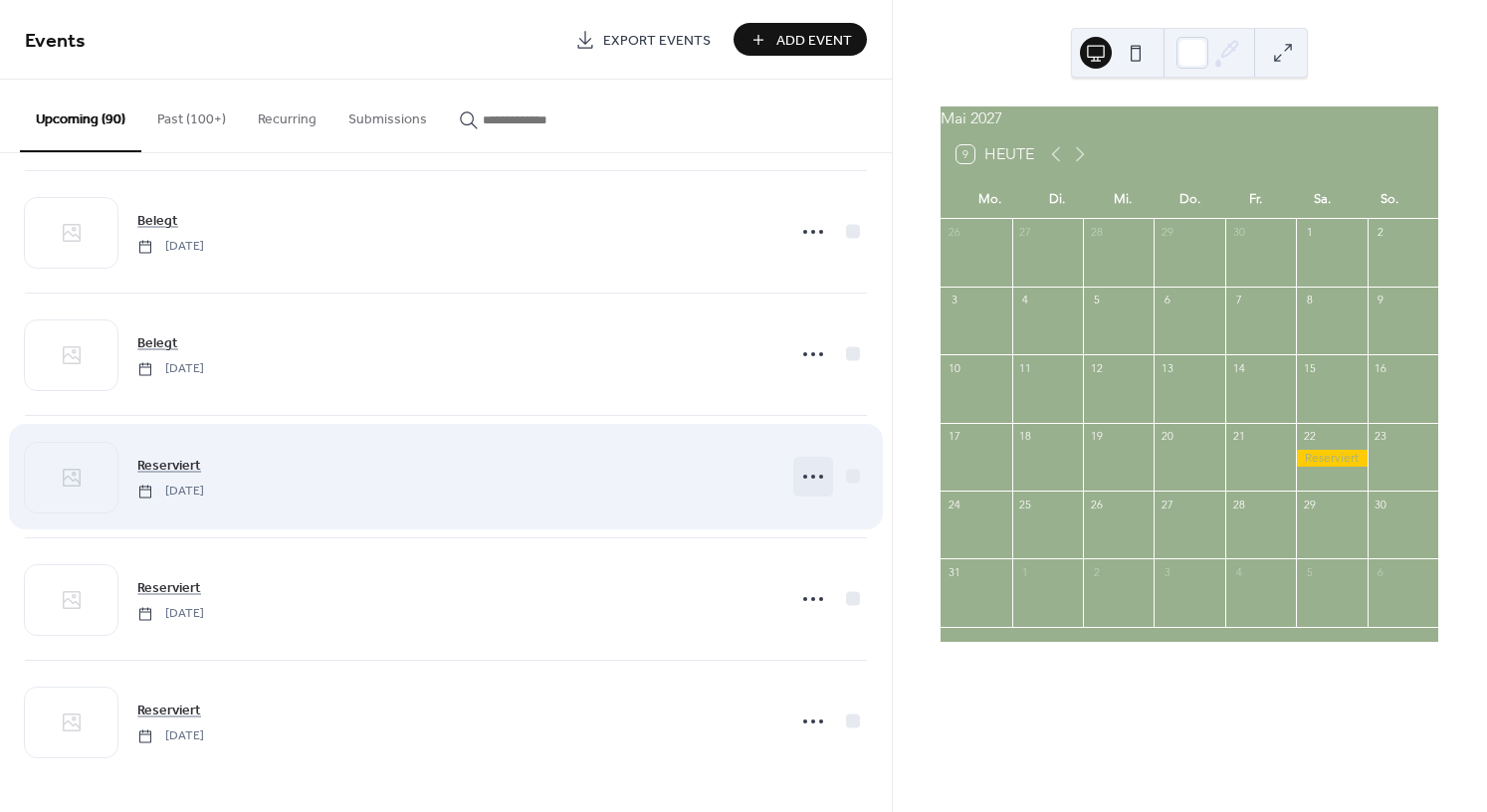 click 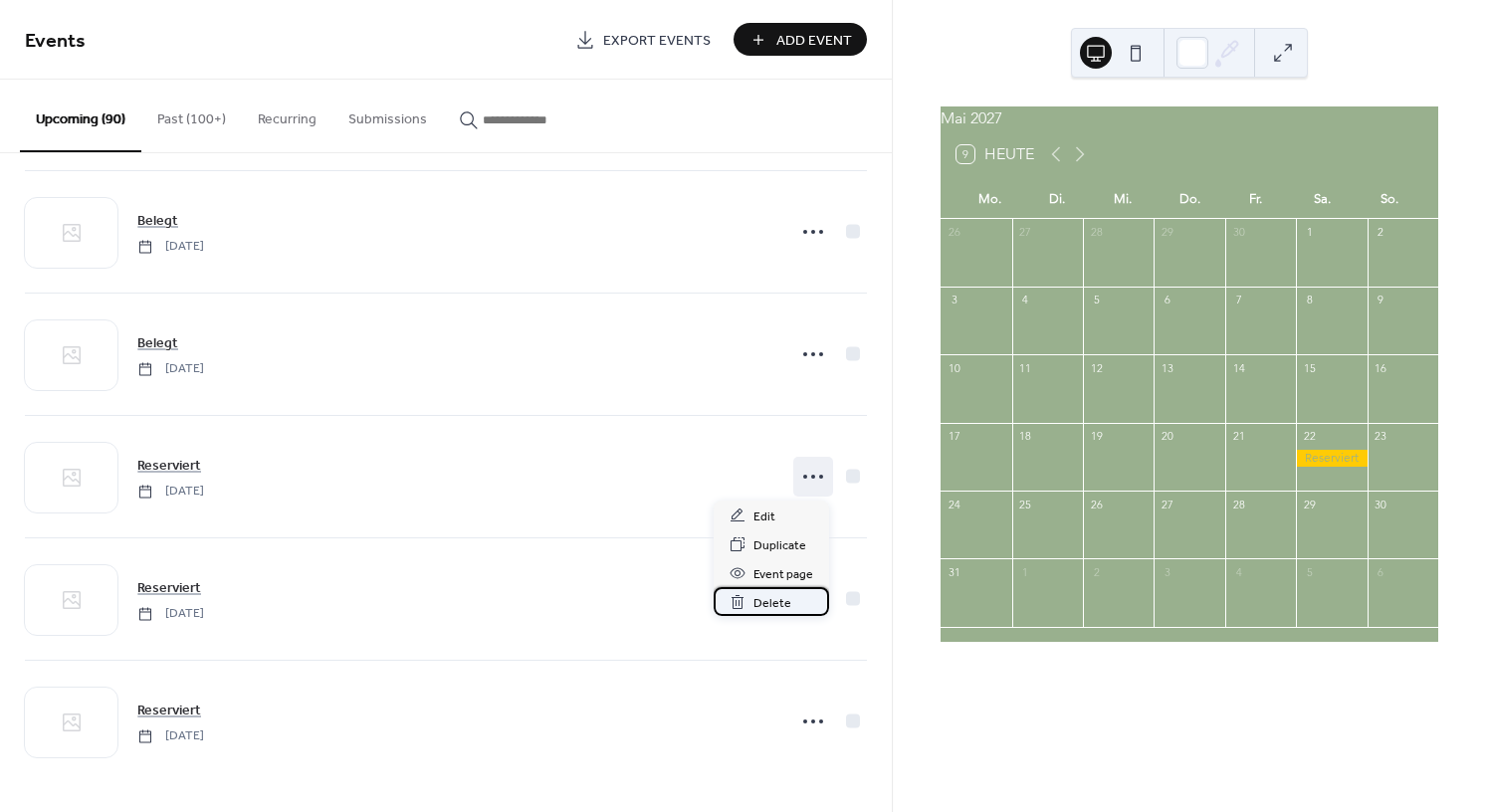 click on "Delete" at bounding box center (772, 603) 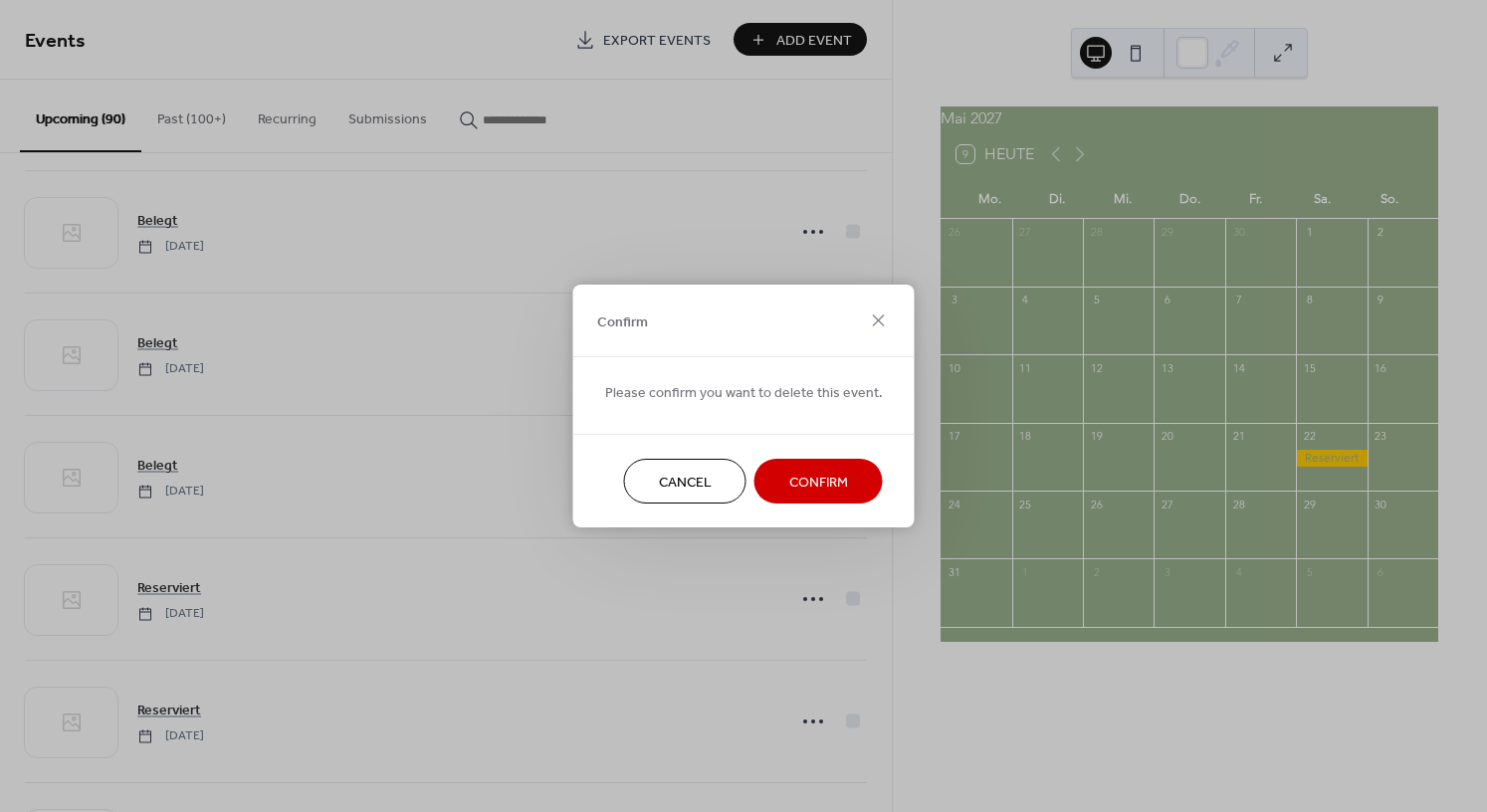 scroll, scrollTop: 10416, scrollLeft: 0, axis: vertical 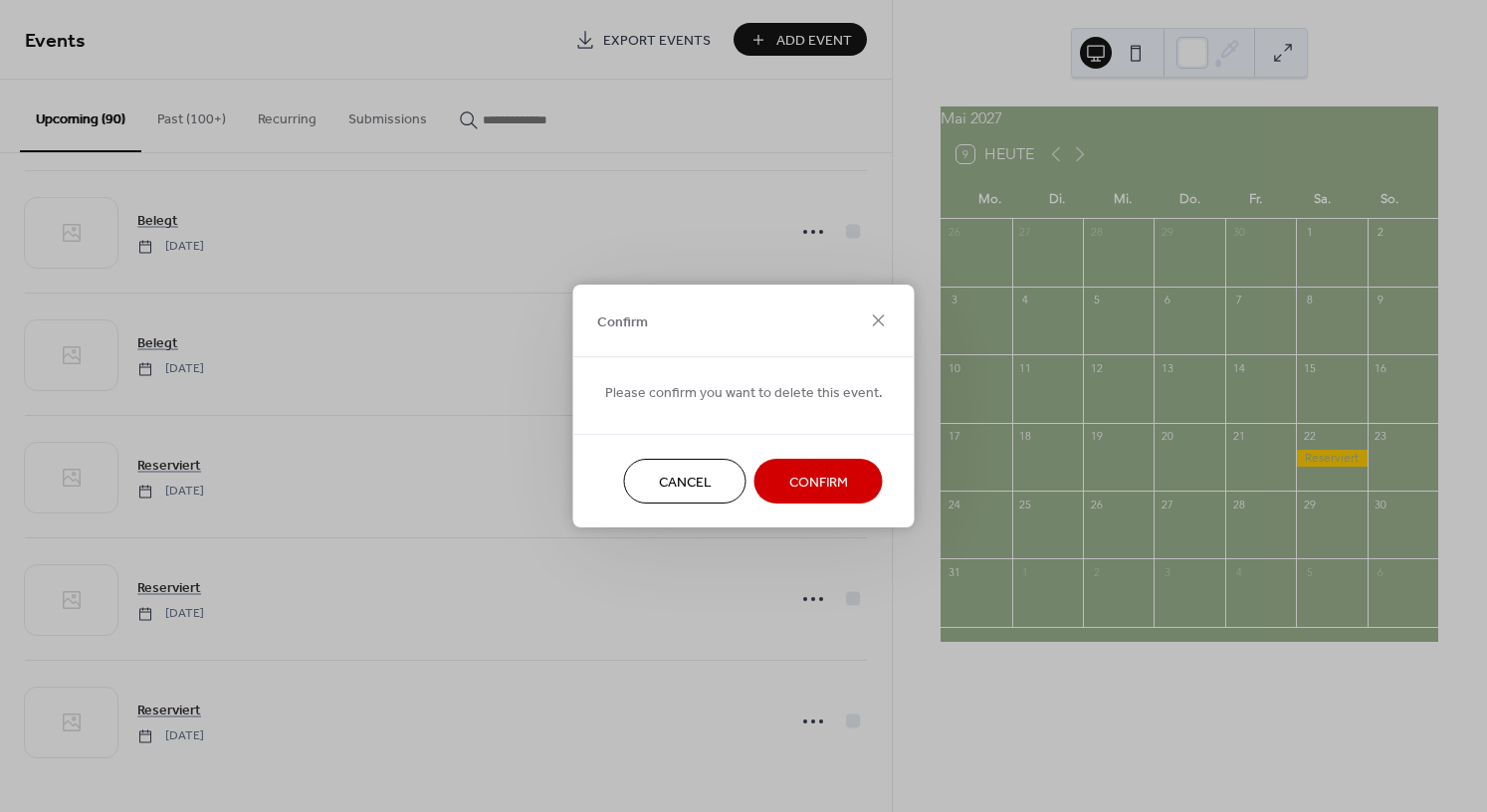 click on "Confirm" at bounding box center [818, 483] 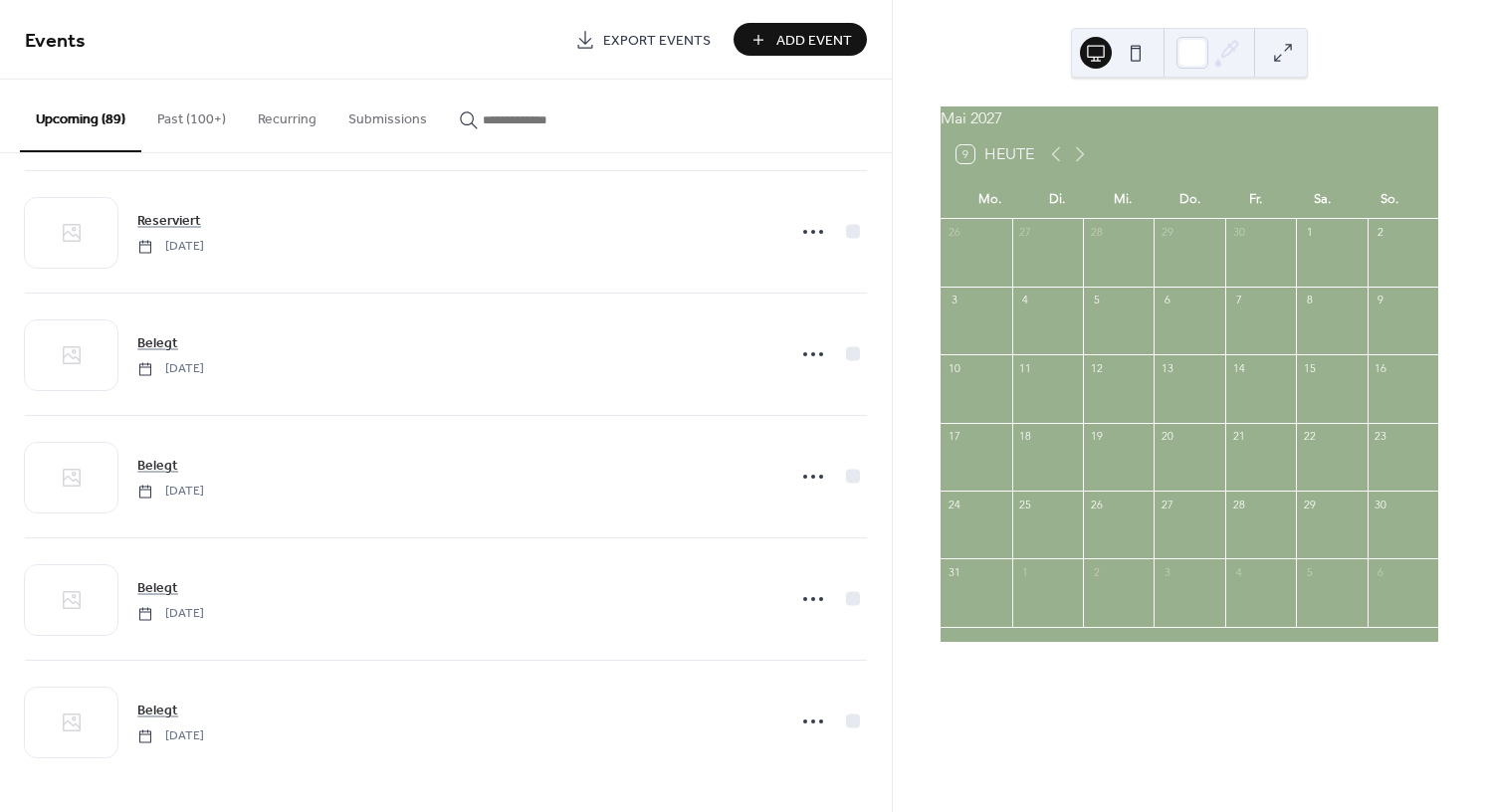 scroll, scrollTop: 10293, scrollLeft: 0, axis: vertical 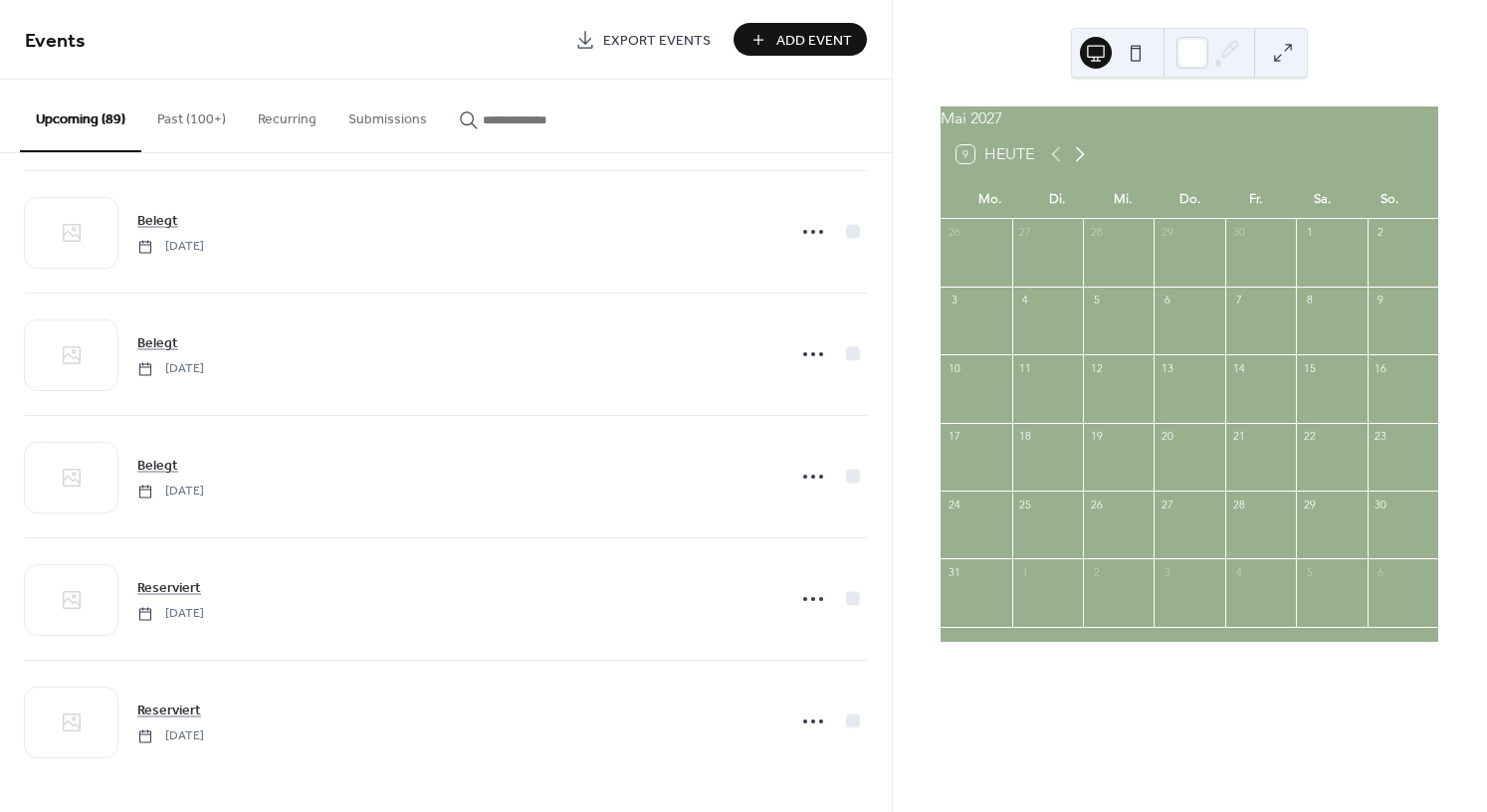 click 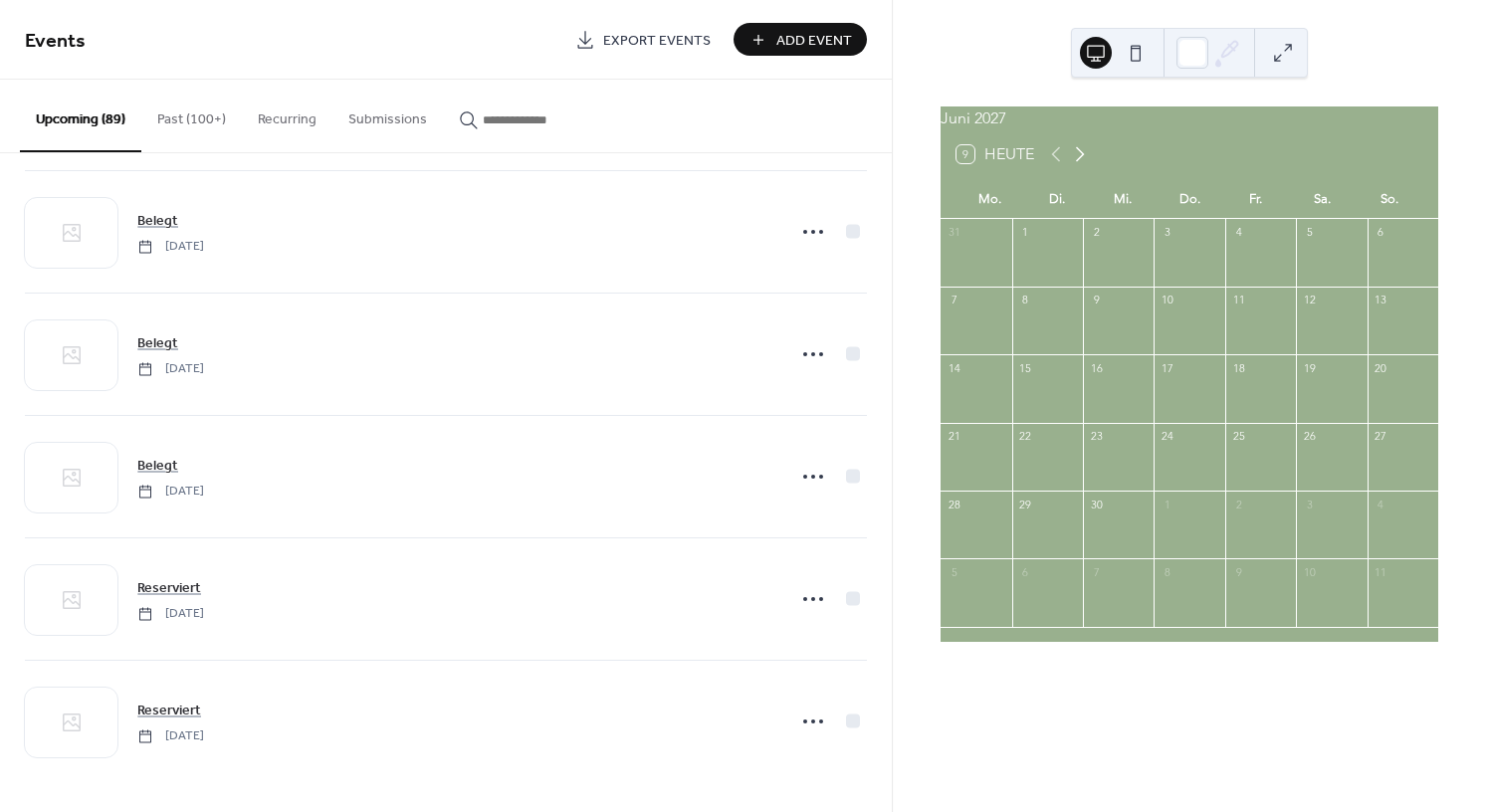 click 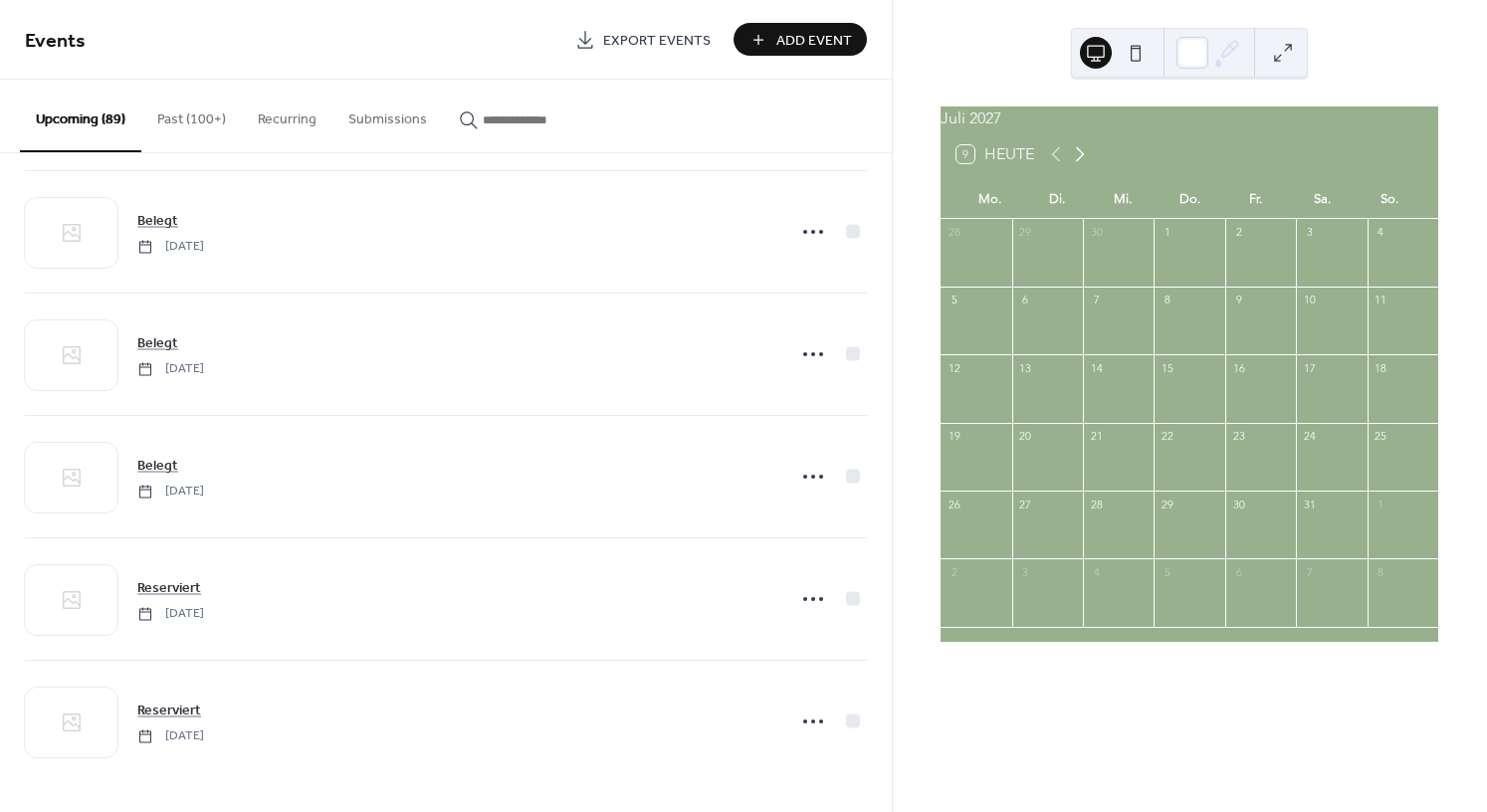click 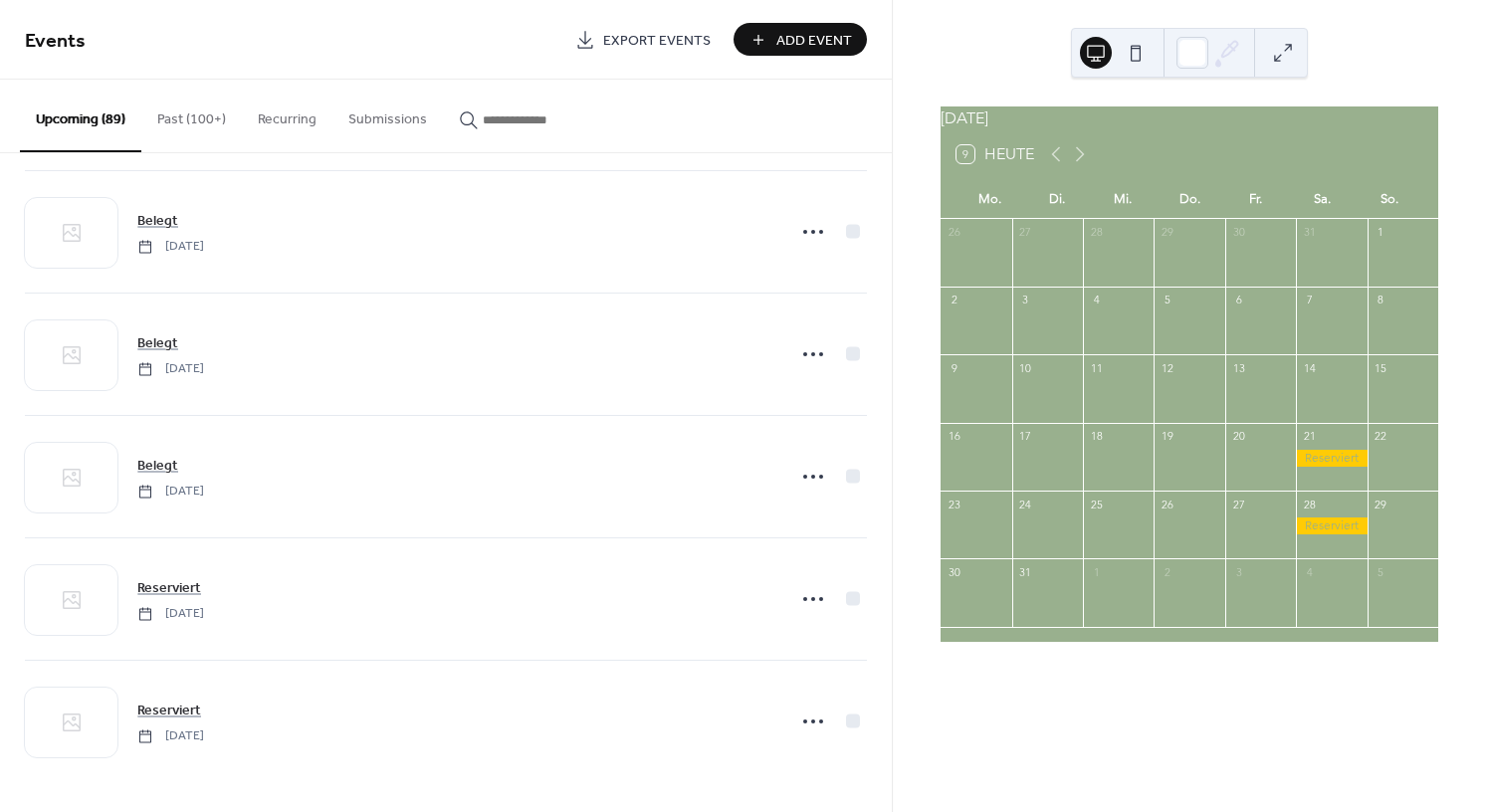 click on "[DATE] 9 Heute Mo. Di. Mi. Do. Fr. Sa. So. 26 27 28 29 30 31 1 2 3 4 5 6 7 8 9 10 11 12 13 14 15 16 17 18 19 20 21 22 23 24 25 26 27 28 29 30 31 1 2 3 4 5" at bounding box center (1189, 406) 